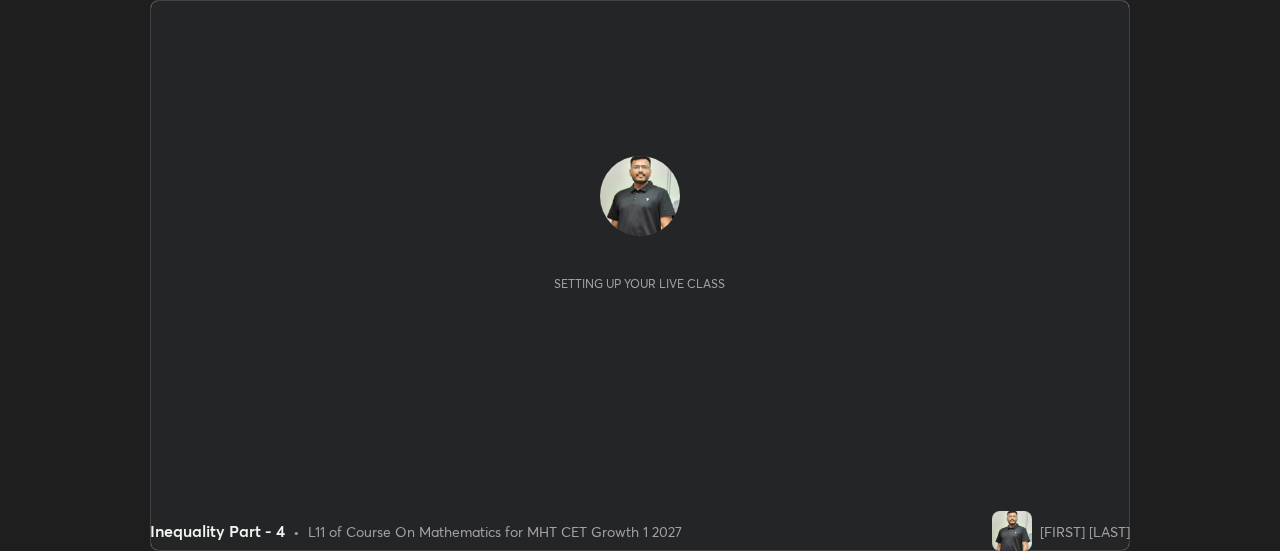 scroll, scrollTop: 0, scrollLeft: 0, axis: both 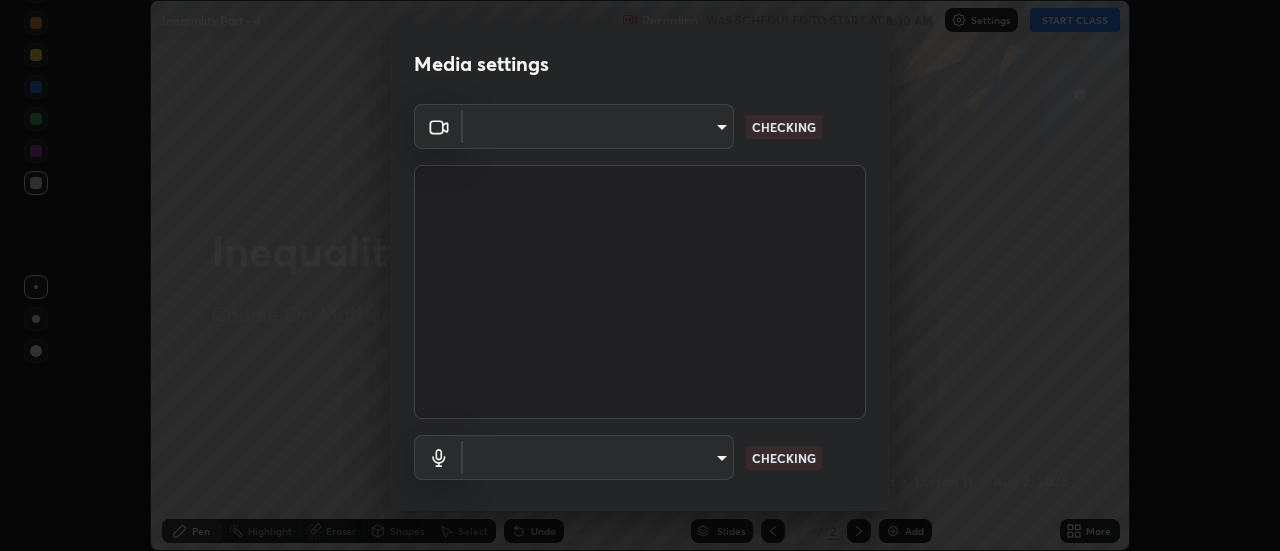 type on "e2aa400b7bb40988937289f1826270d99bb774d75893401bafd8ee5ef144e594" 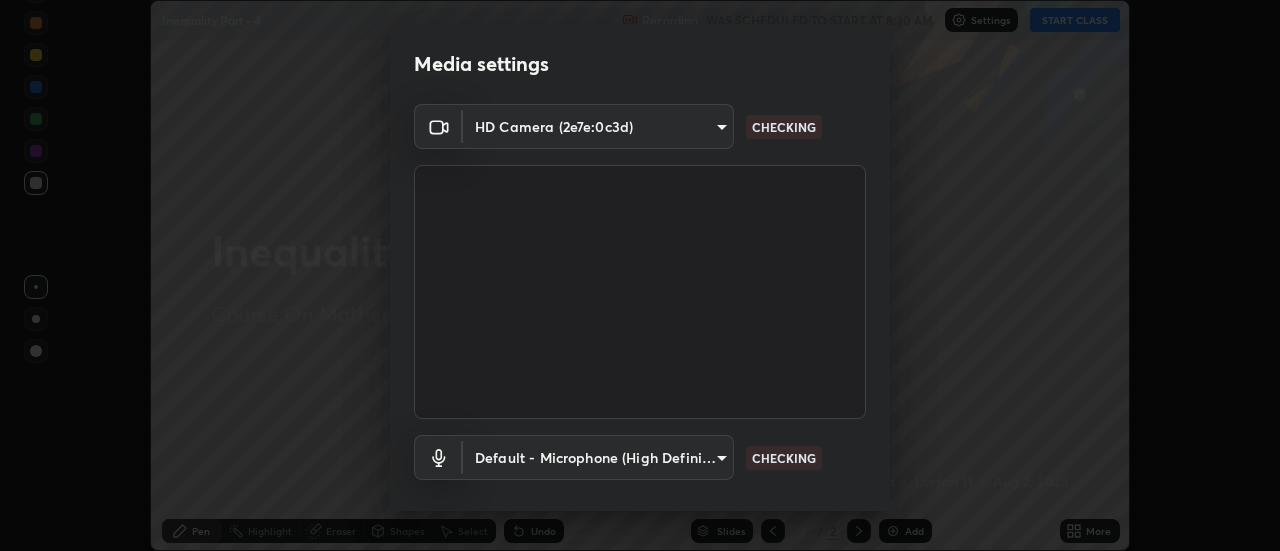 click on "Erase all Inequality Part - 4 Recording WAS SCHEDULED TO START AT  [TIME] Settings START CLASS Setting up your live class Inequality Part - 4 • L11 of Course On Mathematics for MHT CET Growth 1 2027 [PERSON] Pen Highlight Eraser Shapes Select Undo Slides 2 / 2 Add More No doubts shared Encourage your learners to ask a doubt for better clarity Report an issue Reason for reporting Buffering Chat not working Audio - Video sync issue Educator video quality low ​ Attach an image Report Media settings HD Camera ([DEVICE_ID]) [DEVICE_ID] CHECKING Default - Microphone (High Definition Audio Device) default CHECKING 1 / 5 Next" at bounding box center (640, 275) 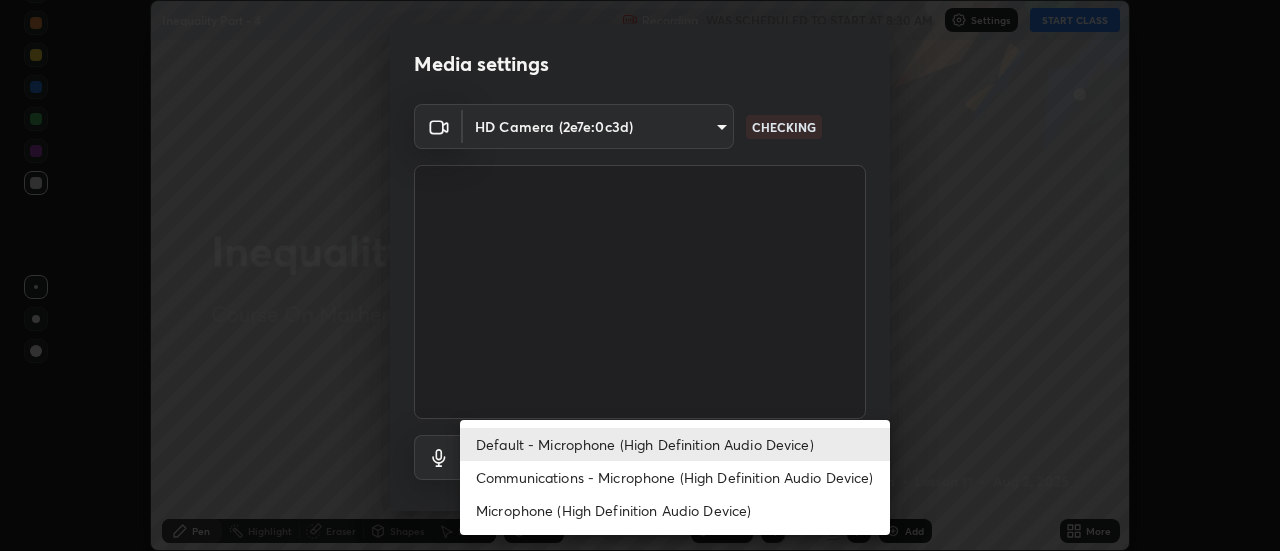 click on "Communications - Microphone (High Definition Audio Device)" at bounding box center (675, 477) 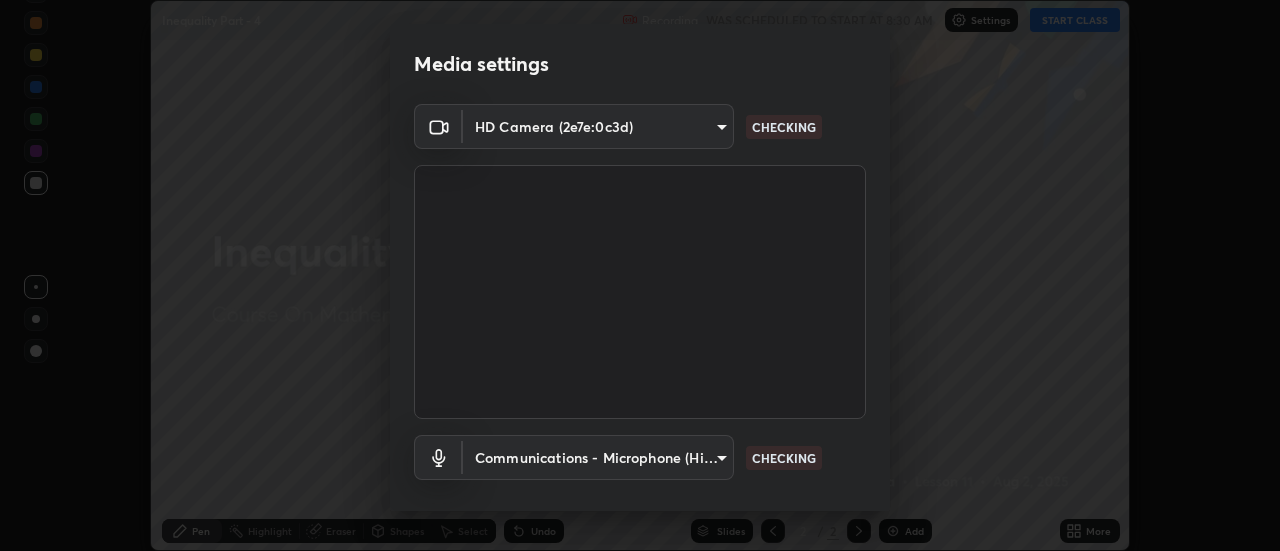 click on "Erase all Inequality Part - 4 Recording WAS SCHEDULED TO START AT  [TIME] Settings START CLASS Setting up your live class Inequality Part - 4 • L11 of Course On Mathematics for MHT CET Growth 1 2027 [PERSON] Pen Highlight Eraser Shapes Select Undo Slides 2 / 2 Add More No doubts shared Encourage your learners to ask a doubt for better clarity Report an issue Reason for reporting Buffering Chat not working Audio - Video sync issue Educator video quality low ​ Attach an image Report Media settings HD Camera ([DEVICE_ID]) [DEVICE_ID] CHECKING Communications - Microphone (High Definition Audio Device) communications CHECKING 1 / 5 Next" at bounding box center (640, 275) 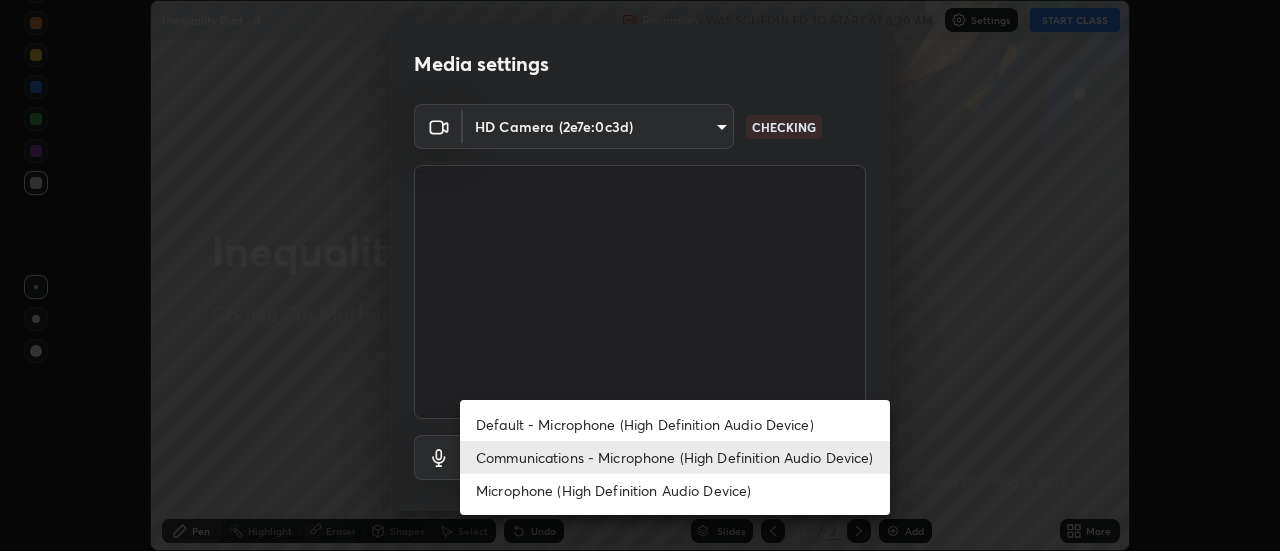 click on "Default - Microphone (High Definition Audio Device)" at bounding box center (675, 424) 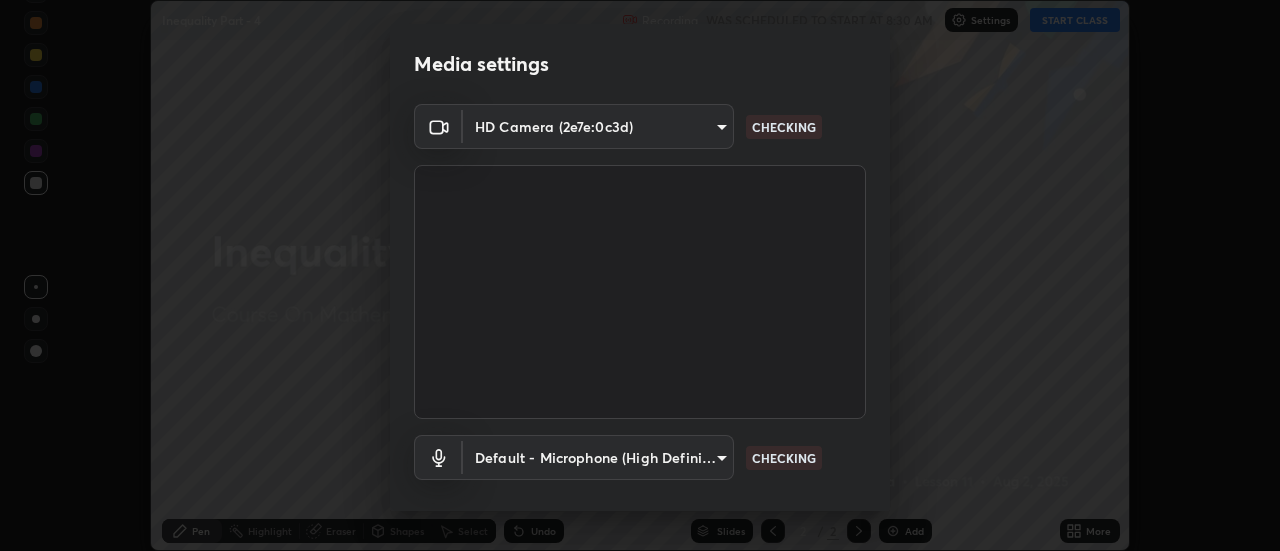 scroll, scrollTop: 105, scrollLeft: 0, axis: vertical 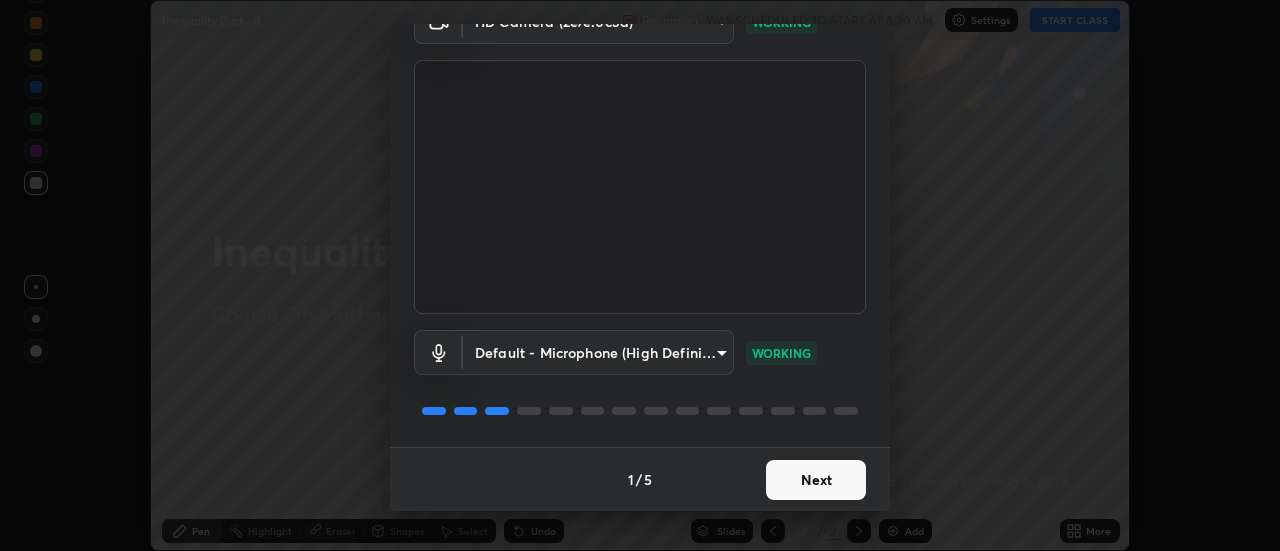 click on "Next" at bounding box center [816, 480] 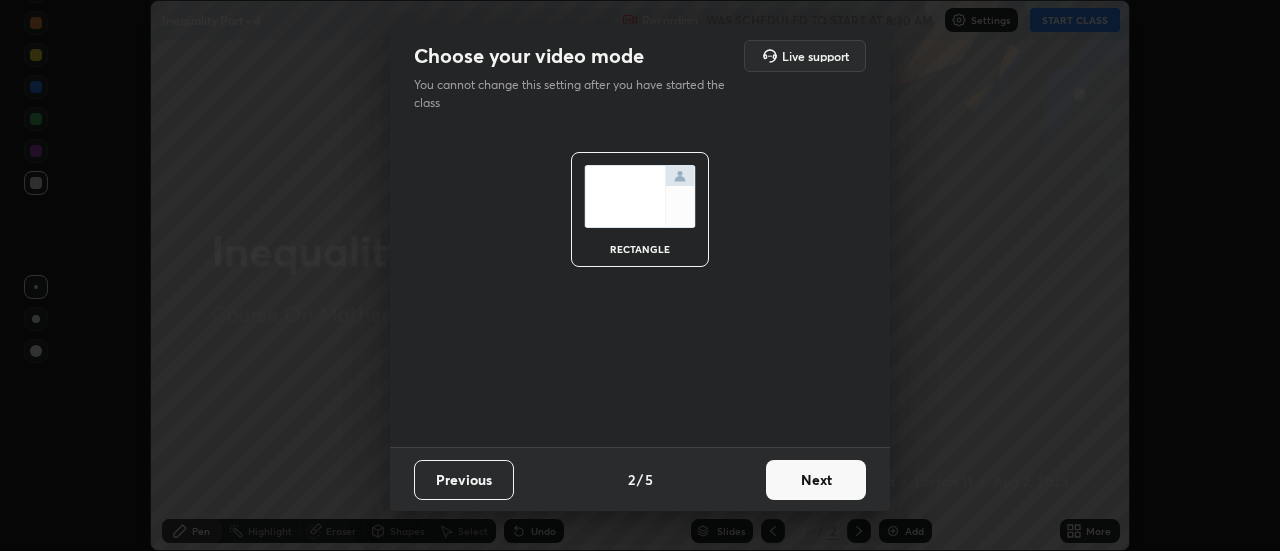 scroll, scrollTop: 0, scrollLeft: 0, axis: both 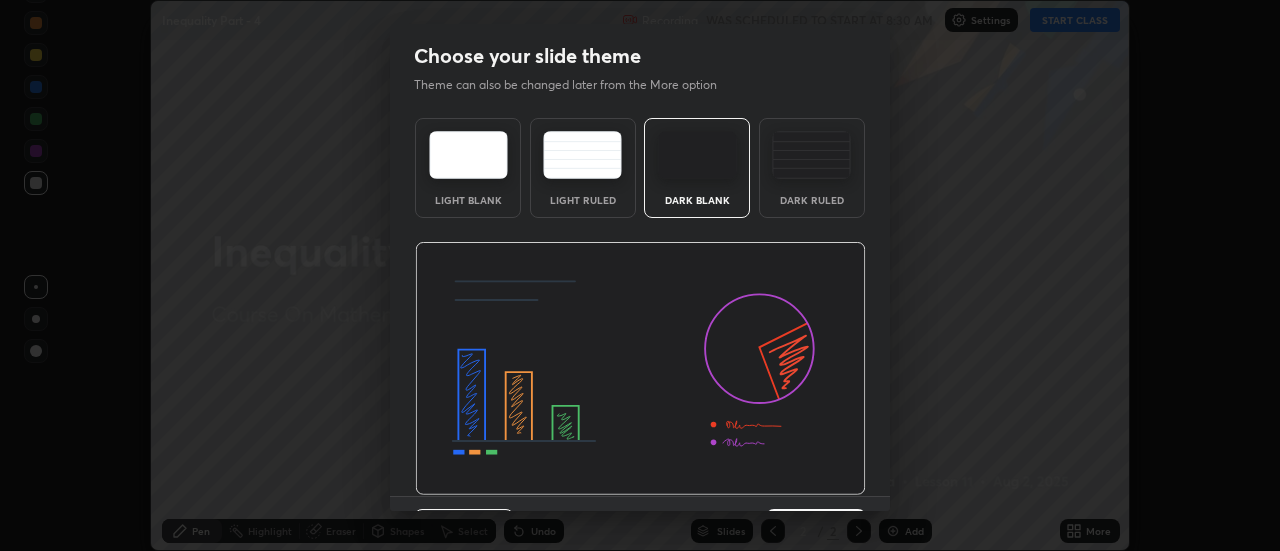 click on "Light Blank Light Ruled Dark Blank Dark Ruled" at bounding box center (640, 303) 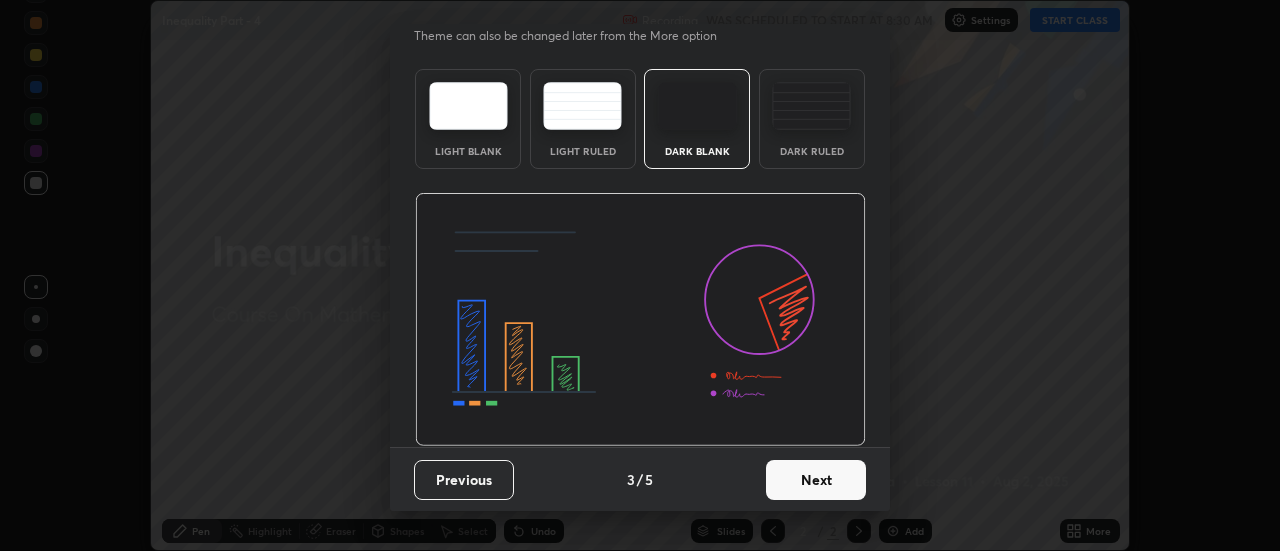 click on "Next" at bounding box center (816, 480) 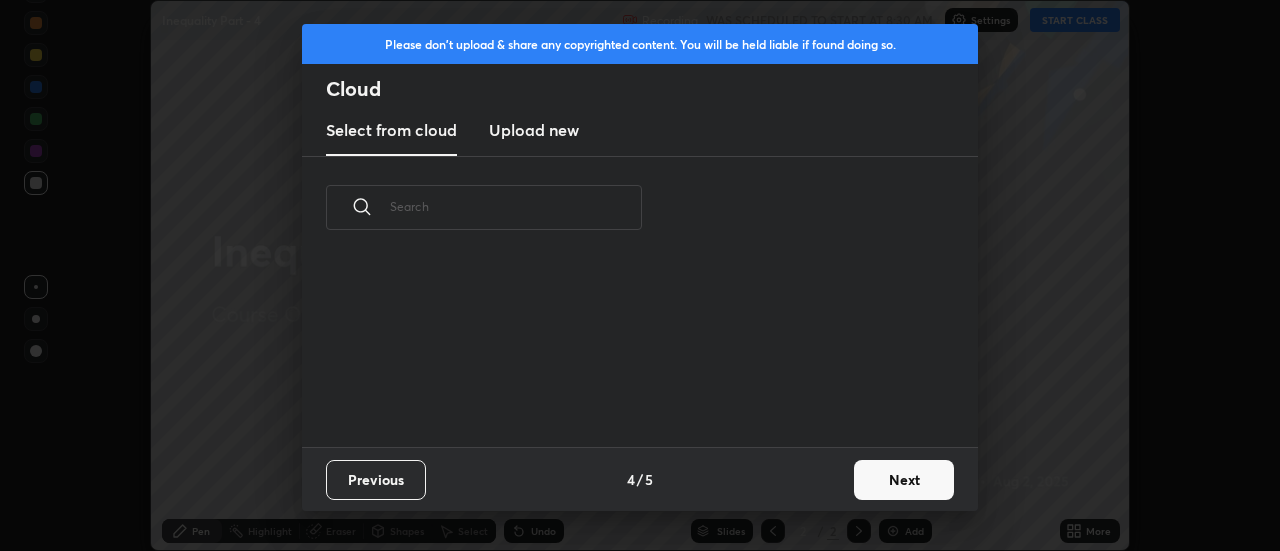 click on "Next" at bounding box center (904, 480) 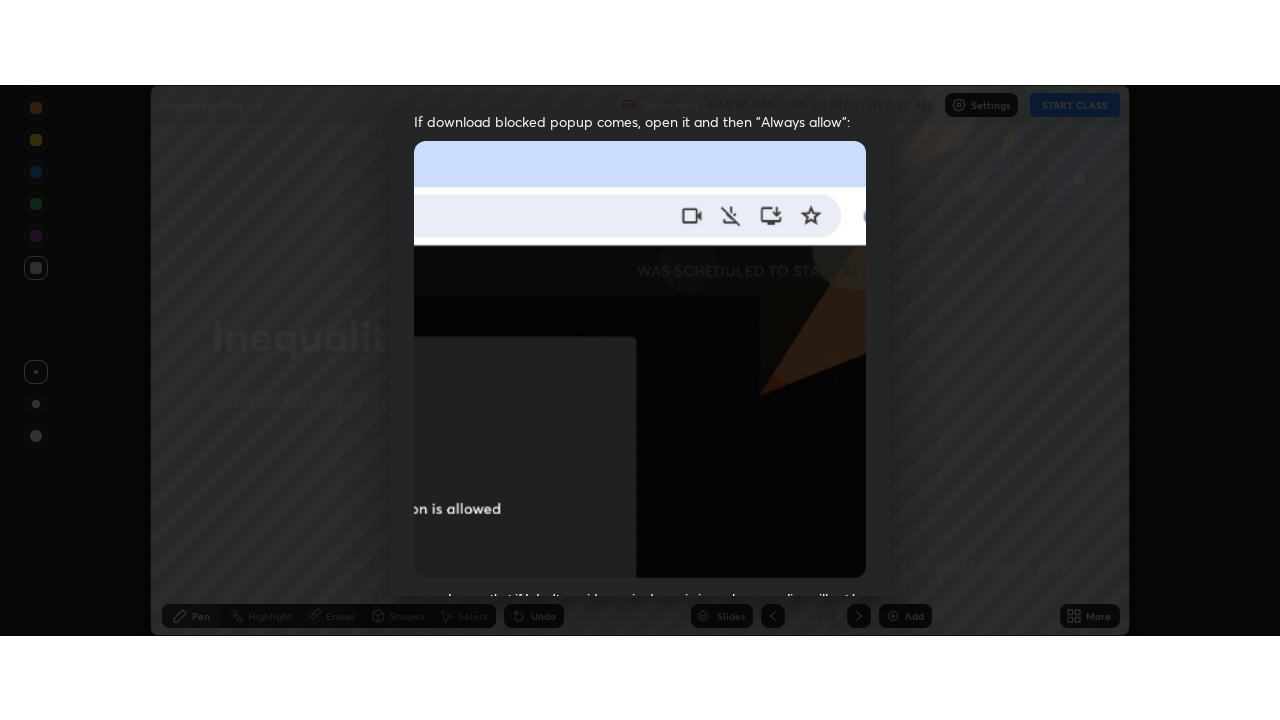 scroll, scrollTop: 513, scrollLeft: 0, axis: vertical 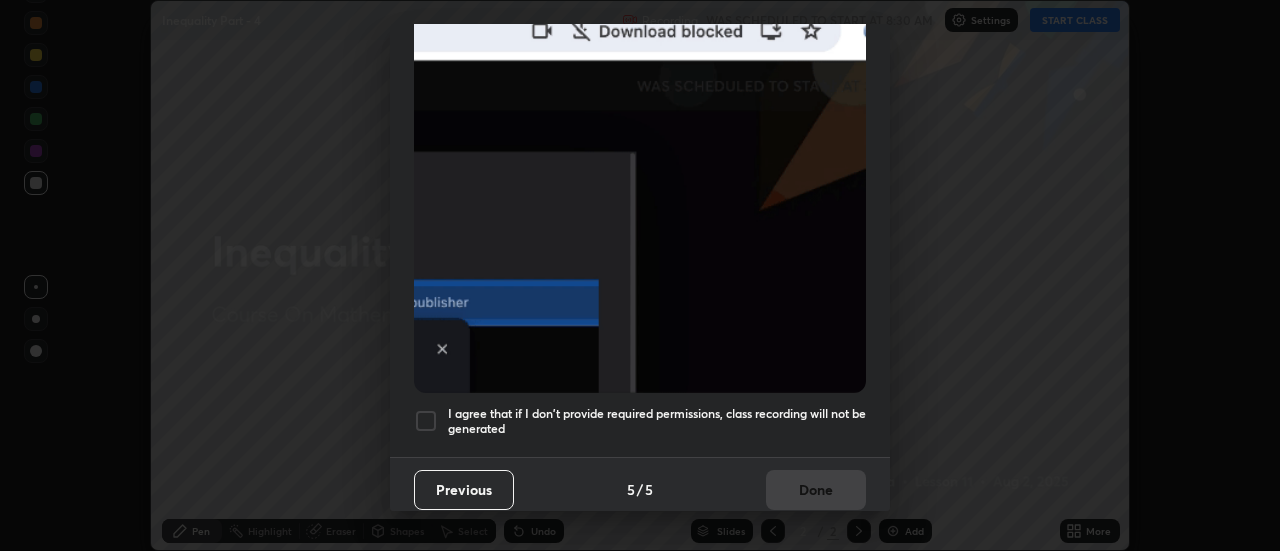 click on "I agree that if I don't provide required permissions, class recording will not be generated" at bounding box center (640, 421) 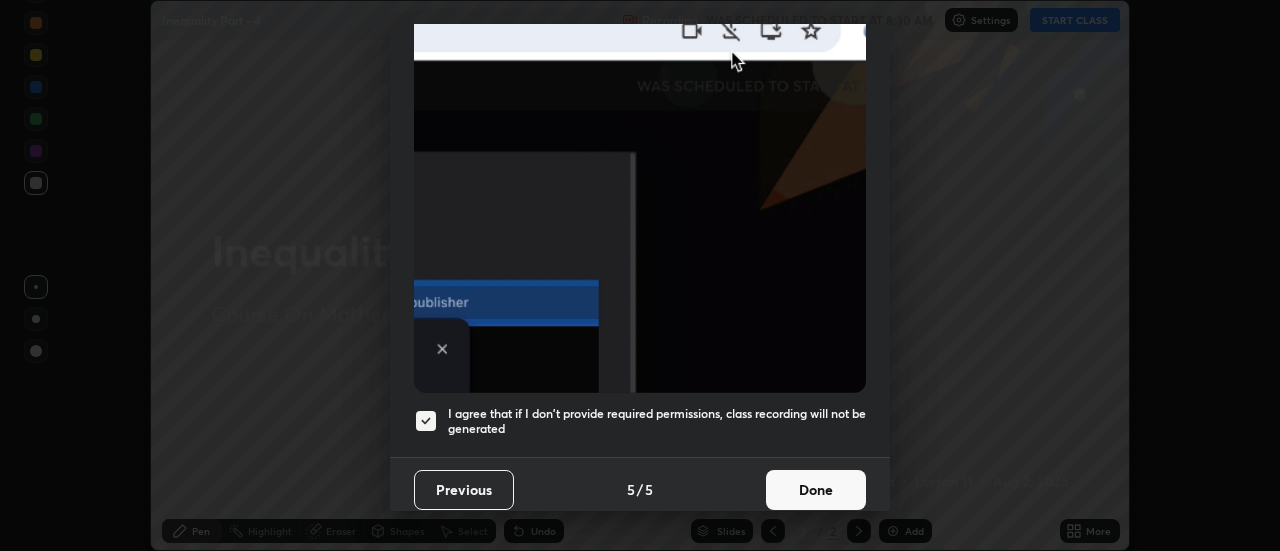 click on "Done" at bounding box center (816, 490) 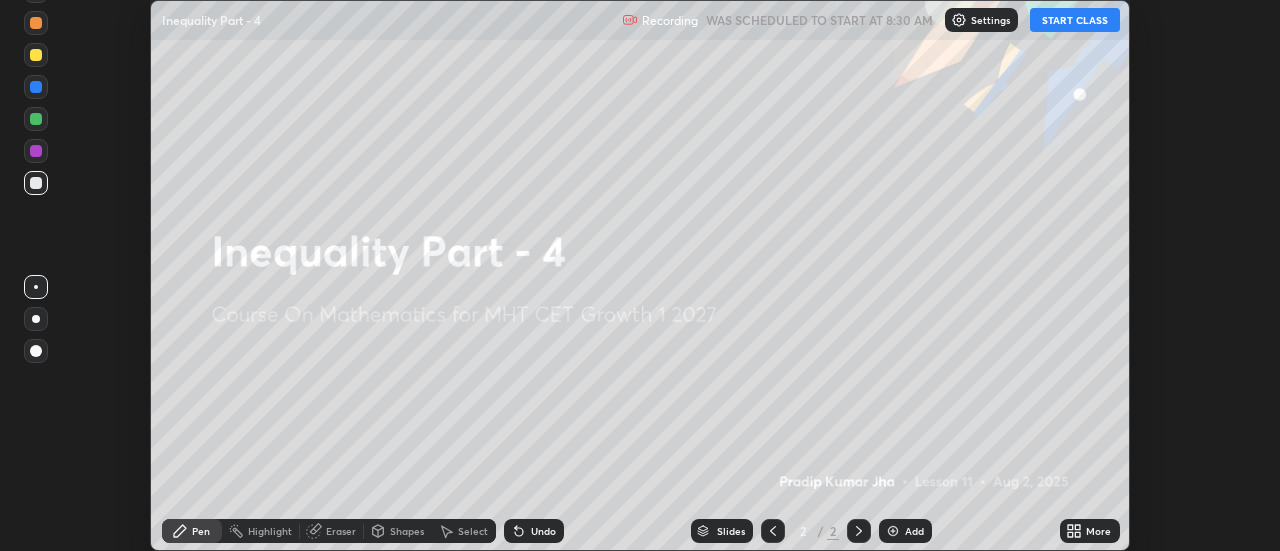 click on "START CLASS" at bounding box center (1075, 20) 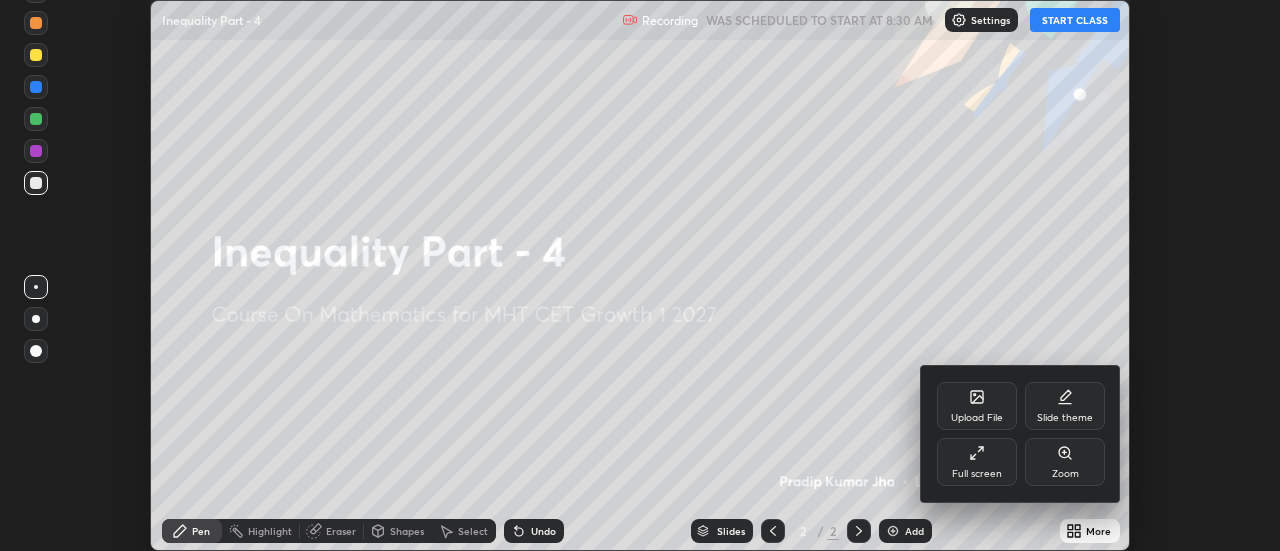 click on "Full screen" at bounding box center (977, 462) 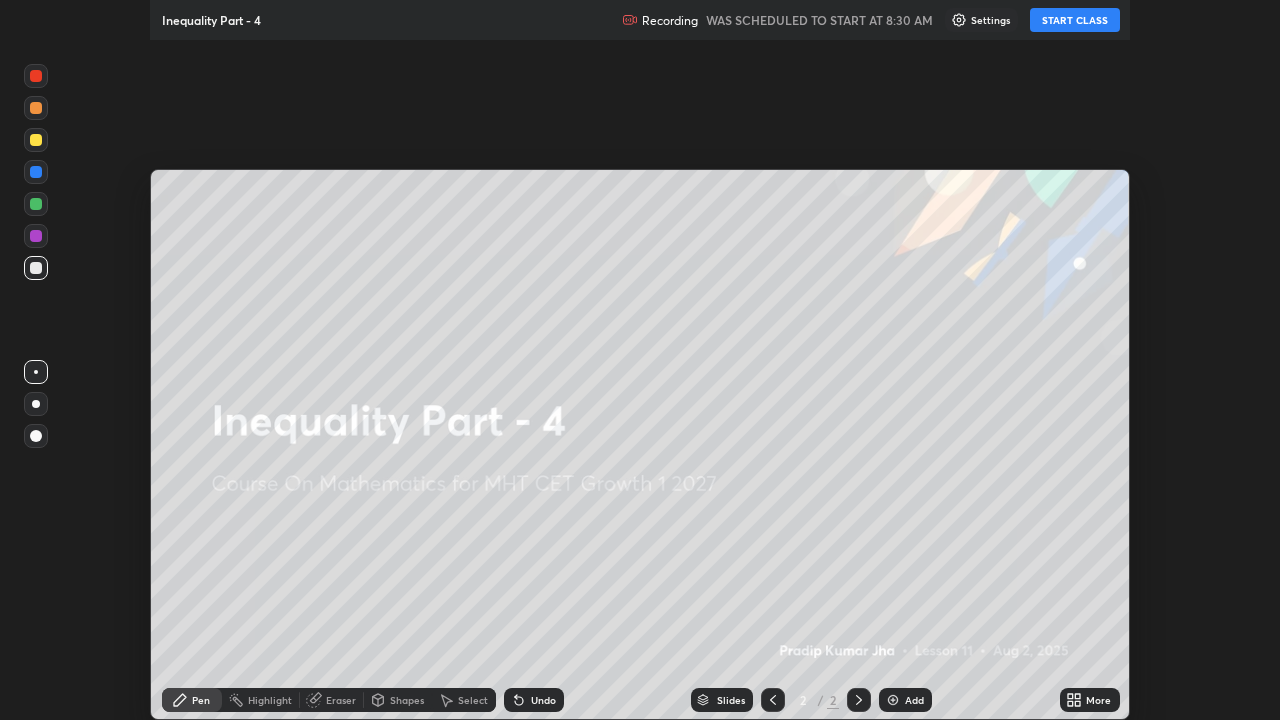 scroll, scrollTop: 99280, scrollLeft: 98720, axis: both 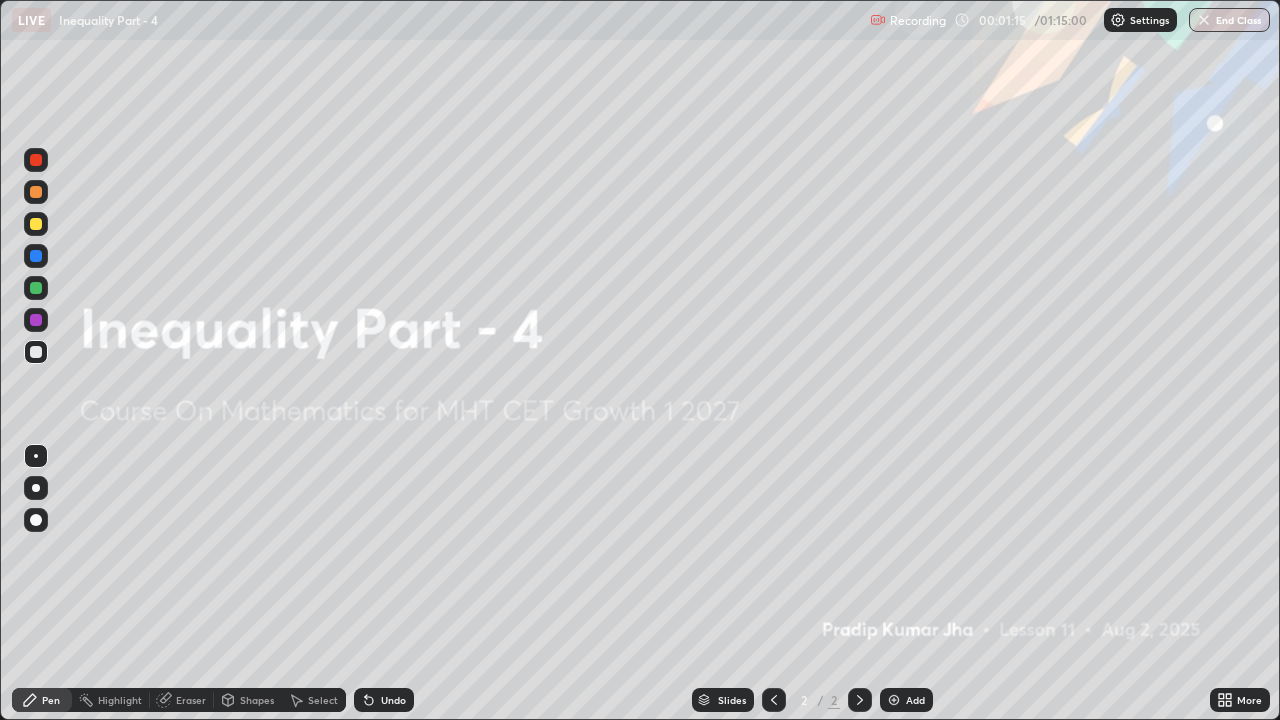 click at bounding box center (894, 700) 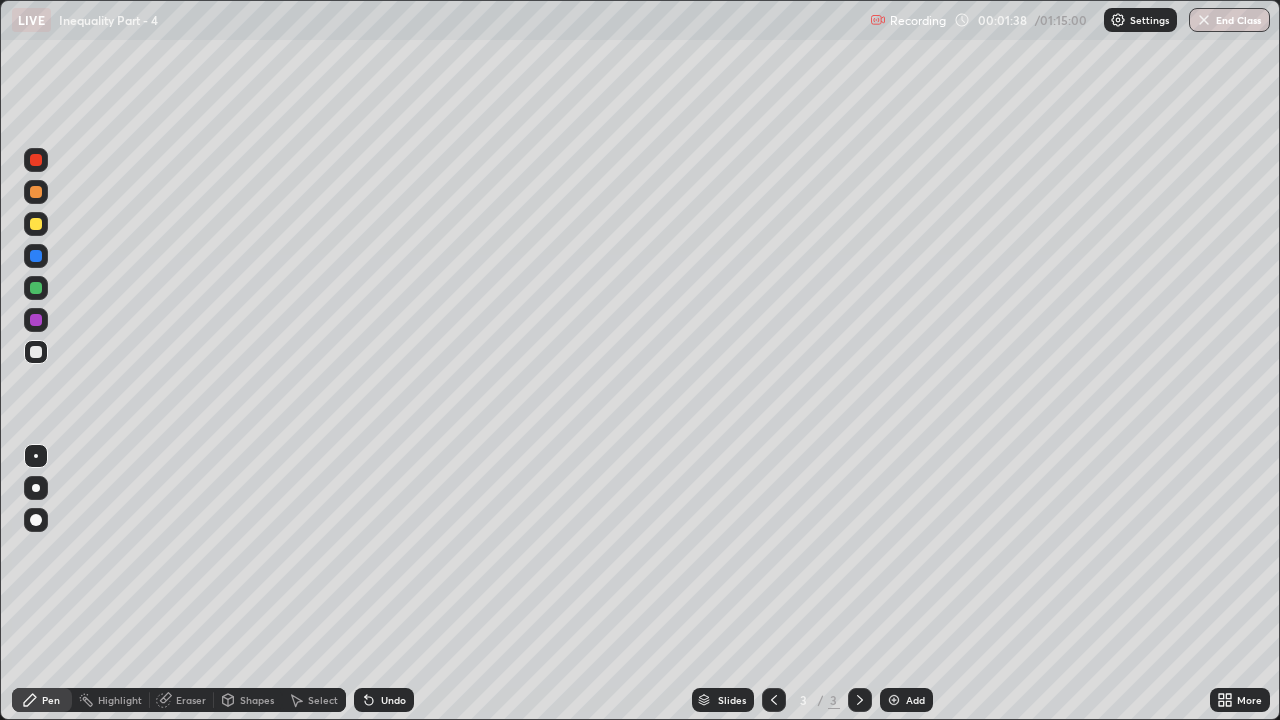 click on "Pen" at bounding box center [51, 700] 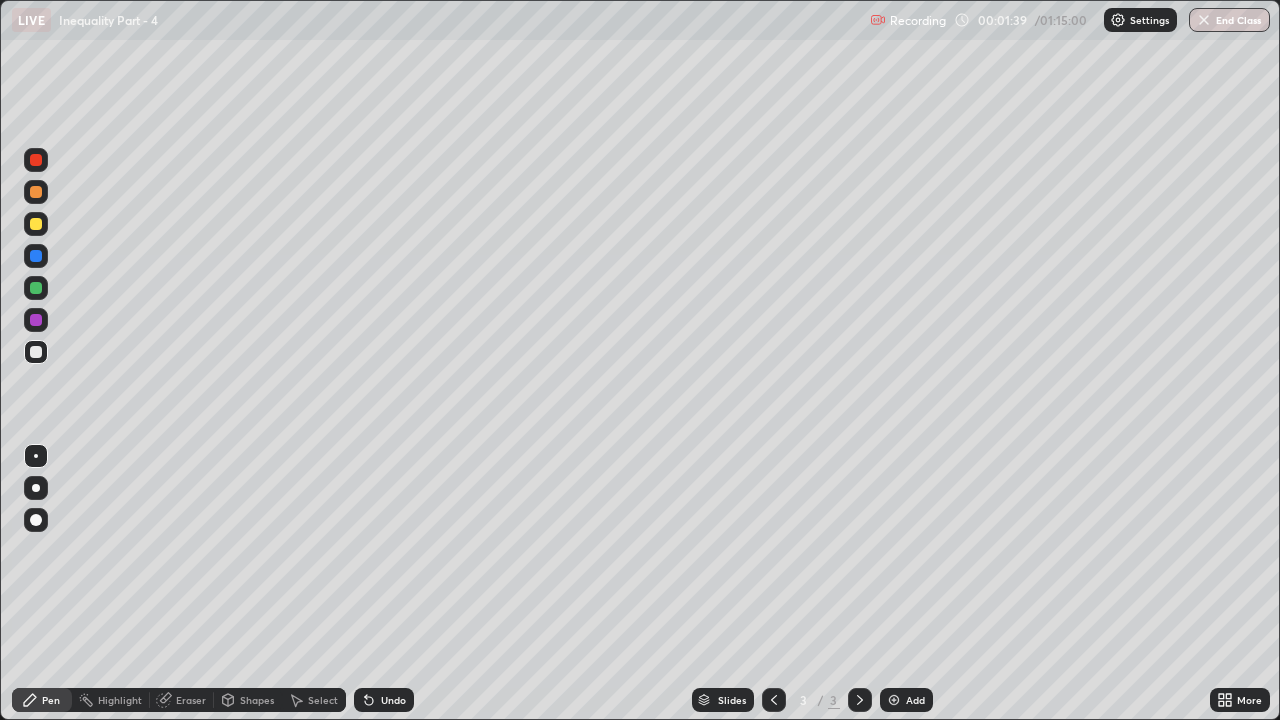 click at bounding box center (36, 224) 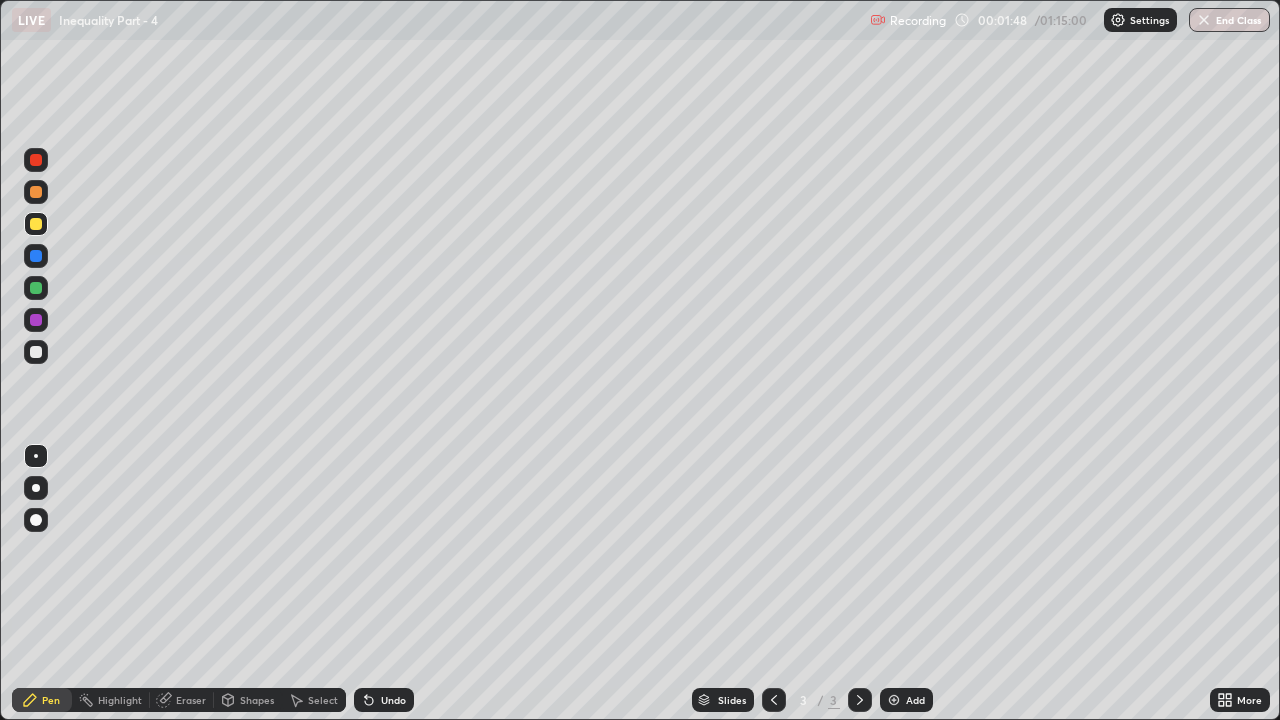 click at bounding box center [36, 288] 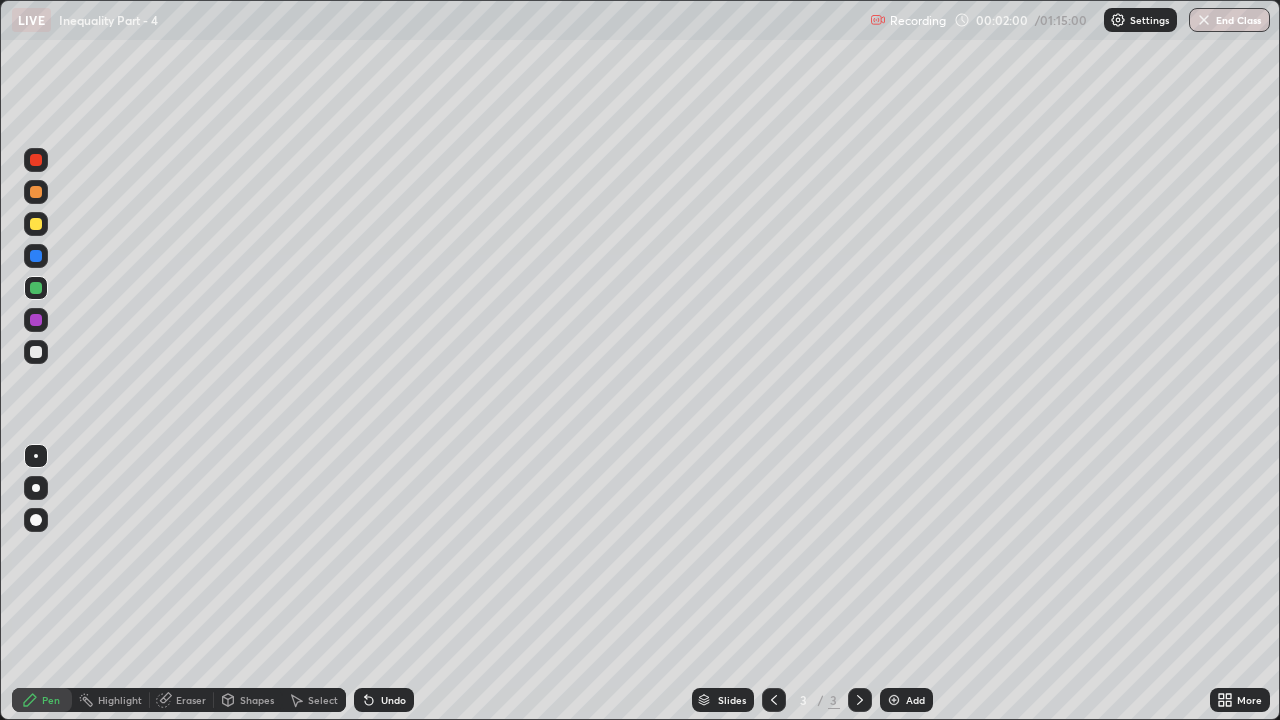 click at bounding box center [36, 224] 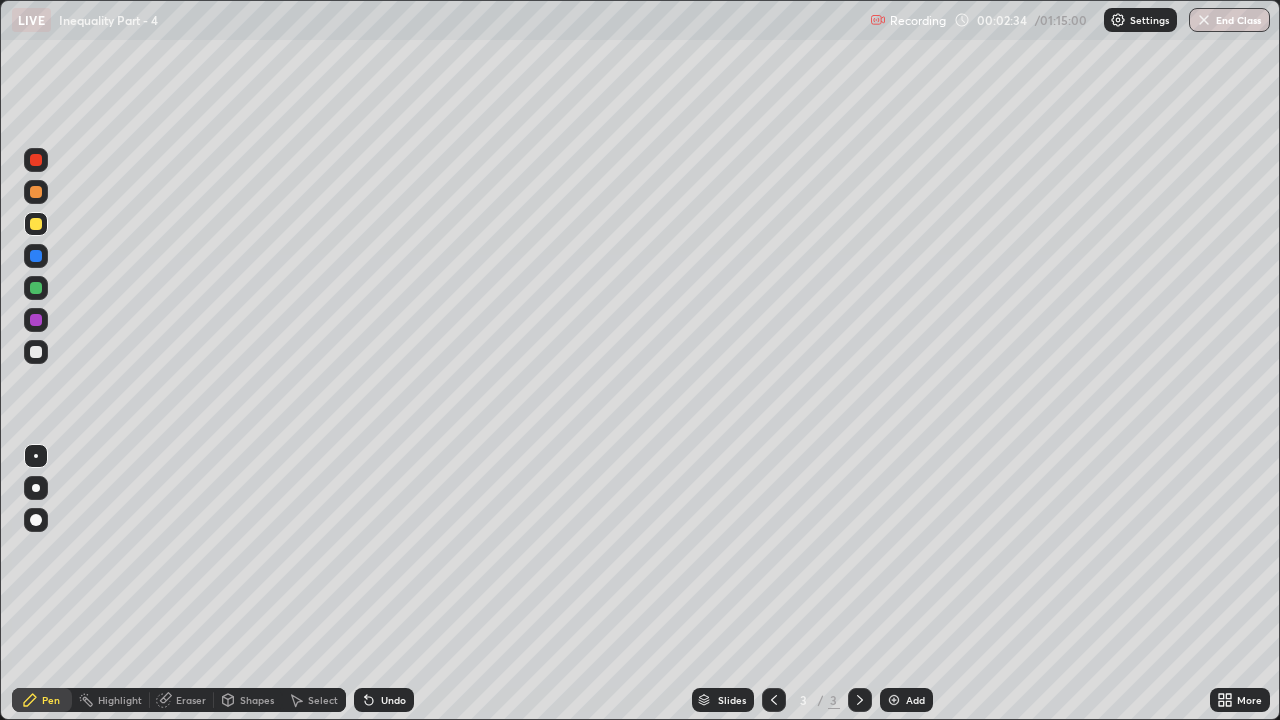 click at bounding box center [36, 192] 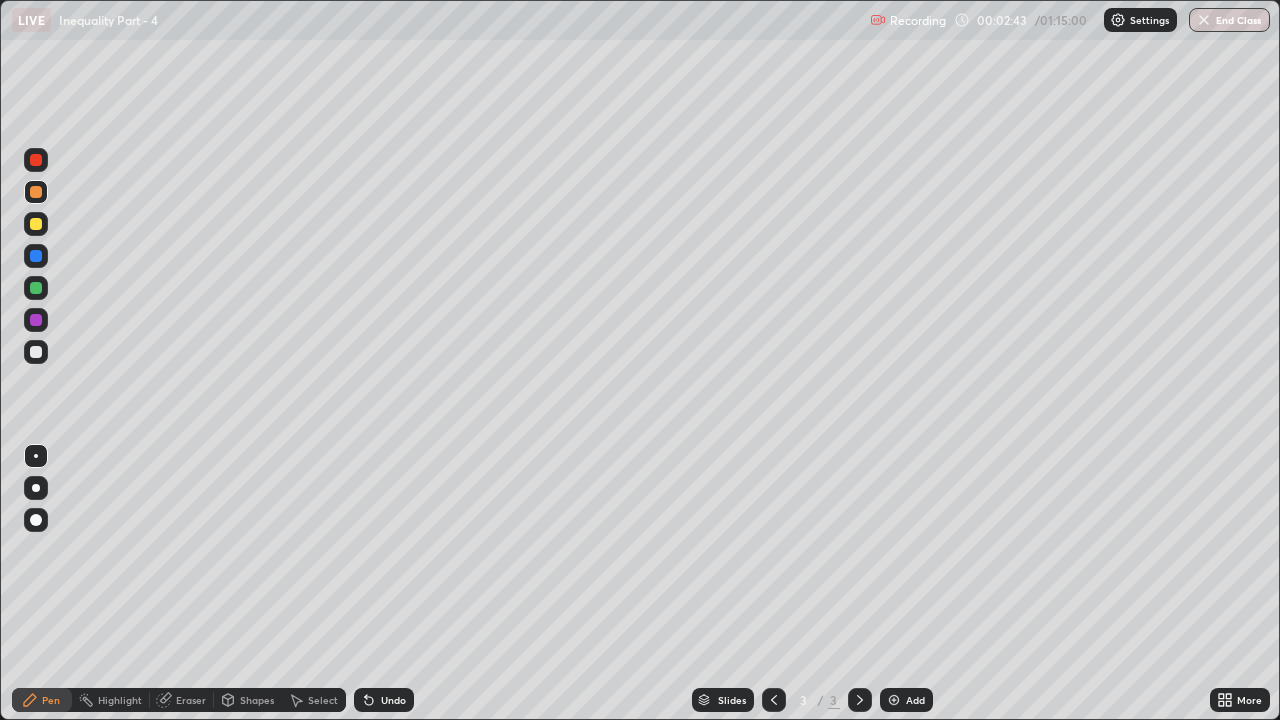 click at bounding box center (36, 352) 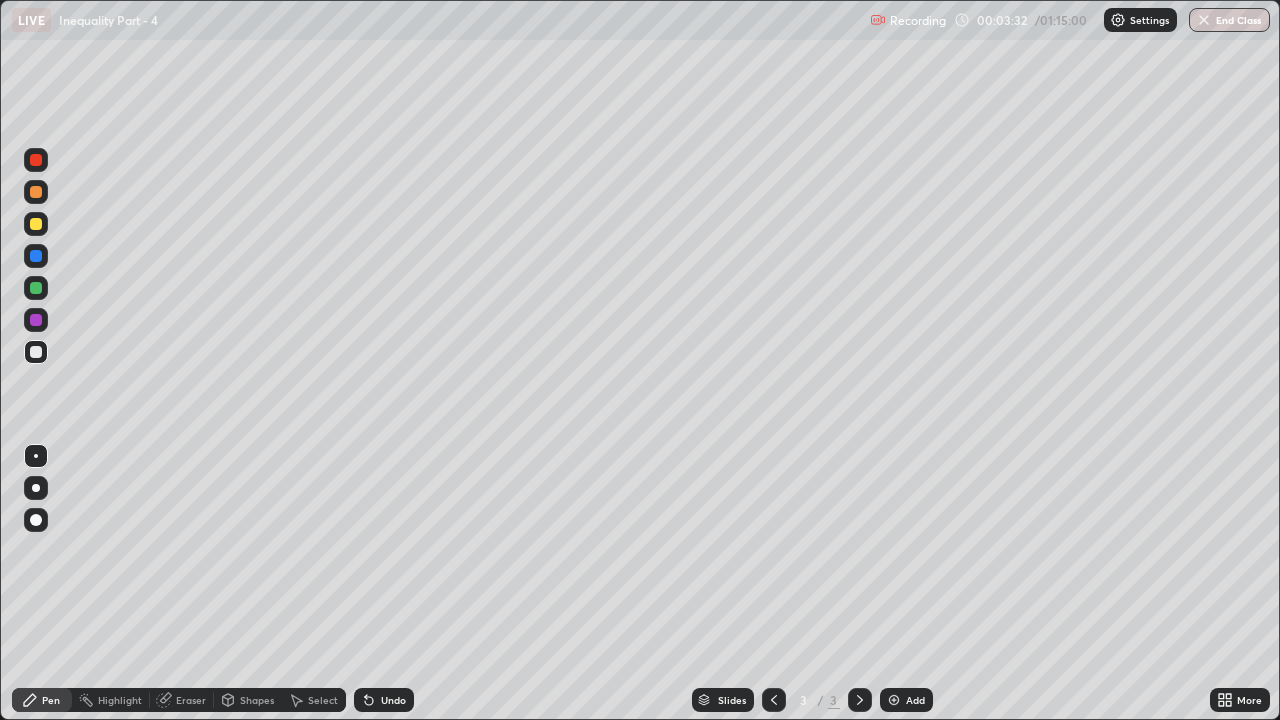 click at bounding box center [36, 224] 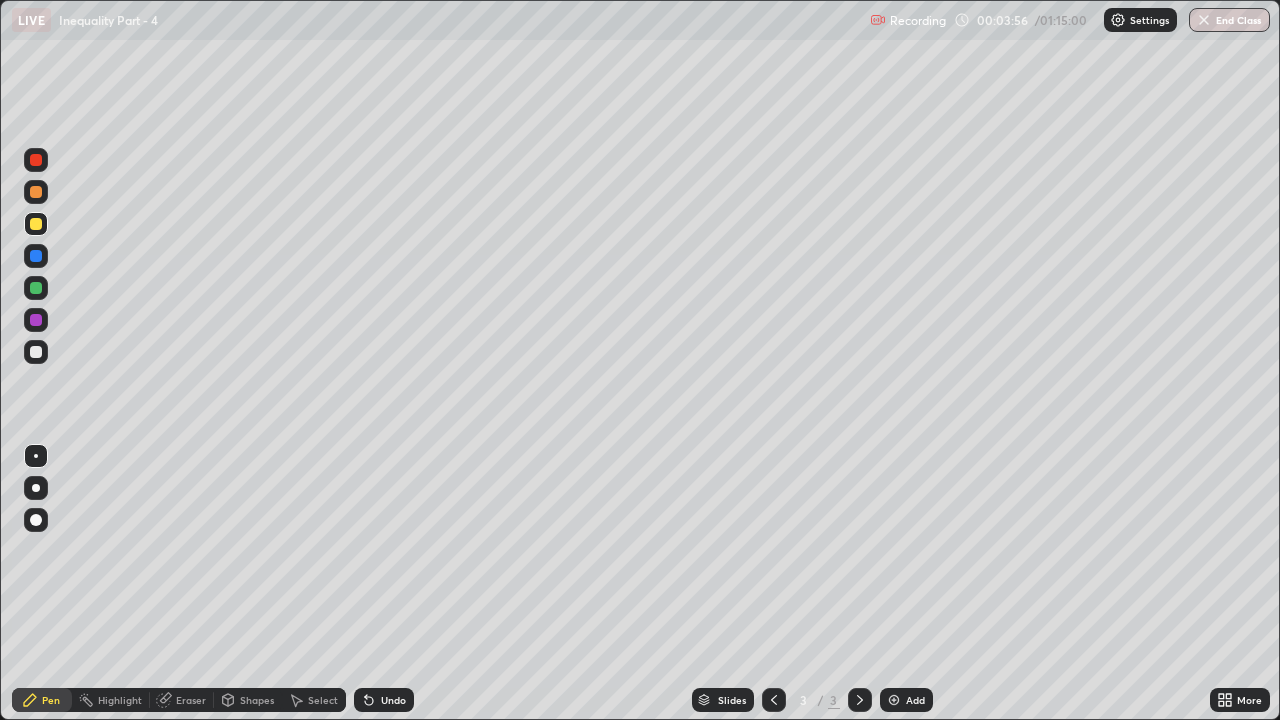 click on "Shapes" at bounding box center [257, 700] 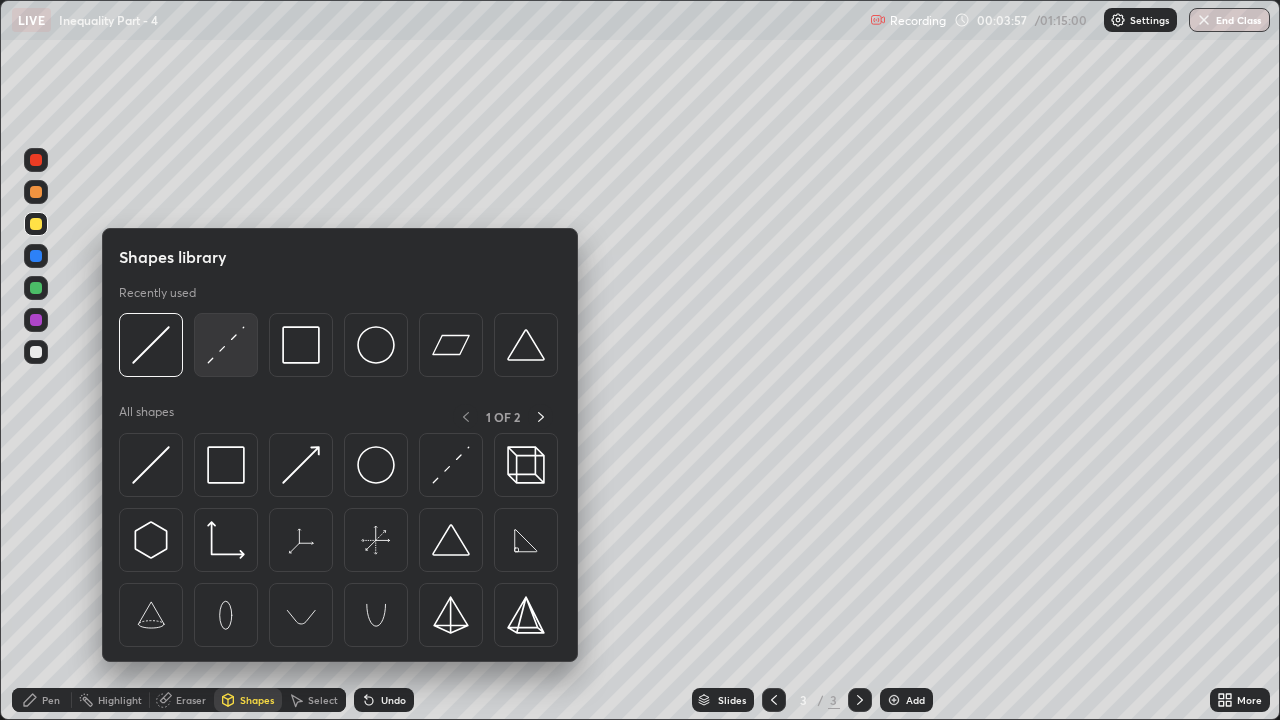 click at bounding box center [226, 345] 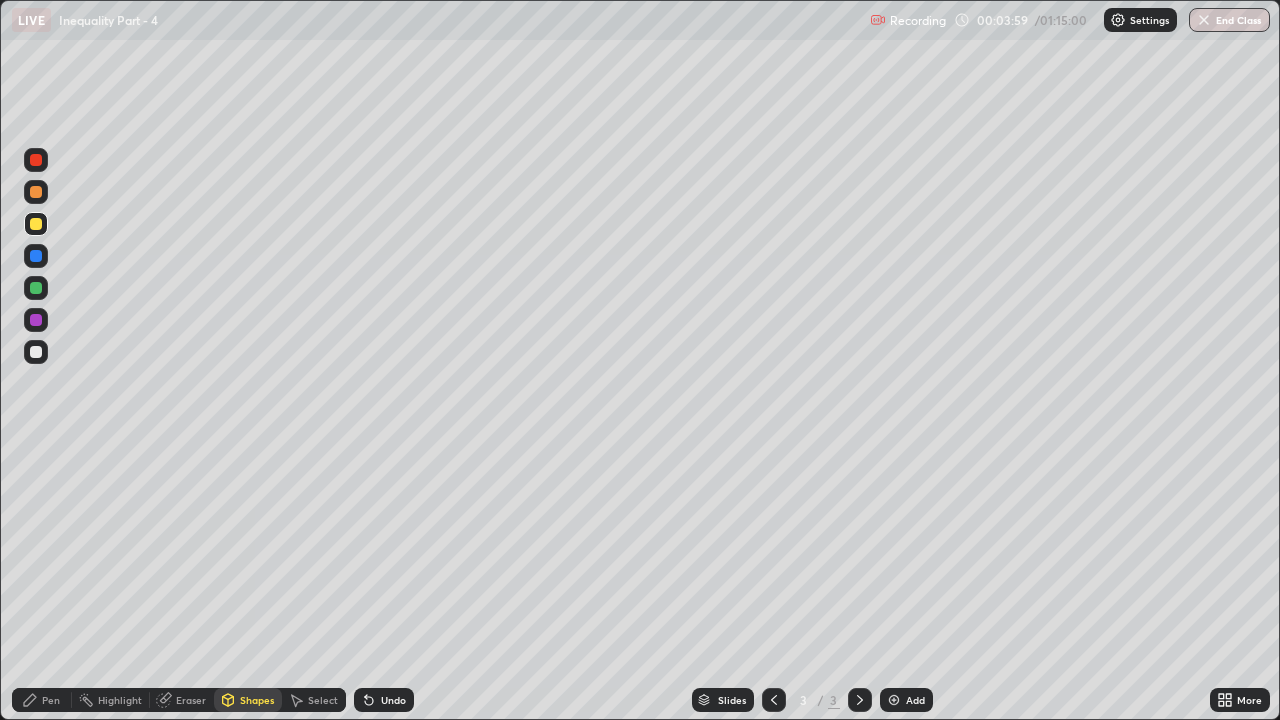 click 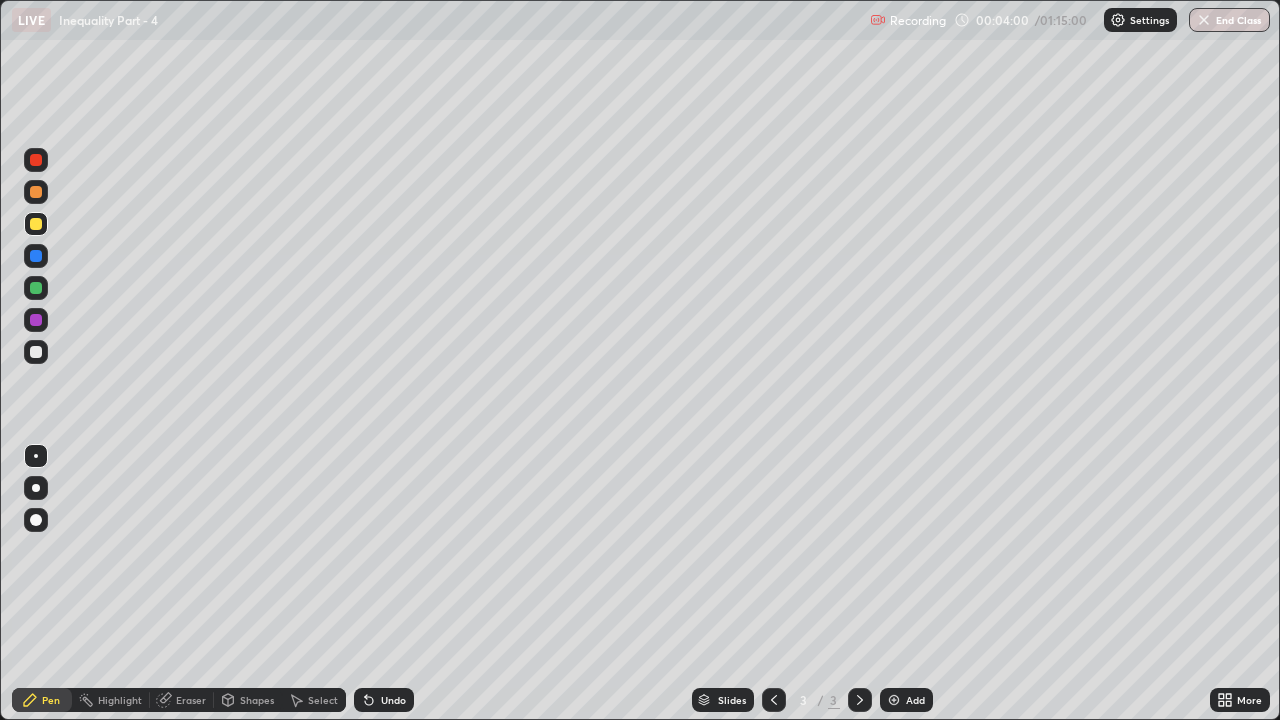 click at bounding box center (36, 352) 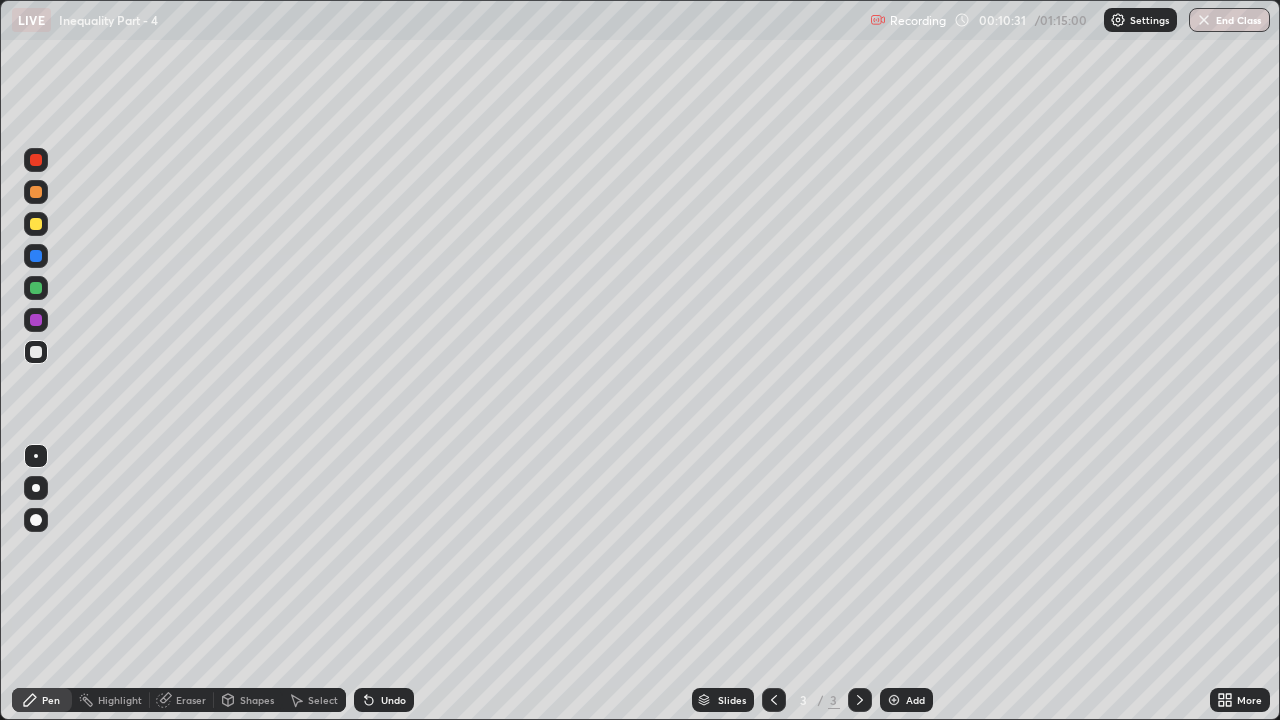 click at bounding box center (894, 700) 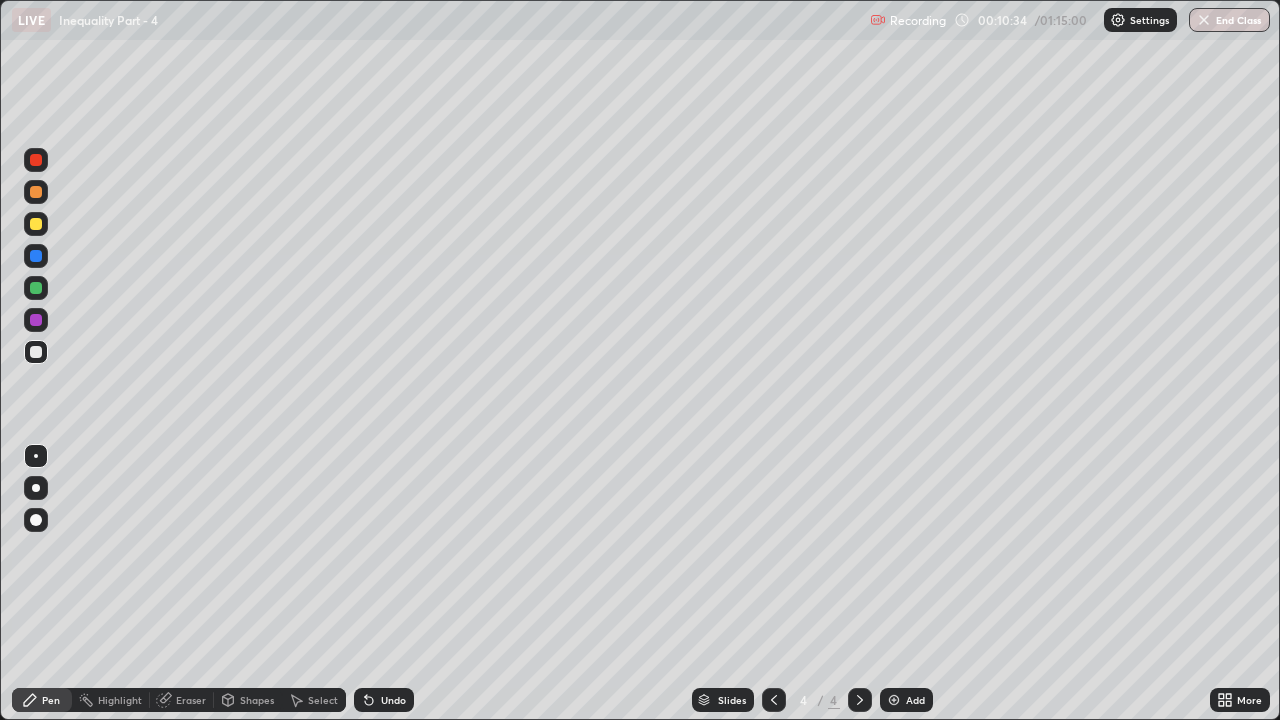 click 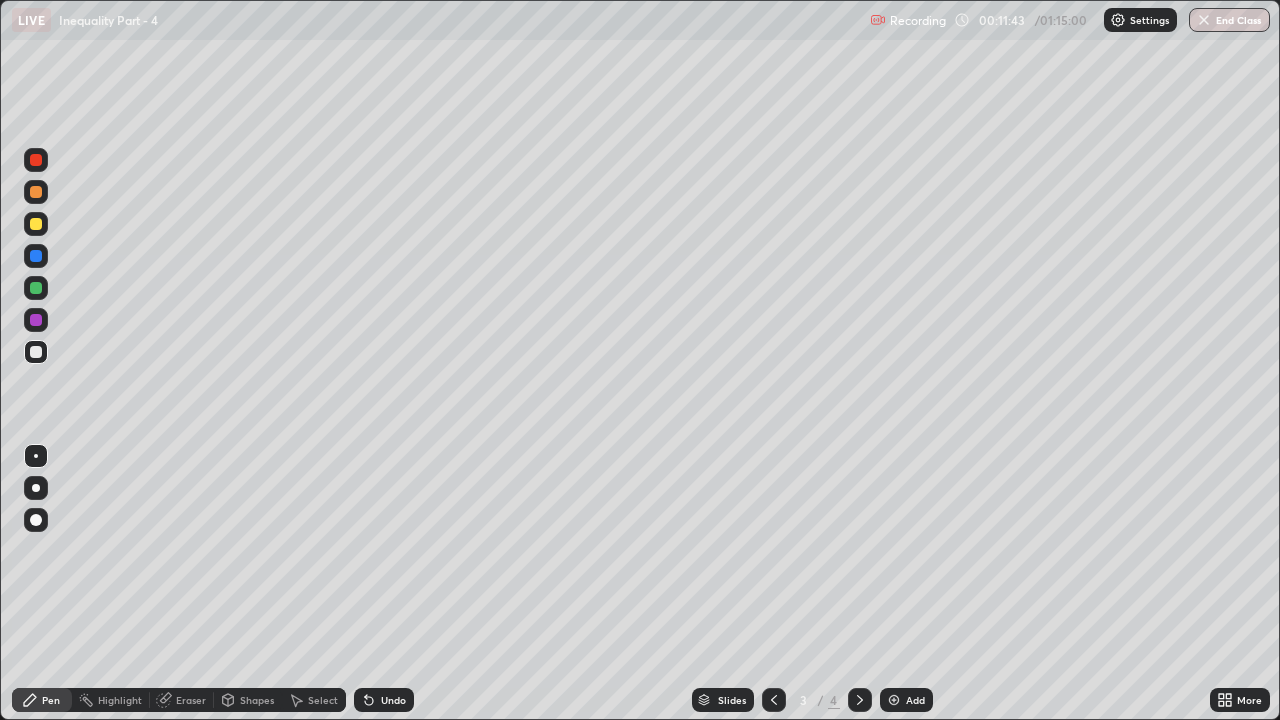 click at bounding box center [860, 700] 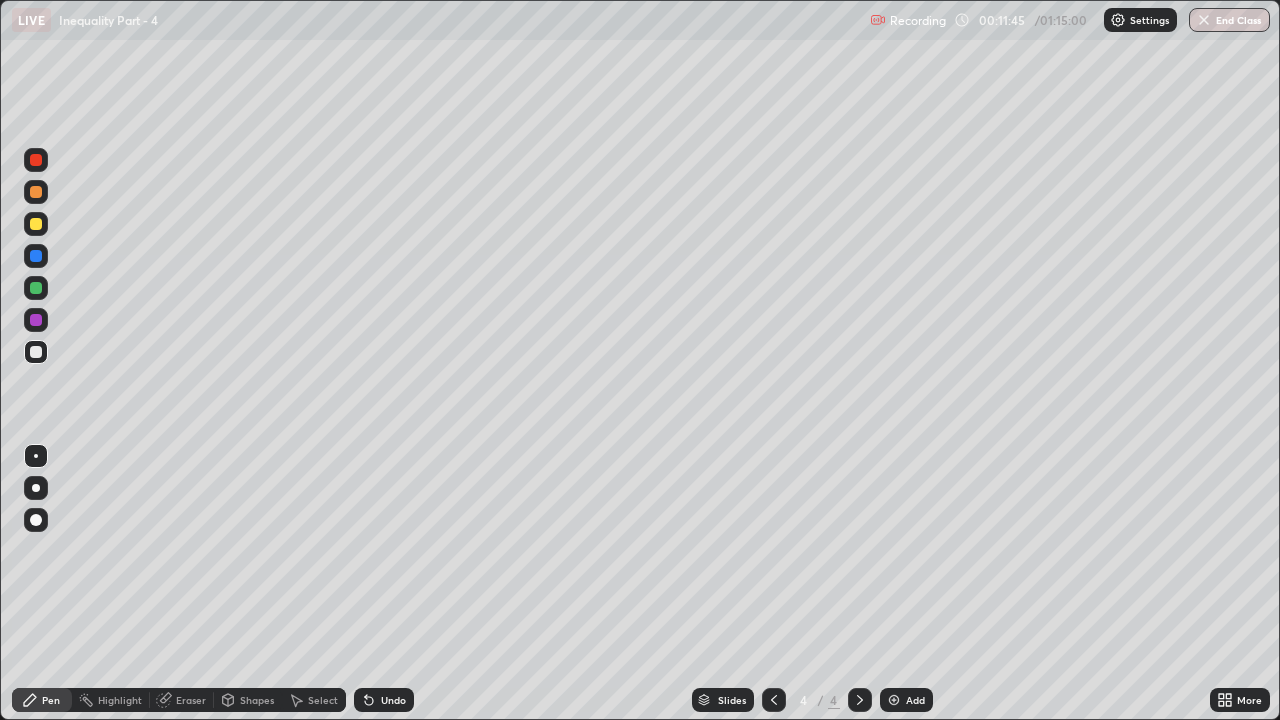 click 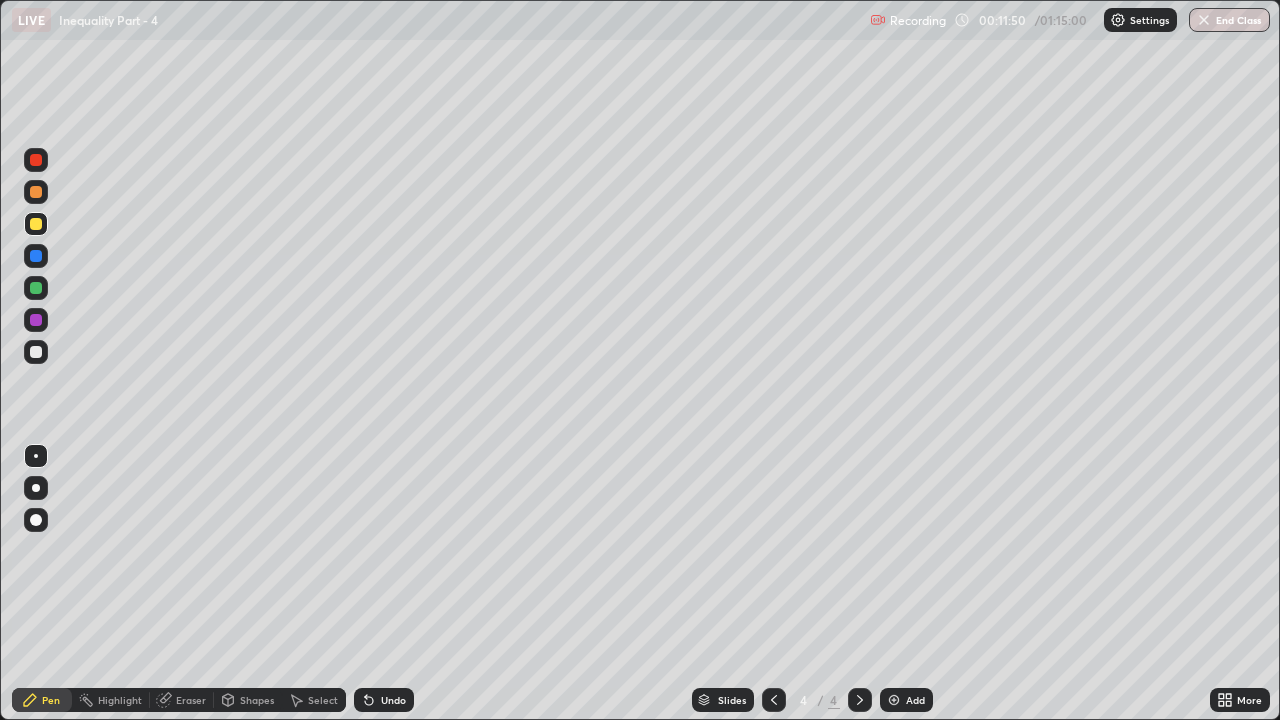 click at bounding box center [36, 352] 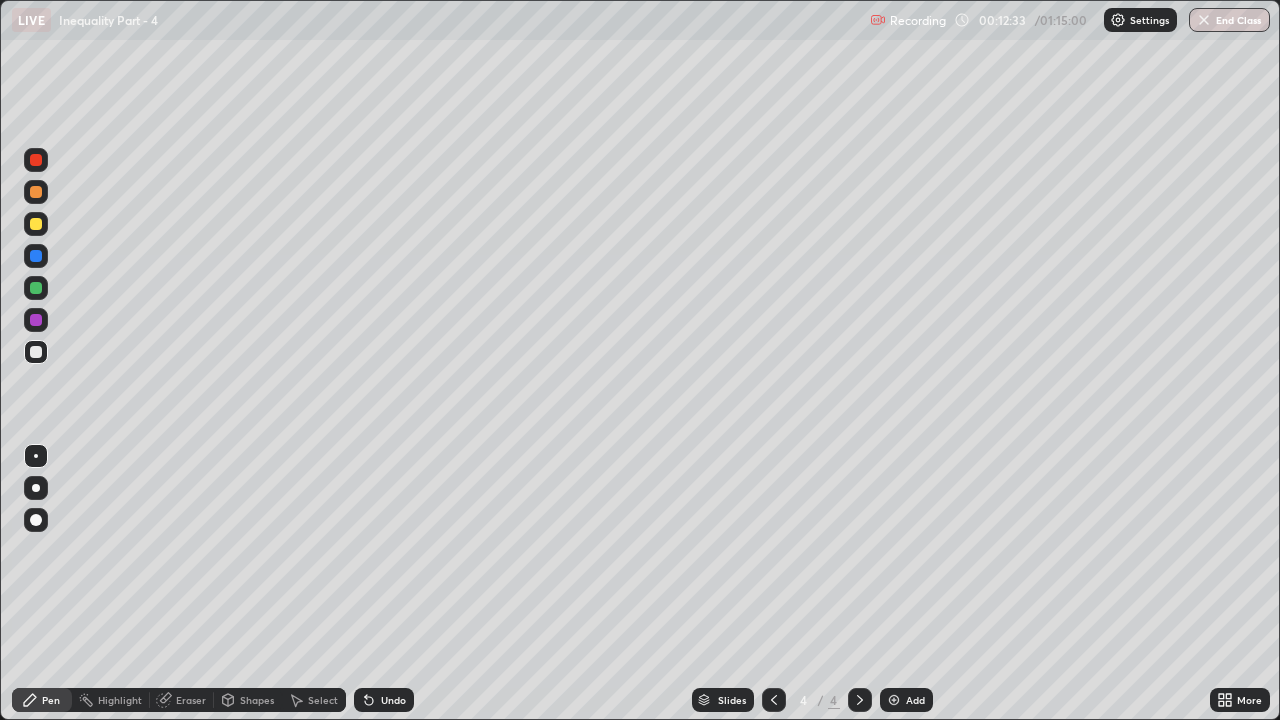 click on "Undo" at bounding box center [393, 700] 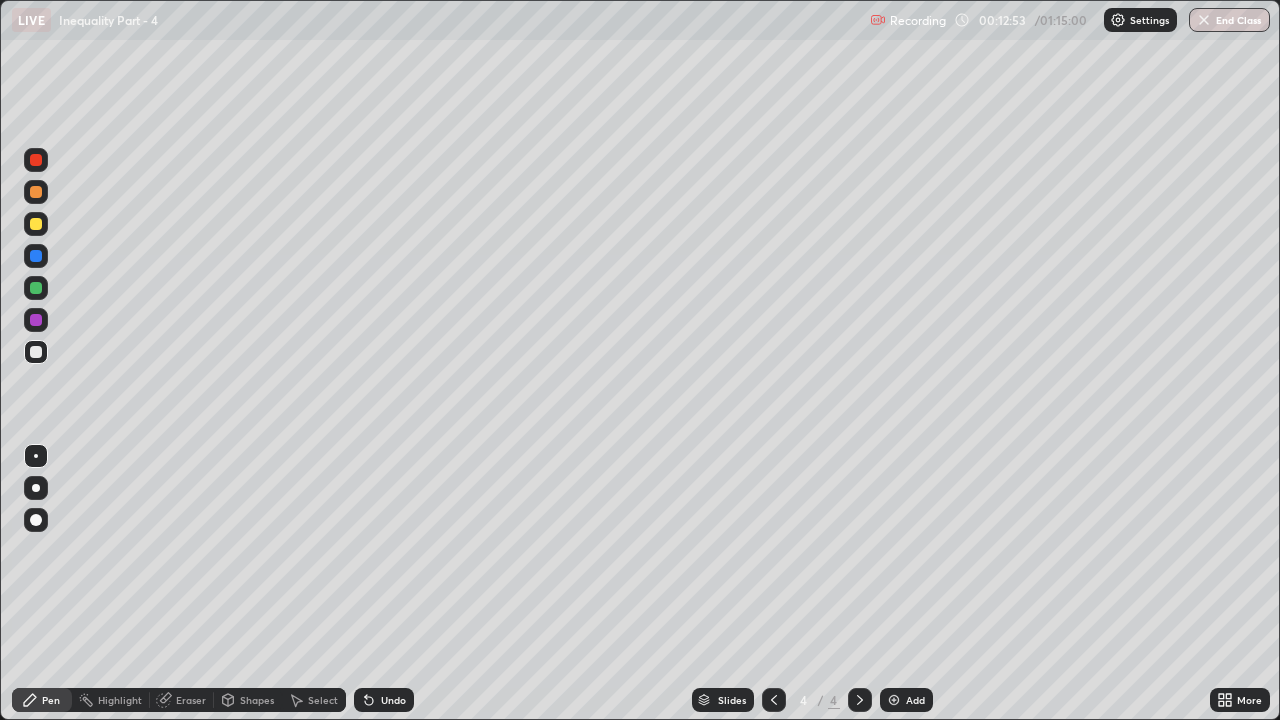 click at bounding box center [36, 288] 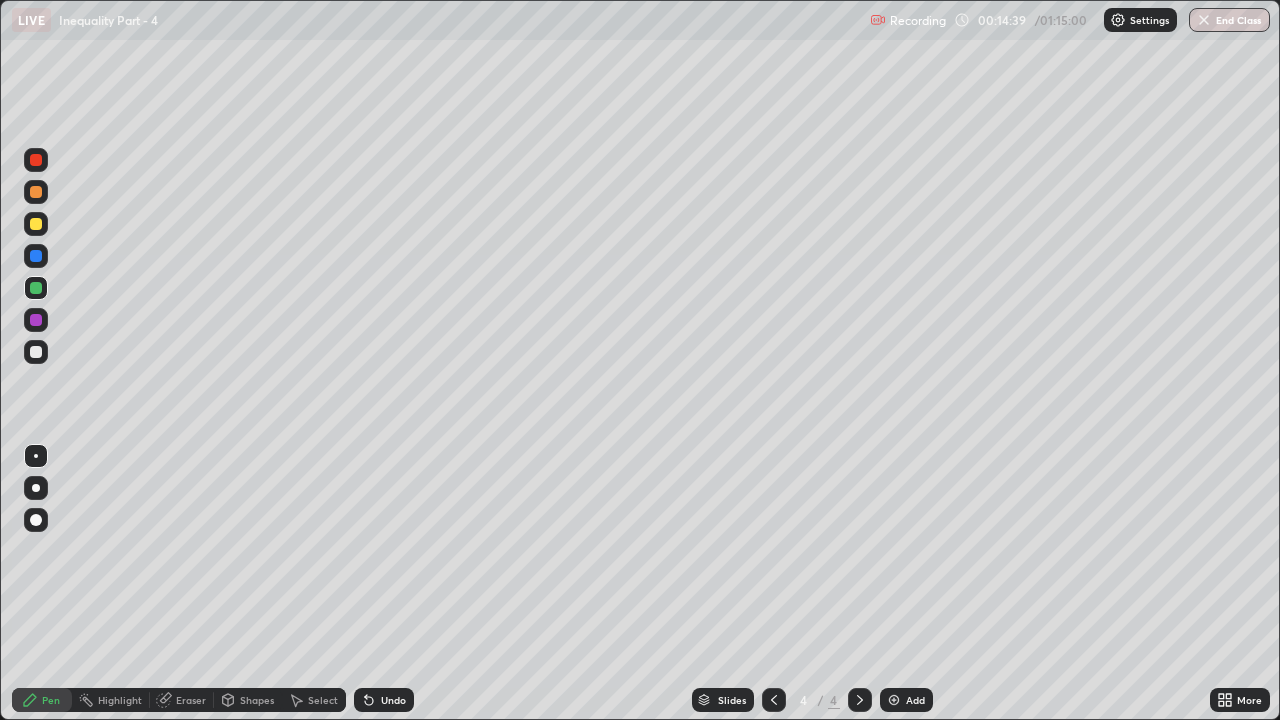 click 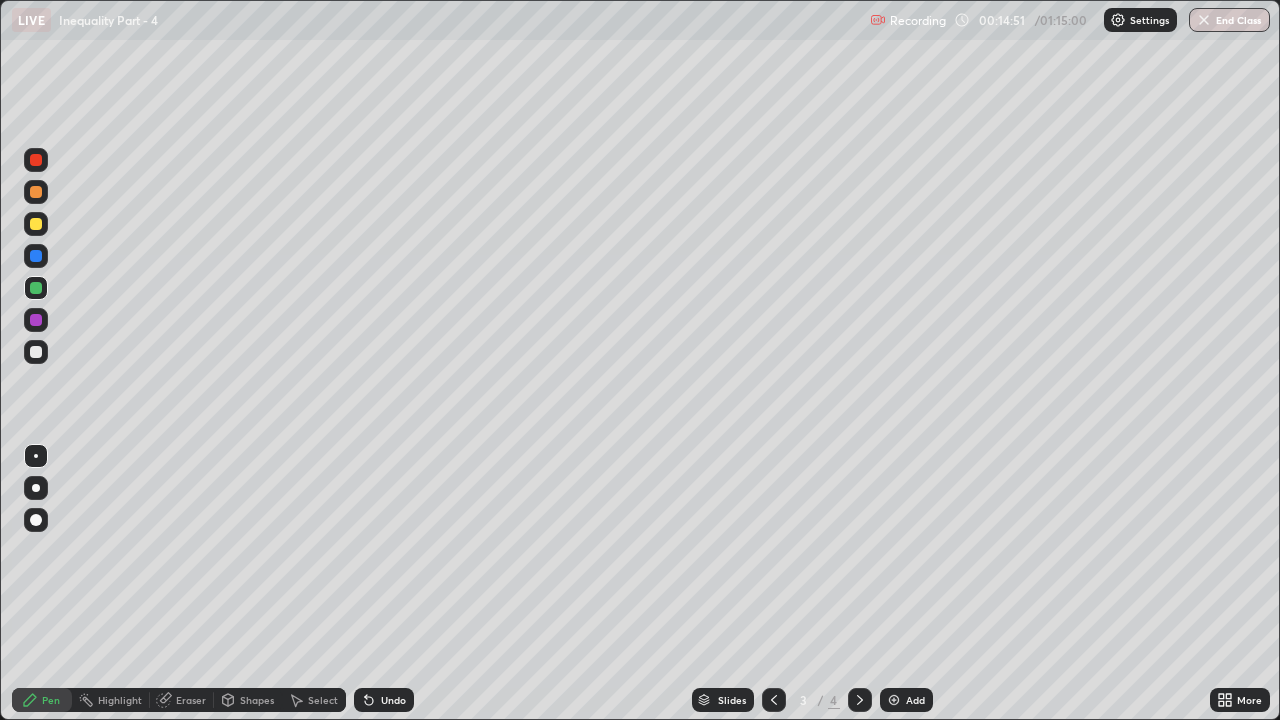 click at bounding box center [860, 700] 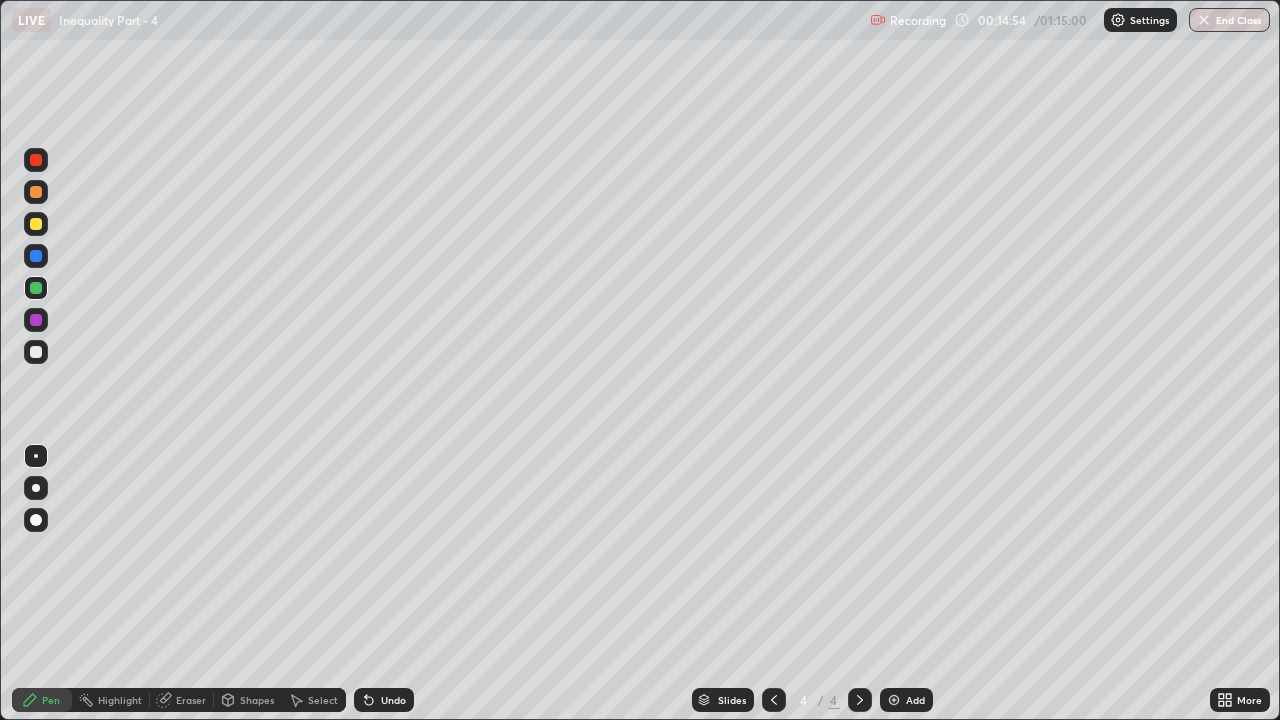 click at bounding box center (36, 352) 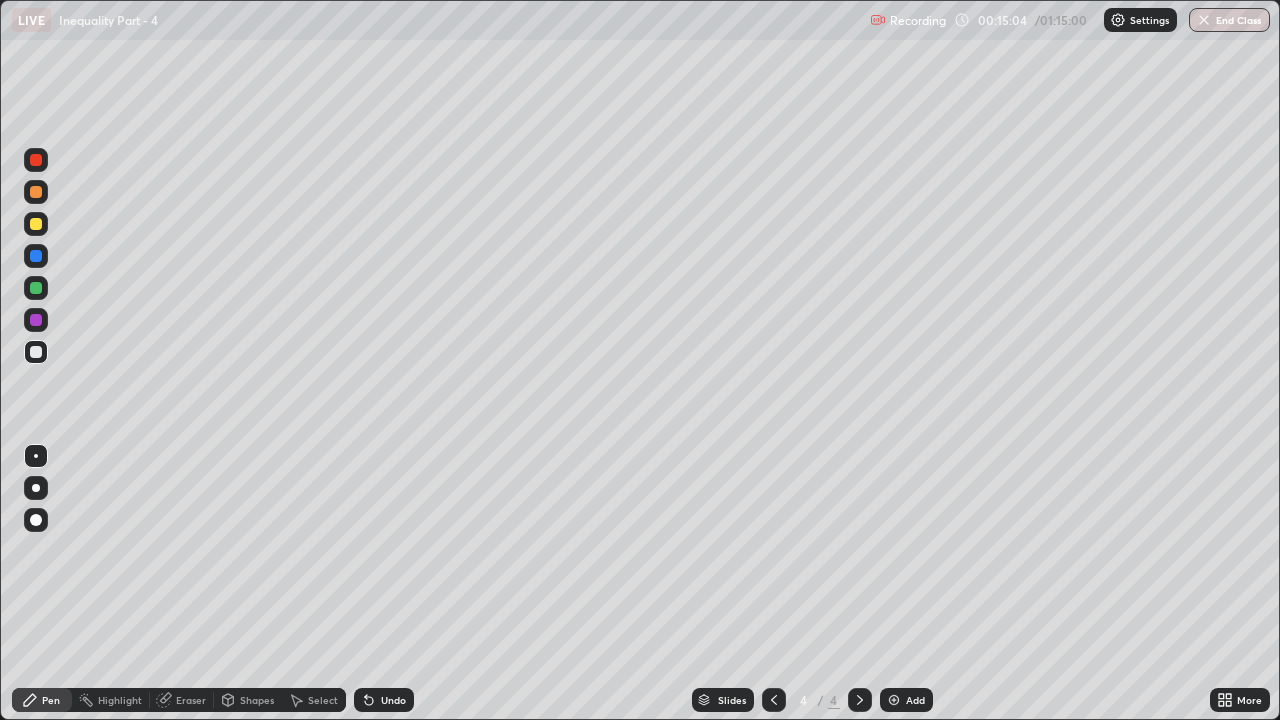 click at bounding box center (774, 700) 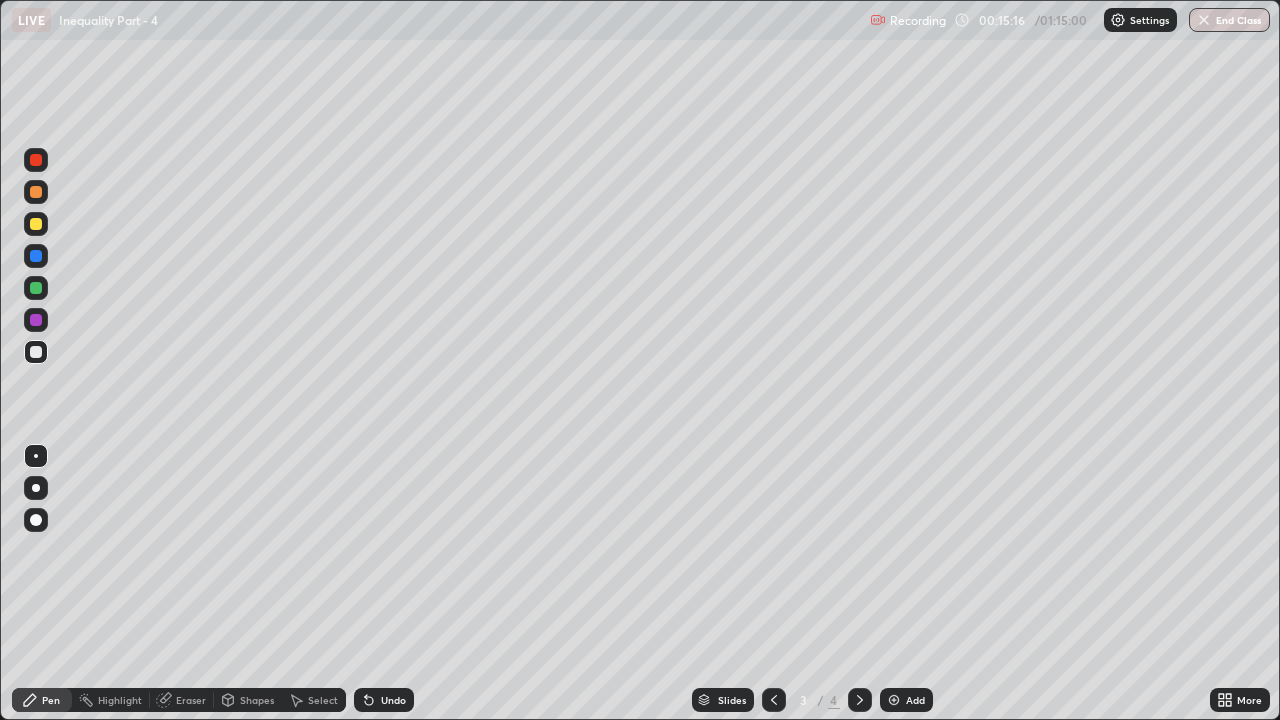 click 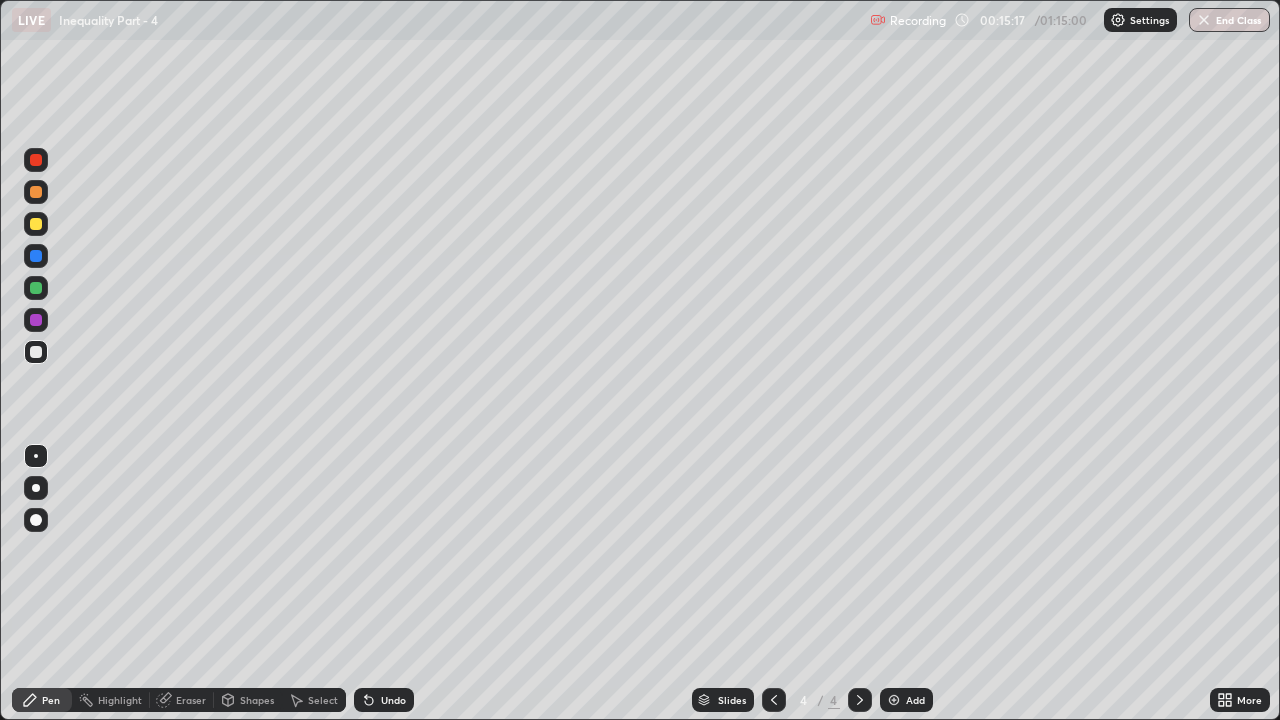 click on "Undo" at bounding box center [393, 700] 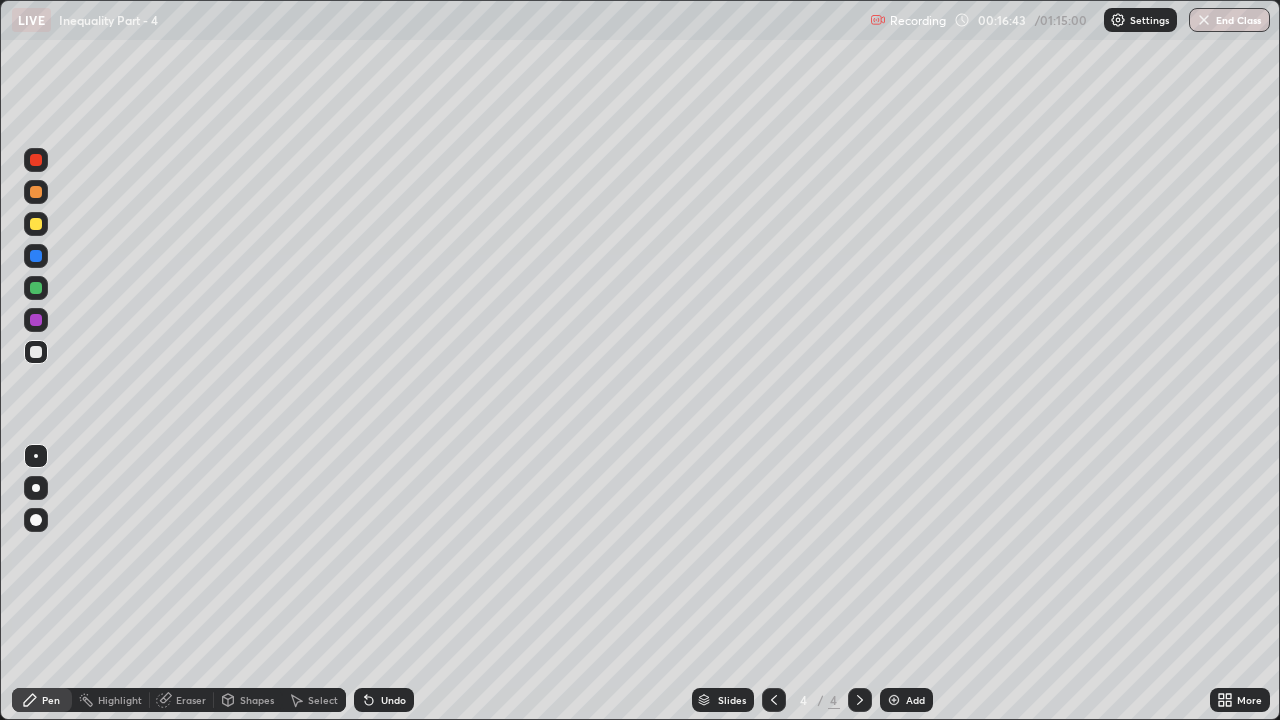 click on "Shapes" at bounding box center [257, 700] 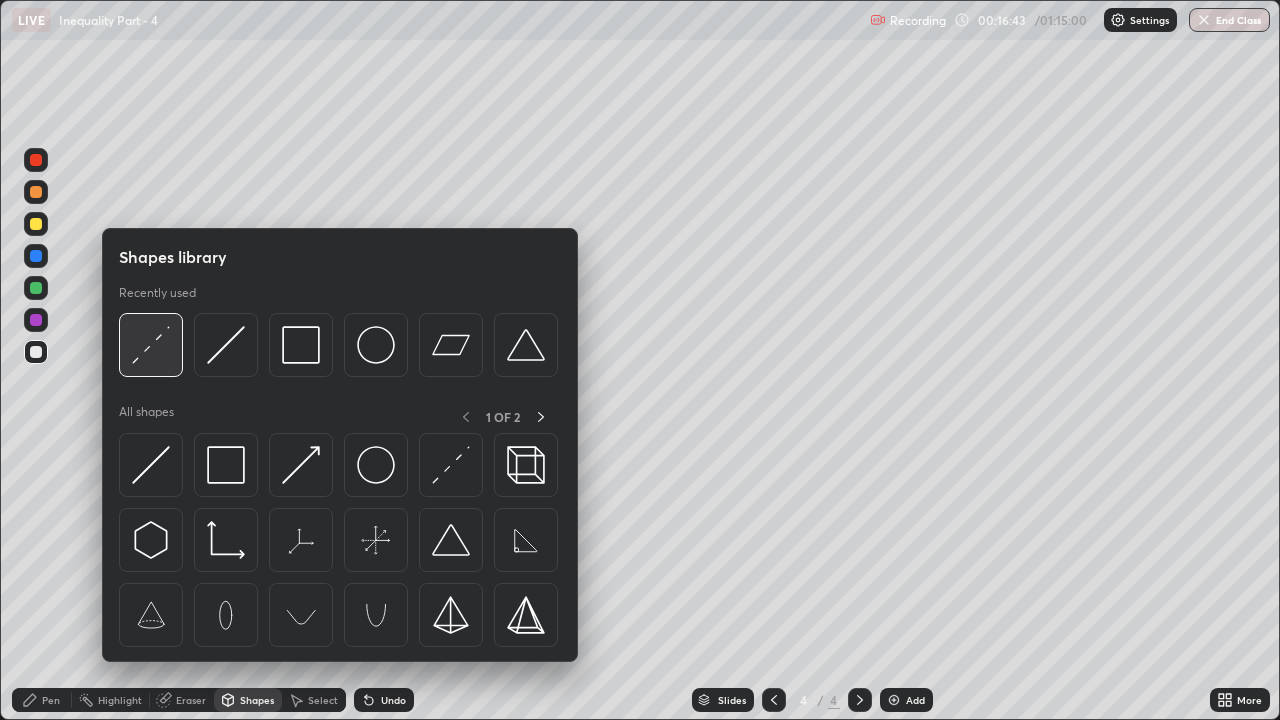 click at bounding box center (151, 345) 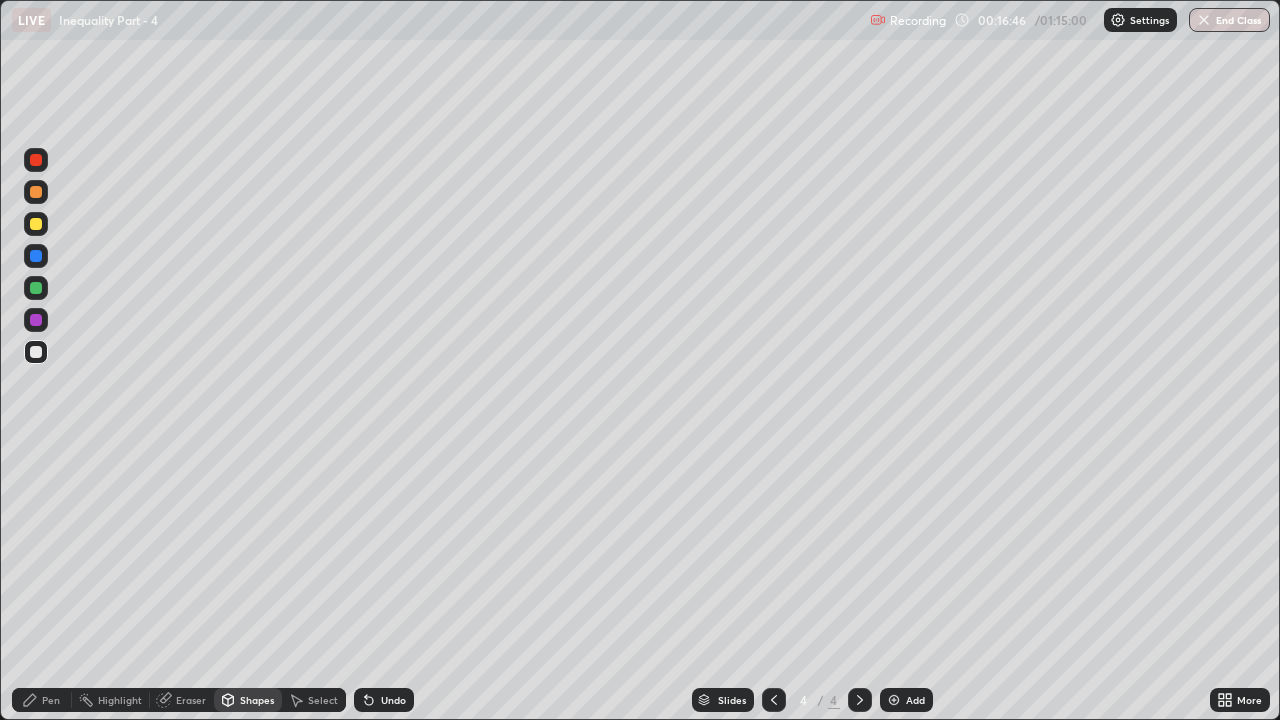 click on "Shapes" at bounding box center (257, 700) 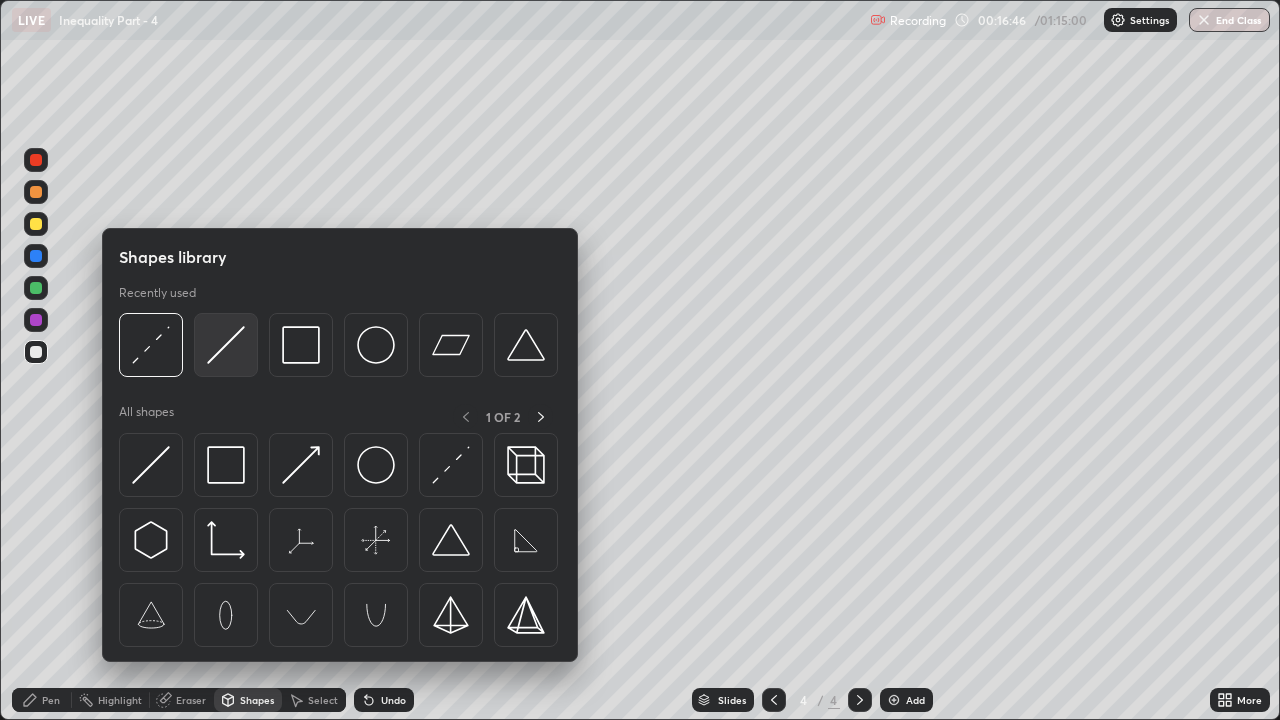 click at bounding box center (226, 345) 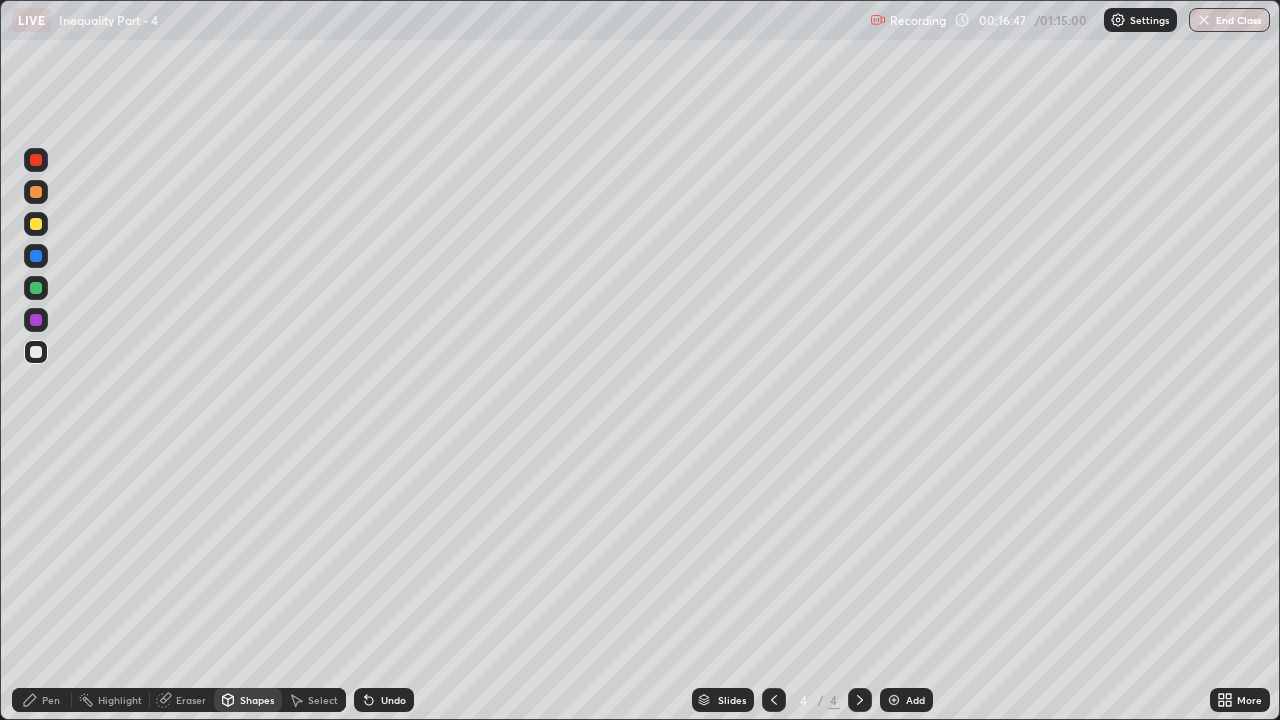 click at bounding box center [36, 320] 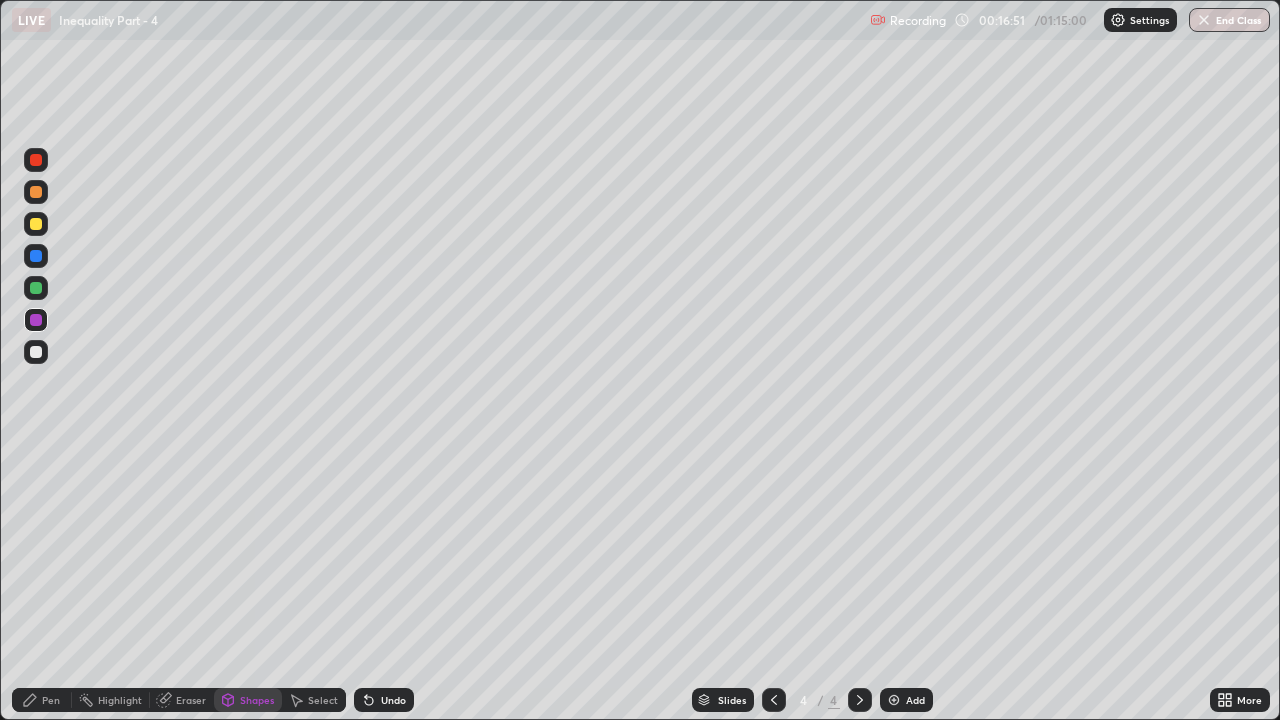 click on "Pen" at bounding box center (42, 700) 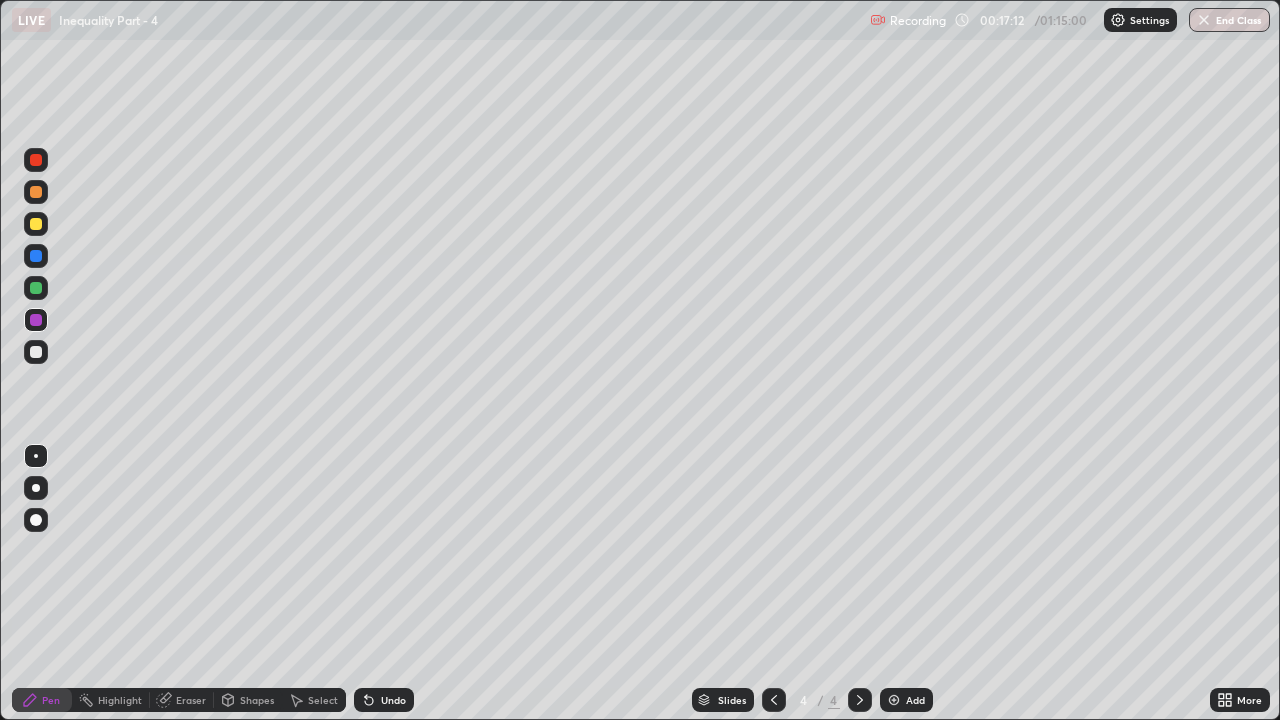 click at bounding box center [36, 224] 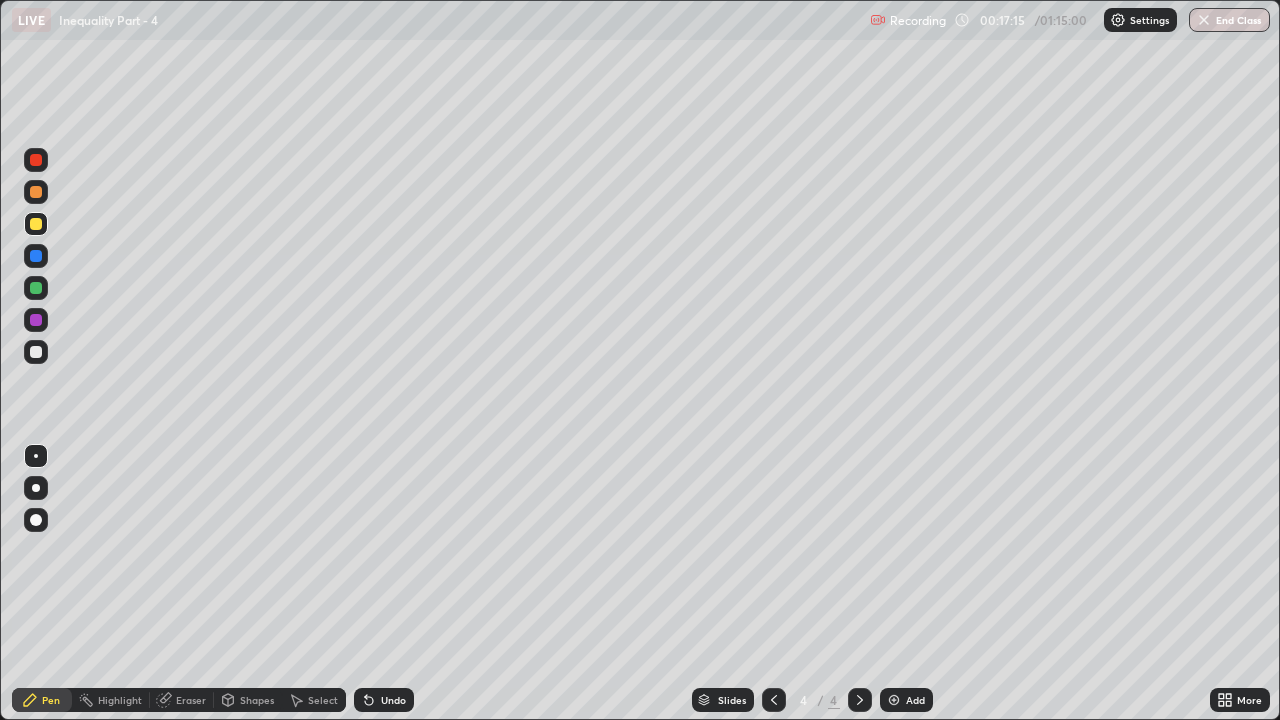 click at bounding box center (36, 320) 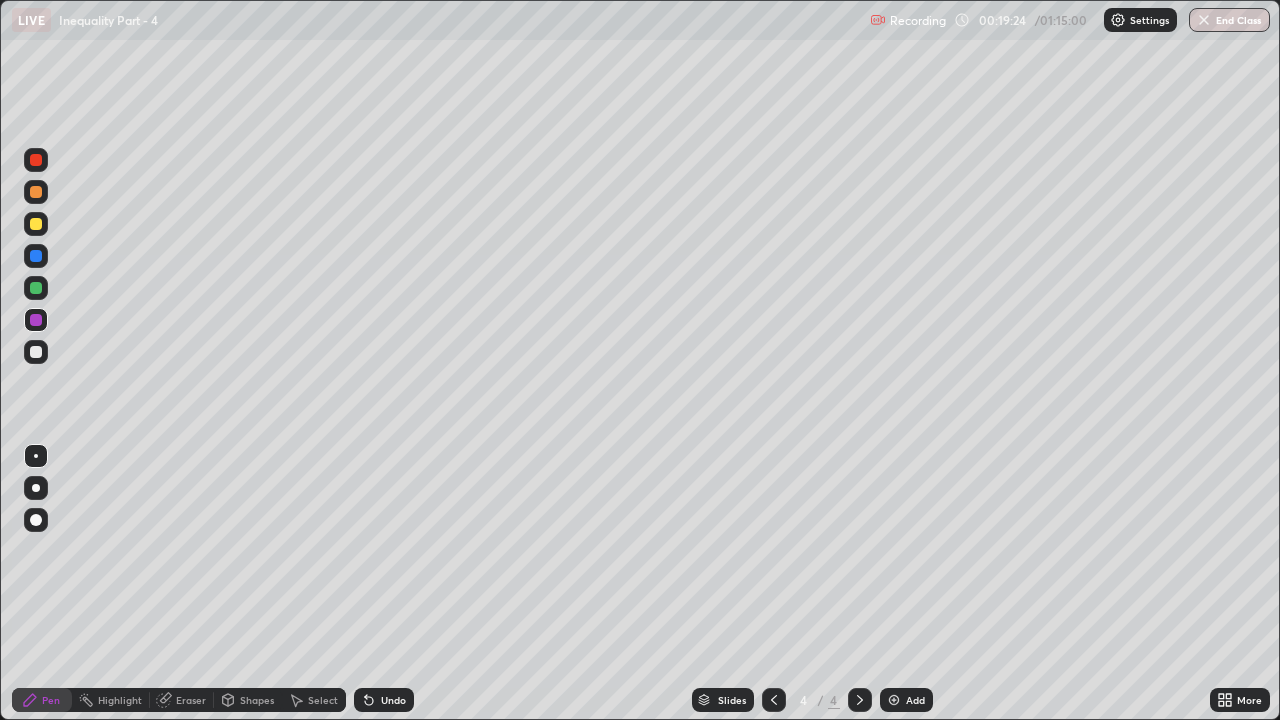 click 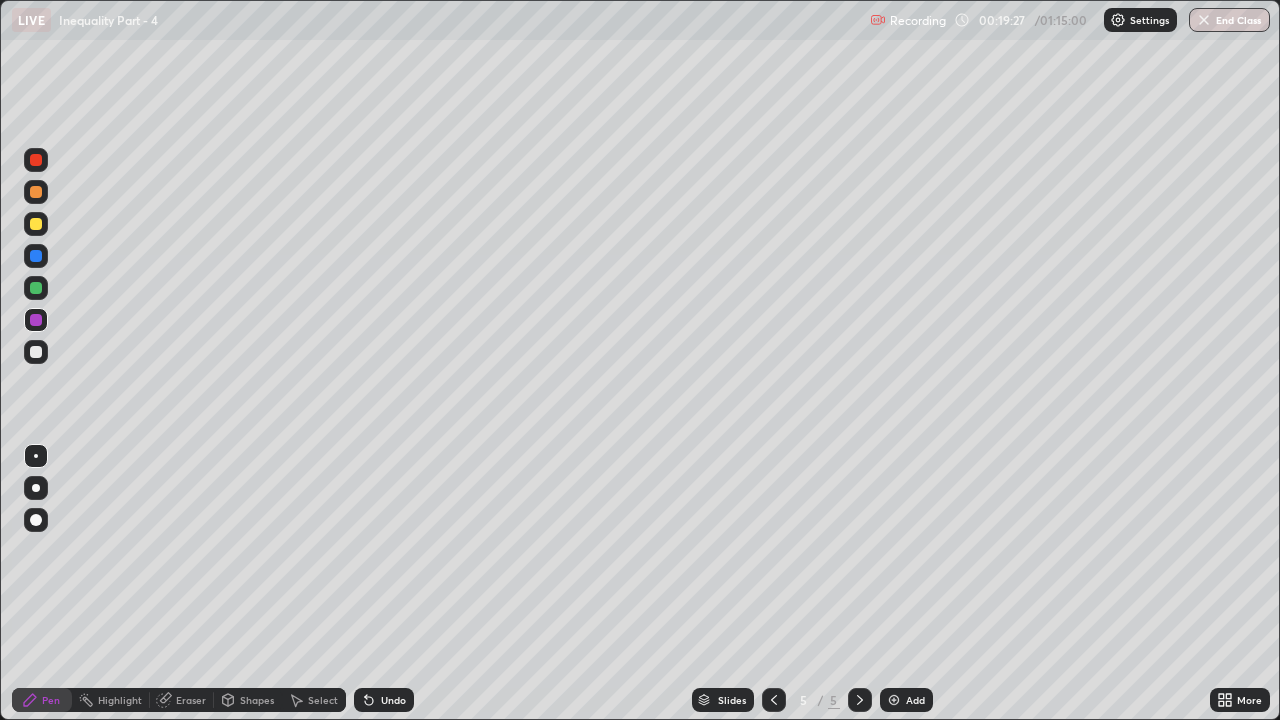click on "Pen" at bounding box center [42, 700] 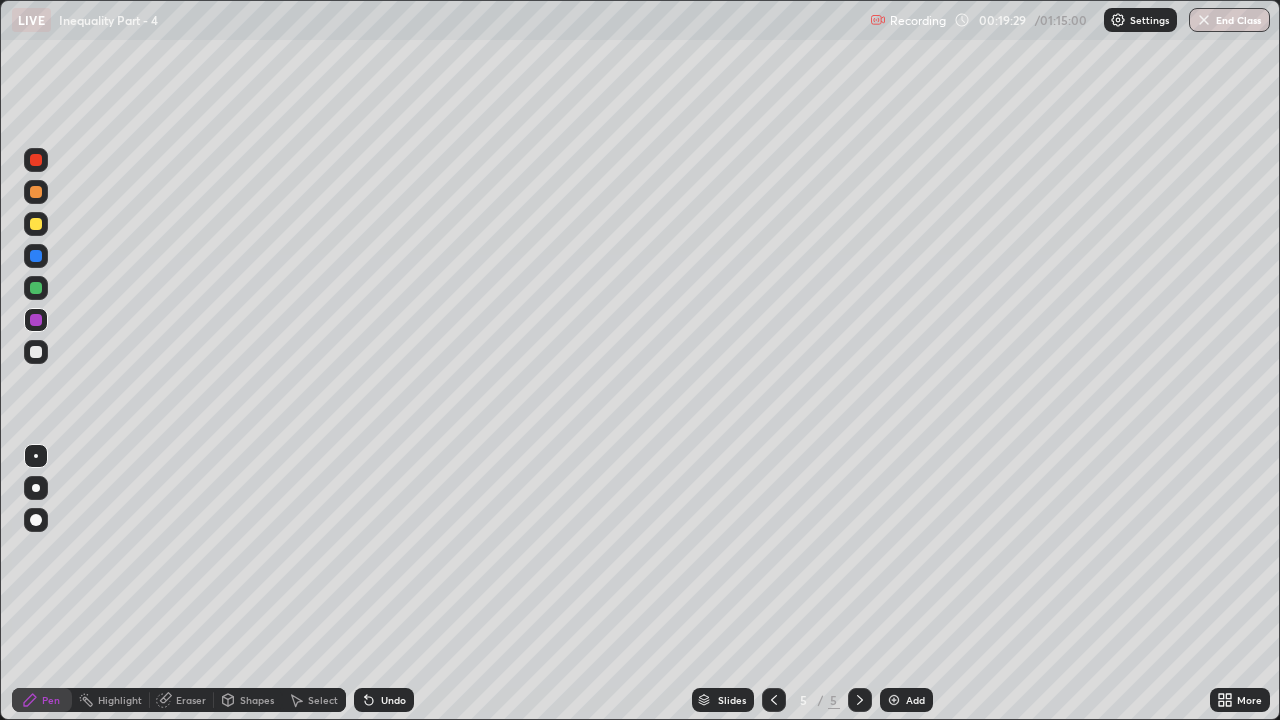 click at bounding box center [36, 224] 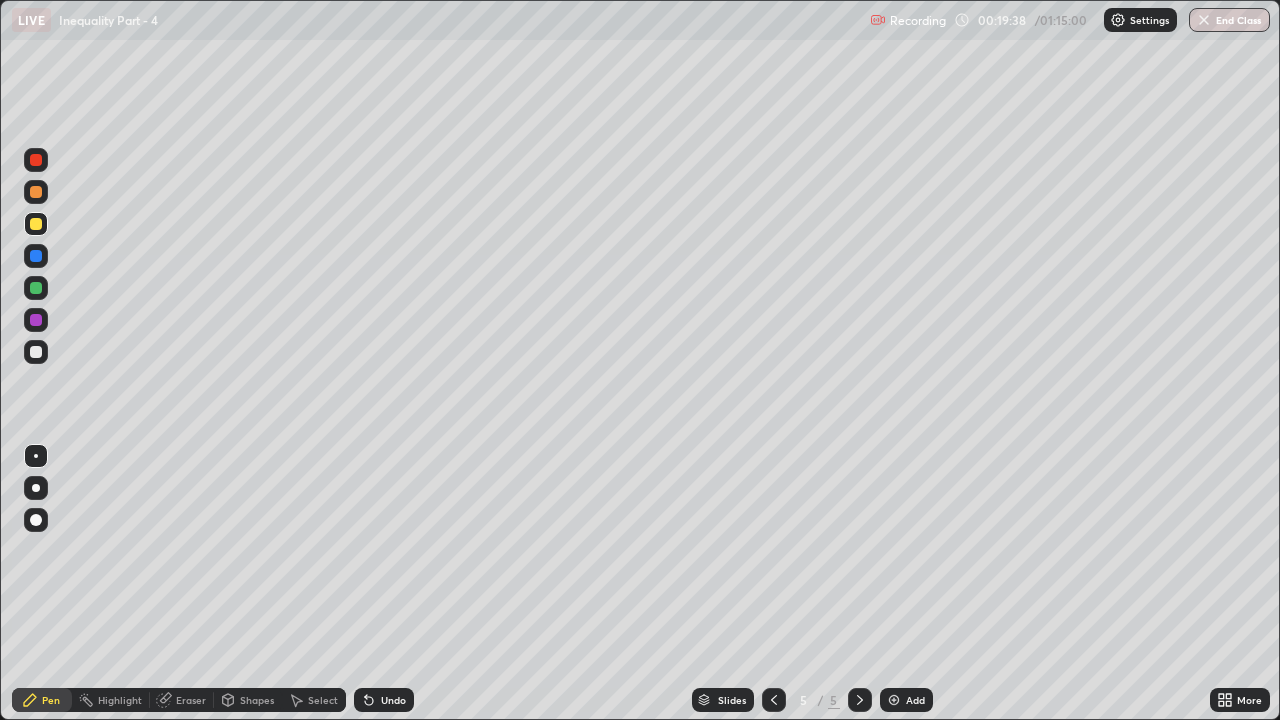 click at bounding box center (36, 224) 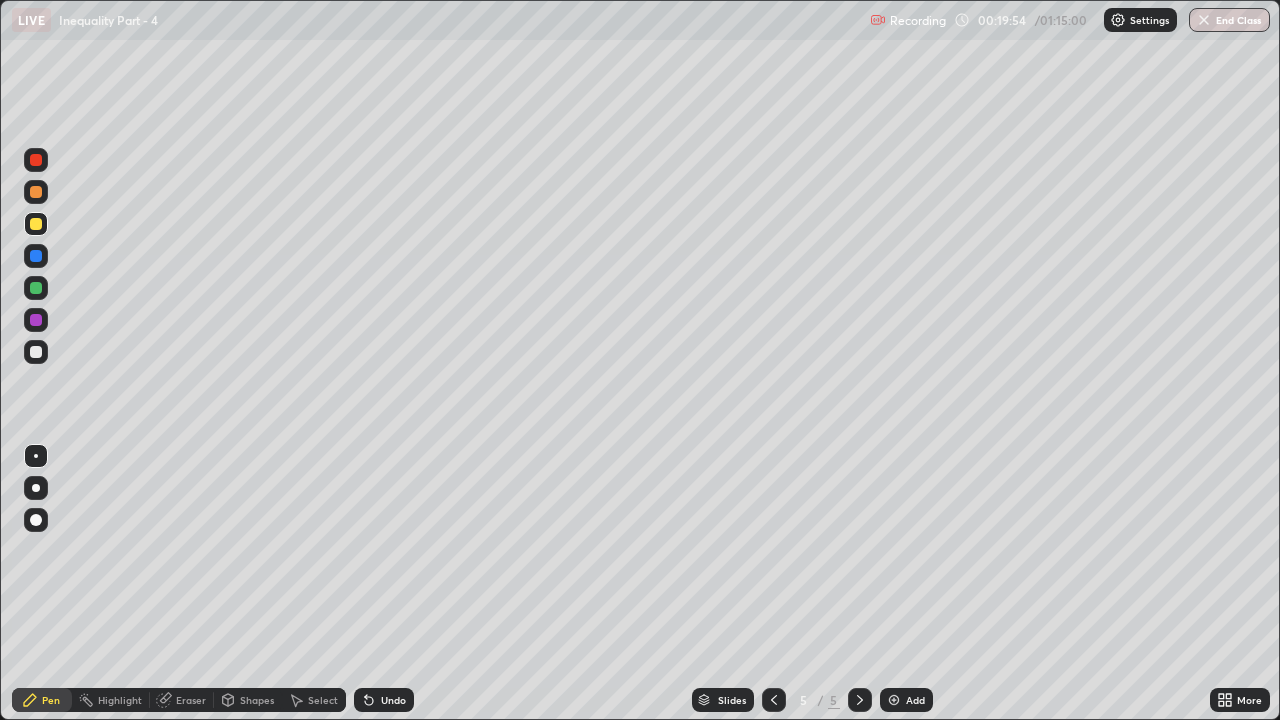click on "Undo" at bounding box center (384, 700) 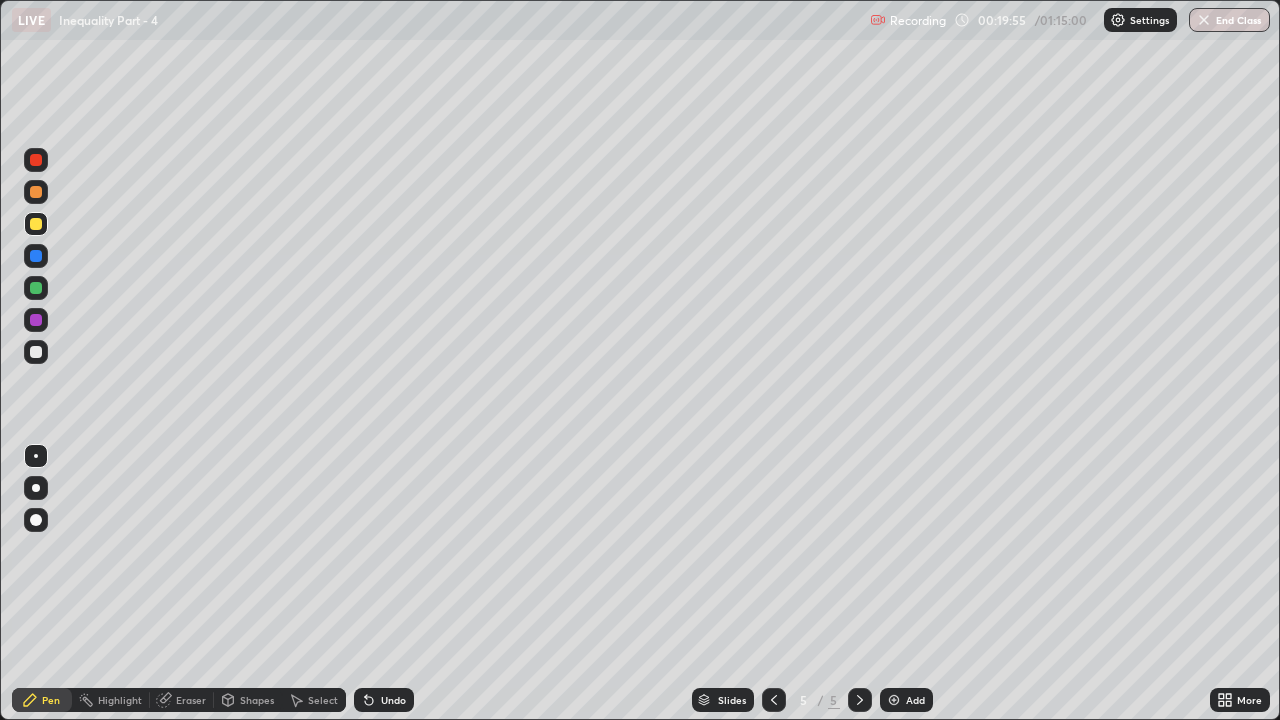 click on "Undo" at bounding box center [393, 700] 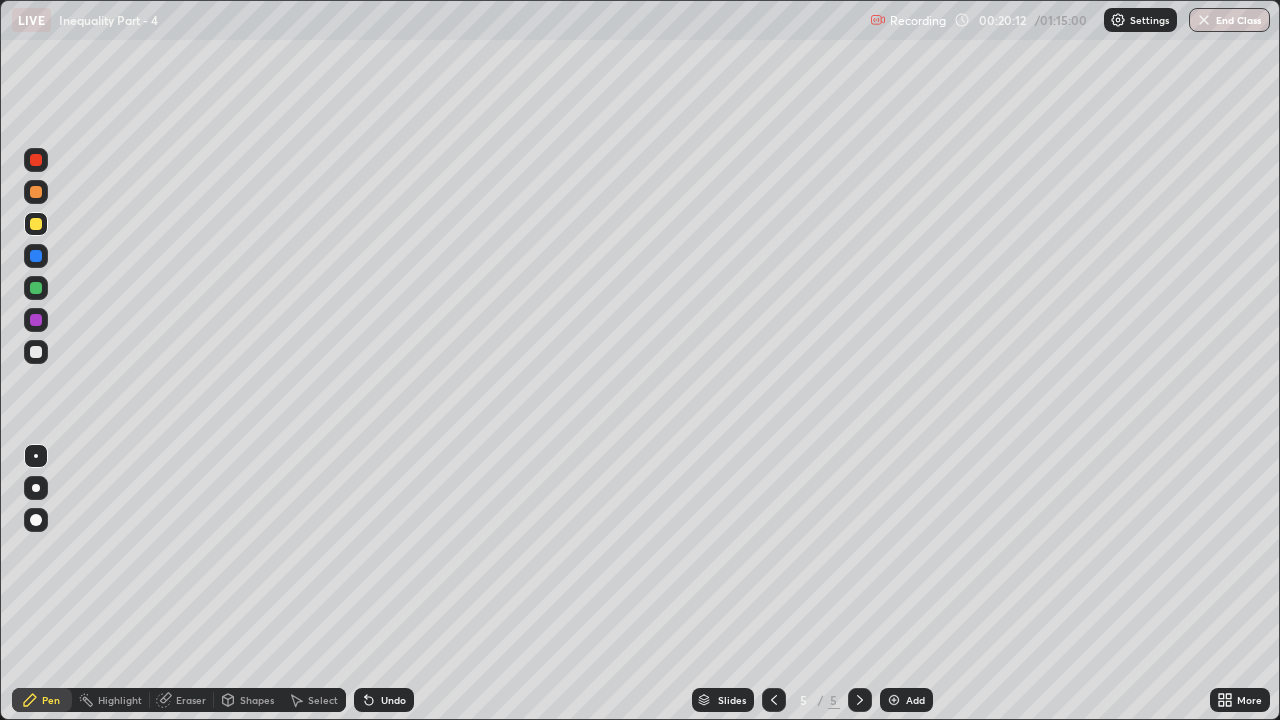 click at bounding box center (36, 352) 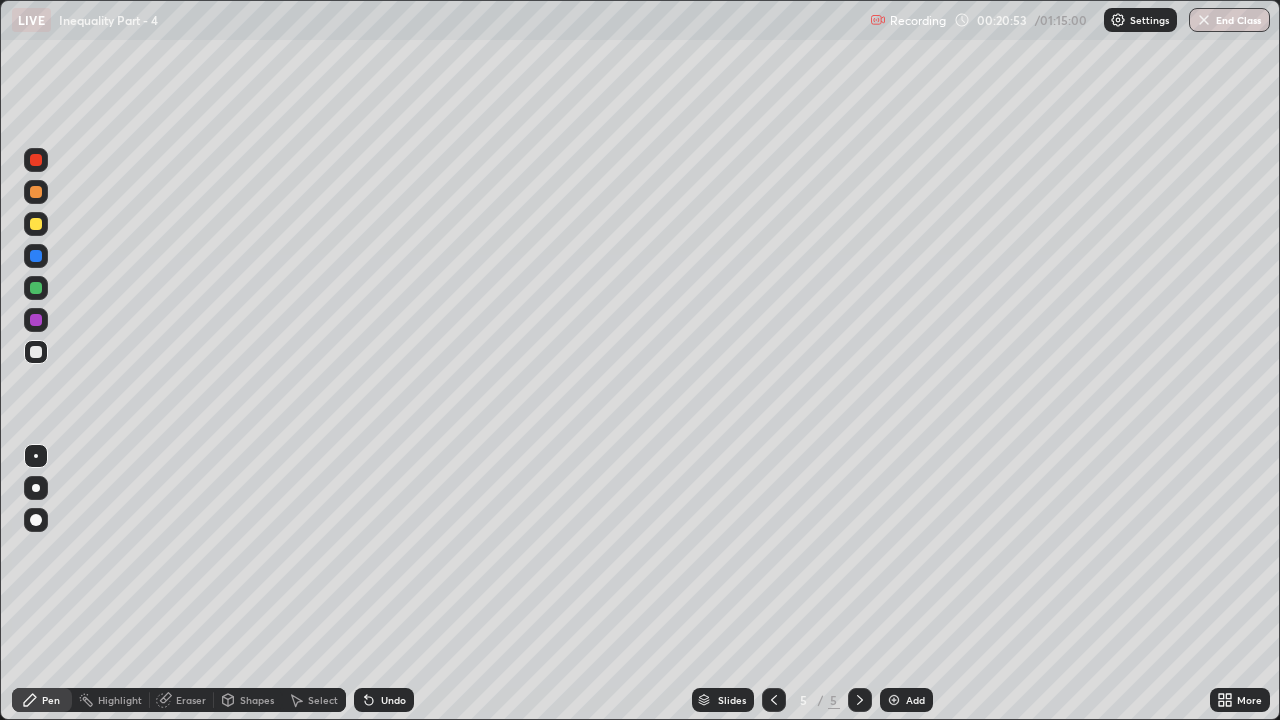 click on "Undo" at bounding box center [384, 700] 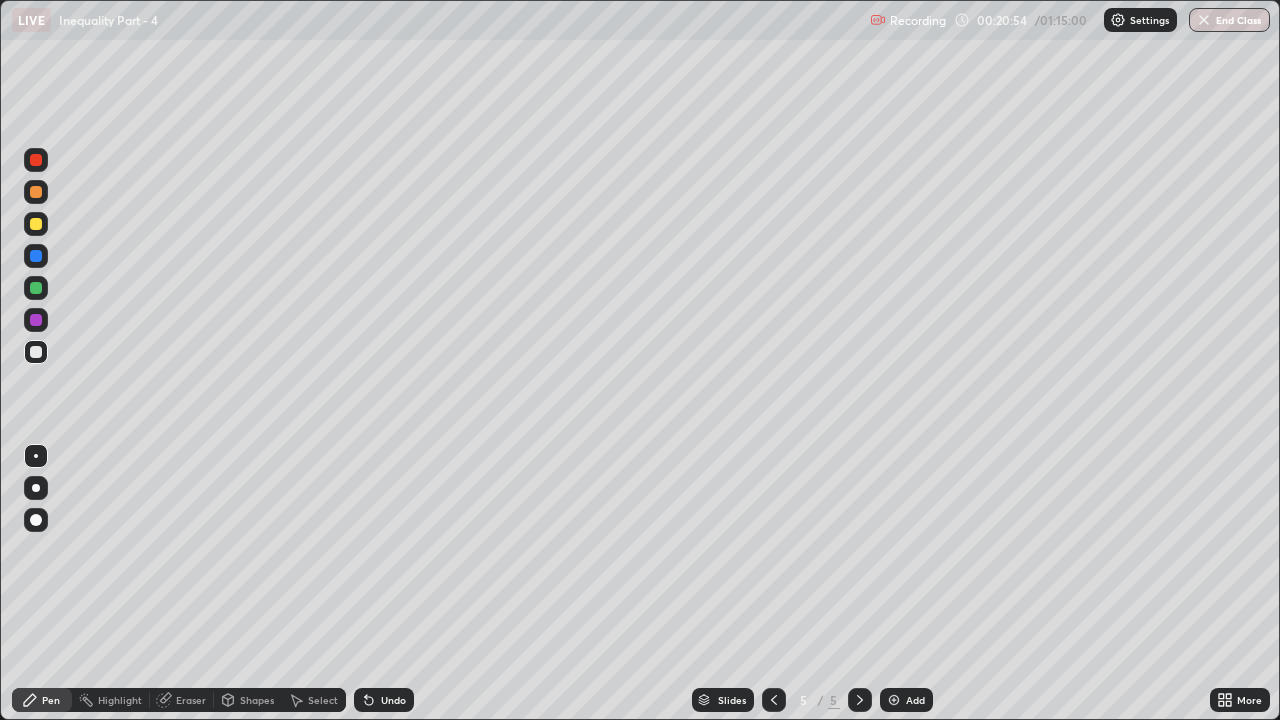 click 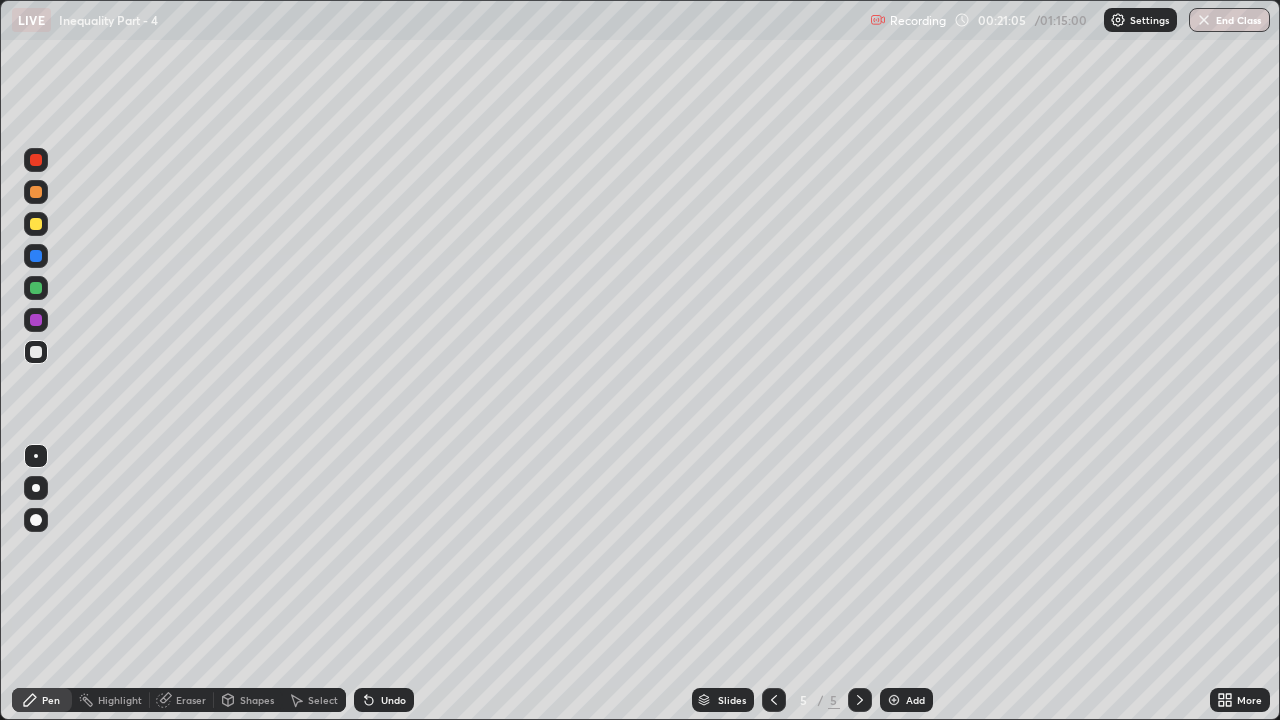 click on "Undo" at bounding box center (393, 700) 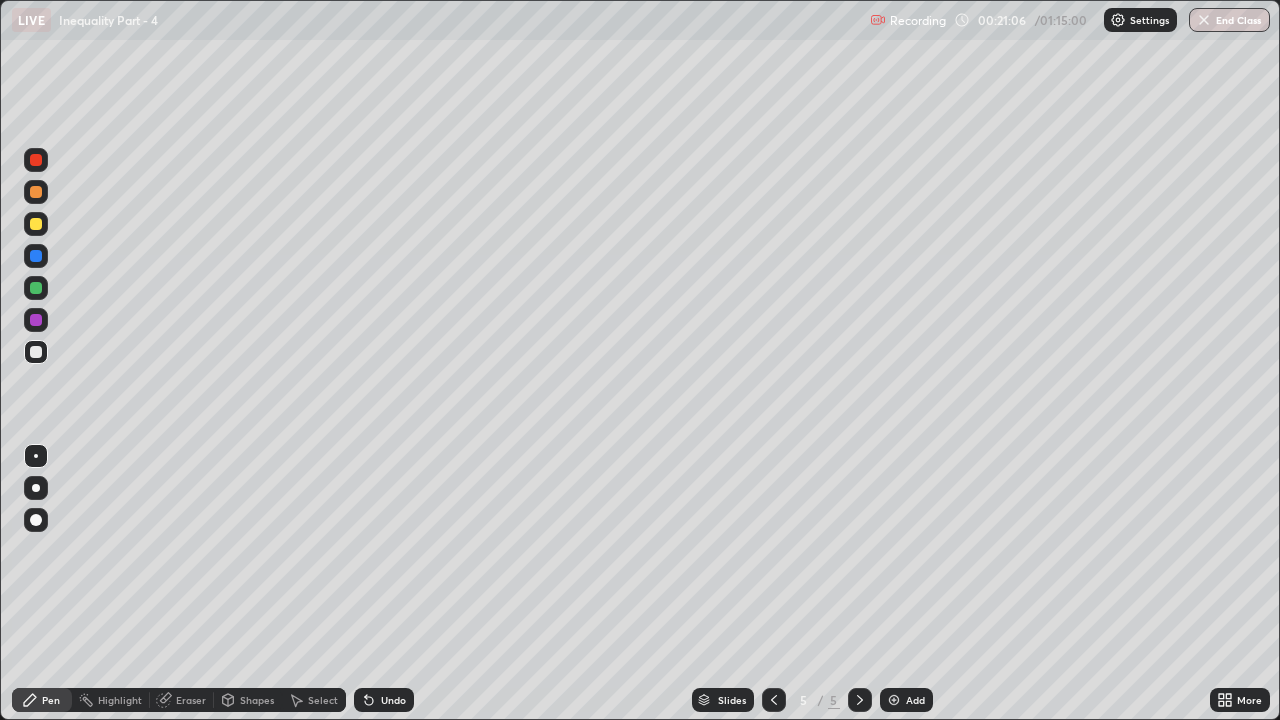 click at bounding box center [36, 224] 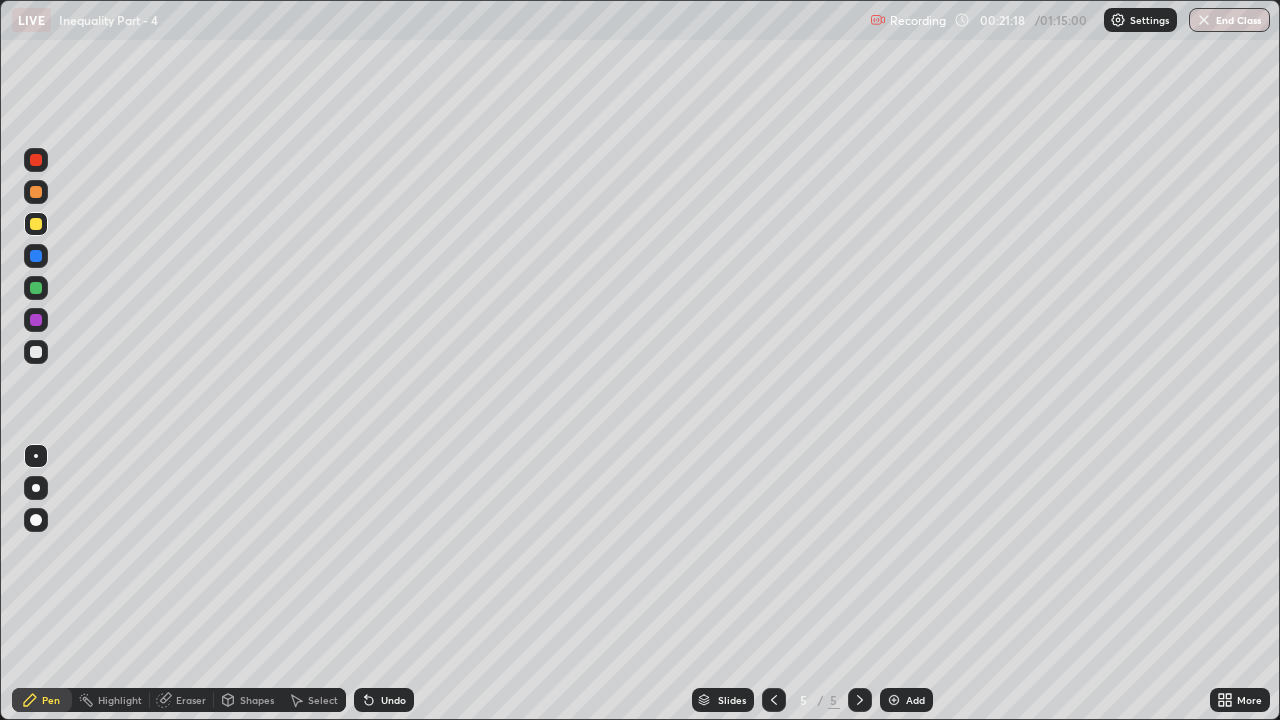 click at bounding box center [36, 352] 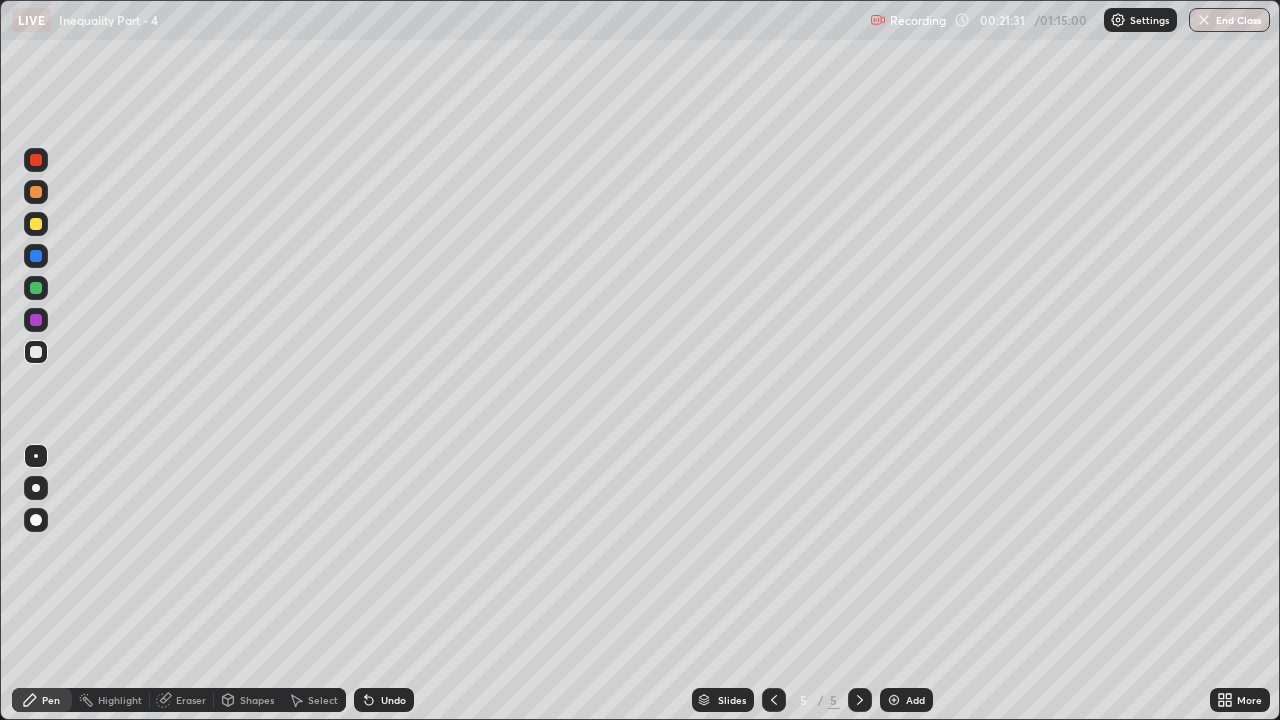 click on "Shapes" at bounding box center (248, 700) 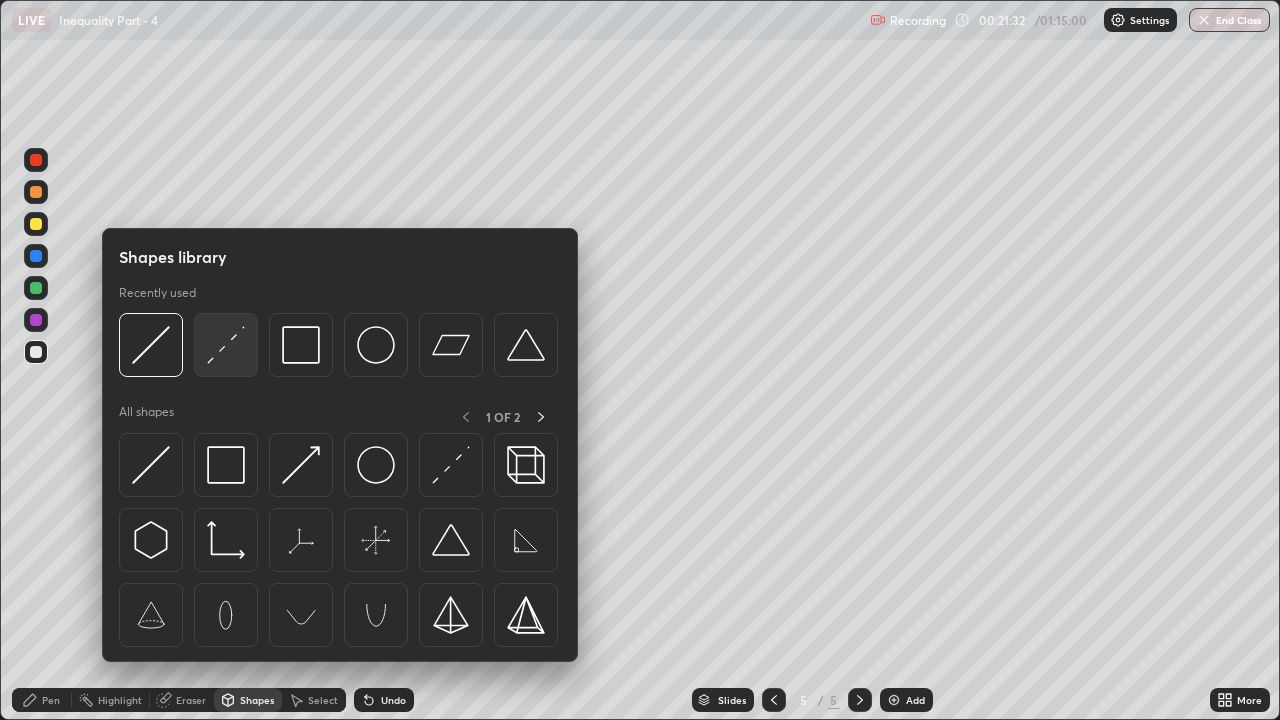 click at bounding box center (226, 345) 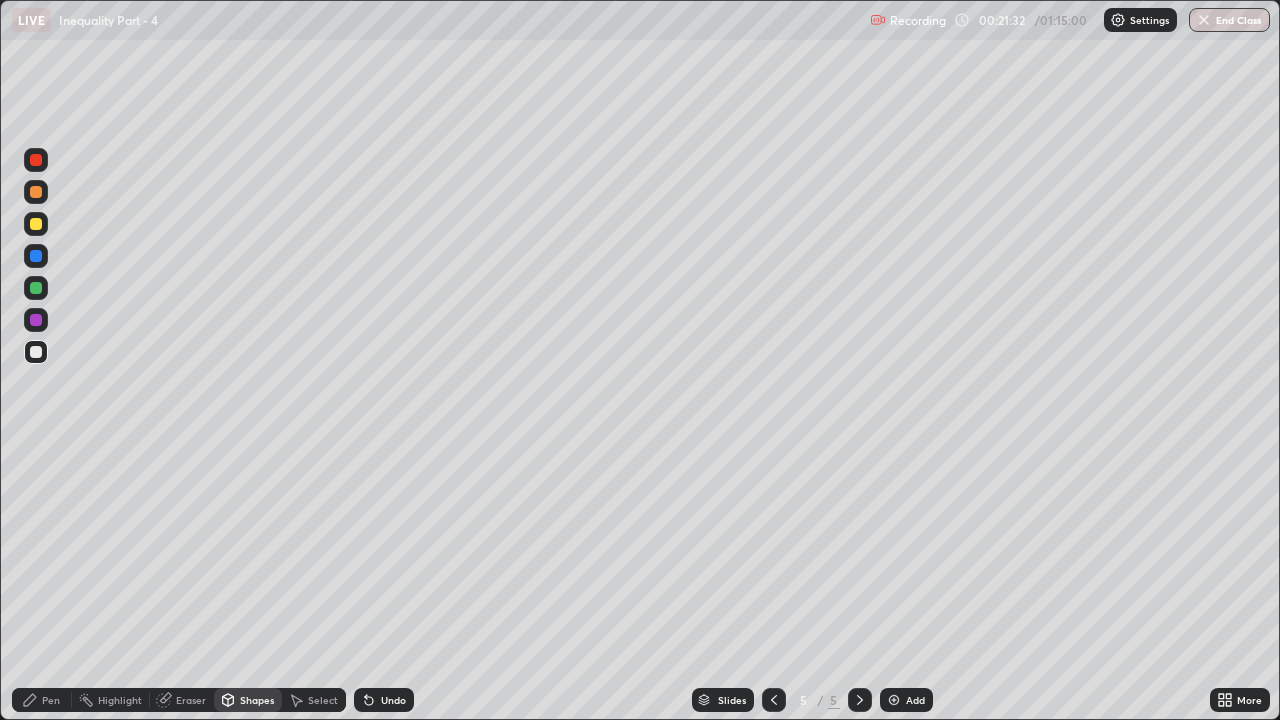 click at bounding box center (36, 256) 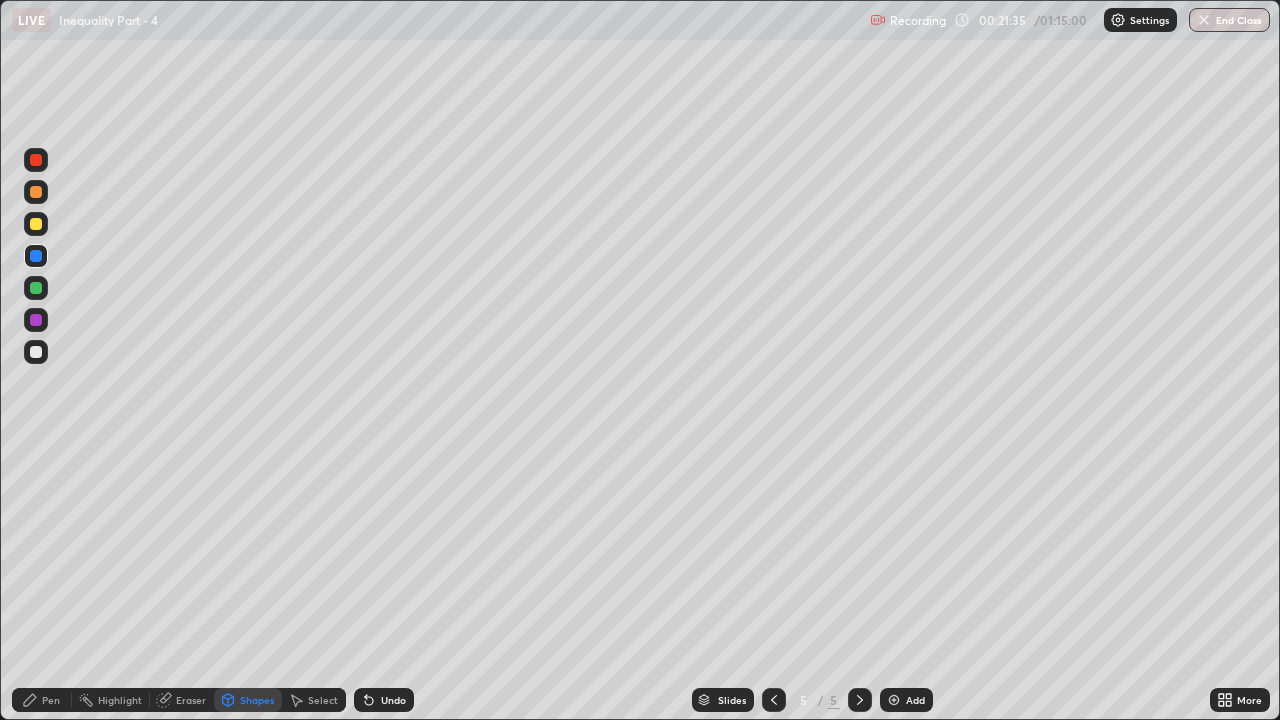 click on "Pen" at bounding box center (42, 700) 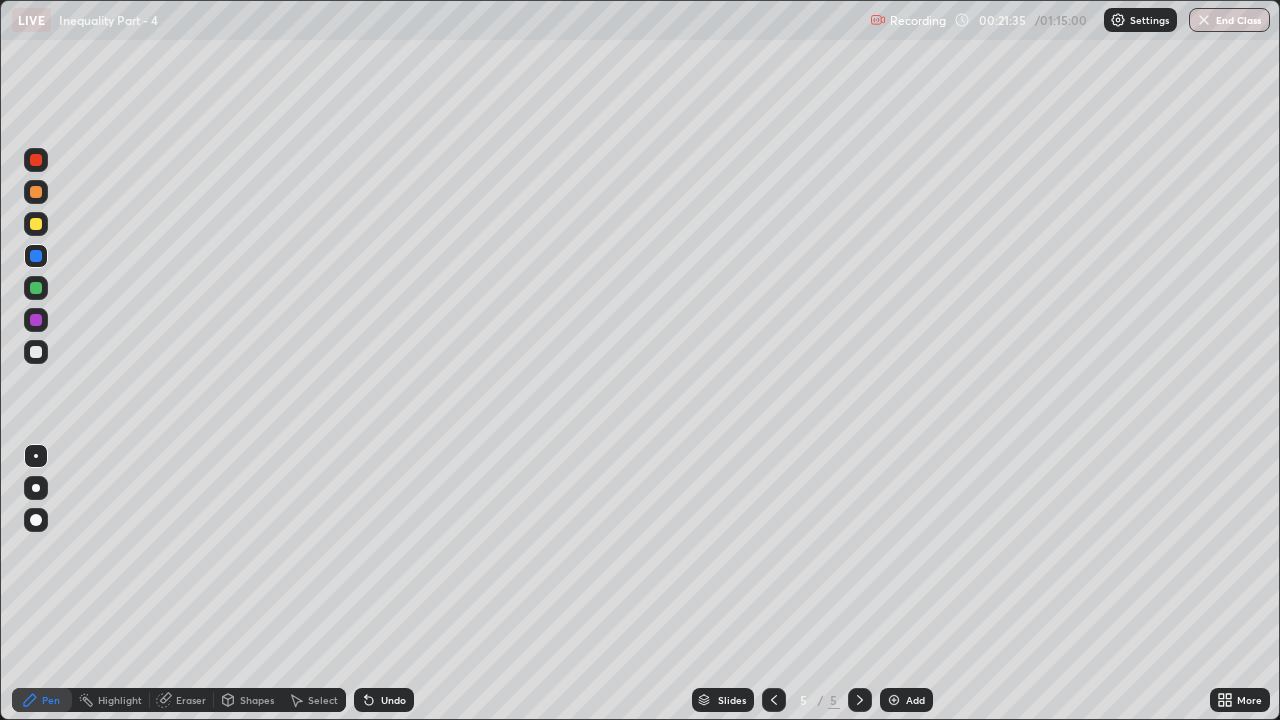 click at bounding box center [36, 352] 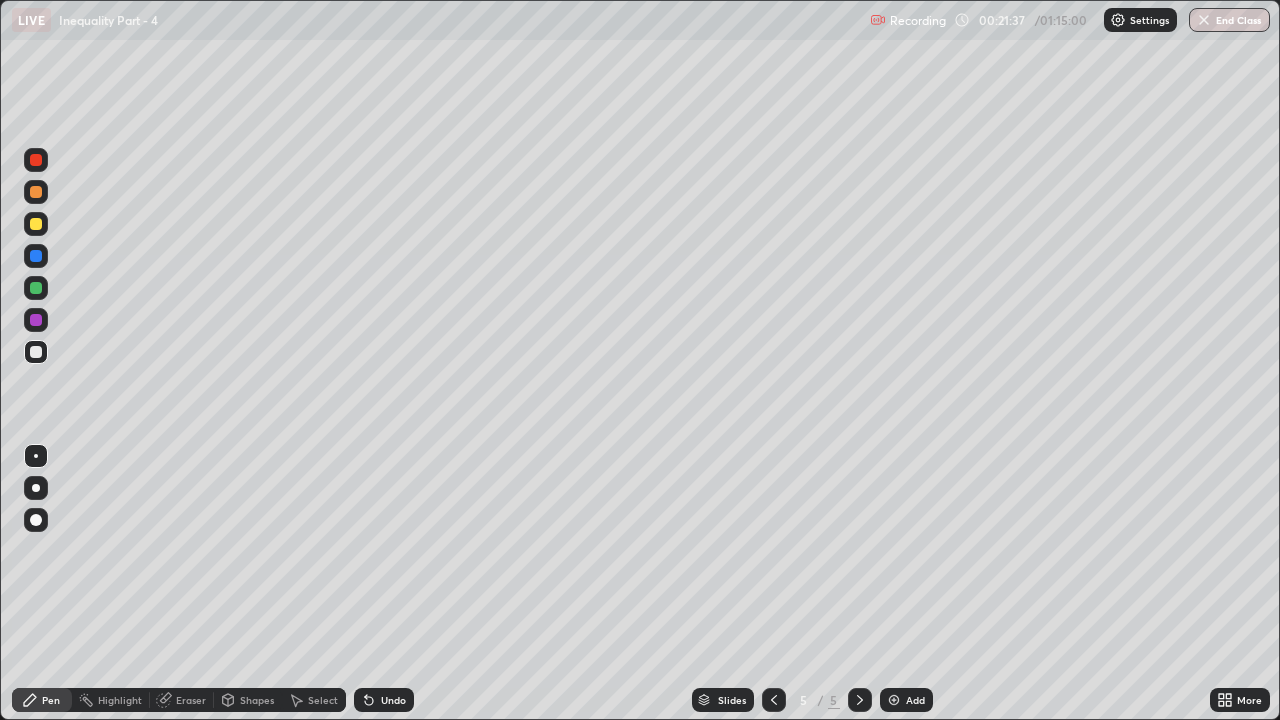 click at bounding box center [36, 224] 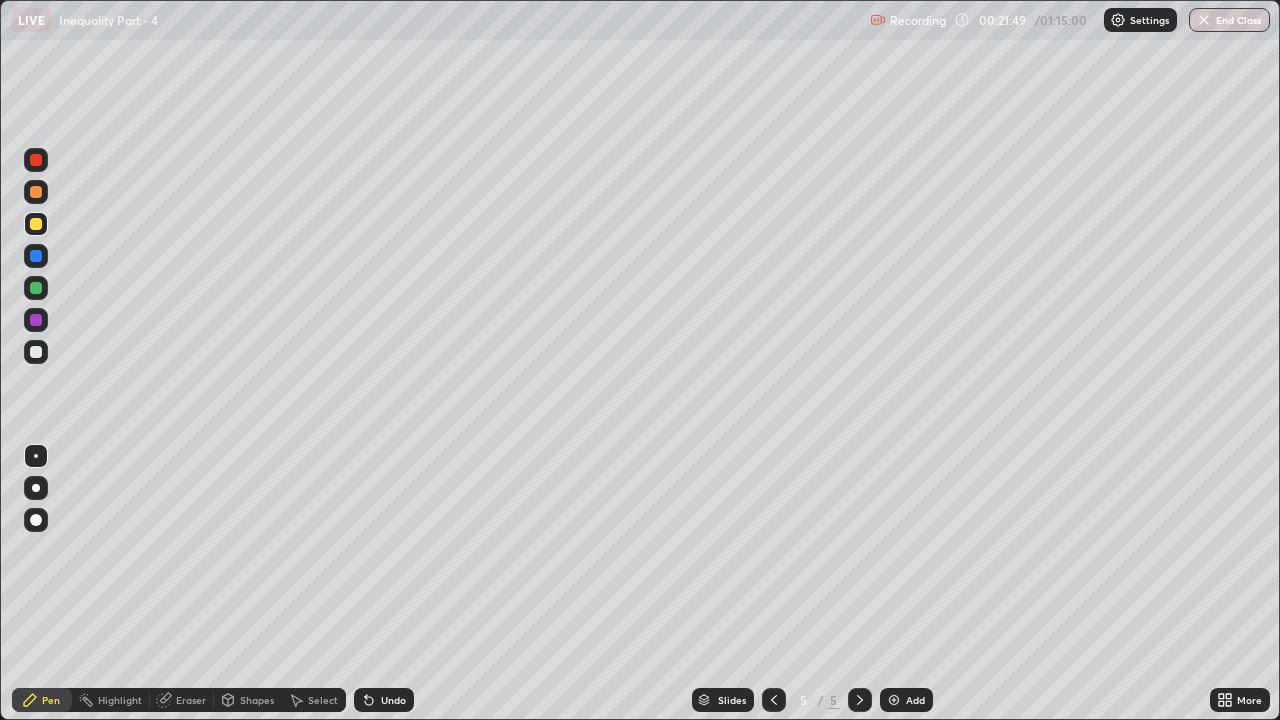 click at bounding box center (36, 352) 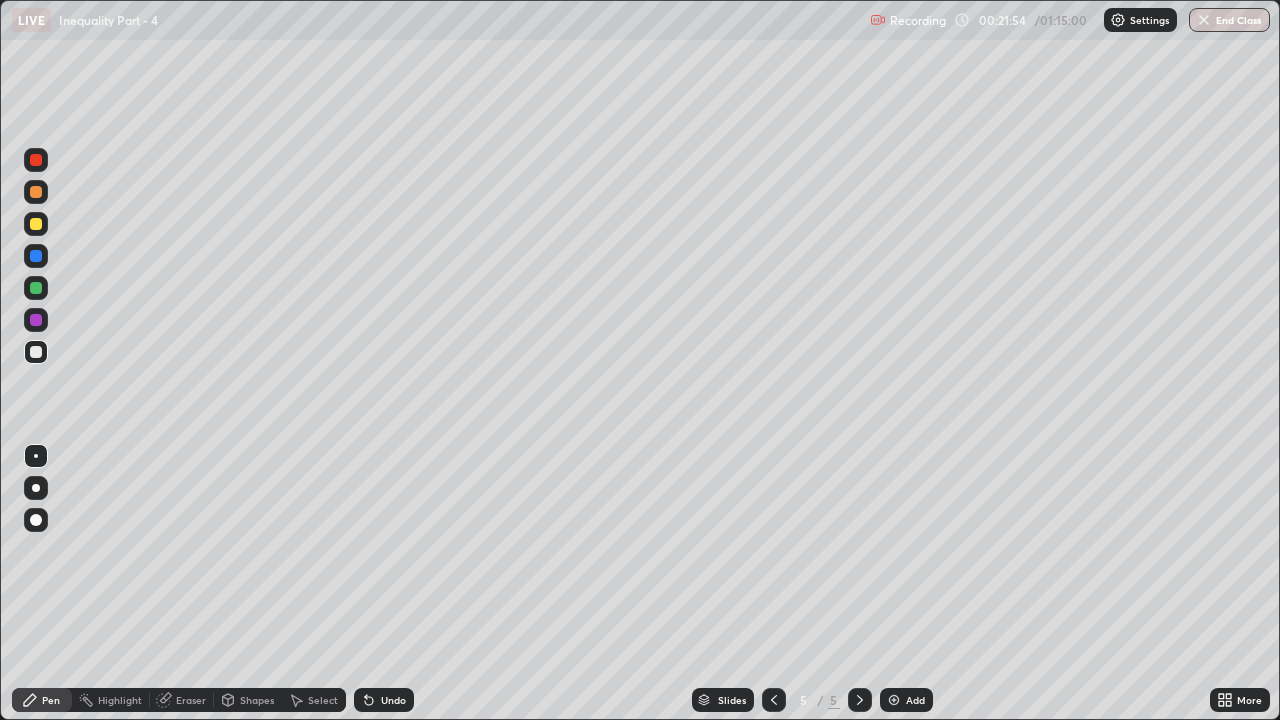 click on "Undo" at bounding box center [384, 700] 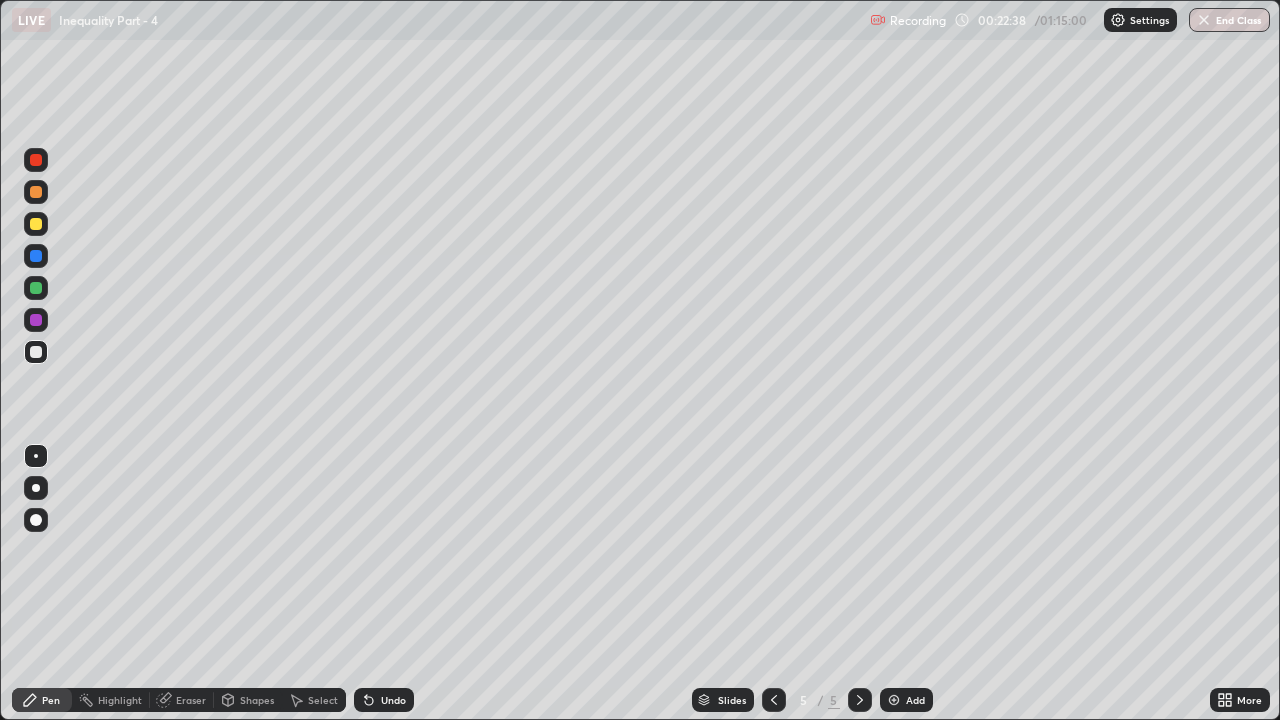 click at bounding box center (36, 192) 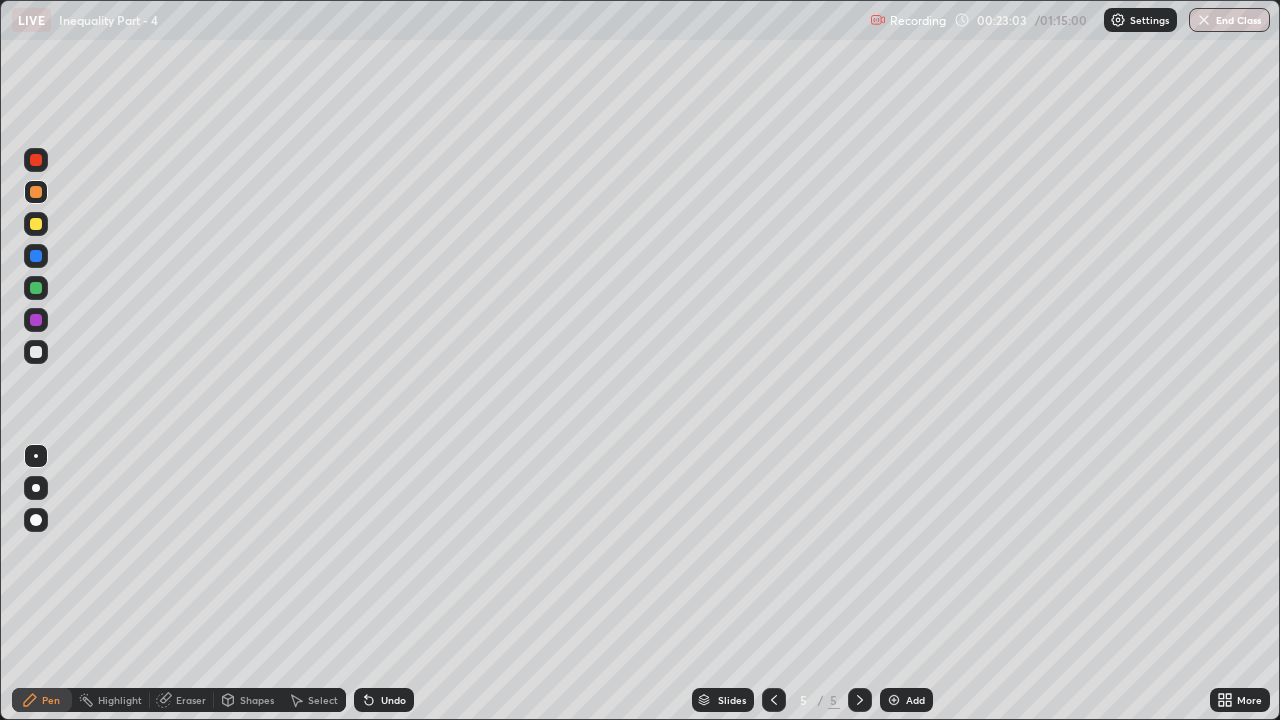 click on "Highlight" at bounding box center [120, 700] 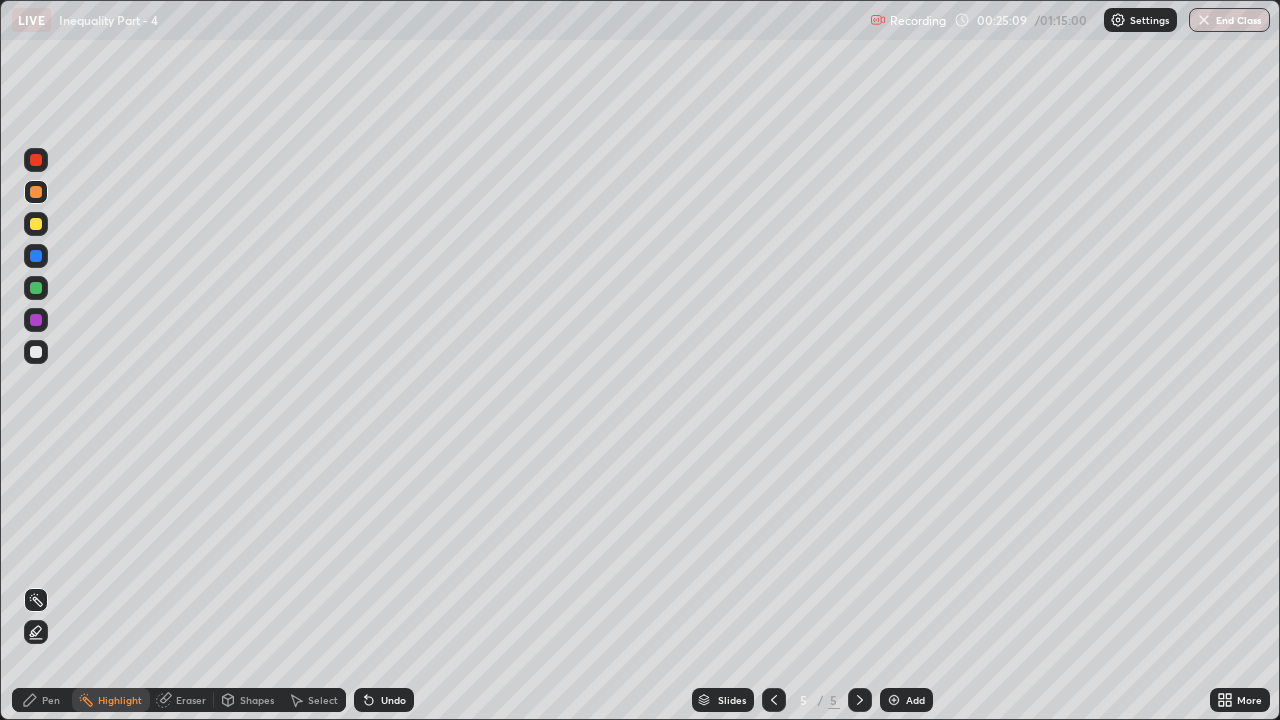 click on "Eraser" at bounding box center [182, 700] 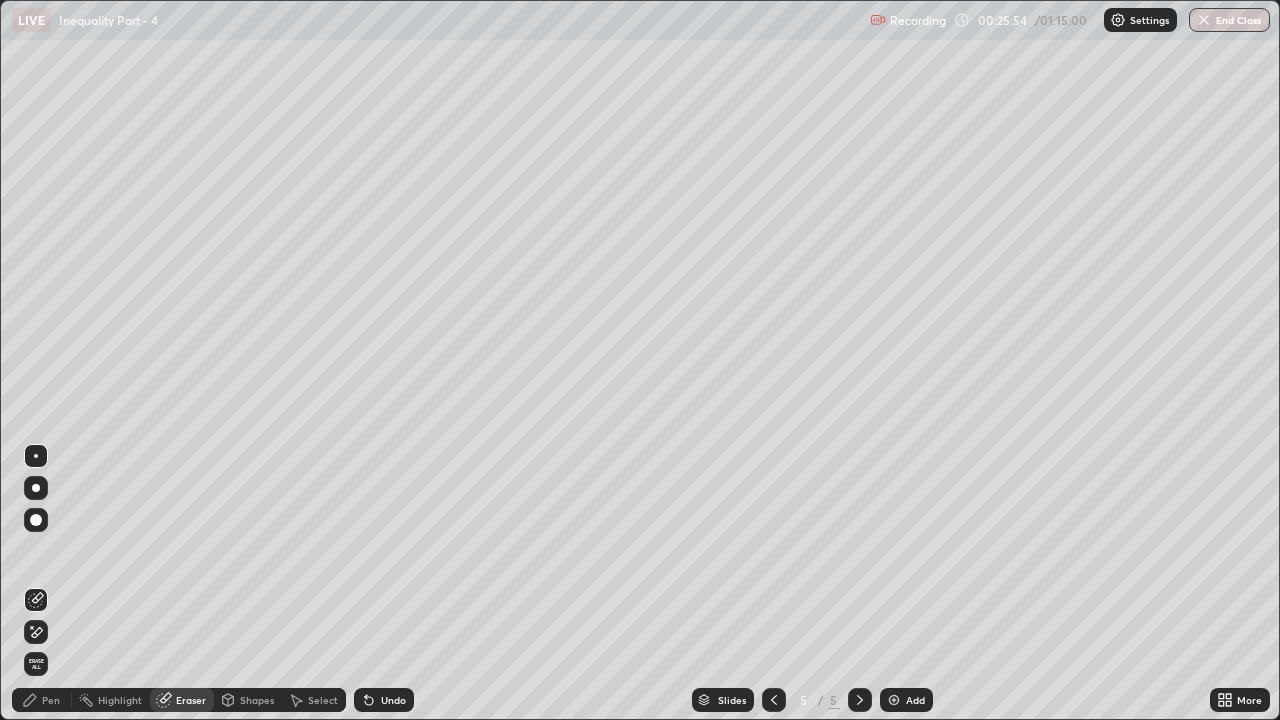 click on "Eraser" at bounding box center (191, 700) 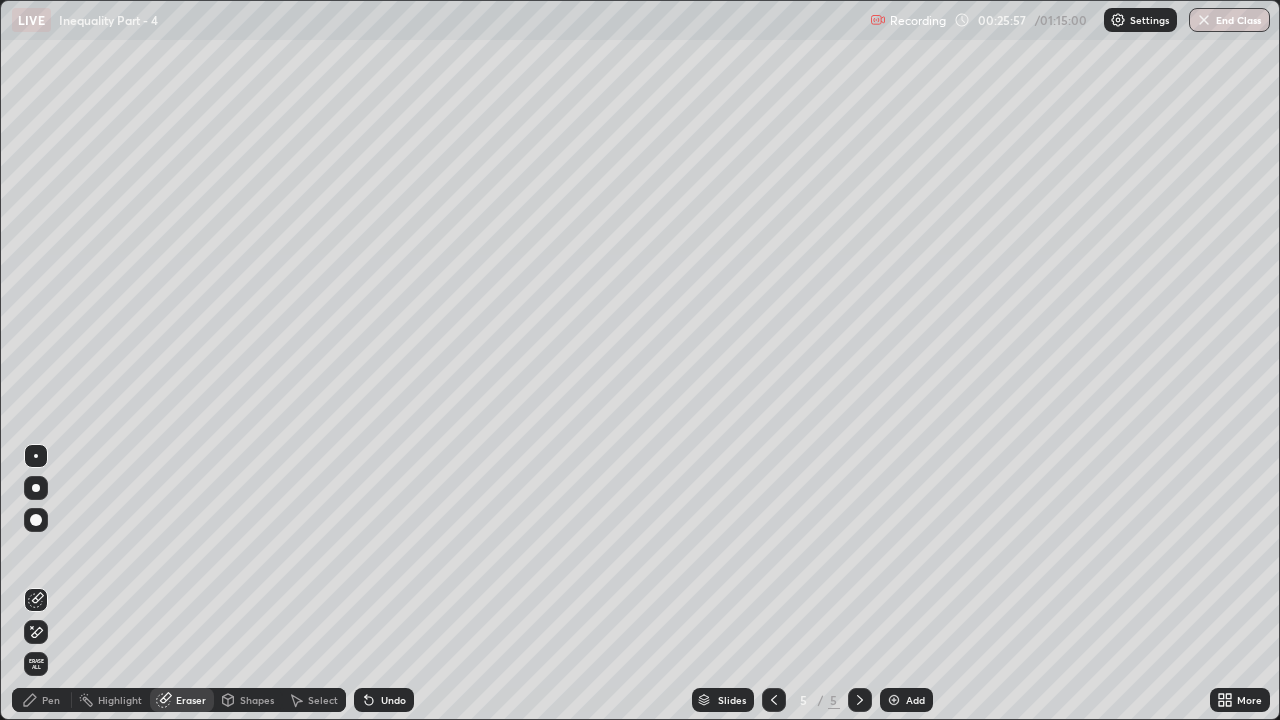 click 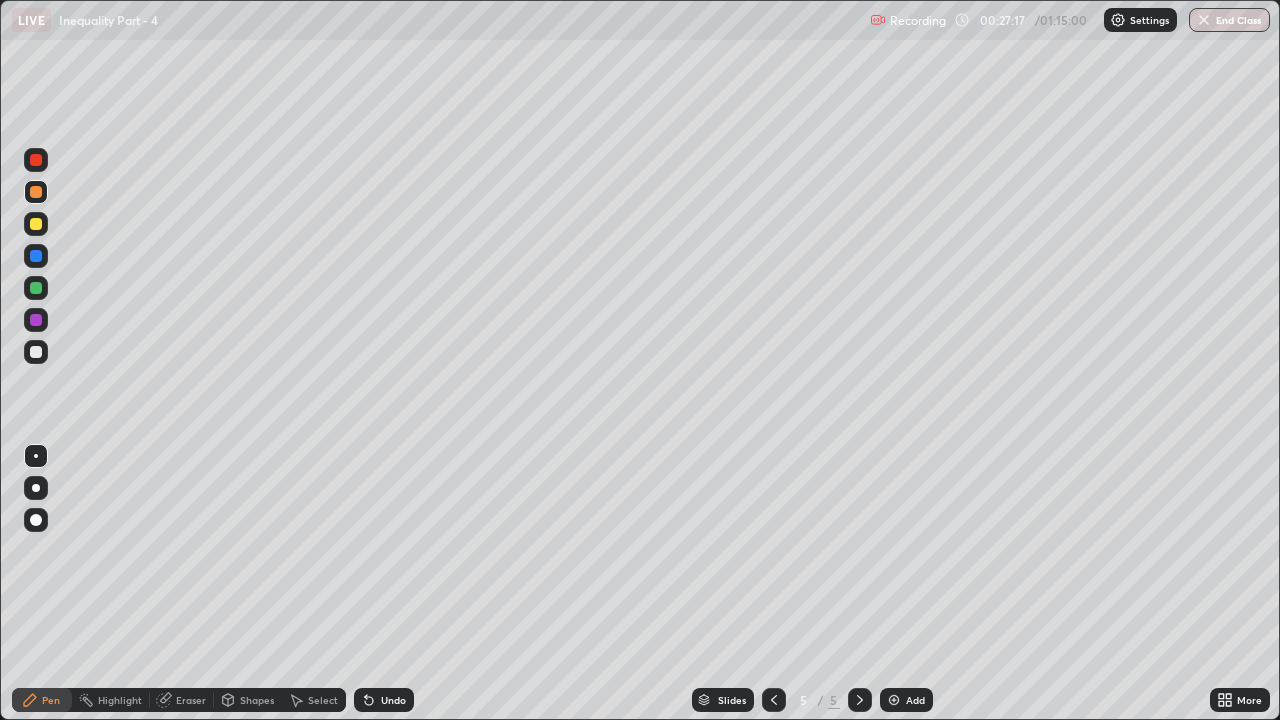 click on "Add" at bounding box center (906, 700) 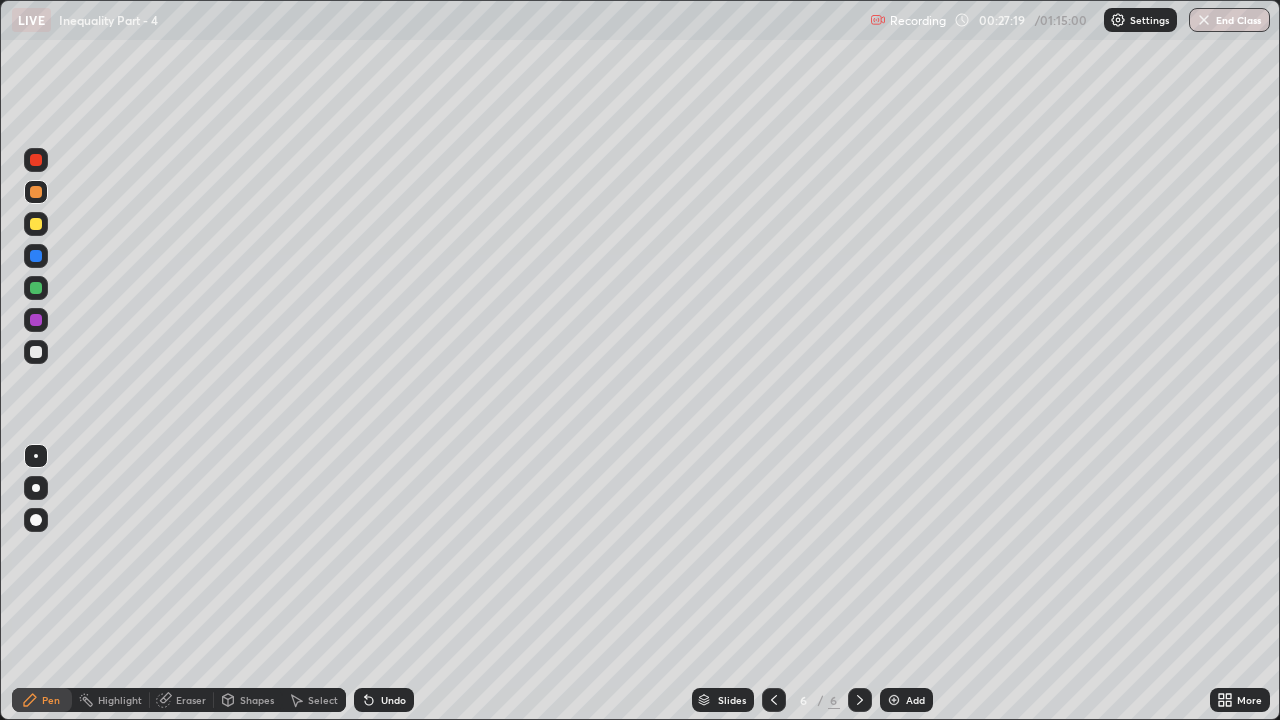 click at bounding box center [36, 192] 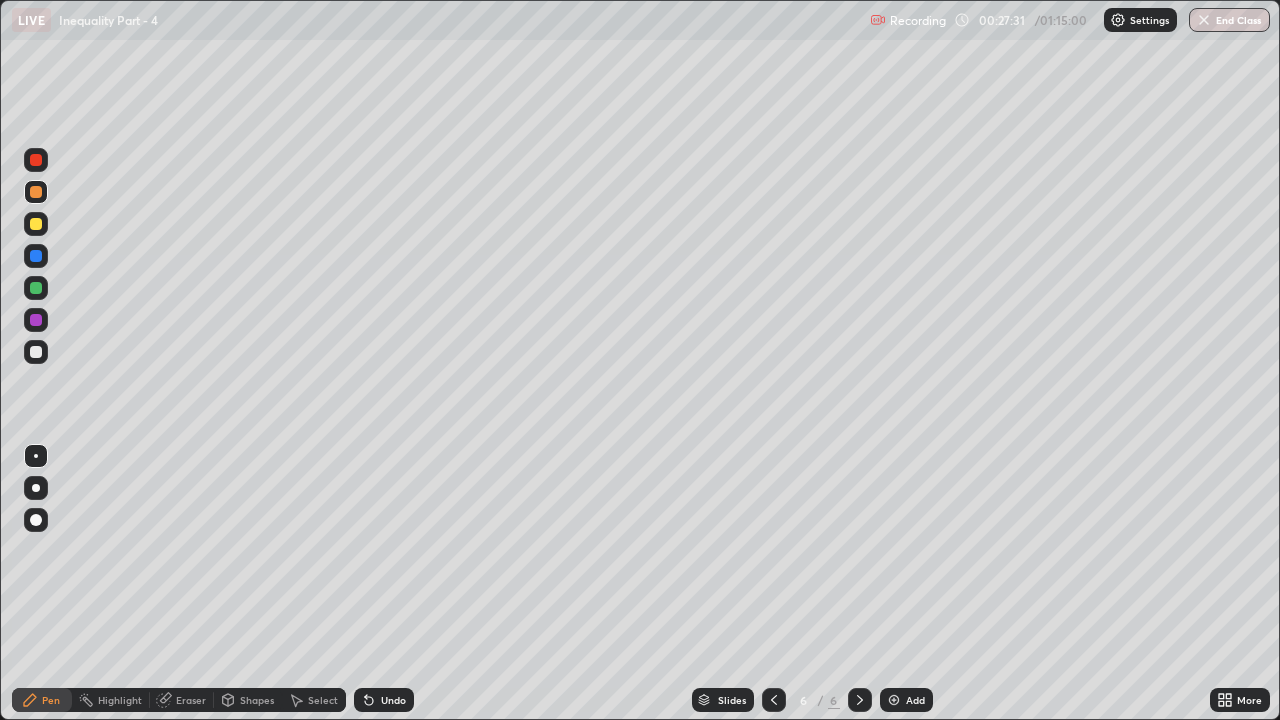 click 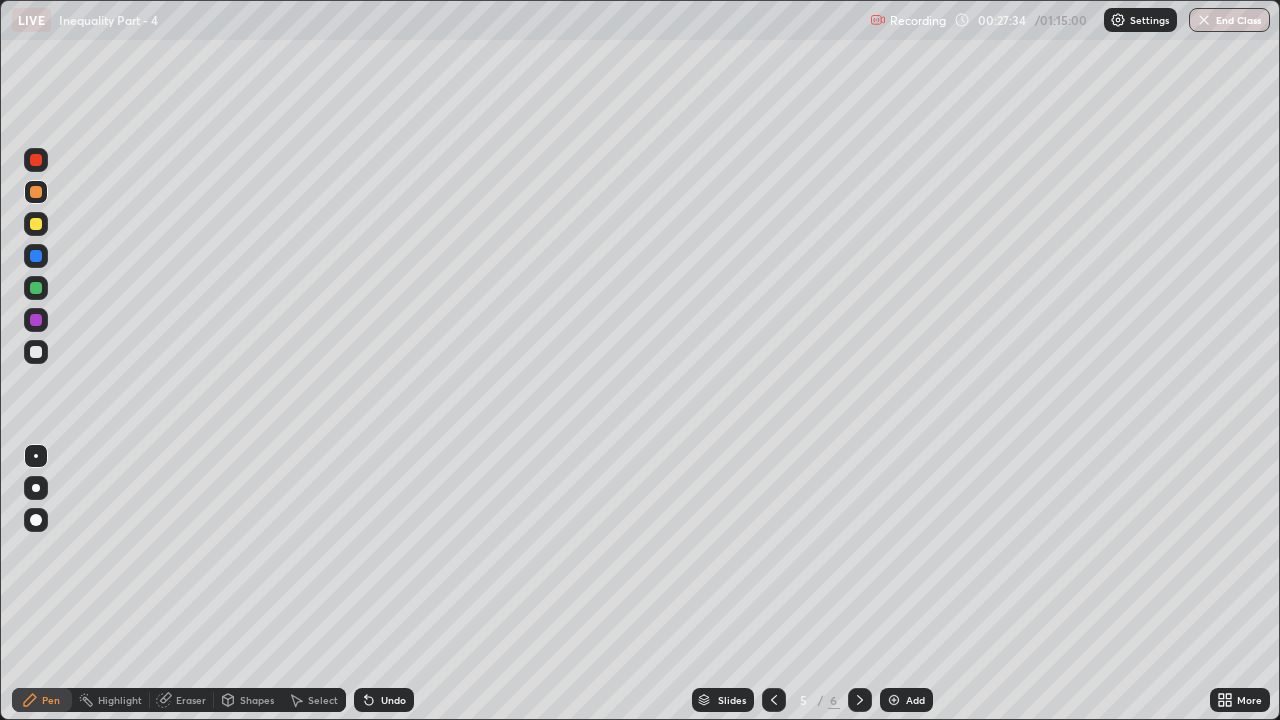 click 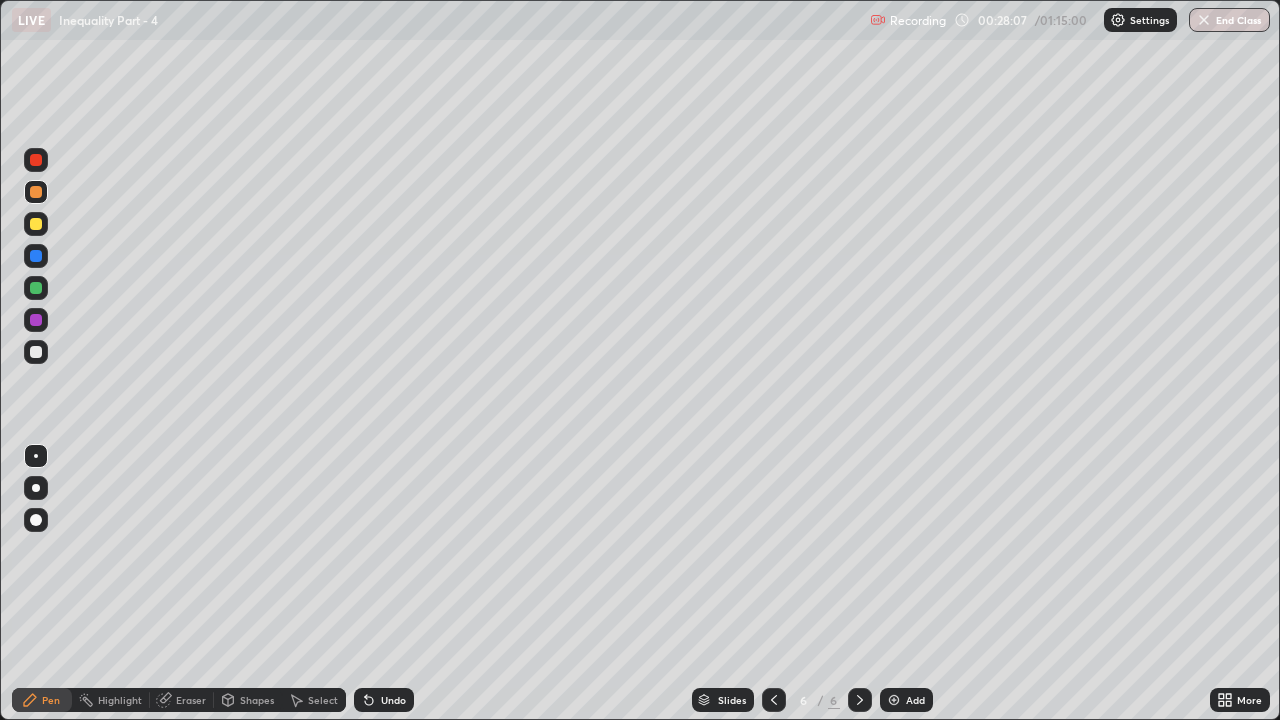 click at bounding box center [36, 352] 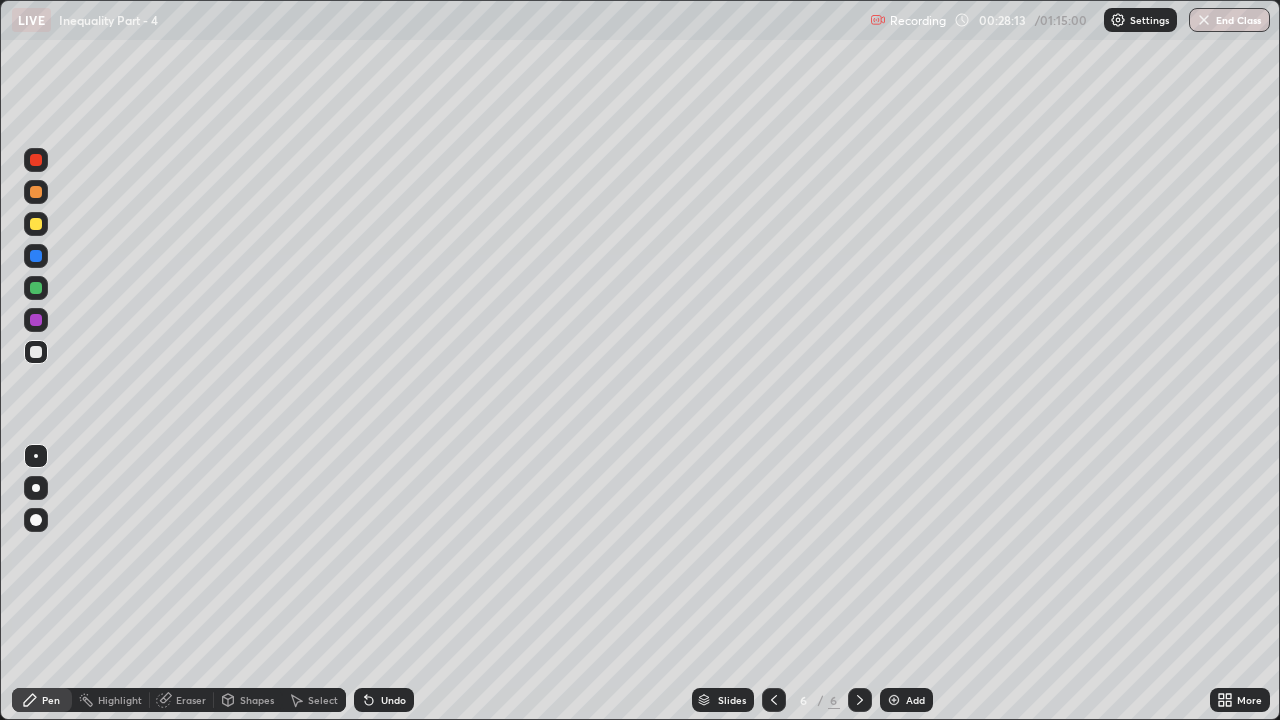 click 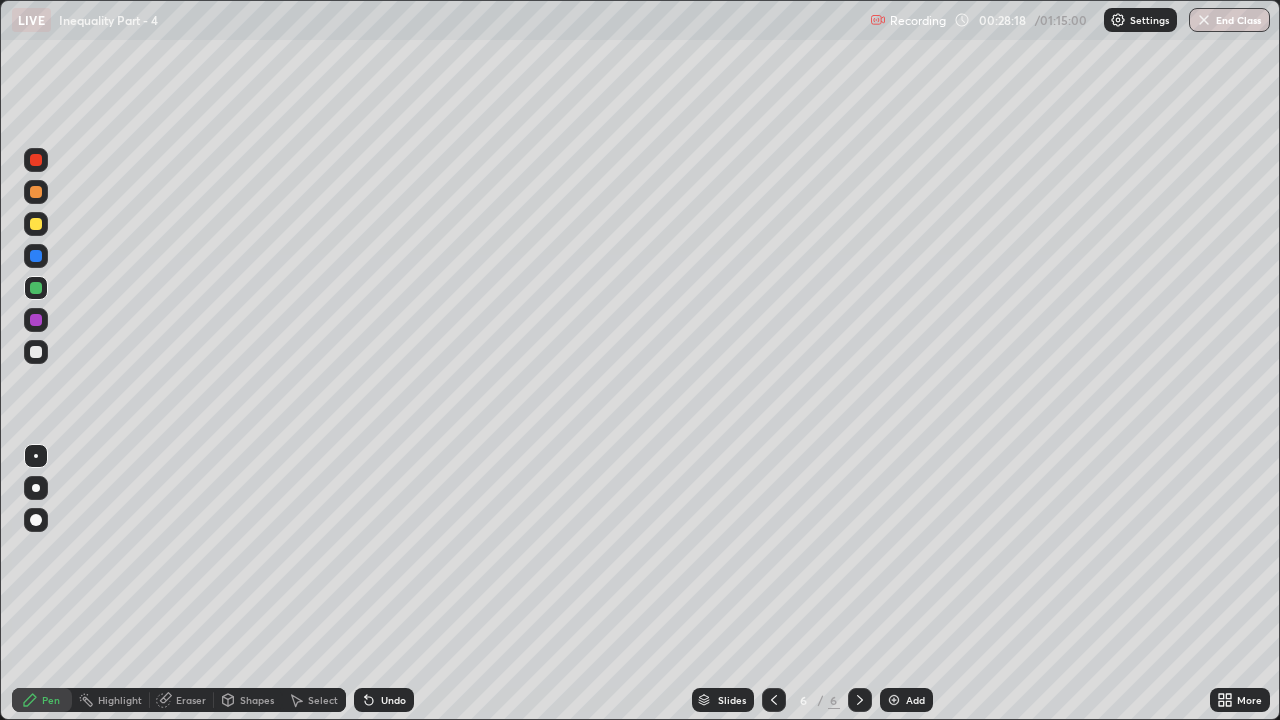 click at bounding box center [36, 352] 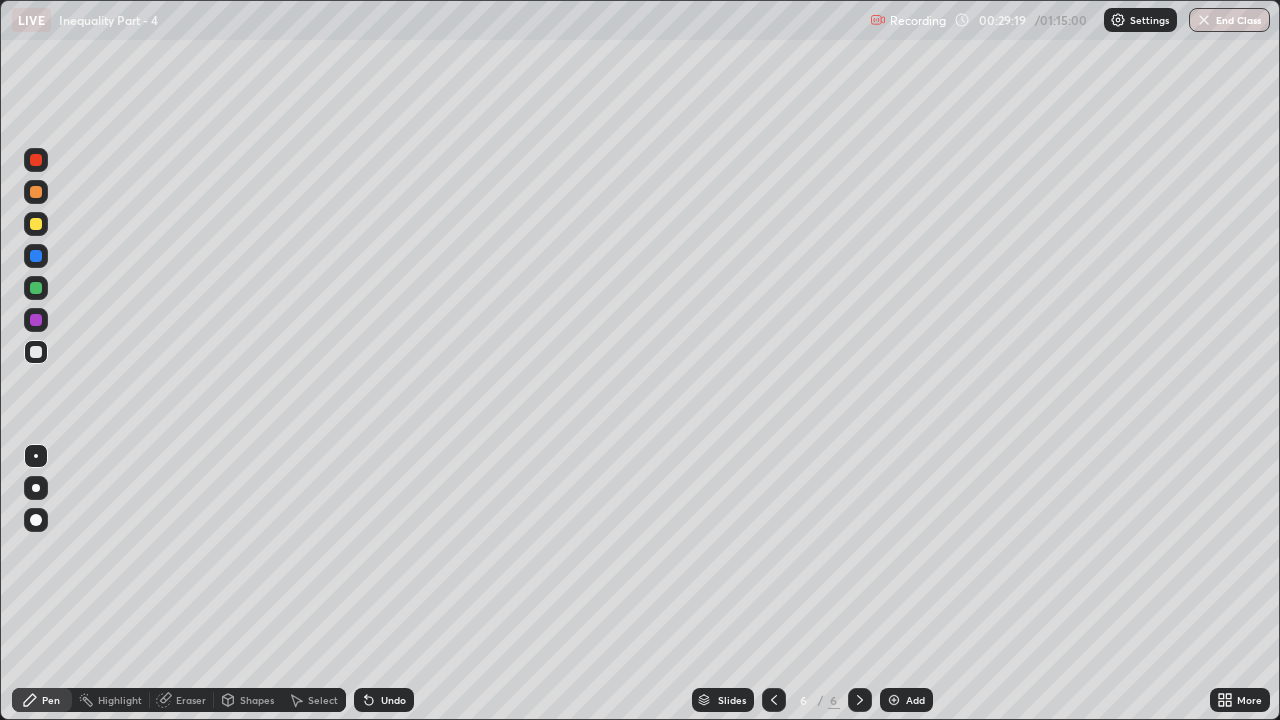 click on "Shapes" at bounding box center [257, 700] 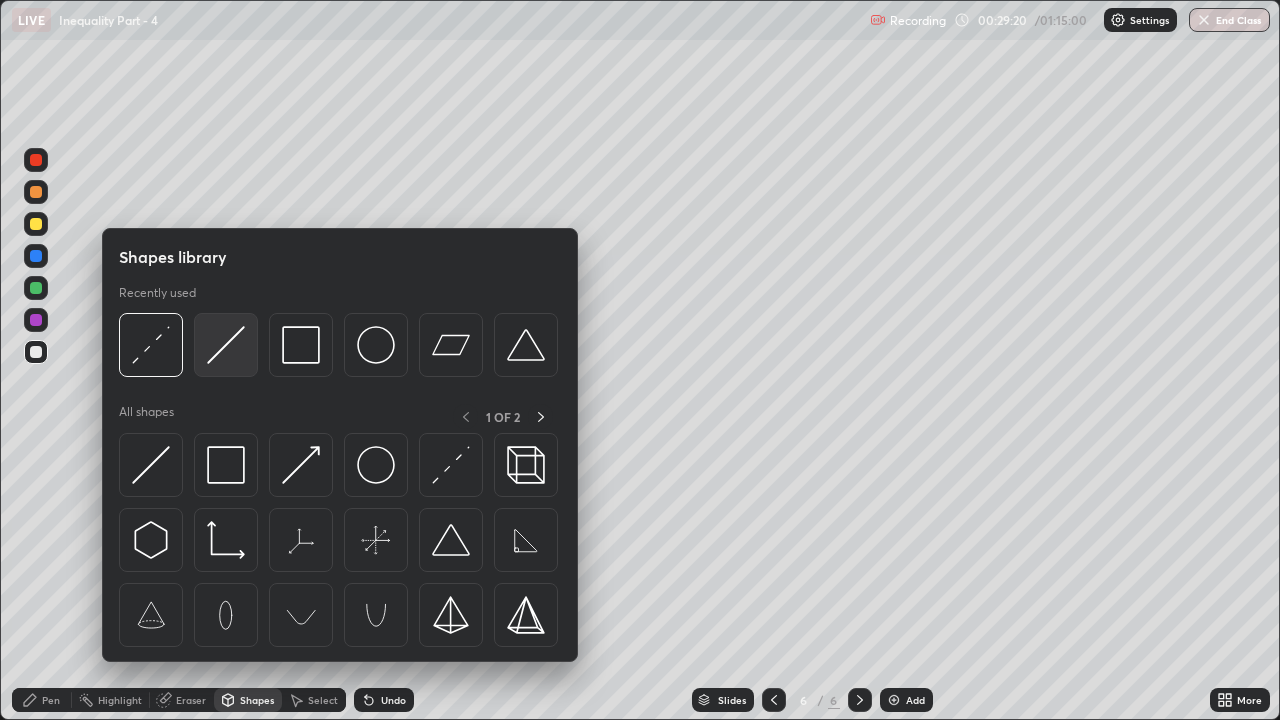 click at bounding box center [226, 345] 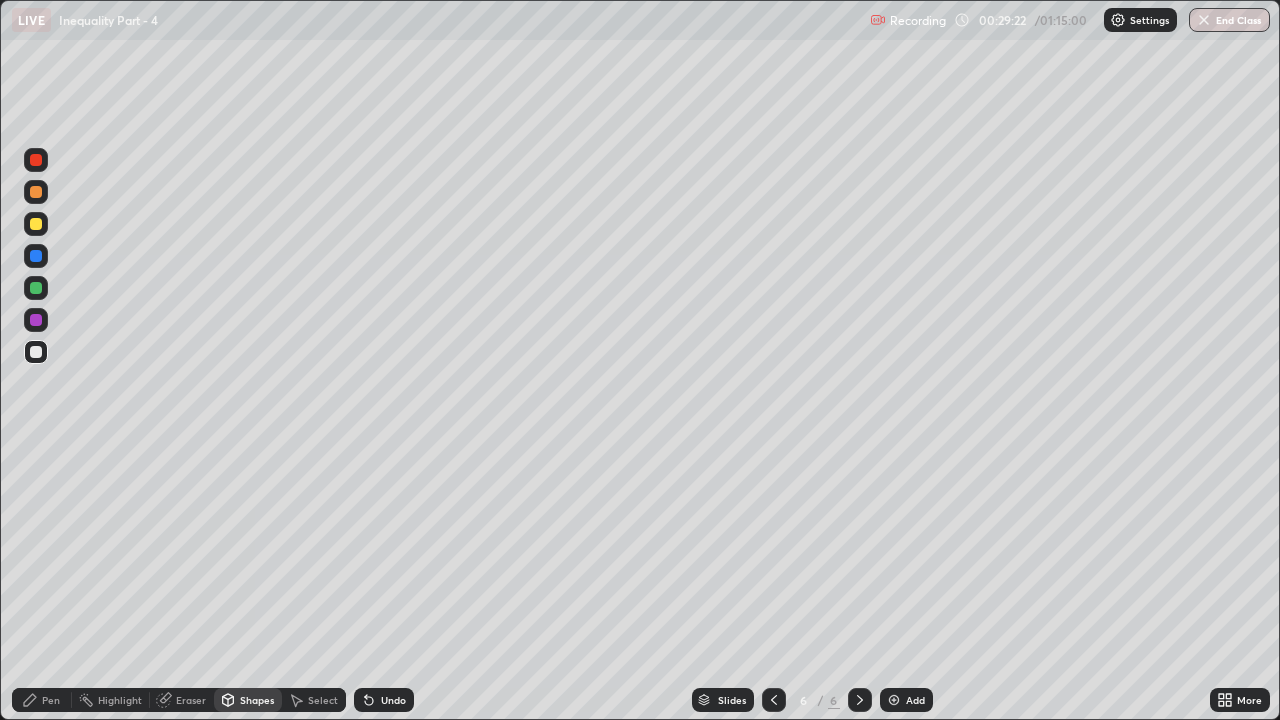 click on "Pen" at bounding box center (42, 700) 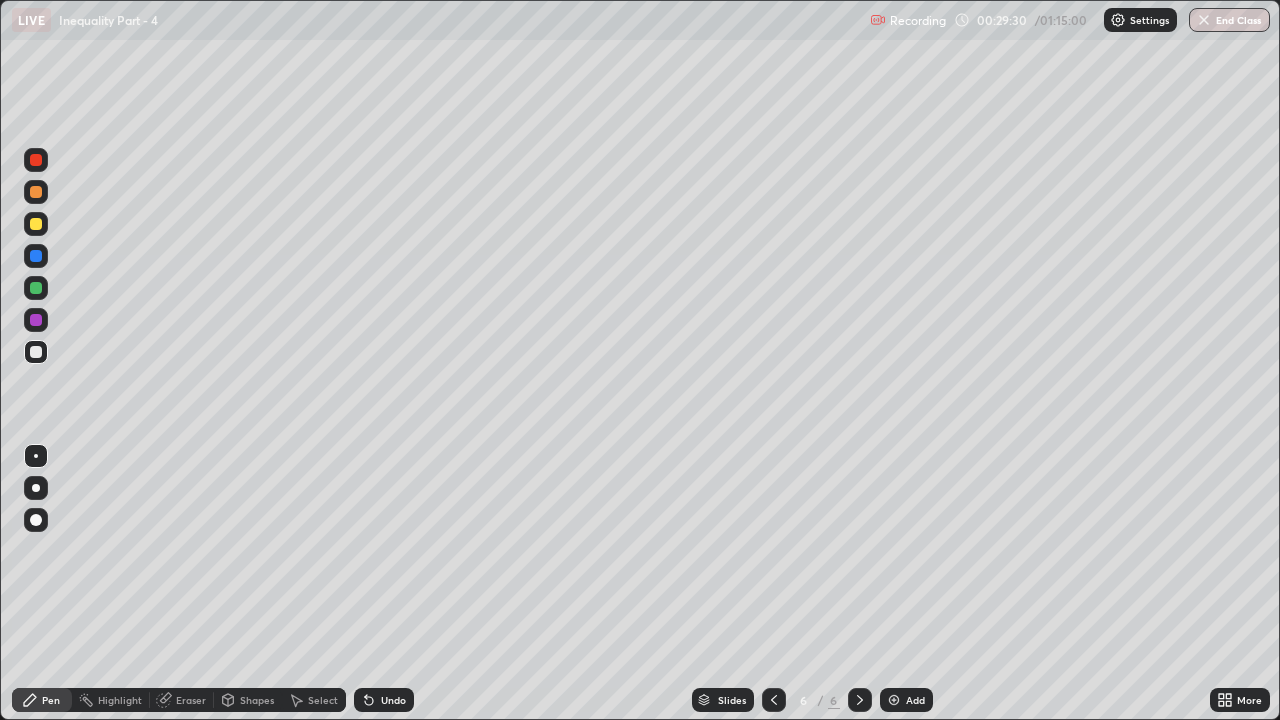 click at bounding box center [36, 224] 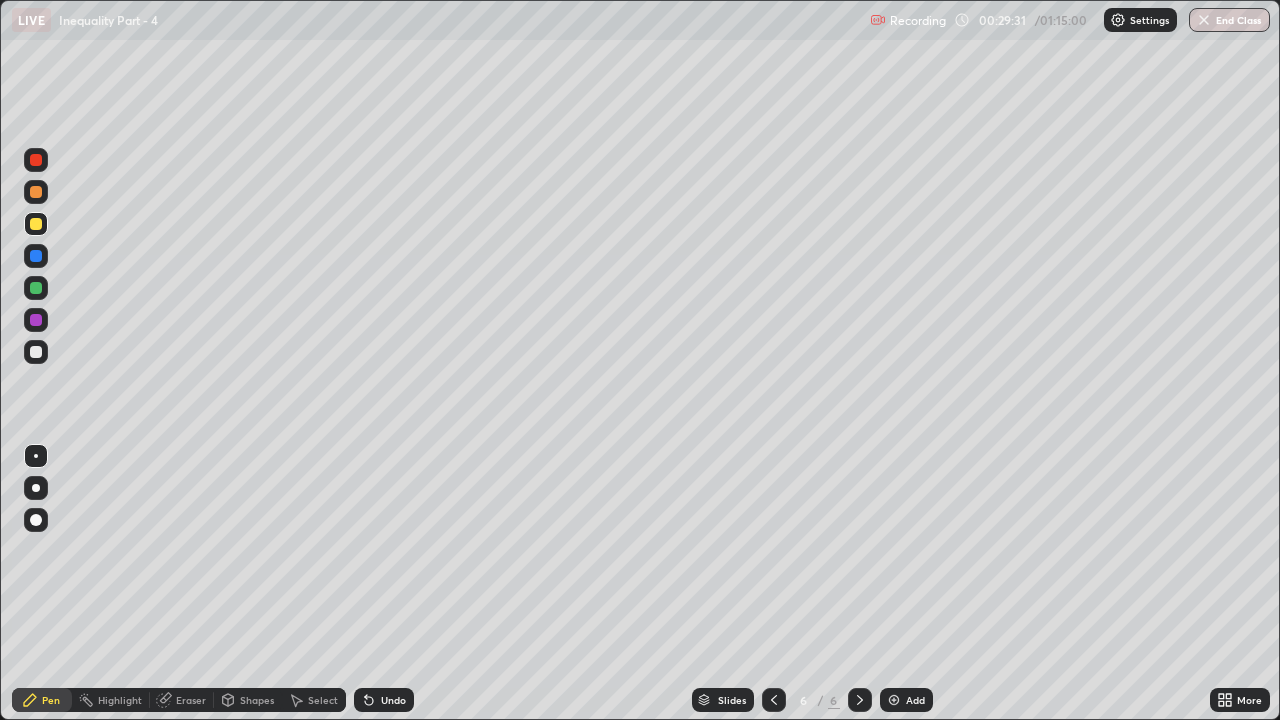 click 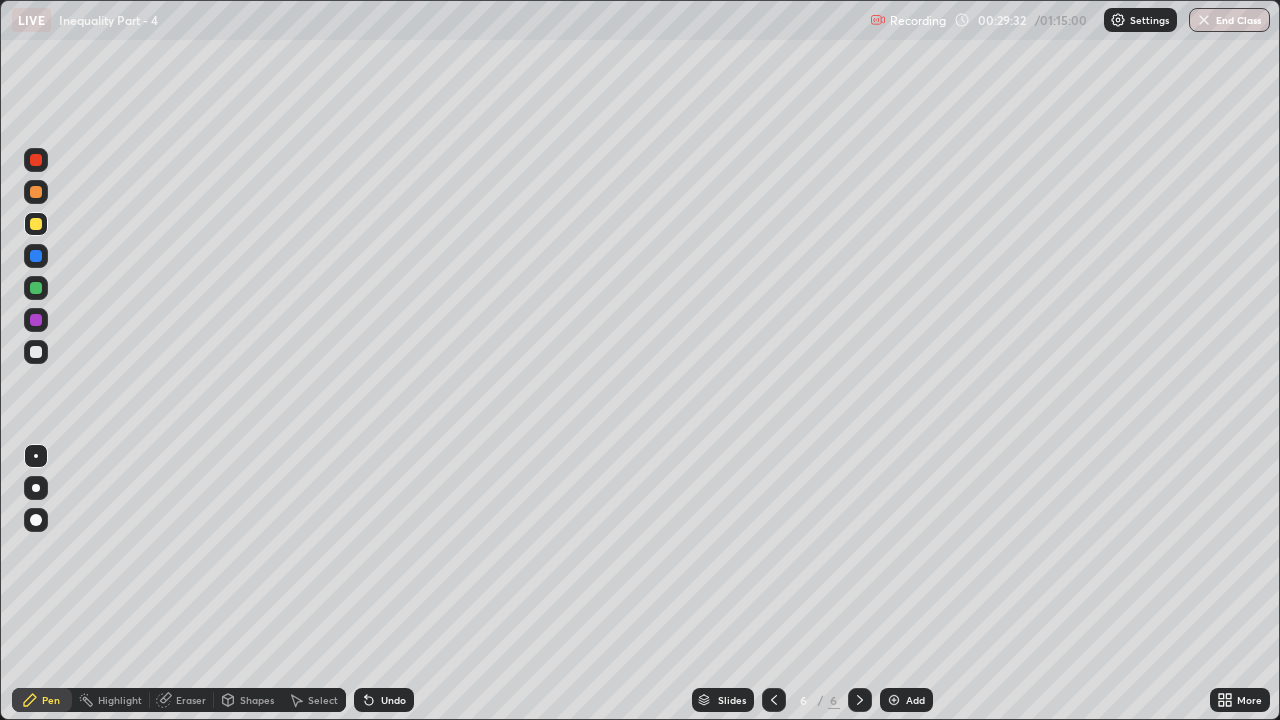 click at bounding box center (36, 288) 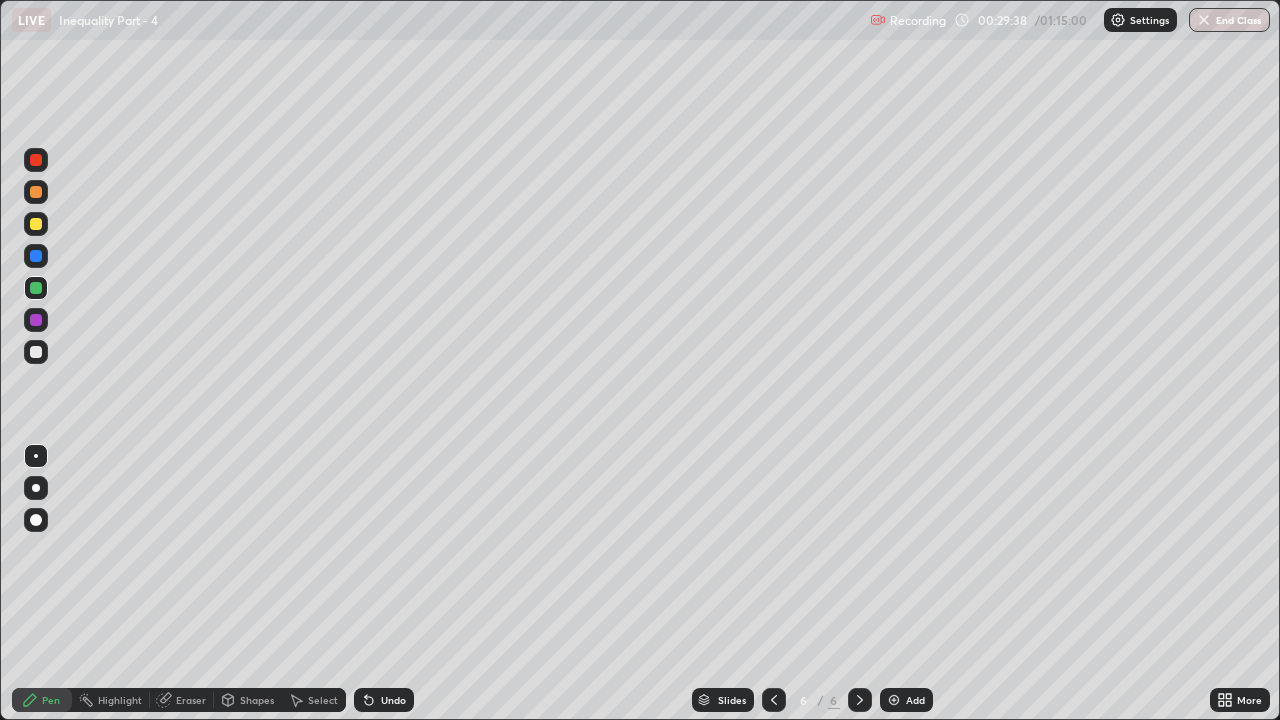click at bounding box center (36, 224) 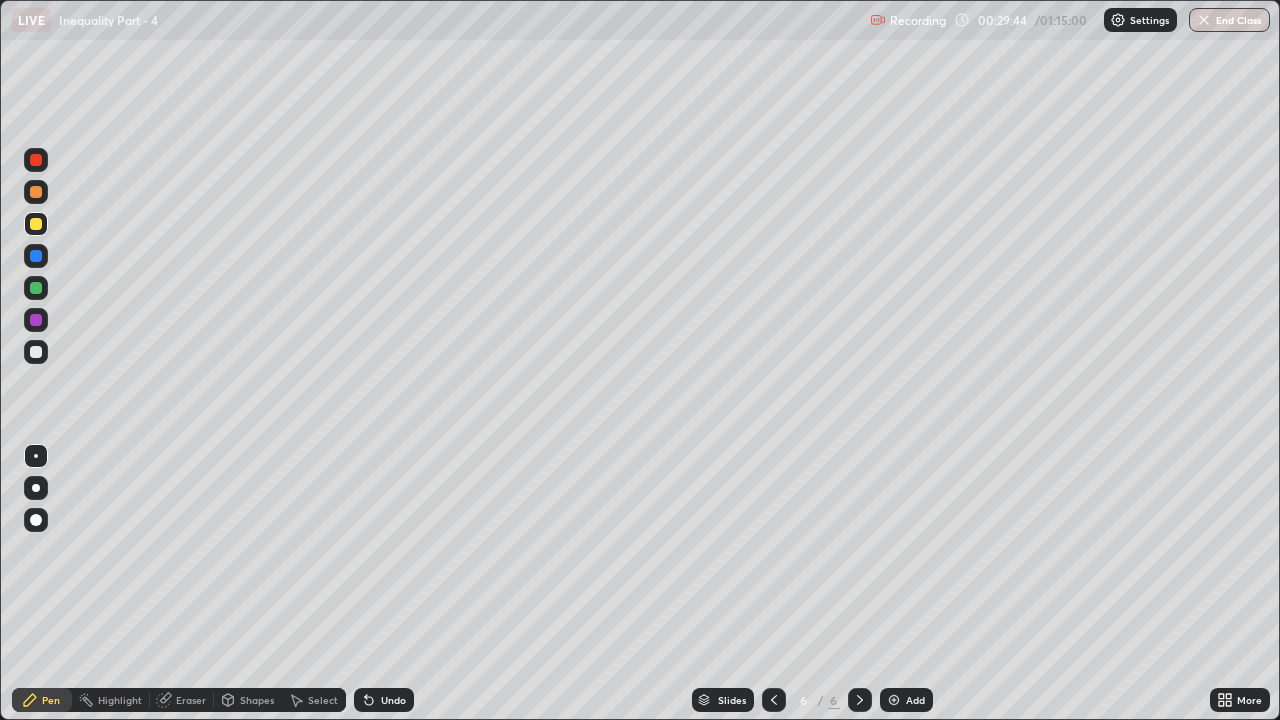 click at bounding box center (36, 352) 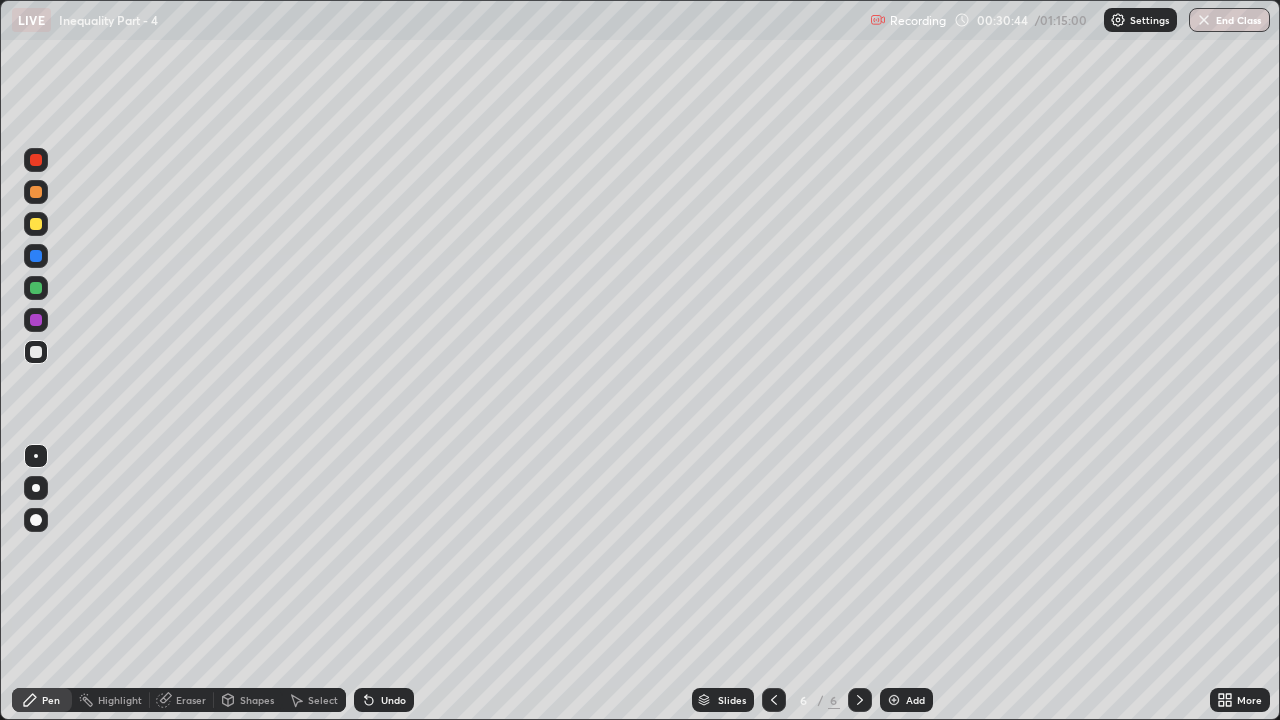 click at bounding box center [36, 288] 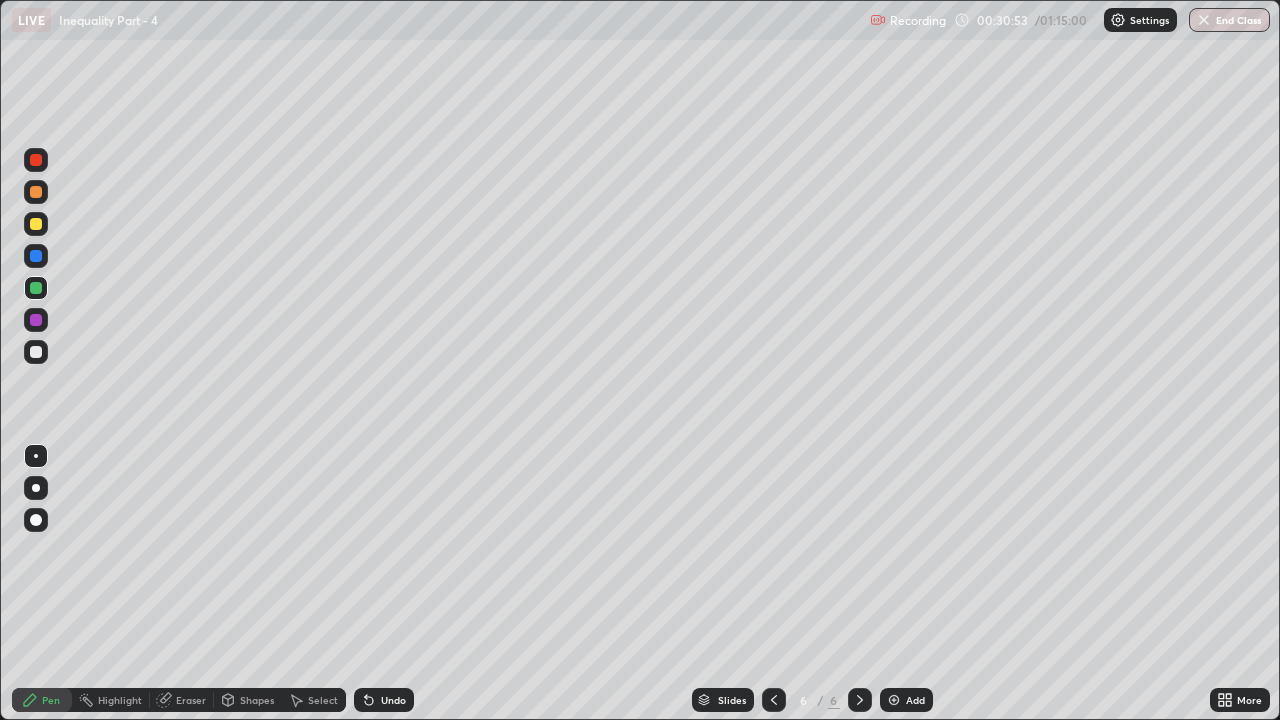 click on "Shapes" at bounding box center (257, 700) 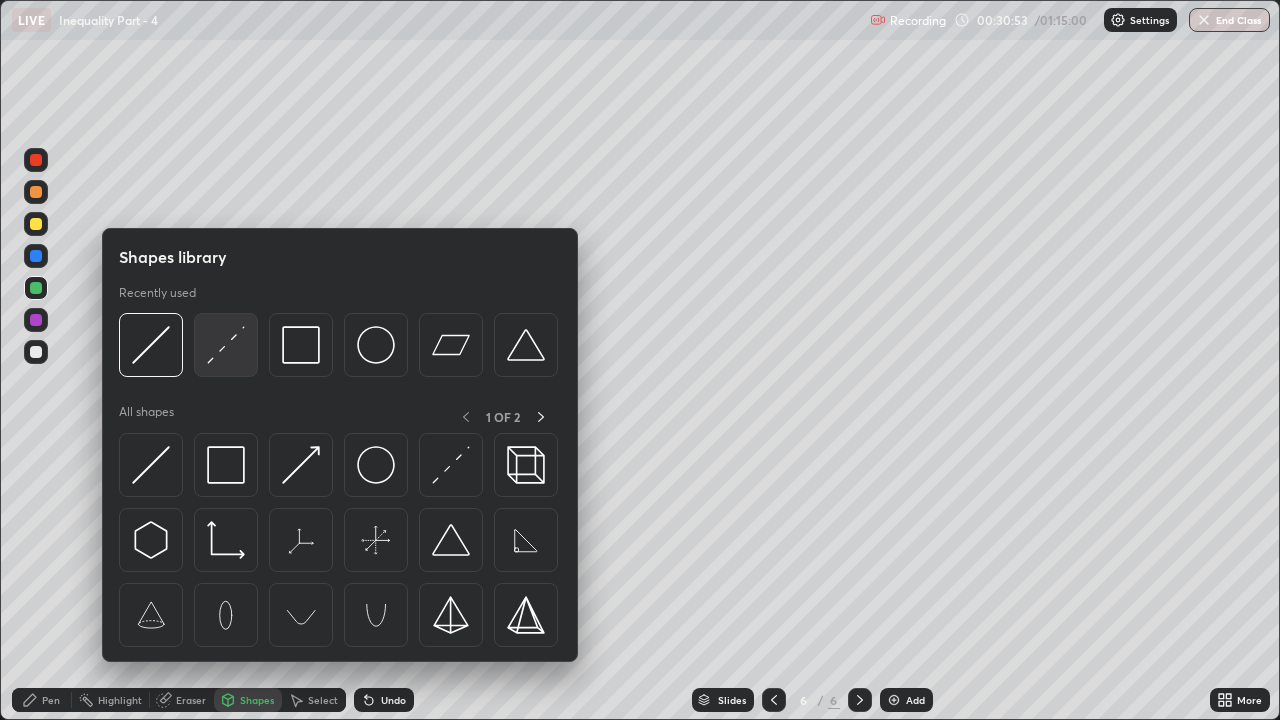 click at bounding box center (226, 345) 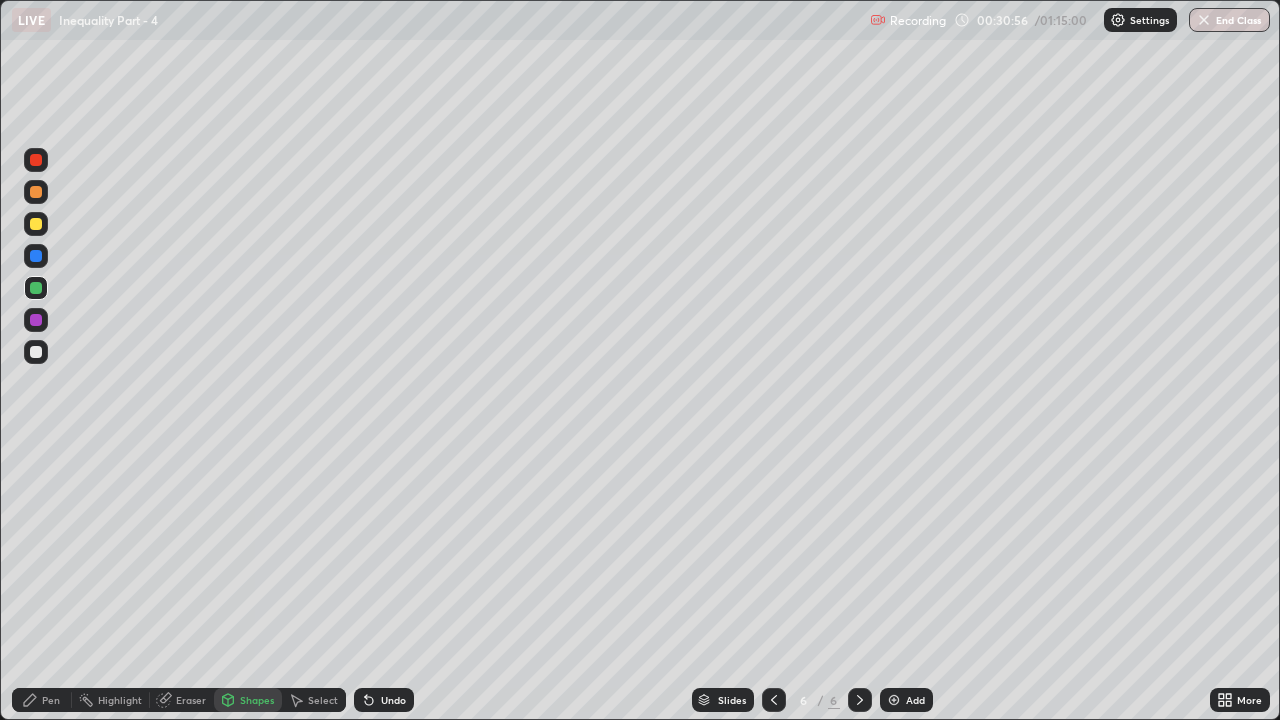 click at bounding box center (36, 288) 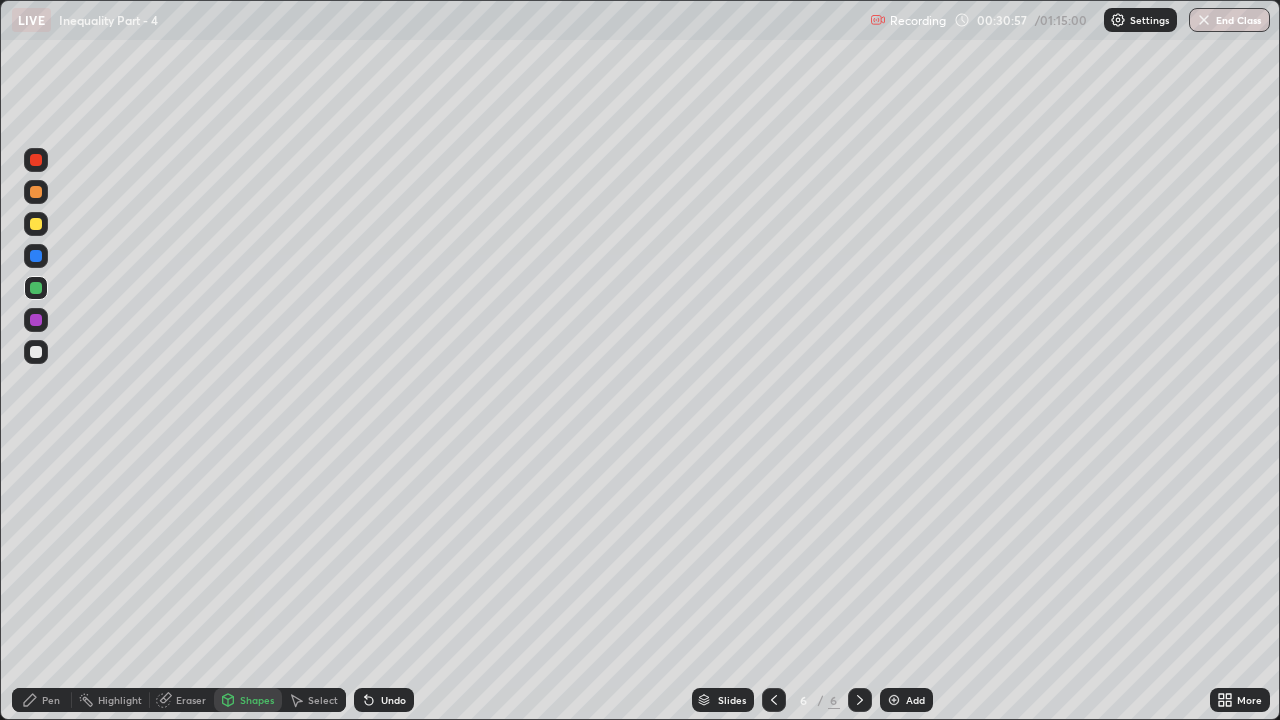 click 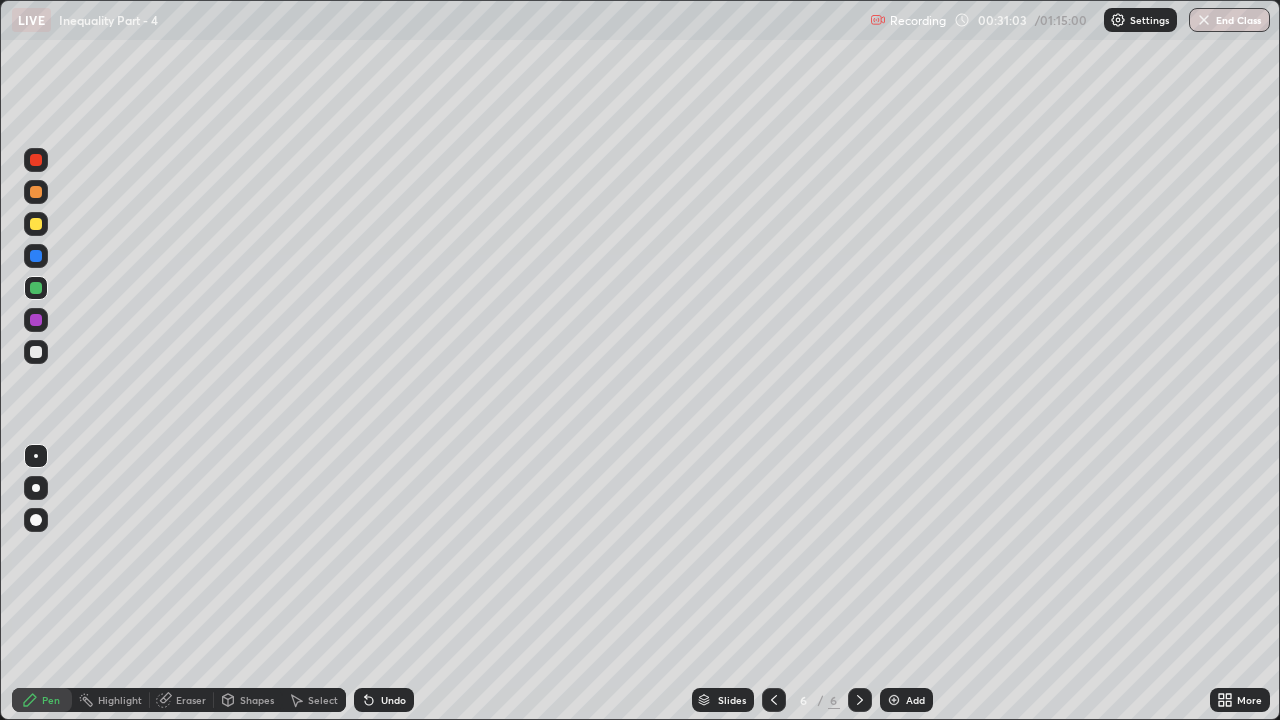click at bounding box center [36, 224] 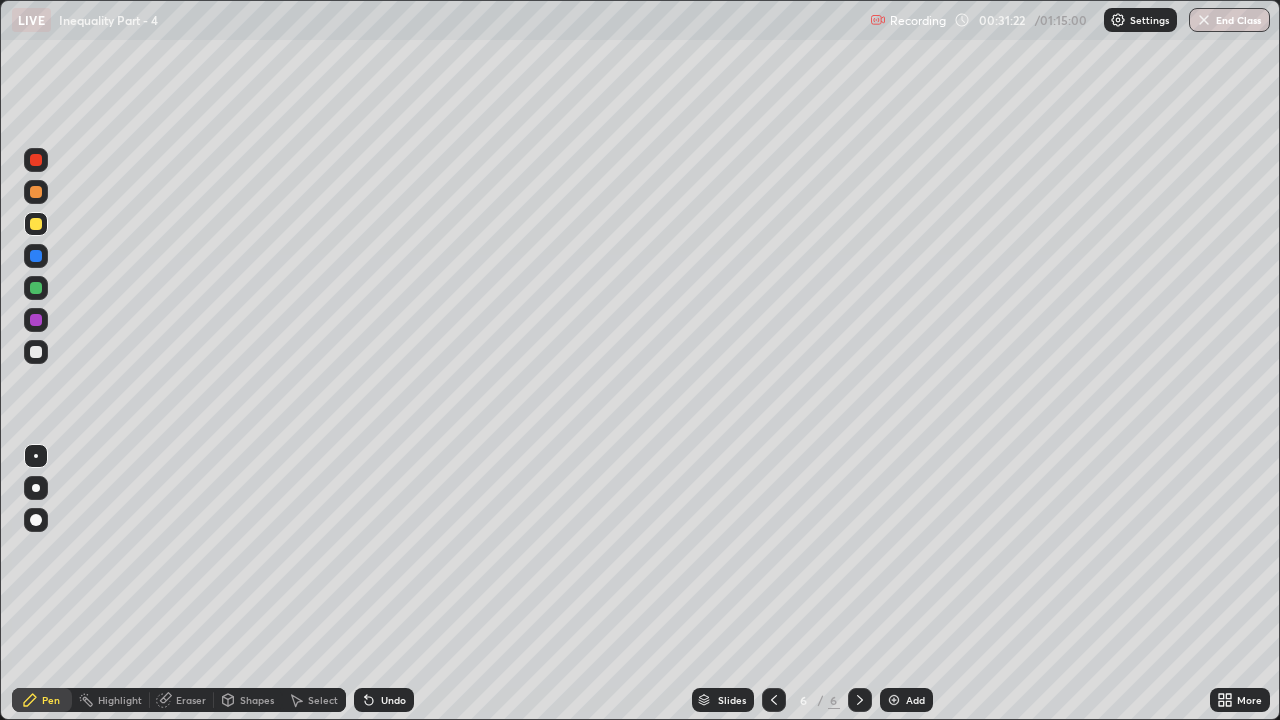click at bounding box center (36, 352) 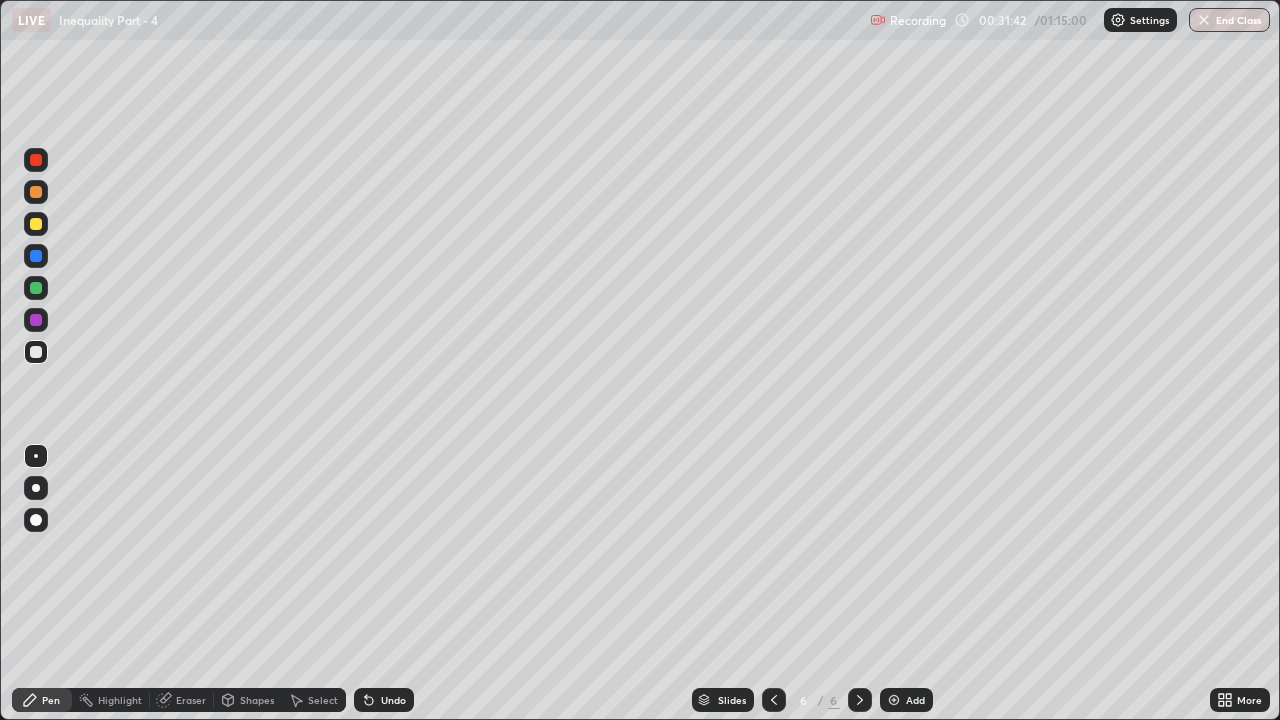 click 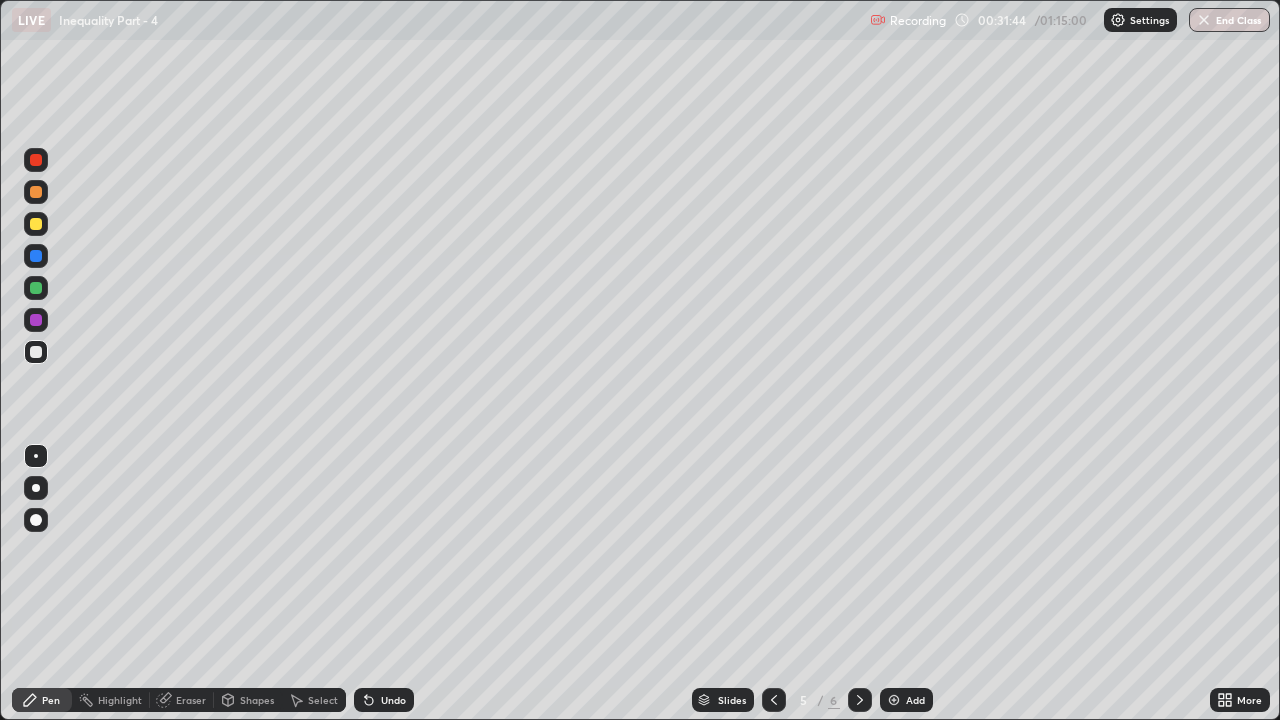 click 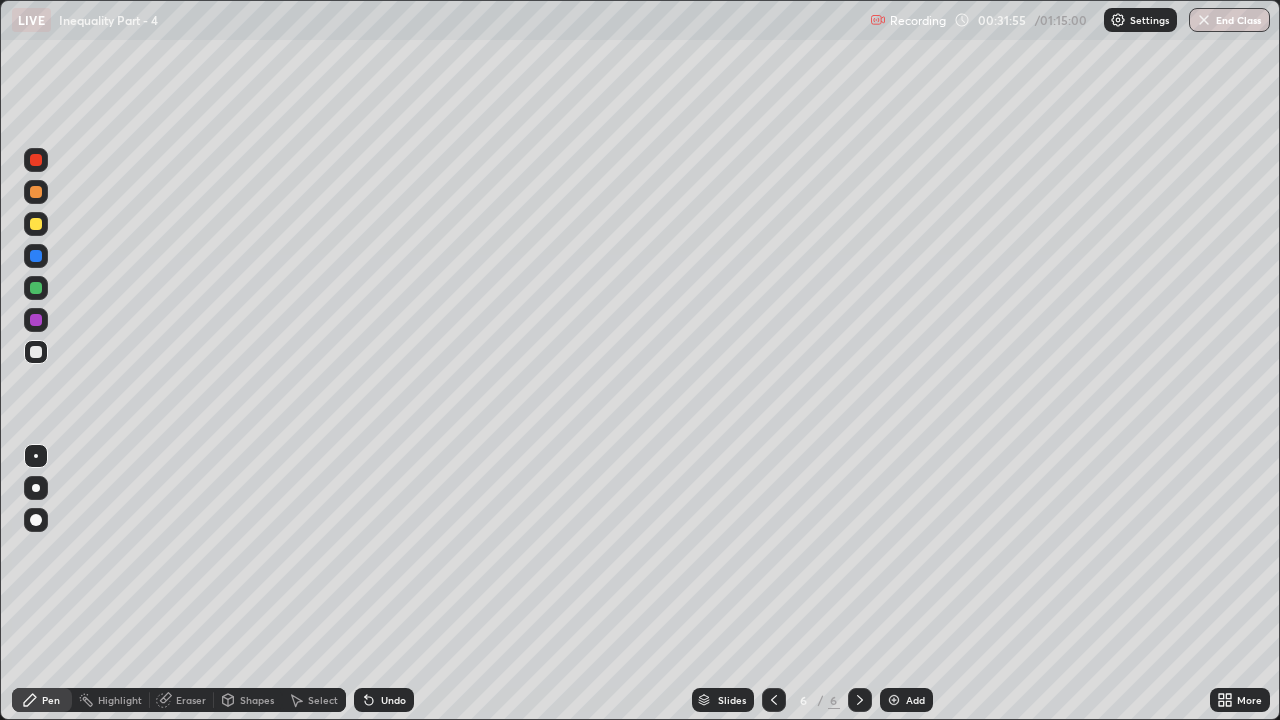 click 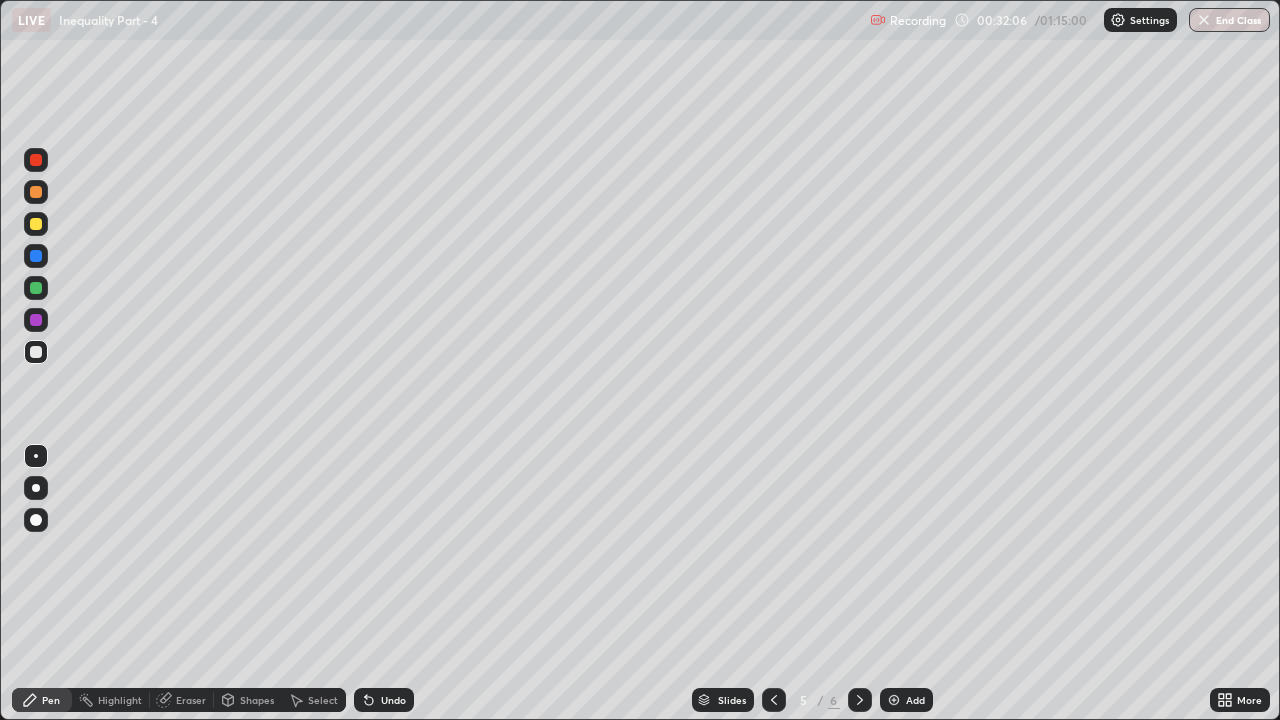 click at bounding box center [860, 700] 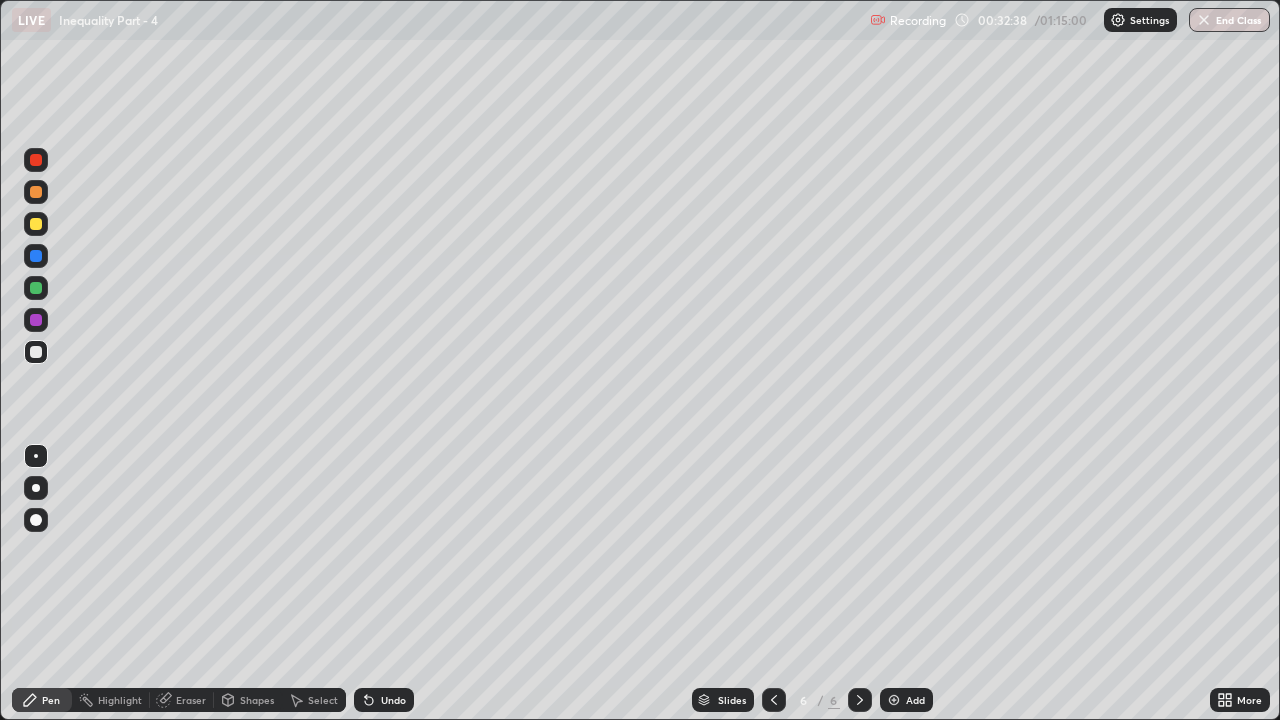 click 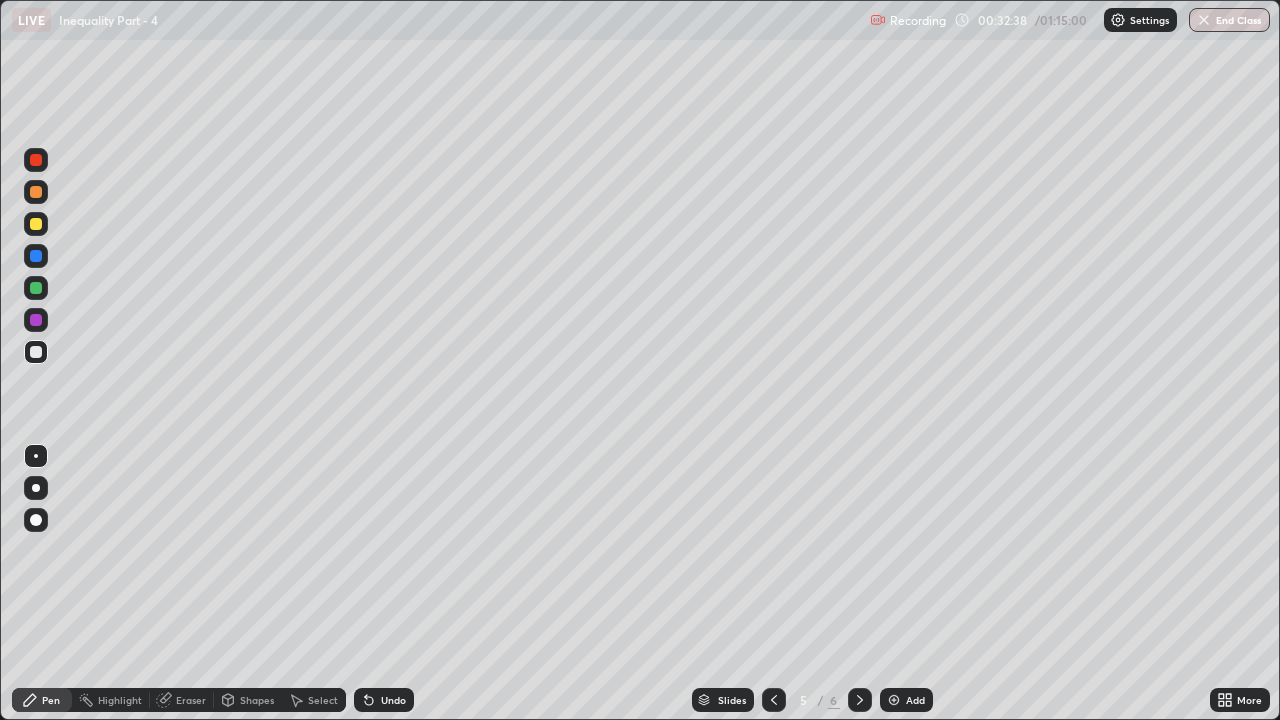 click 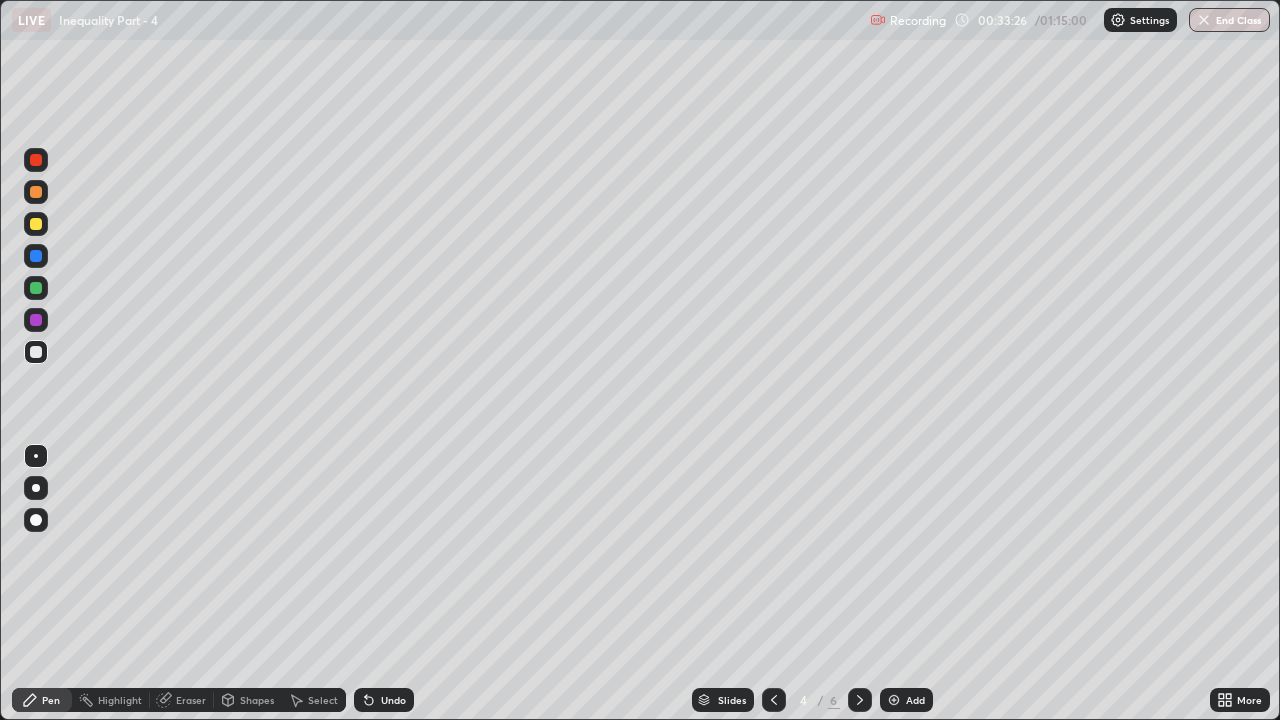 click 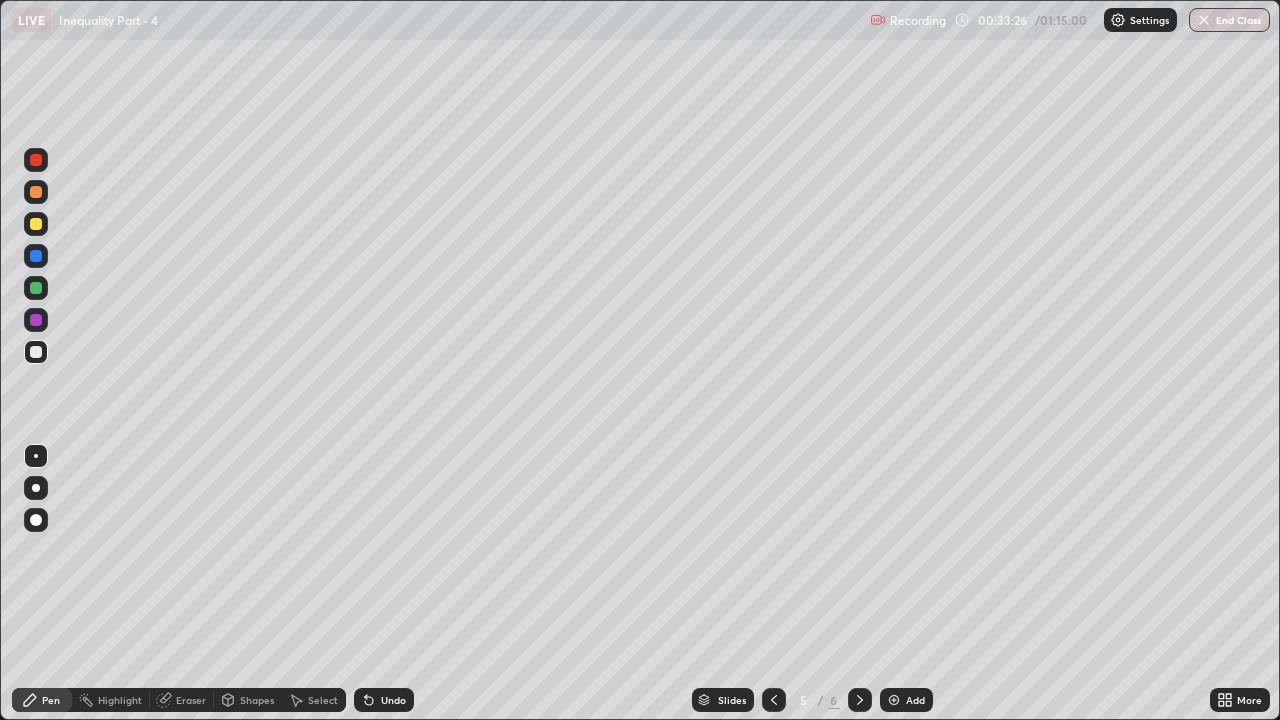 click at bounding box center [860, 700] 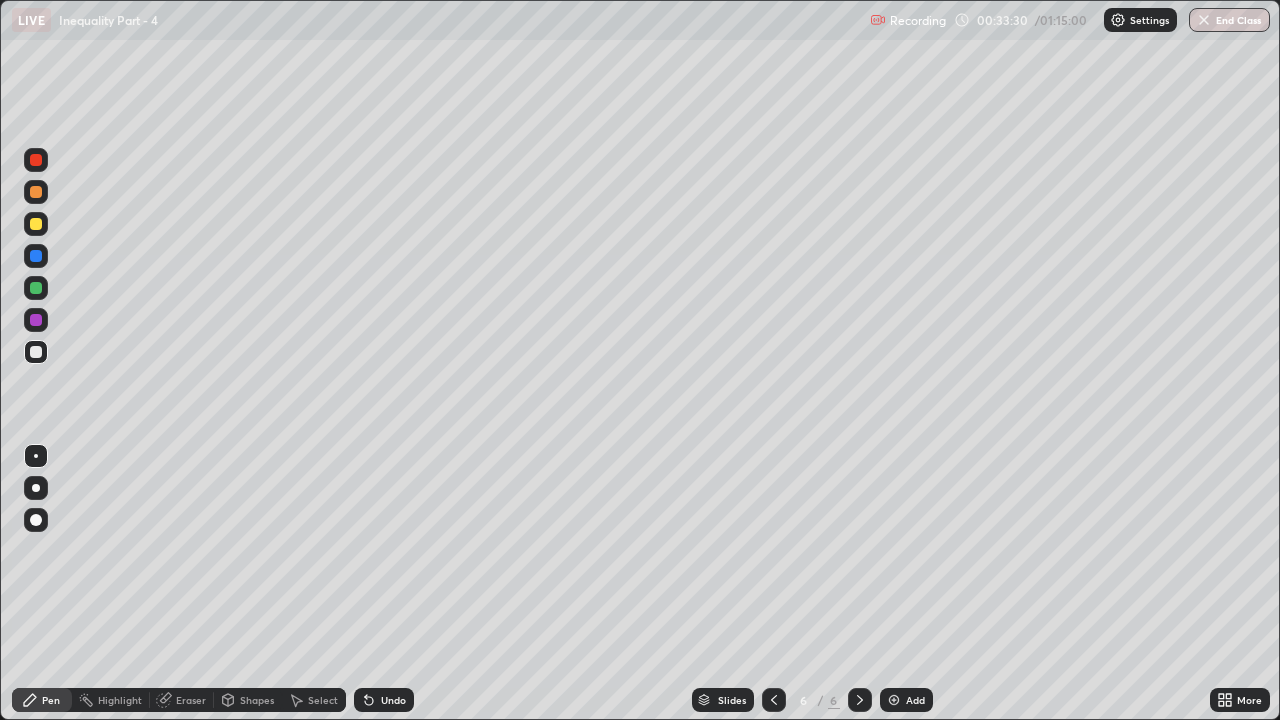 click on "Eraser" at bounding box center [191, 700] 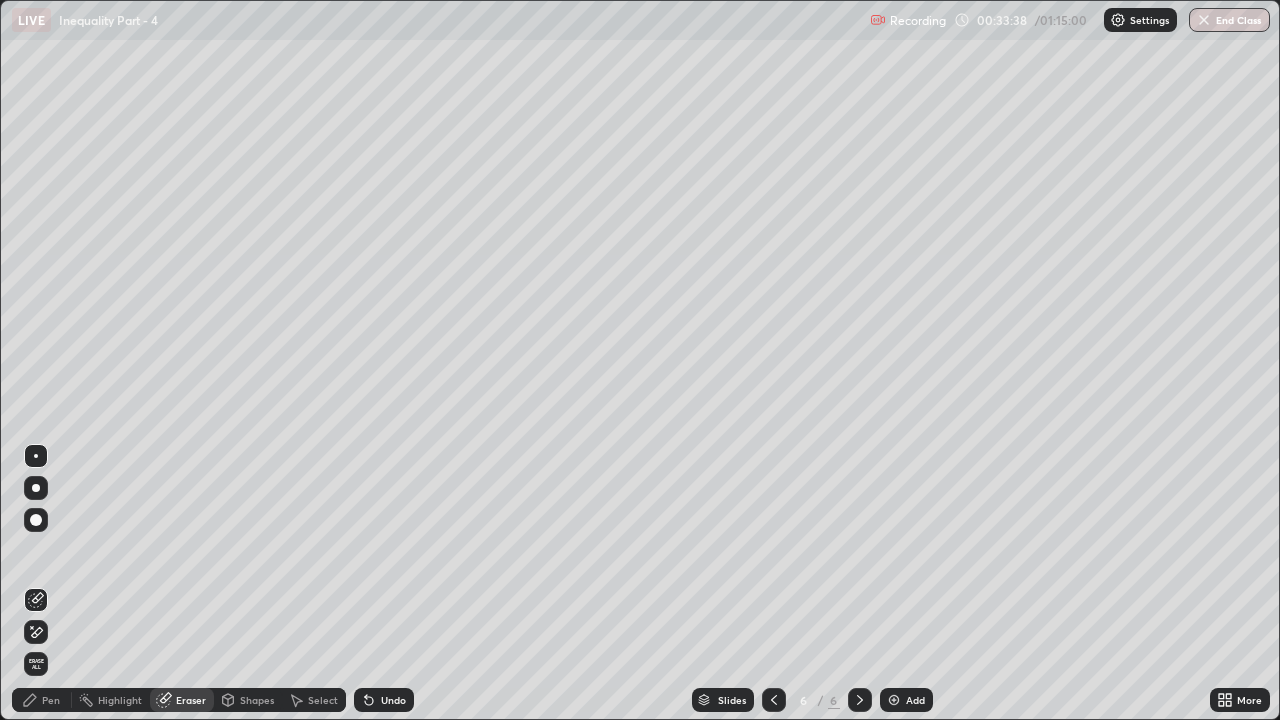click 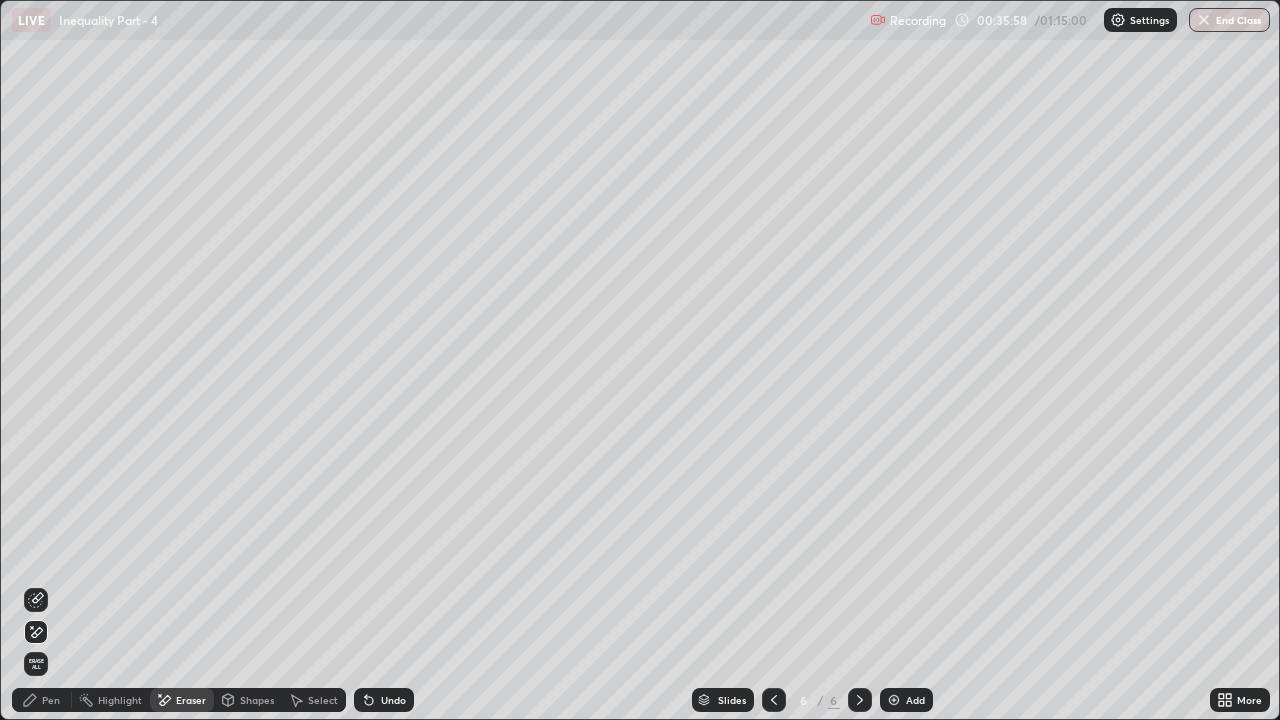 click 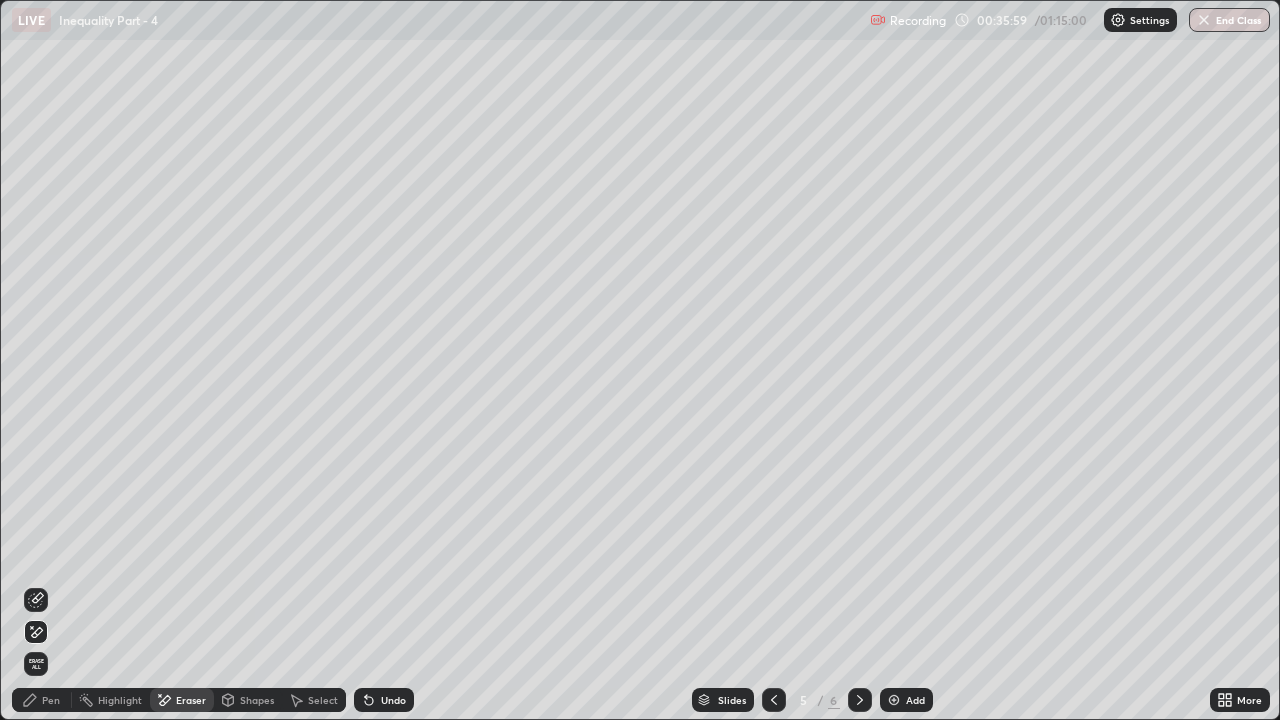 click at bounding box center (774, 700) 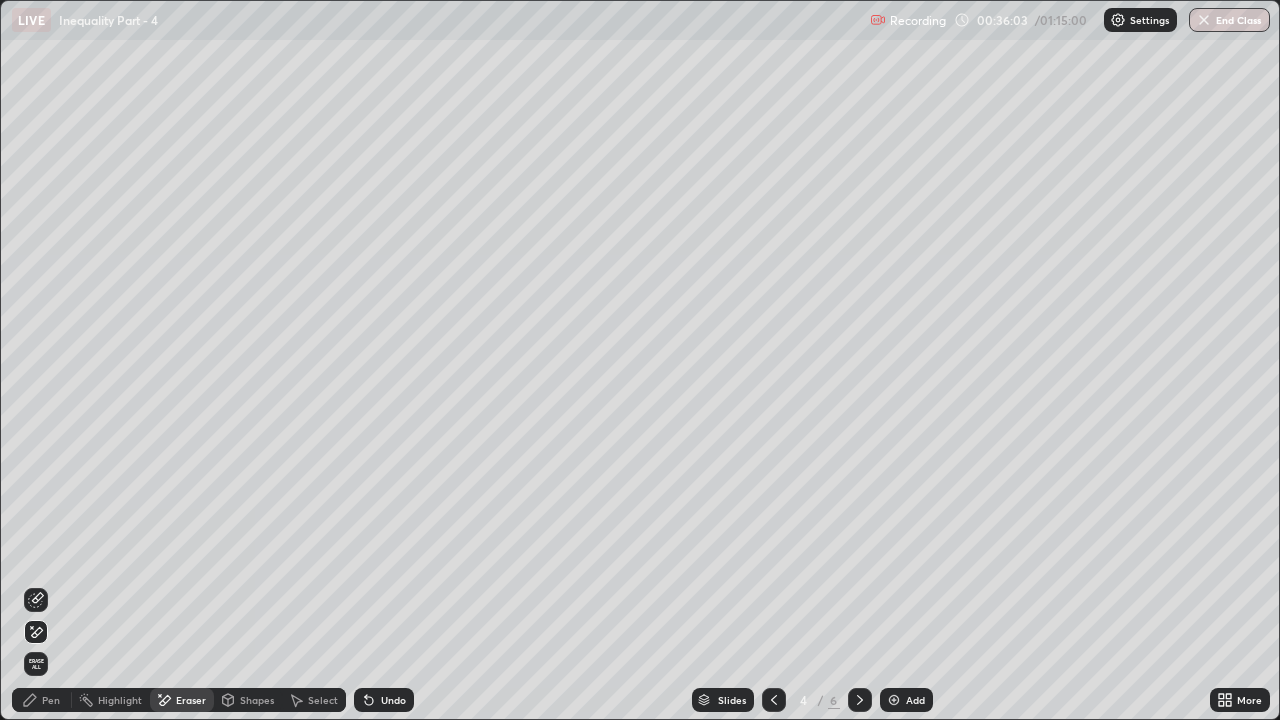 click 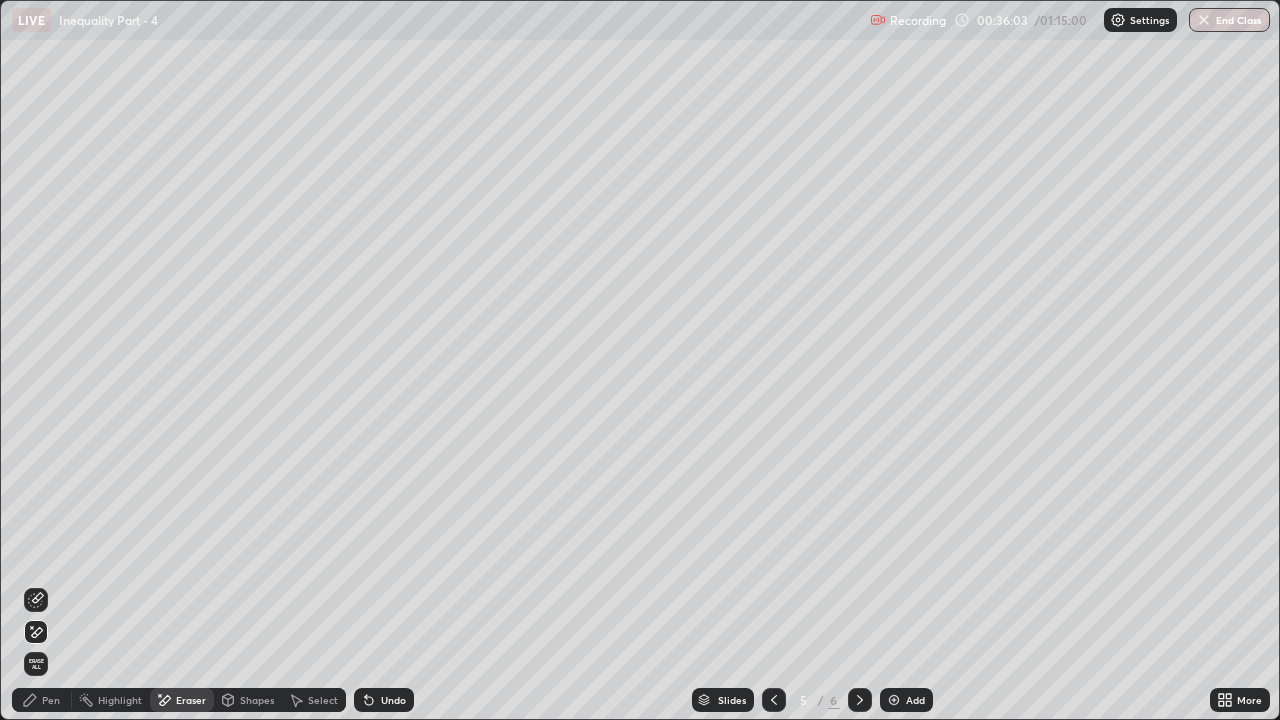 click at bounding box center (860, 700) 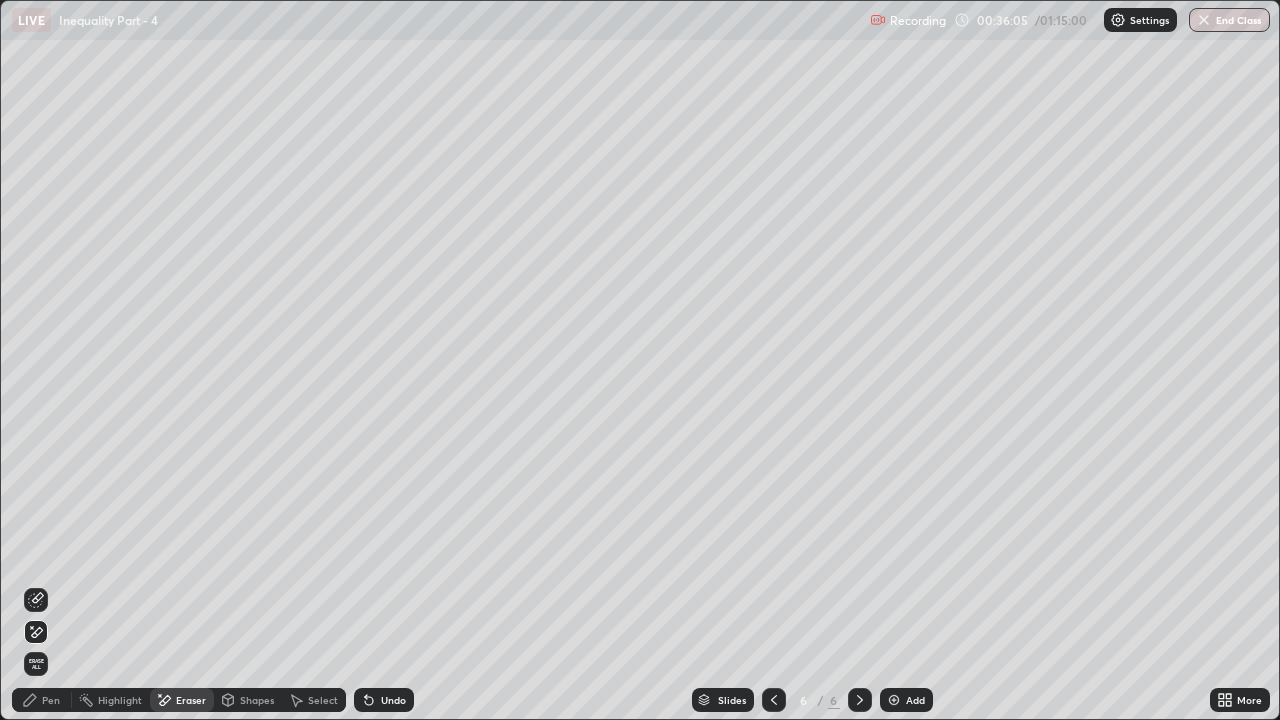 click on "Add" at bounding box center [906, 700] 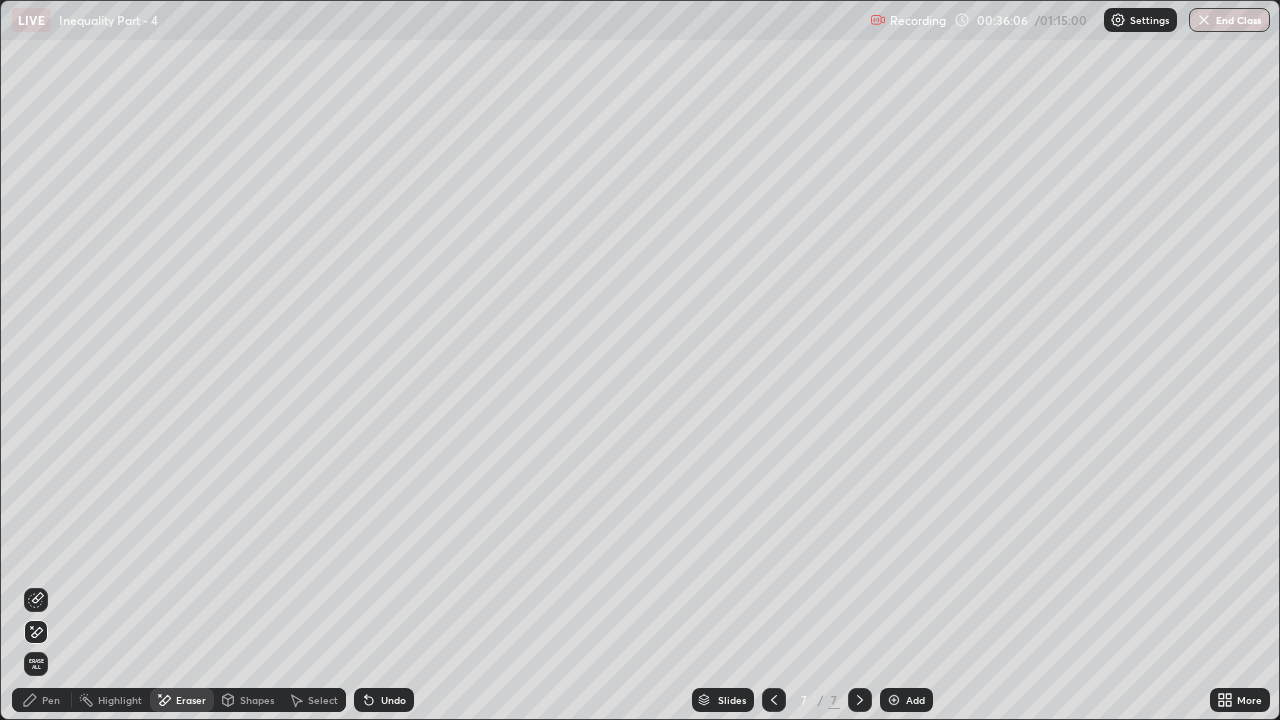 click on "Pen" at bounding box center (51, 700) 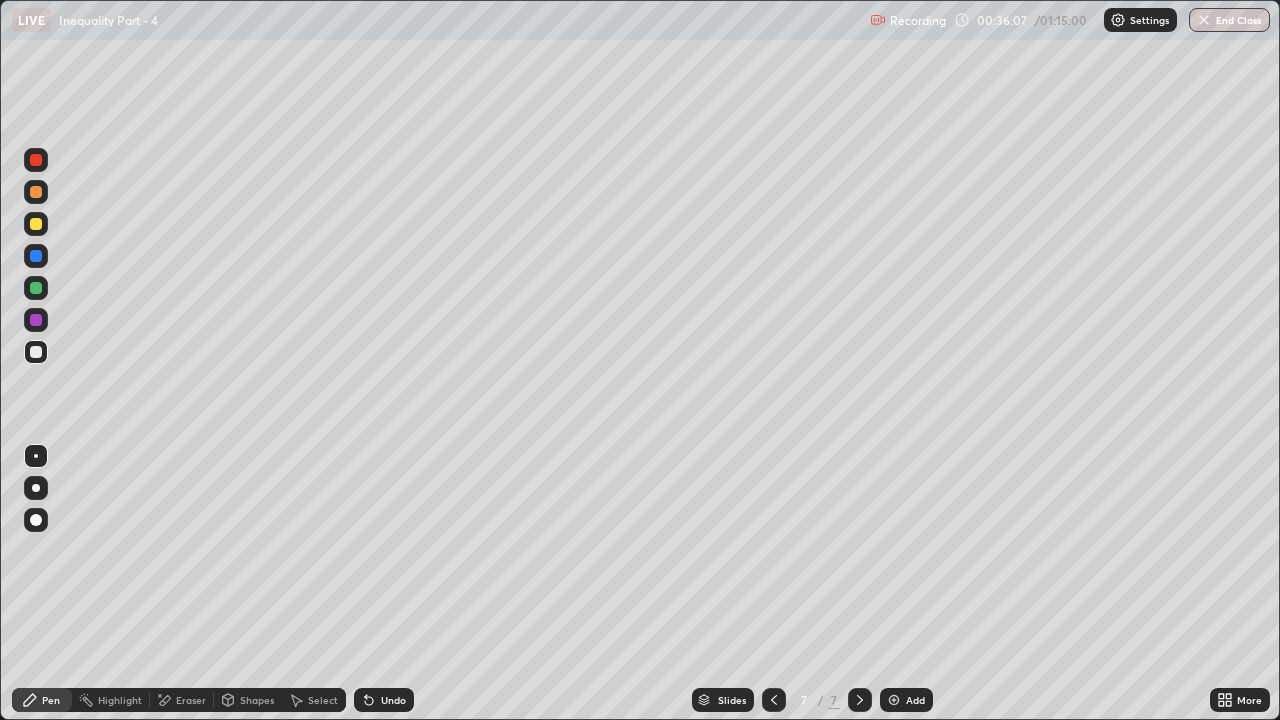 click at bounding box center [36, 192] 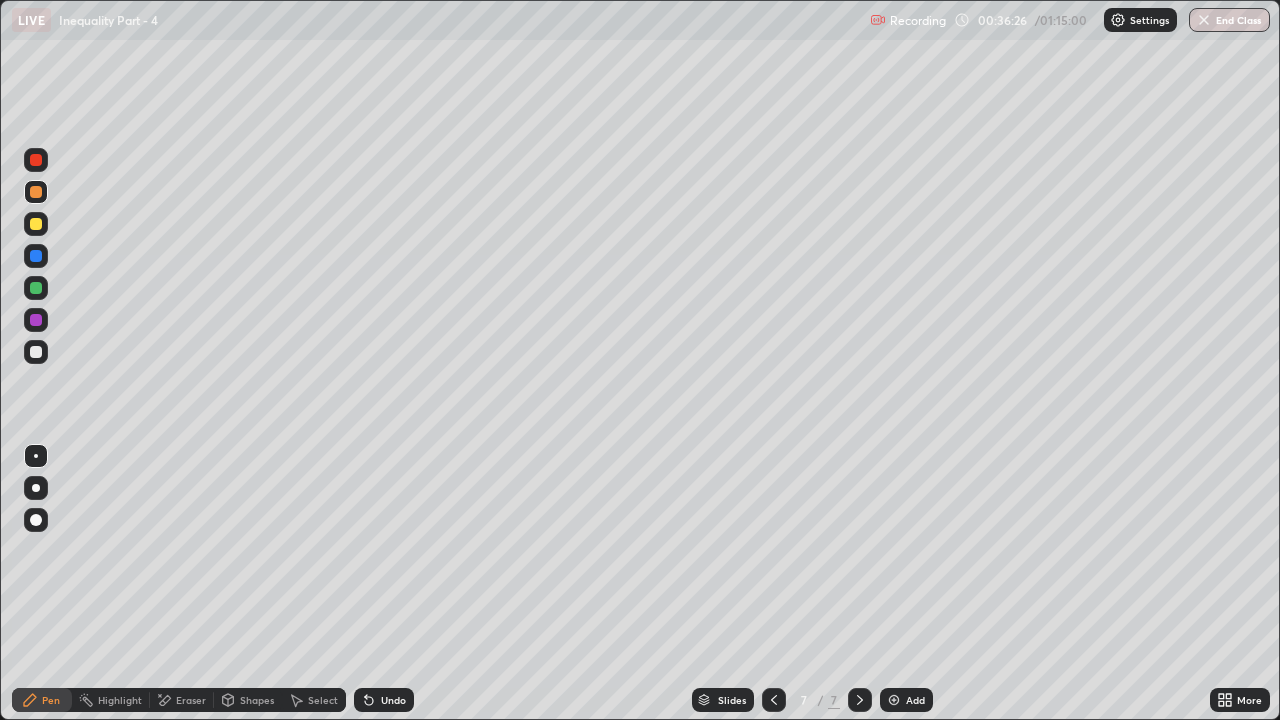 click on "Undo" at bounding box center [393, 700] 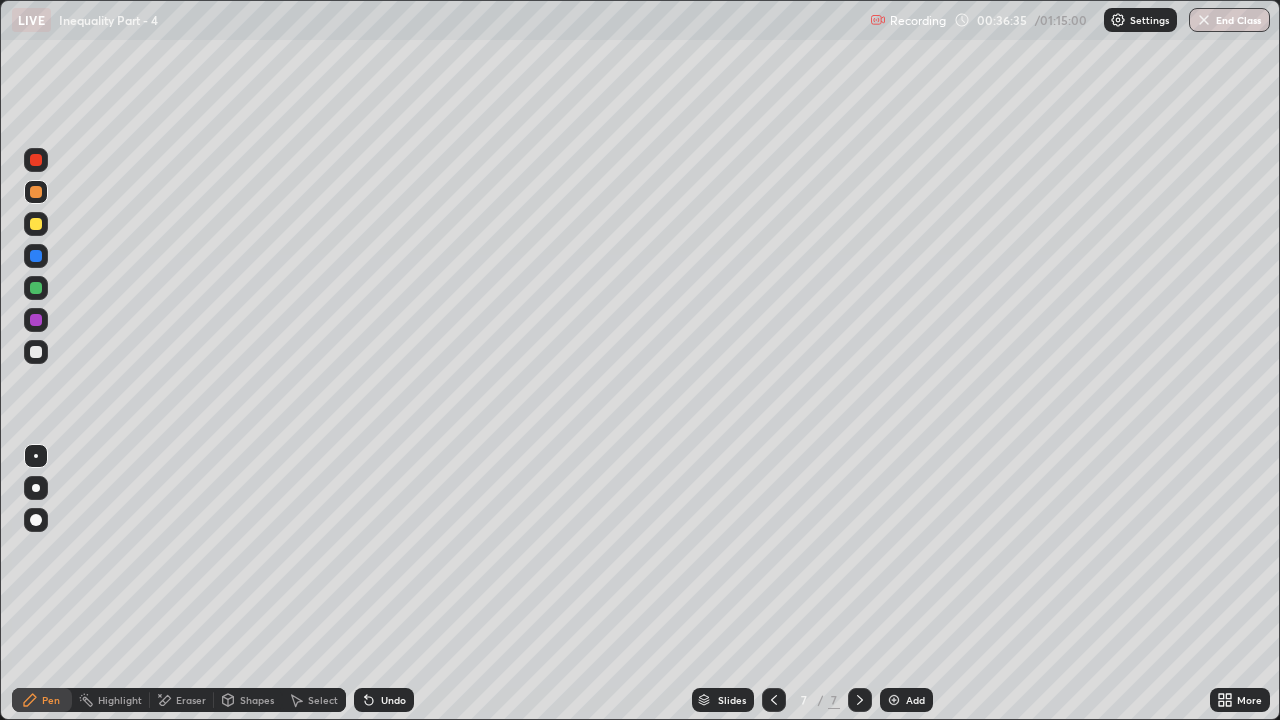 click 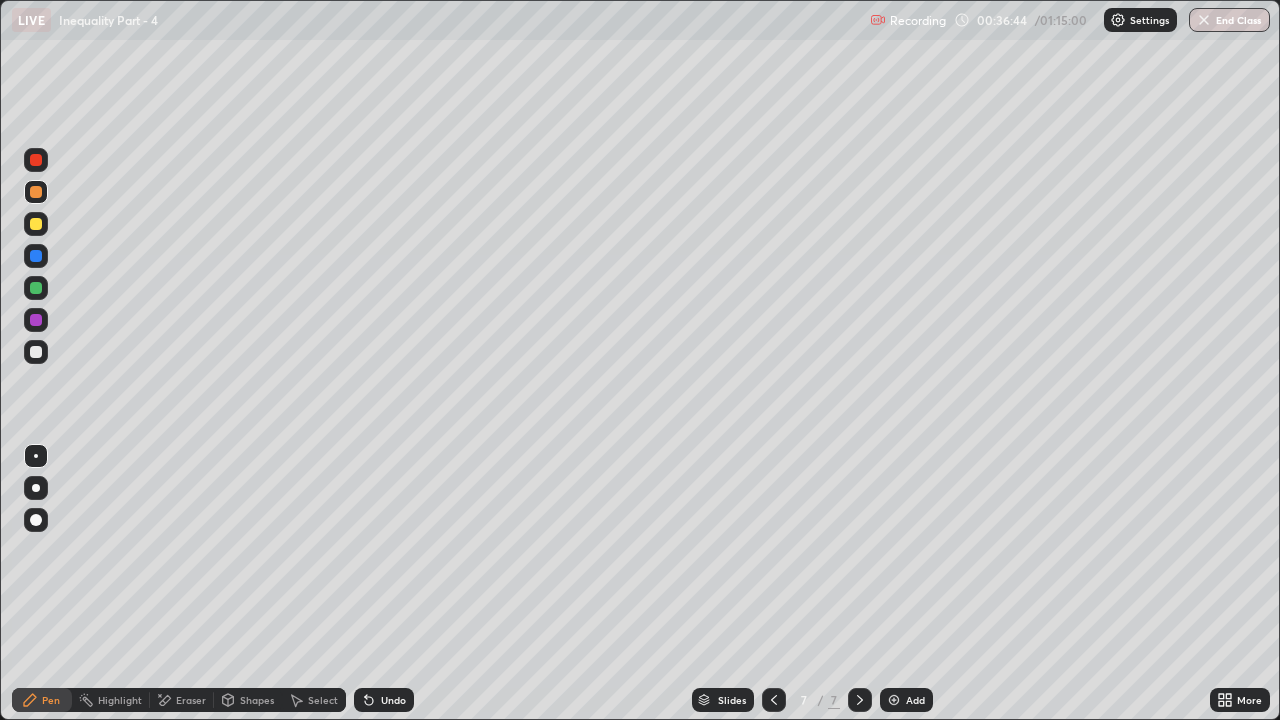 click at bounding box center (36, 352) 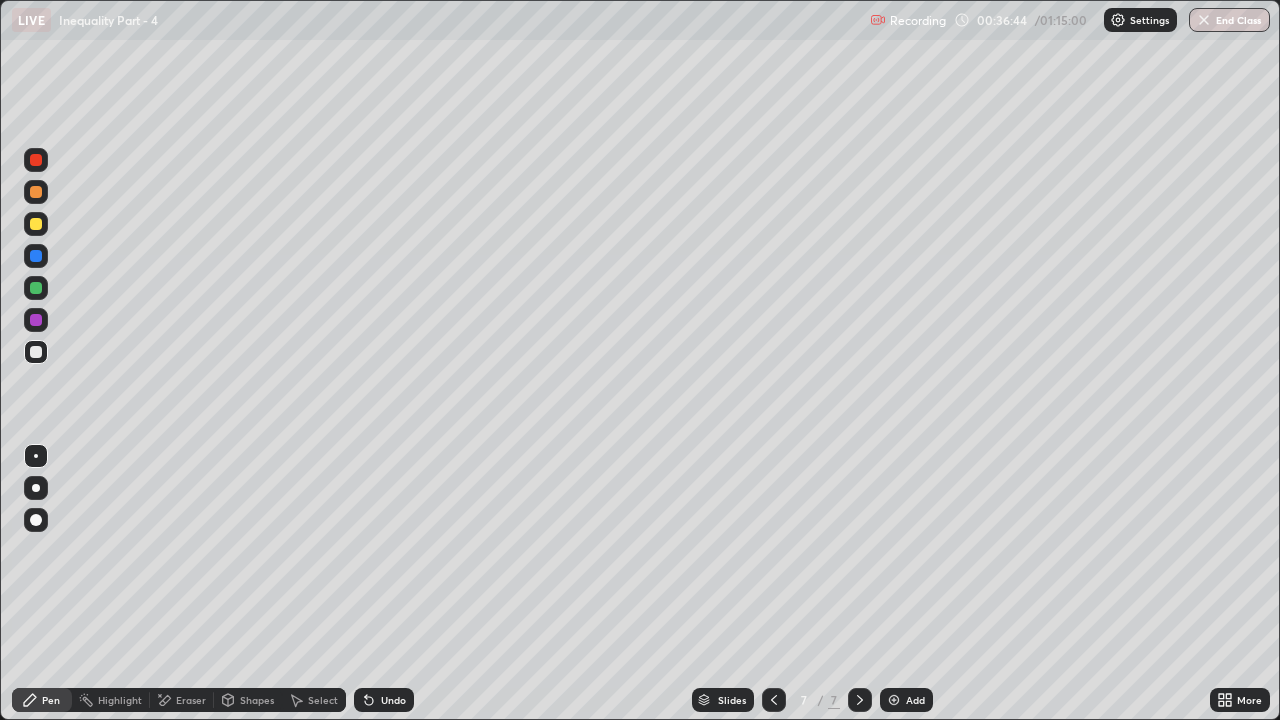click at bounding box center [36, 288] 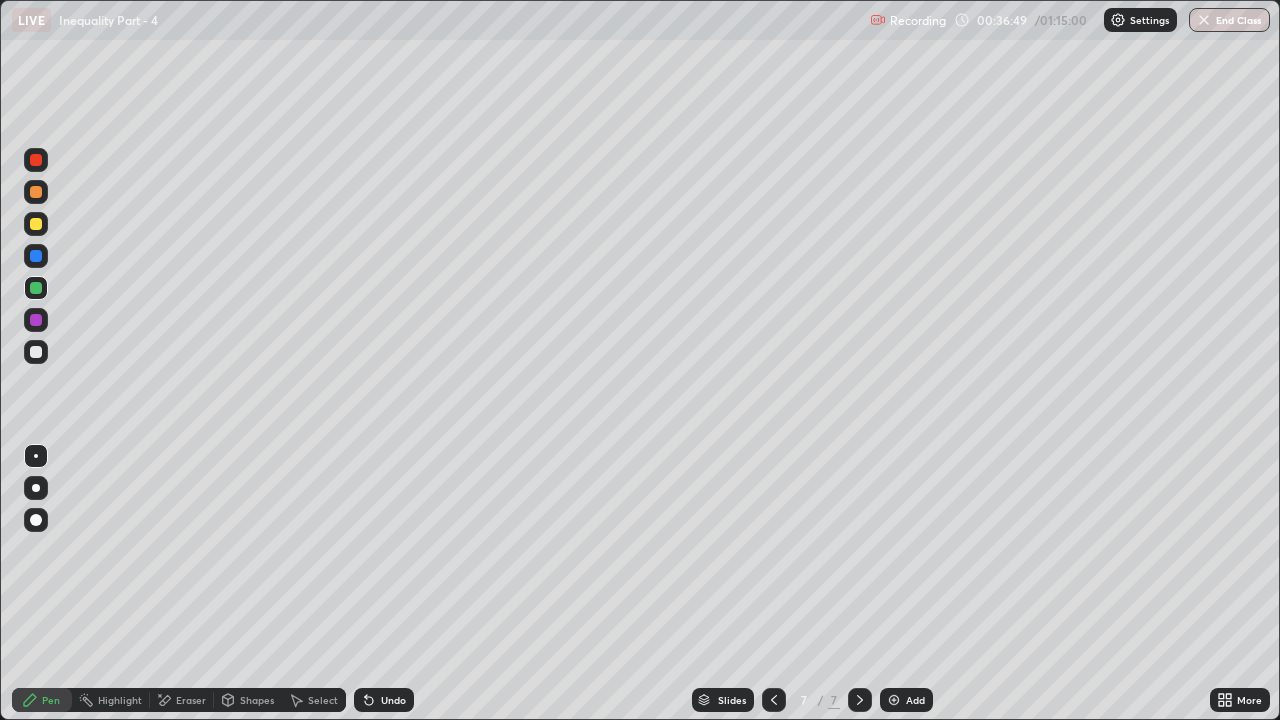 click at bounding box center [36, 352] 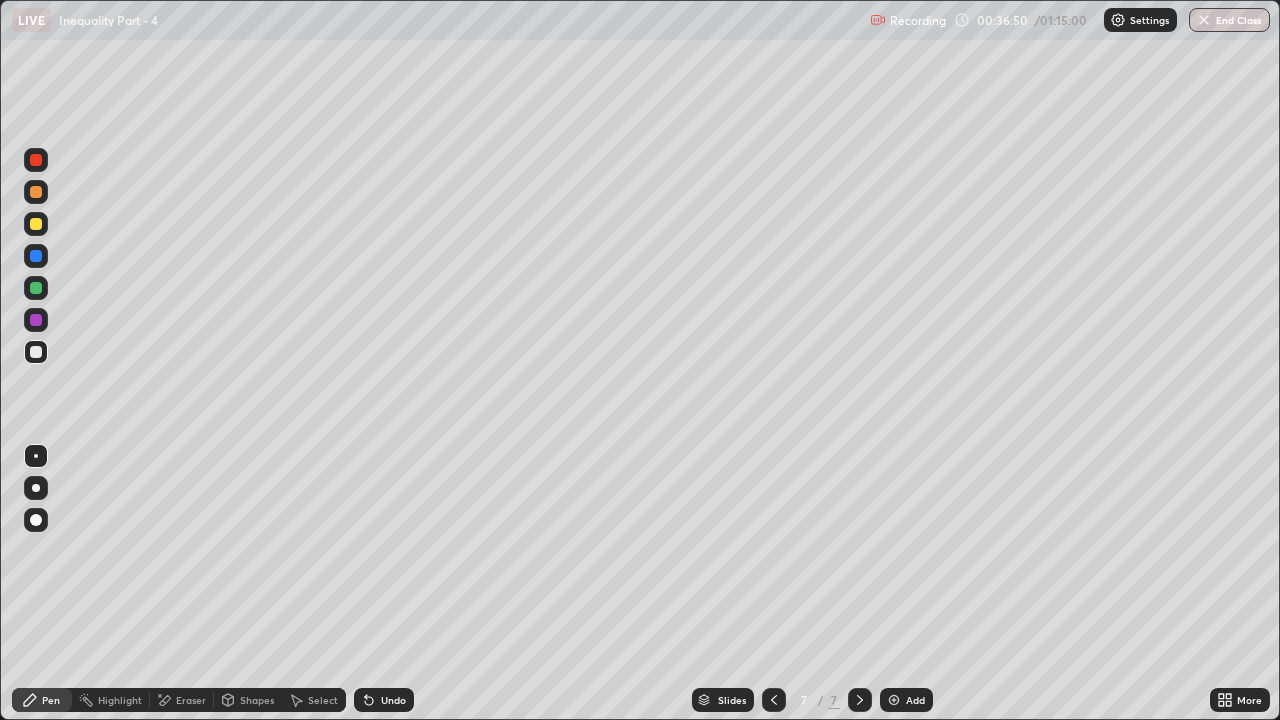 click at bounding box center (36, 224) 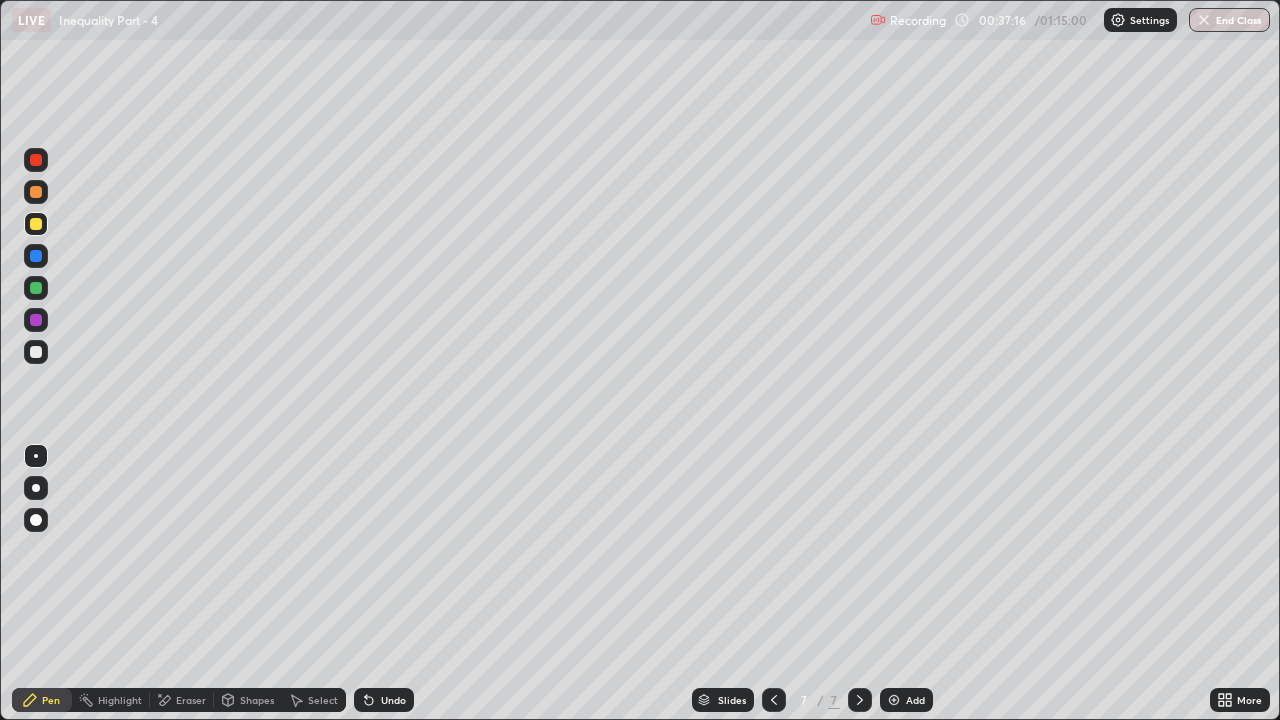 click on "Shapes" at bounding box center [248, 700] 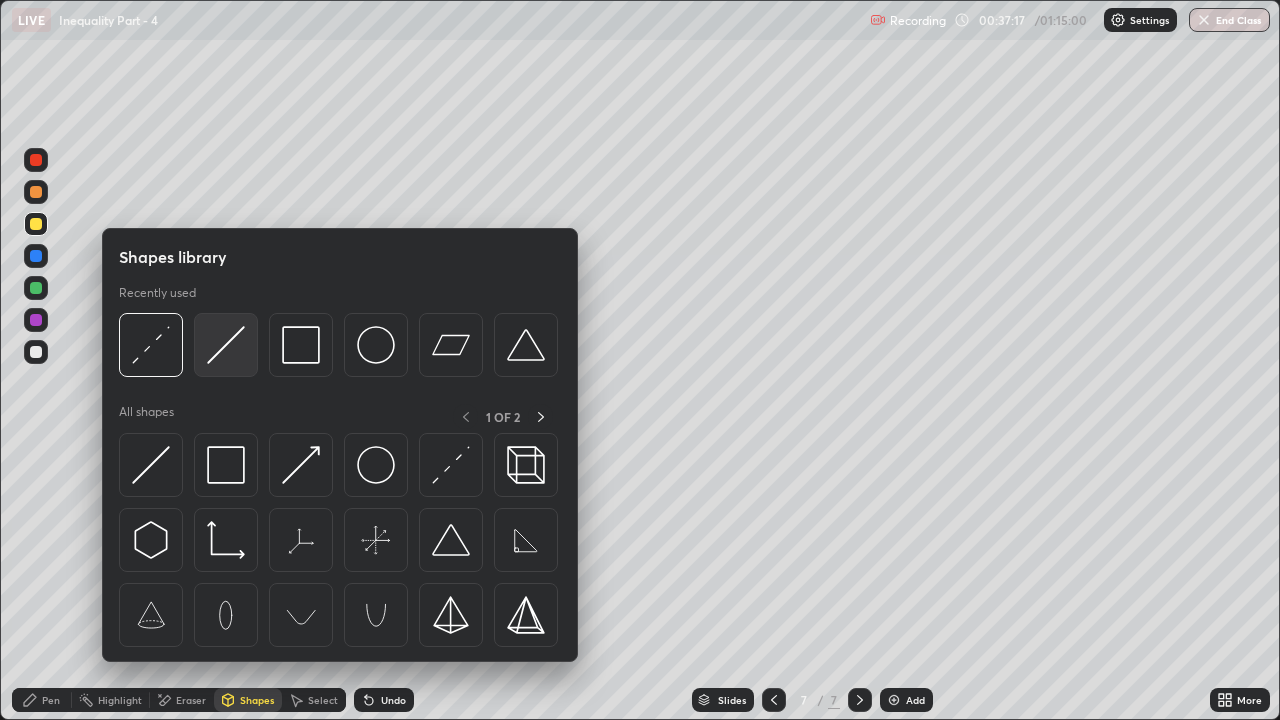 click at bounding box center (226, 345) 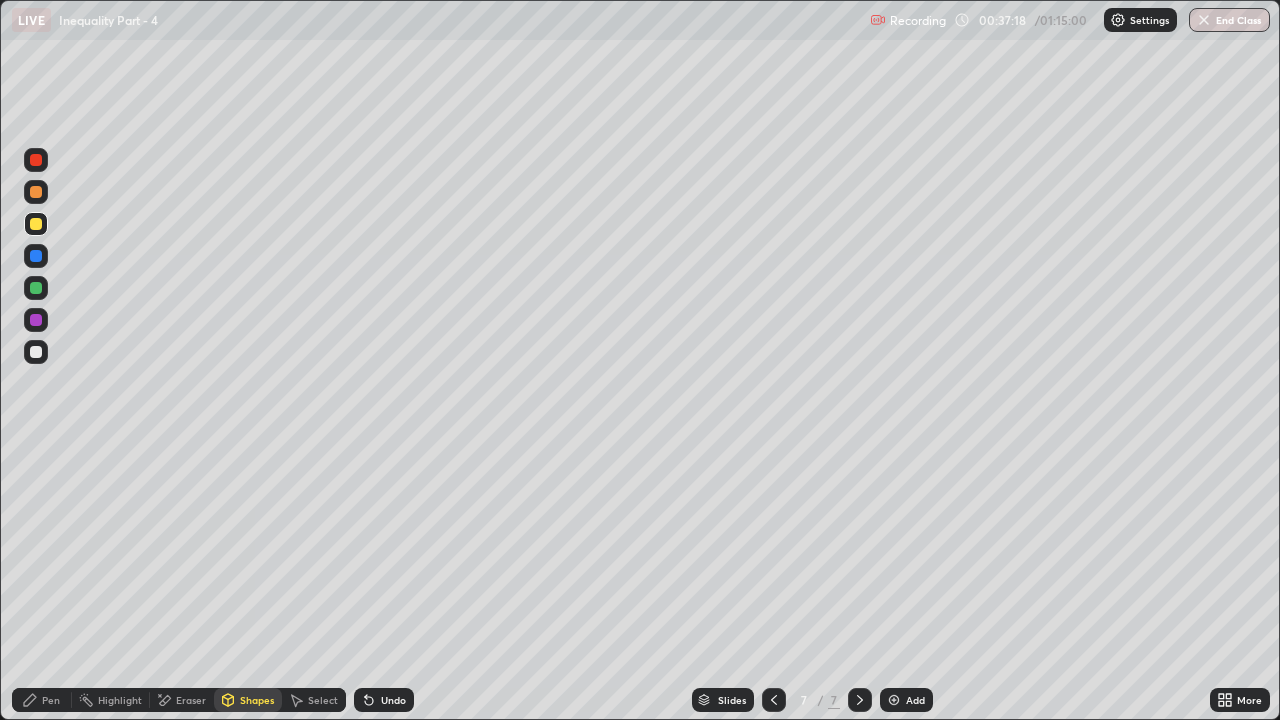 click at bounding box center (36, 288) 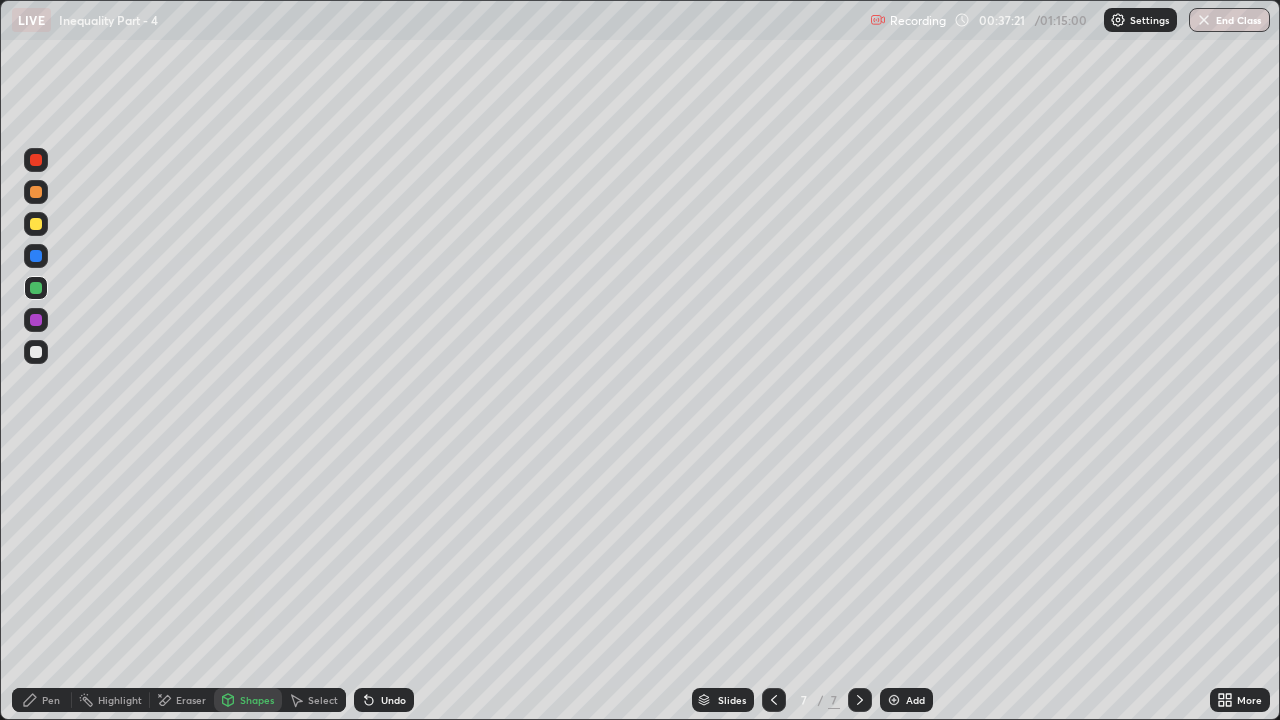 click on "Pen" at bounding box center [51, 700] 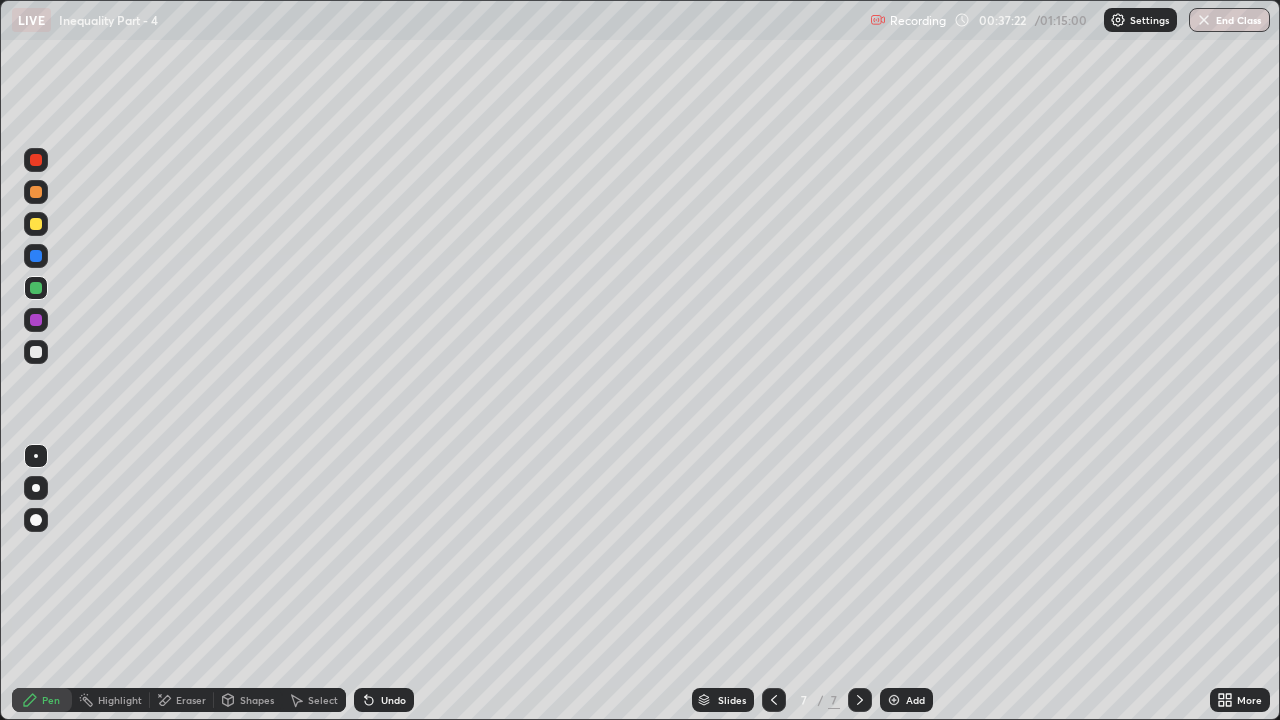 click at bounding box center [36, 456] 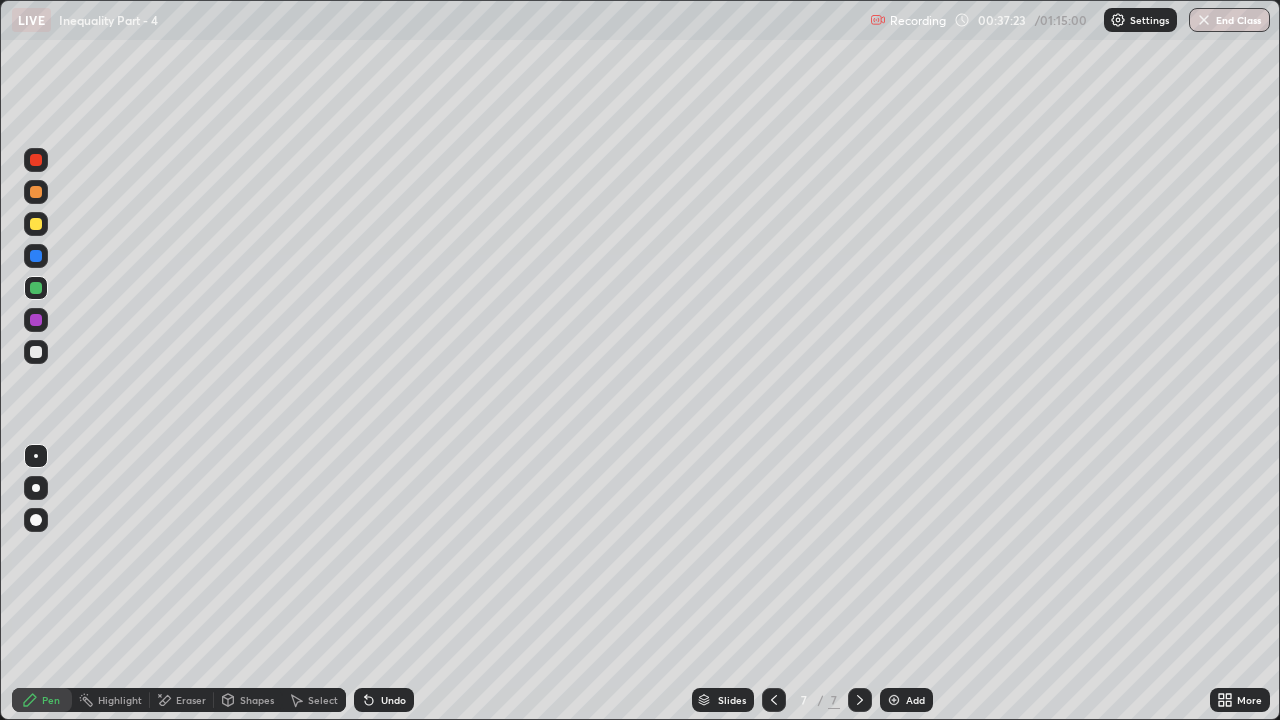 click at bounding box center (36, 224) 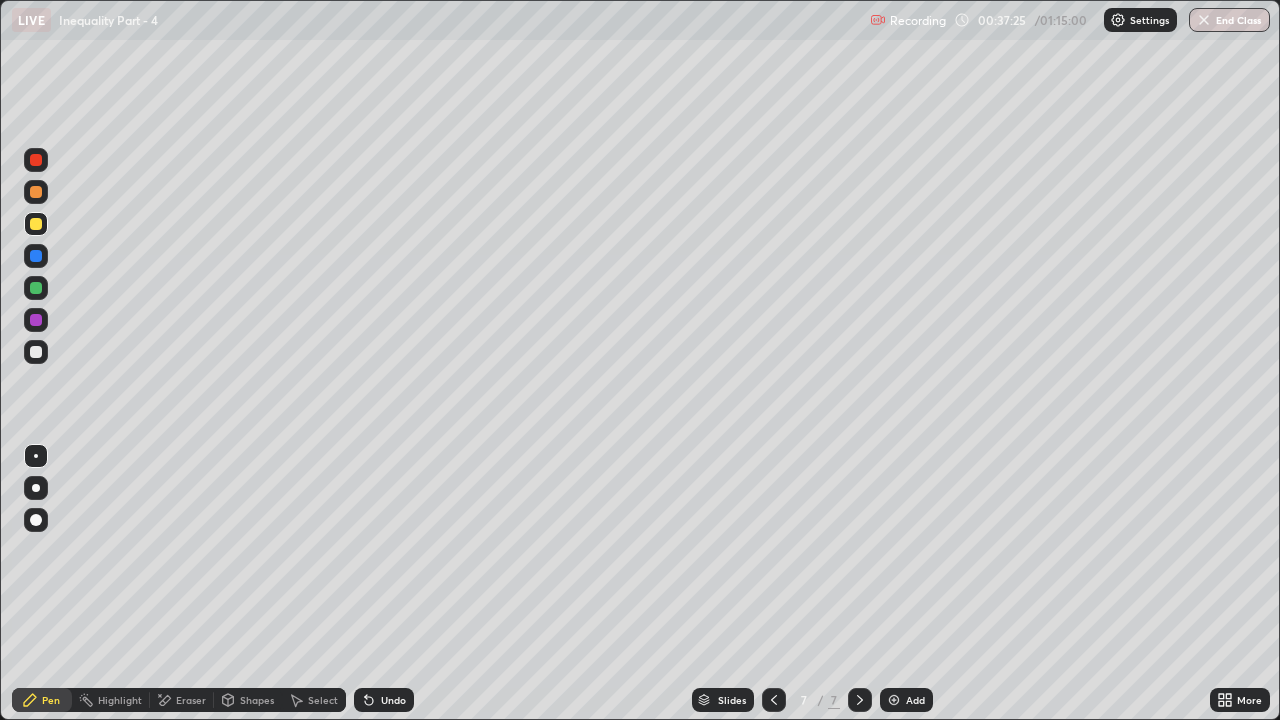 click on "Eraser" at bounding box center (182, 700) 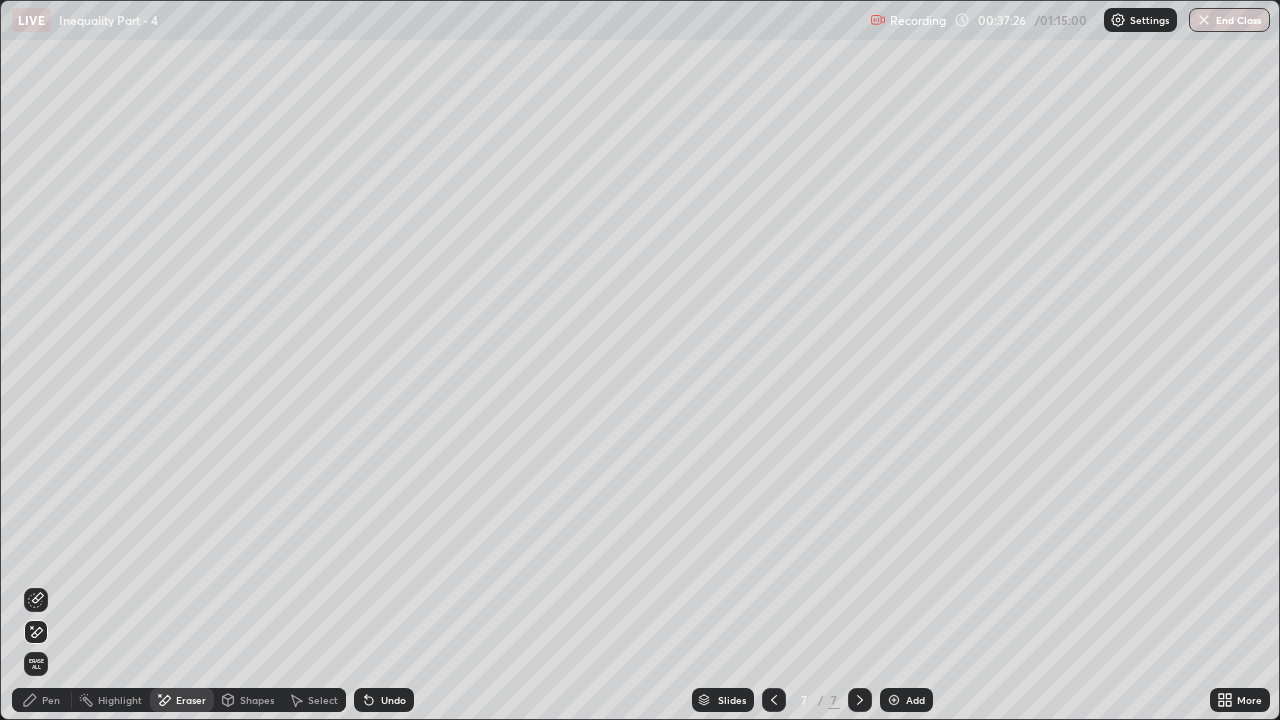 click 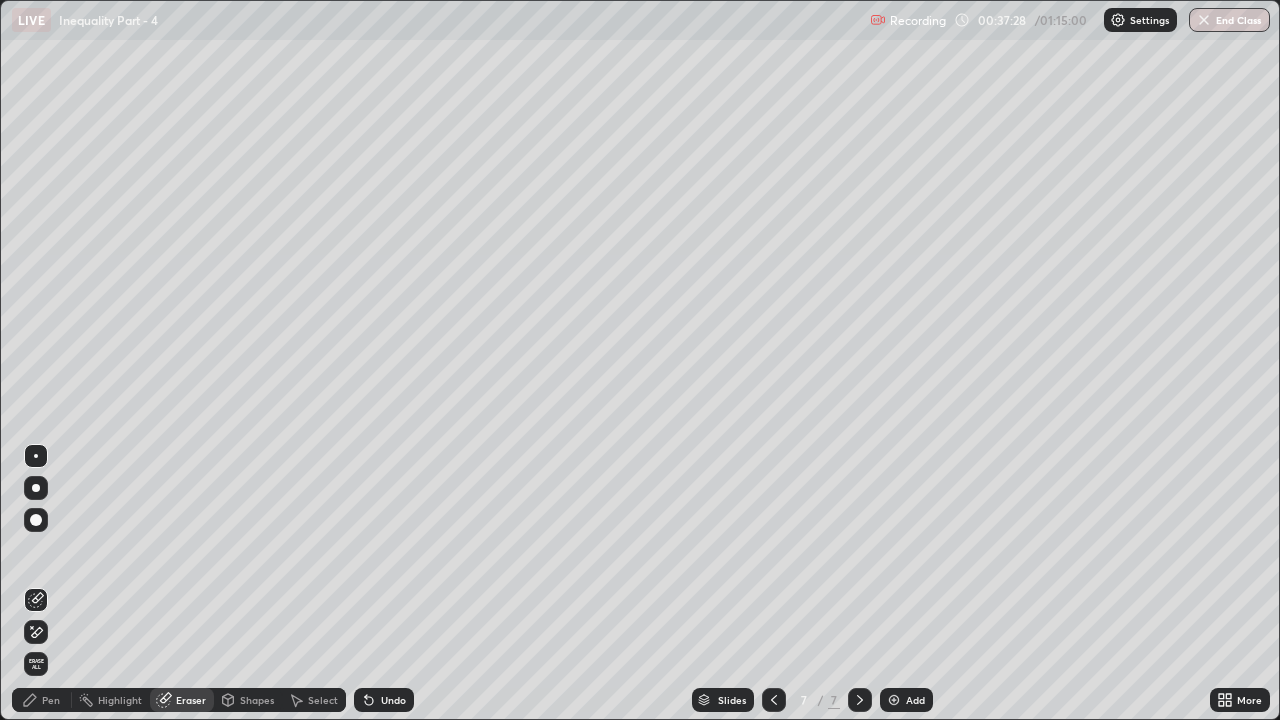 click on "Pen" at bounding box center [42, 700] 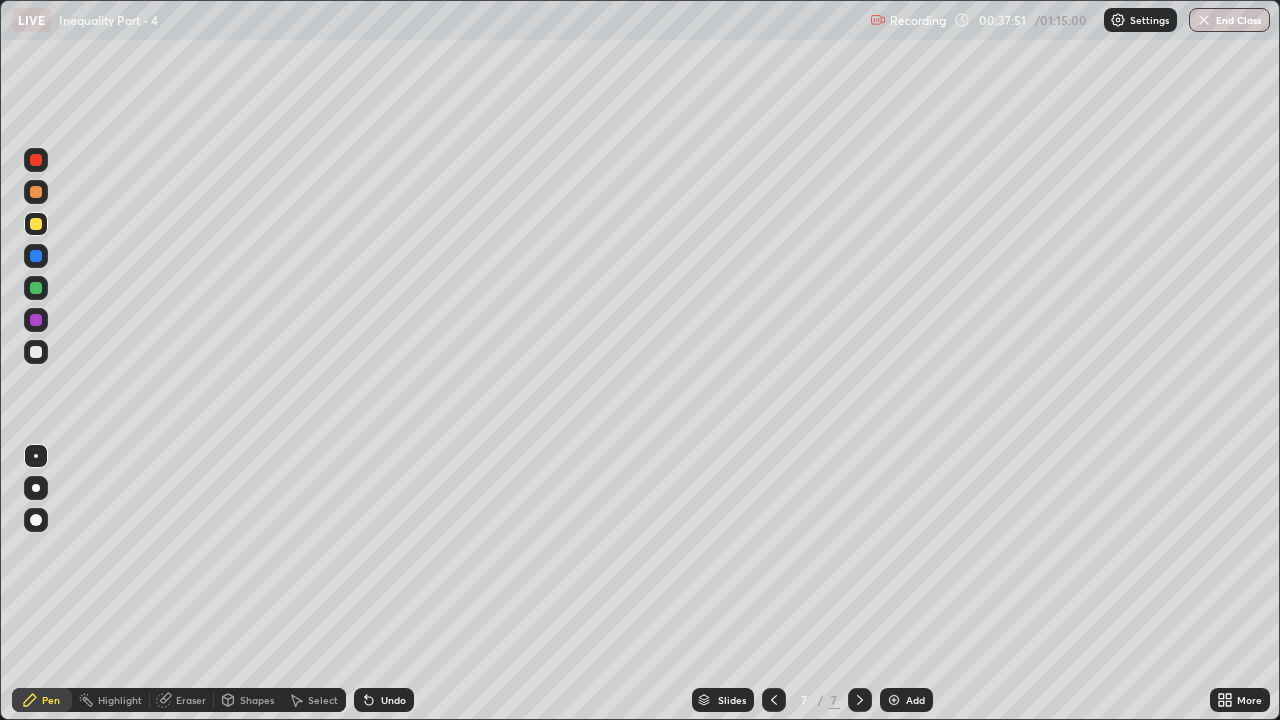 click at bounding box center (36, 192) 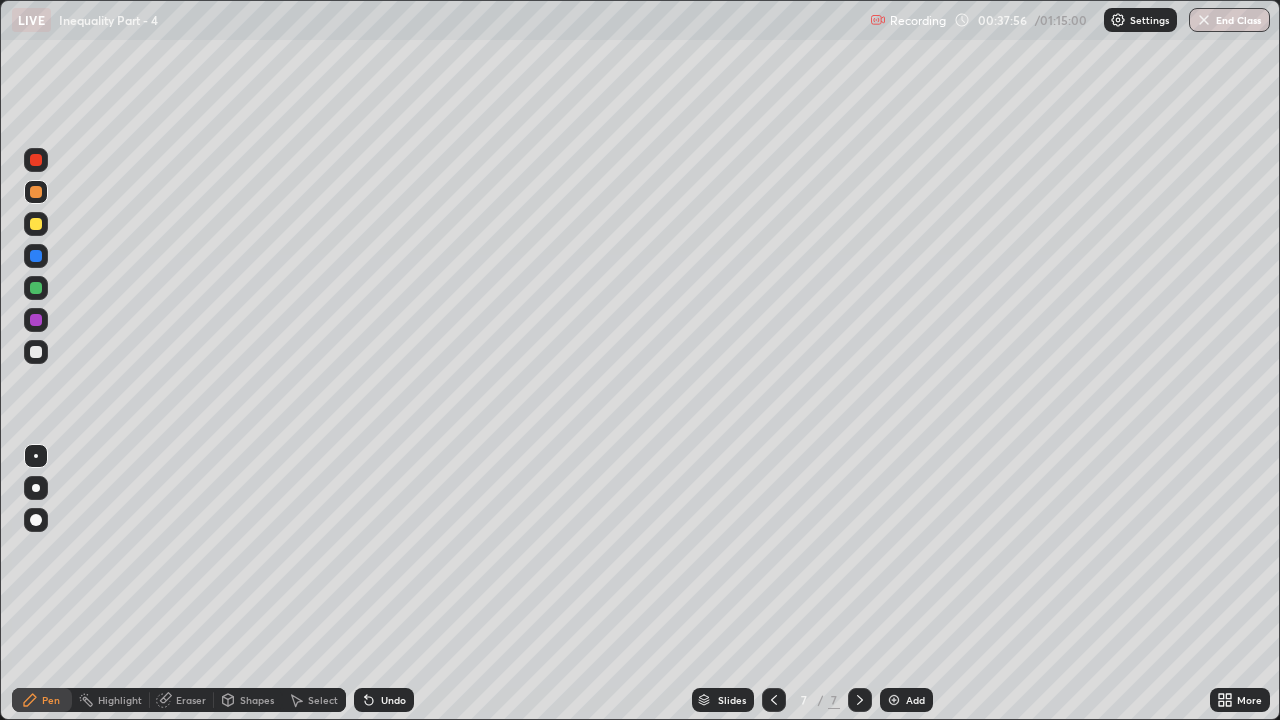 click at bounding box center (36, 288) 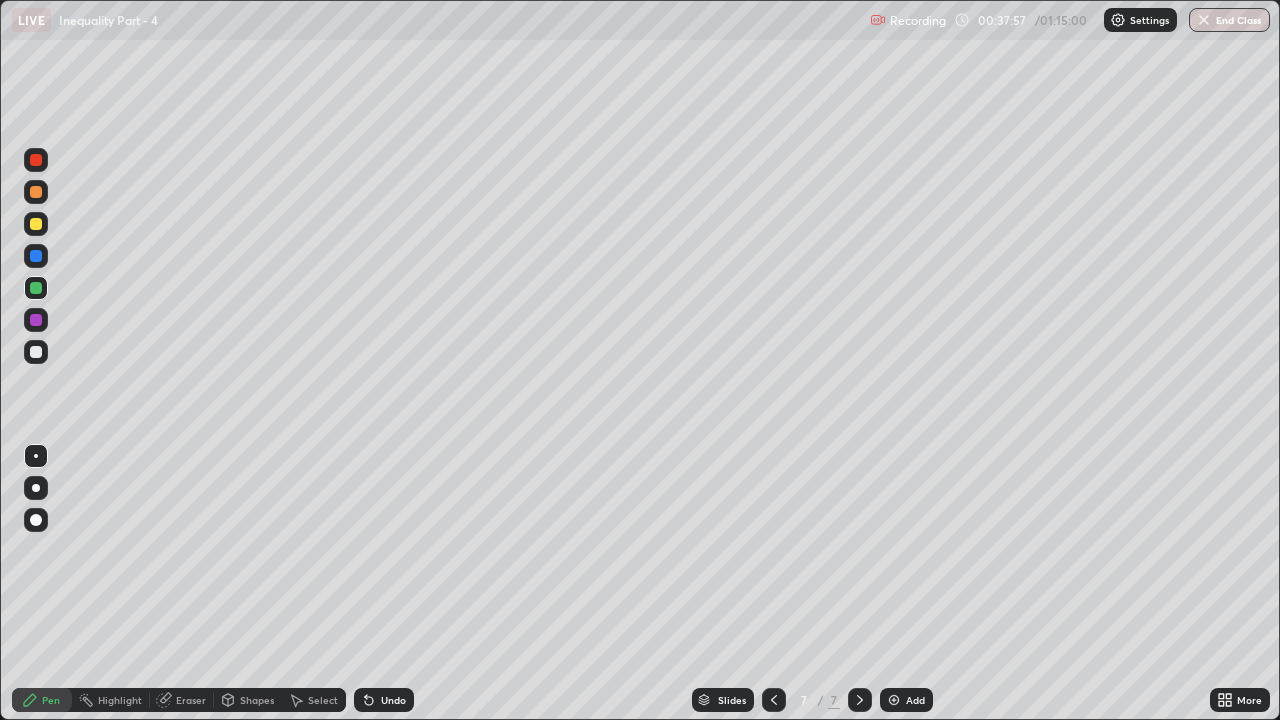 click at bounding box center (36, 224) 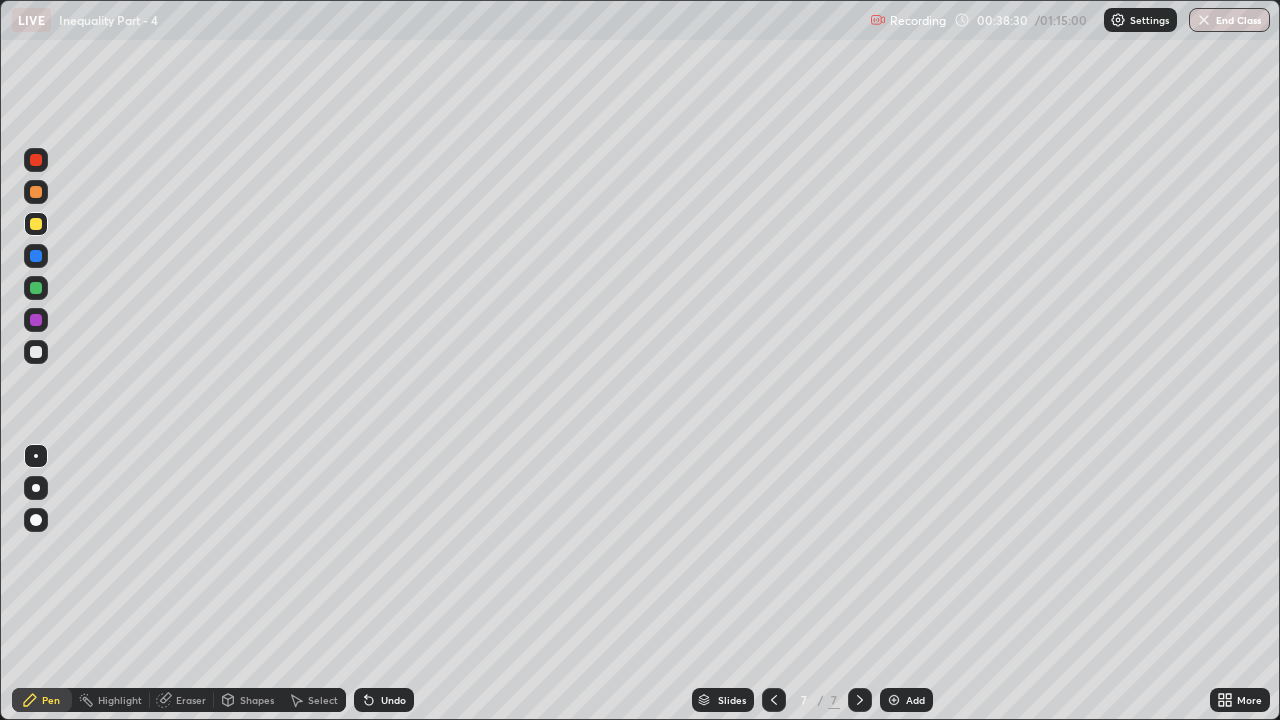 click at bounding box center [36, 352] 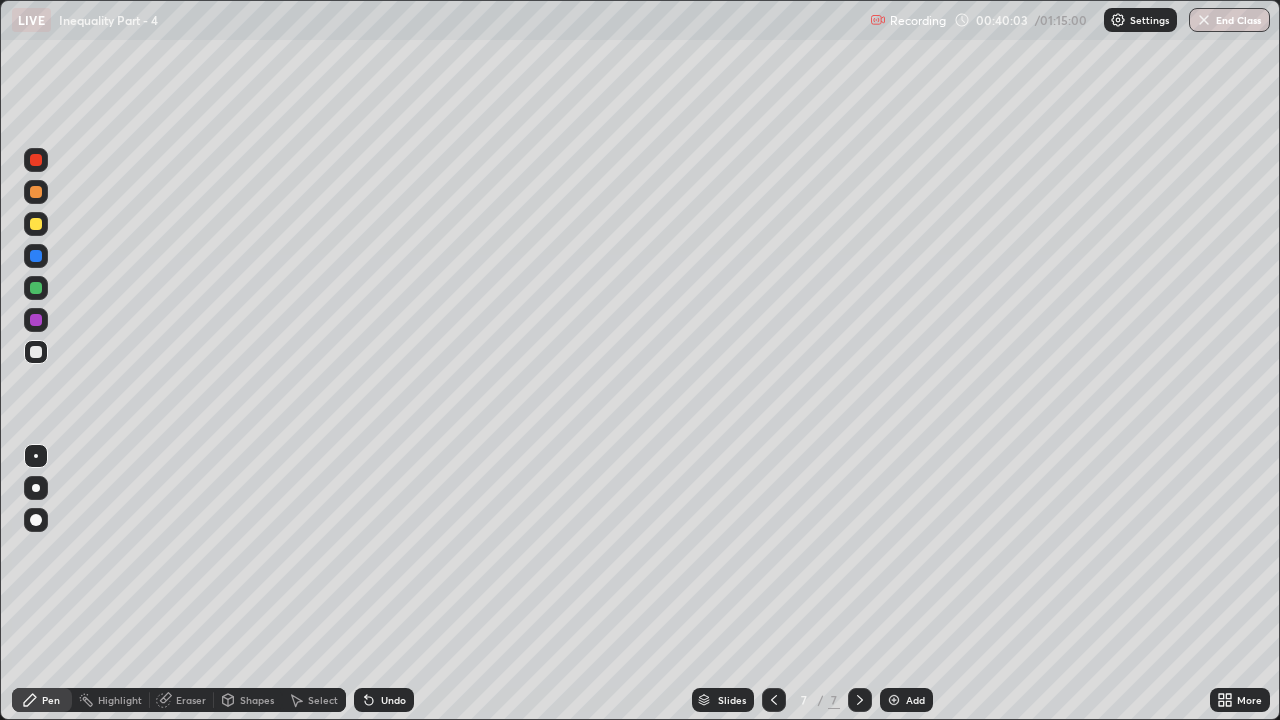 click on "Shapes" at bounding box center [248, 700] 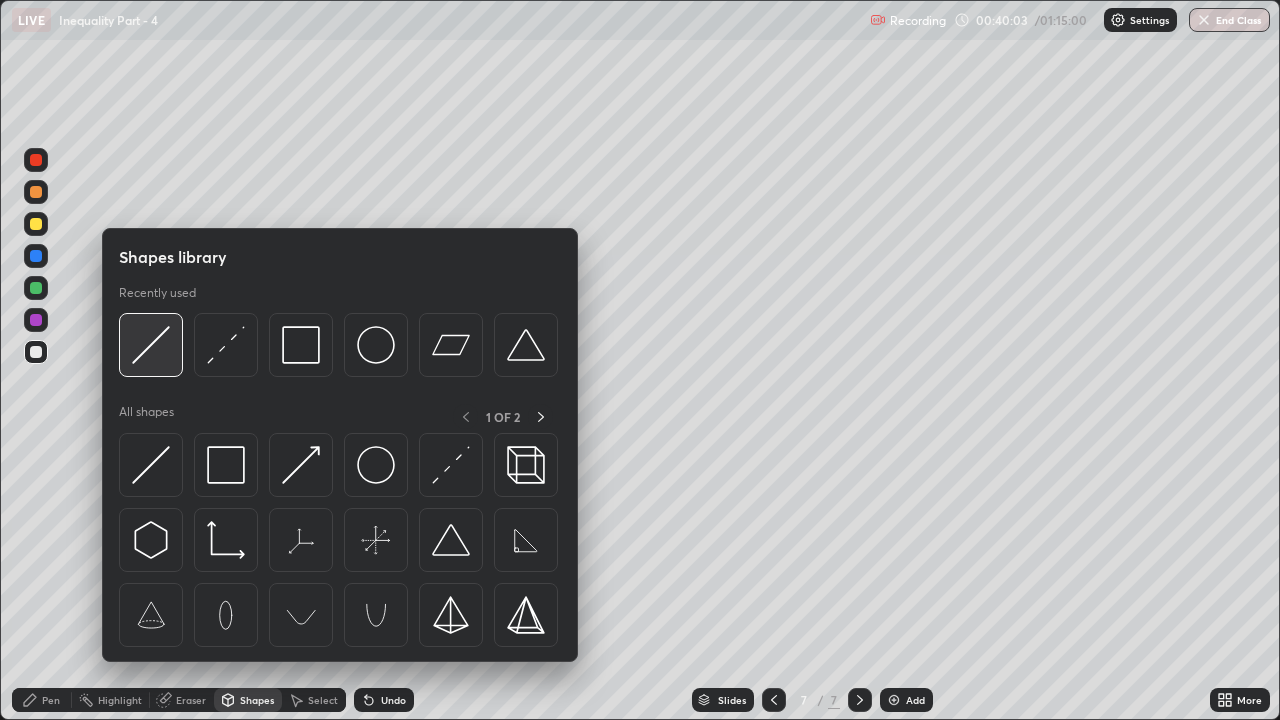 click at bounding box center (151, 345) 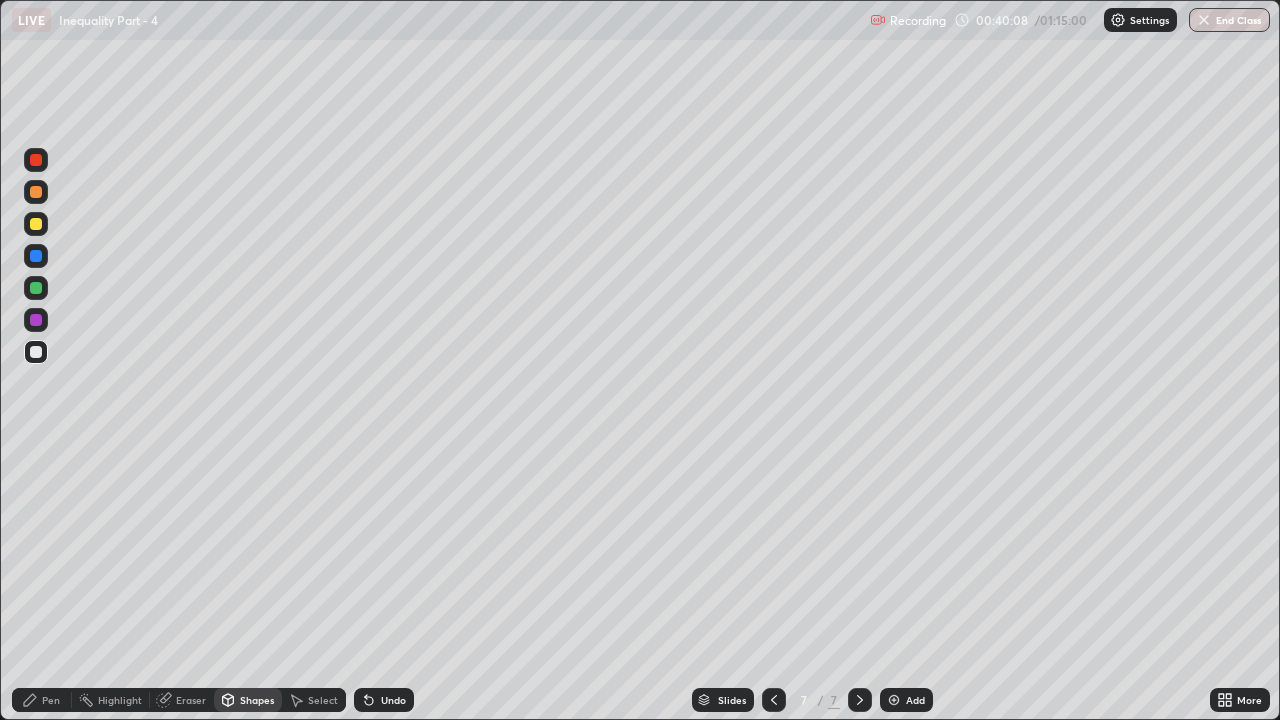 click at bounding box center (36, 224) 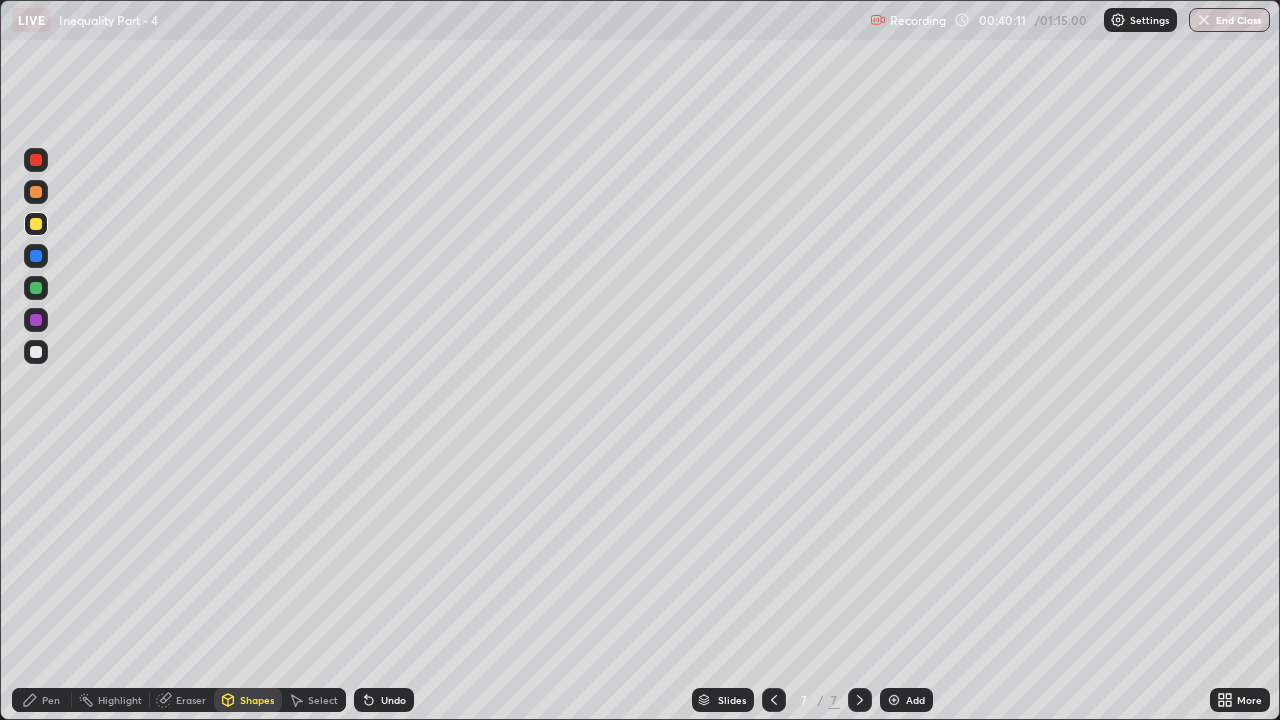 click 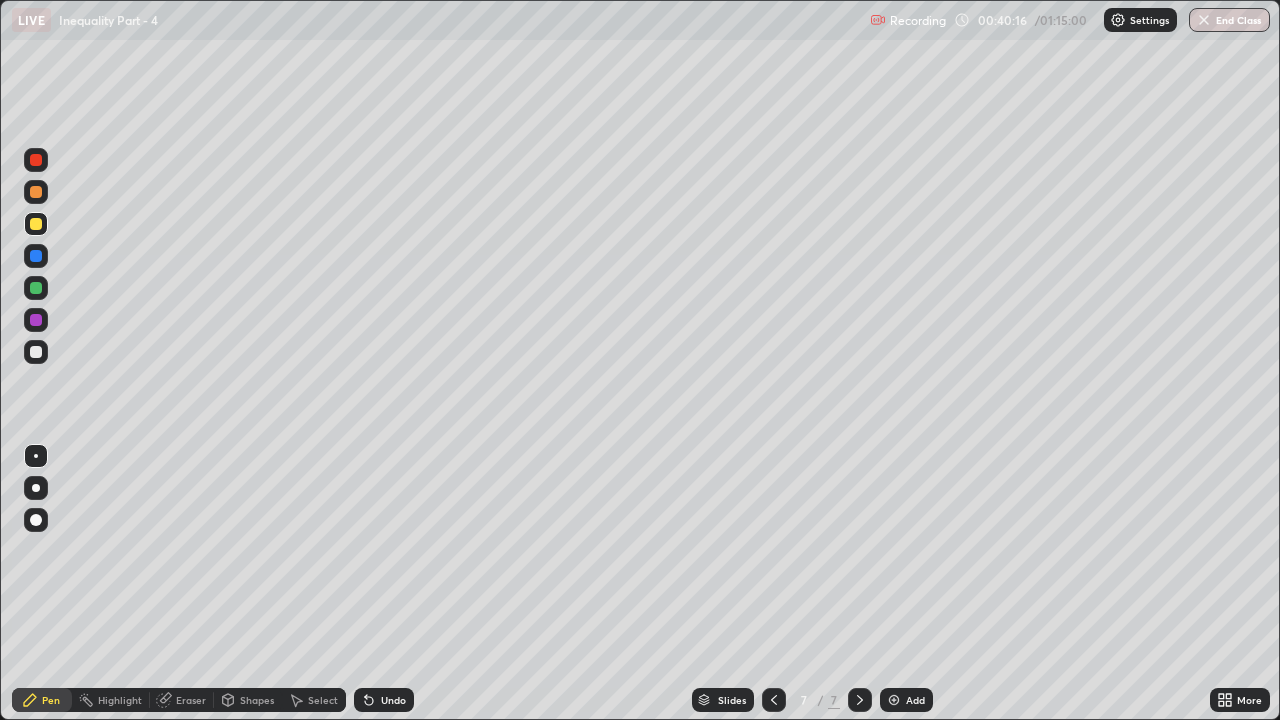 click at bounding box center (36, 288) 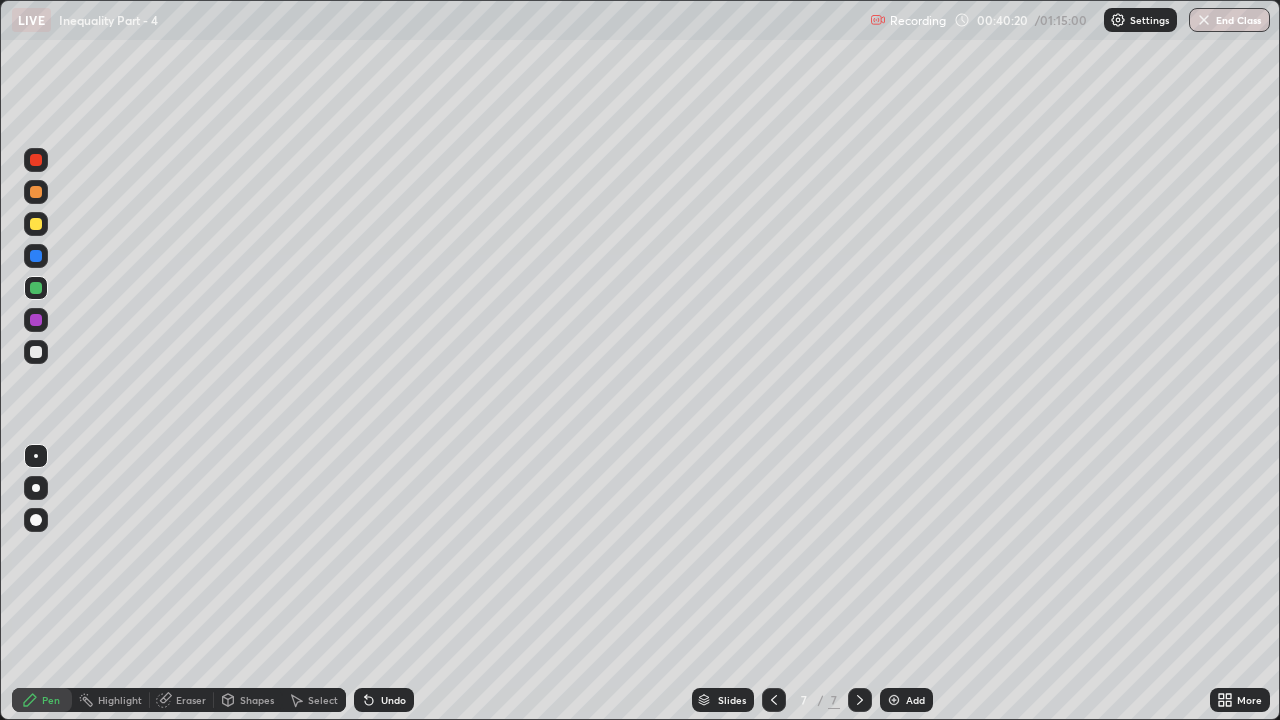 click at bounding box center (36, 320) 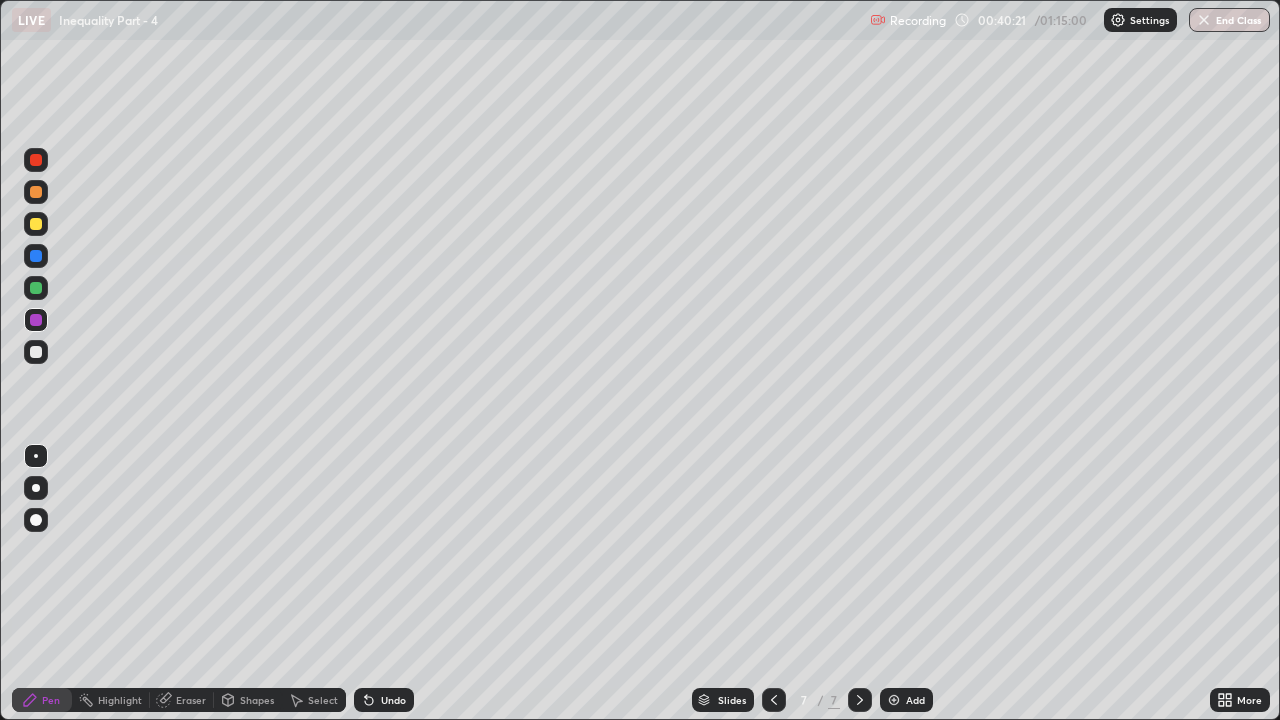 click on "Shapes" at bounding box center [257, 700] 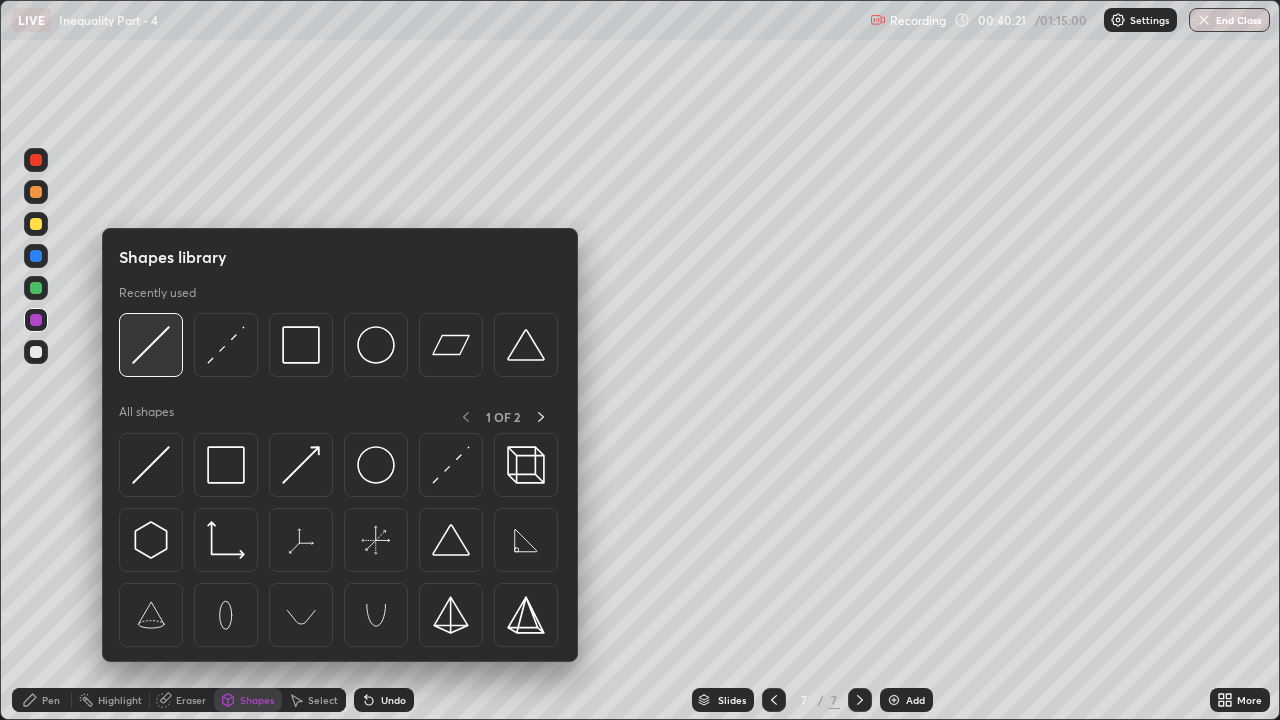 click at bounding box center [151, 345] 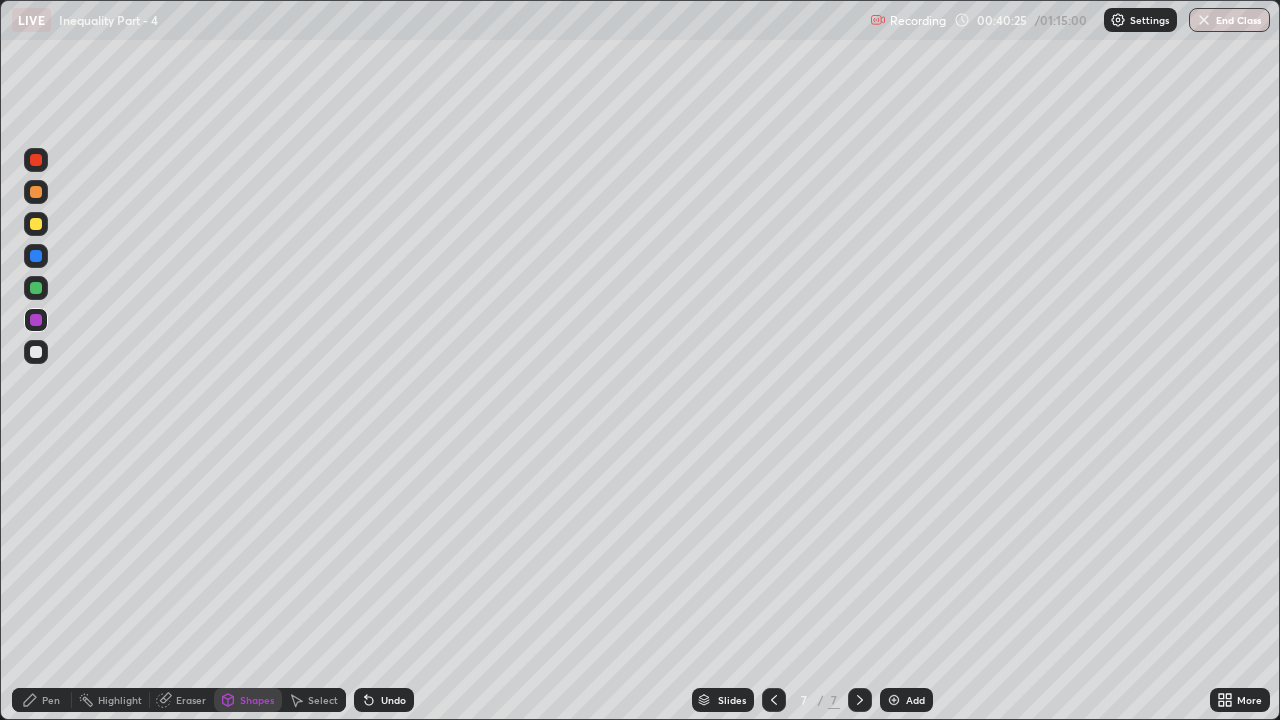click at bounding box center (36, 160) 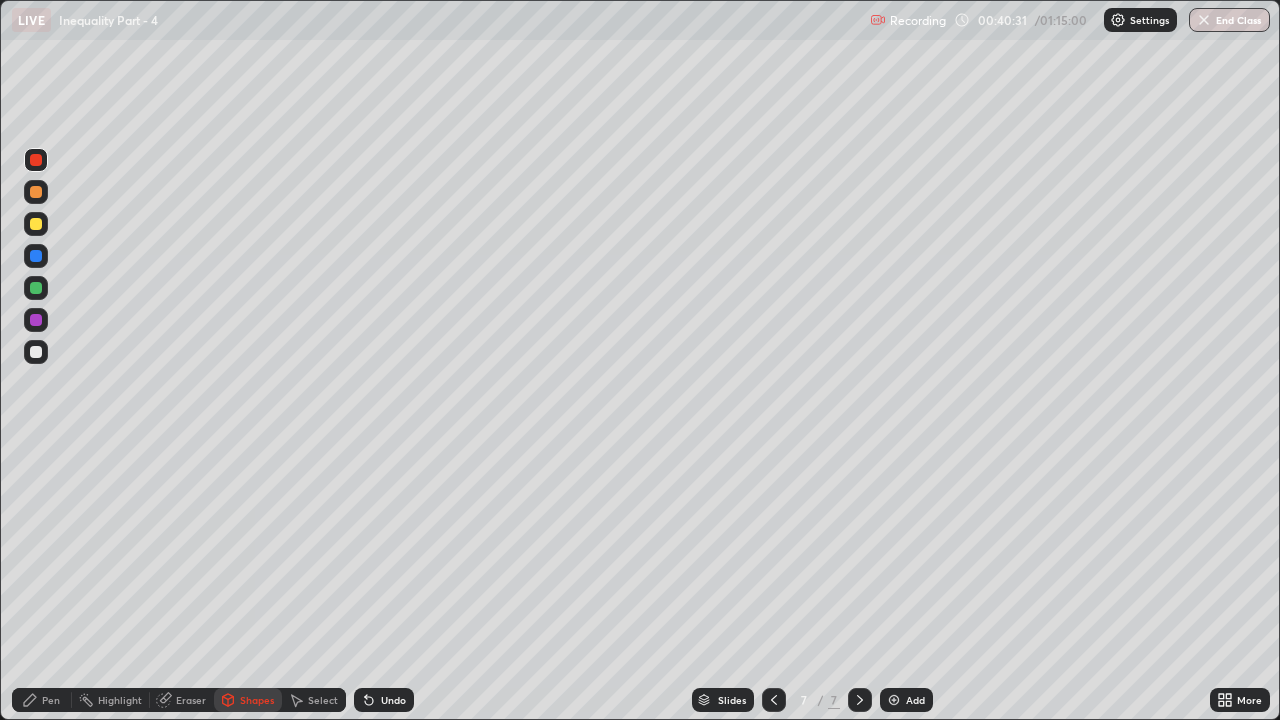 click 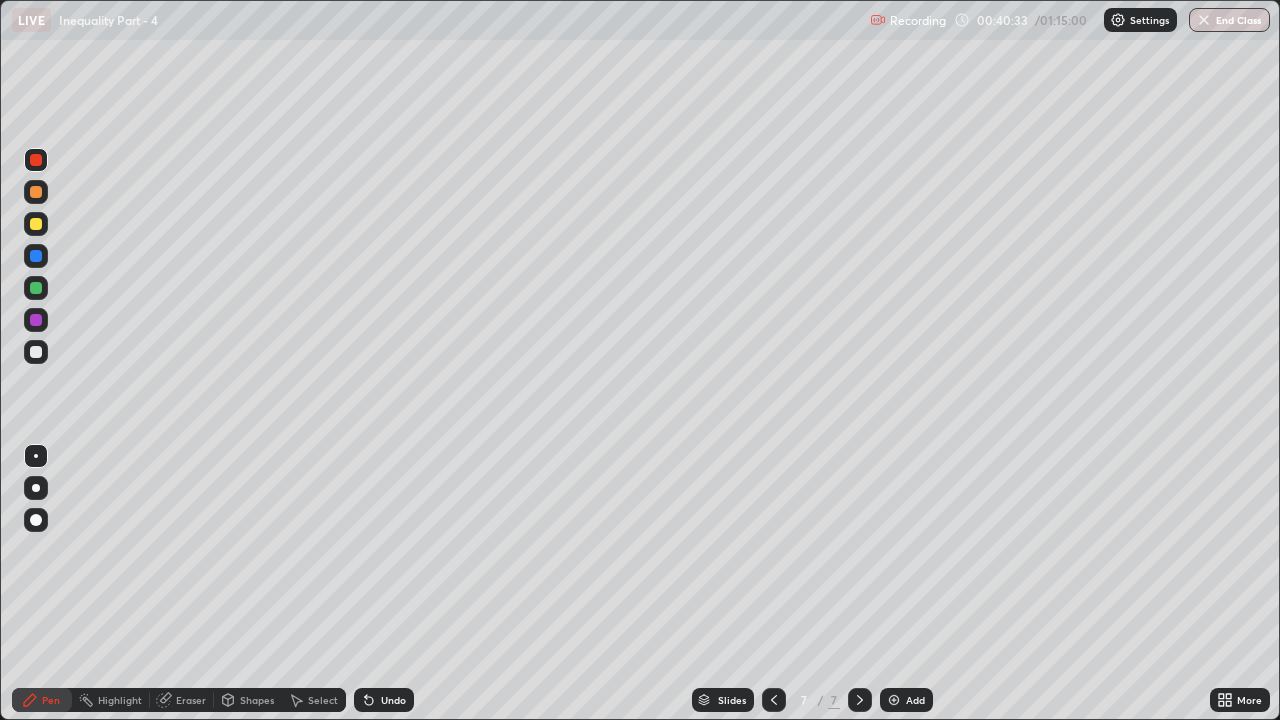 click at bounding box center (36, 352) 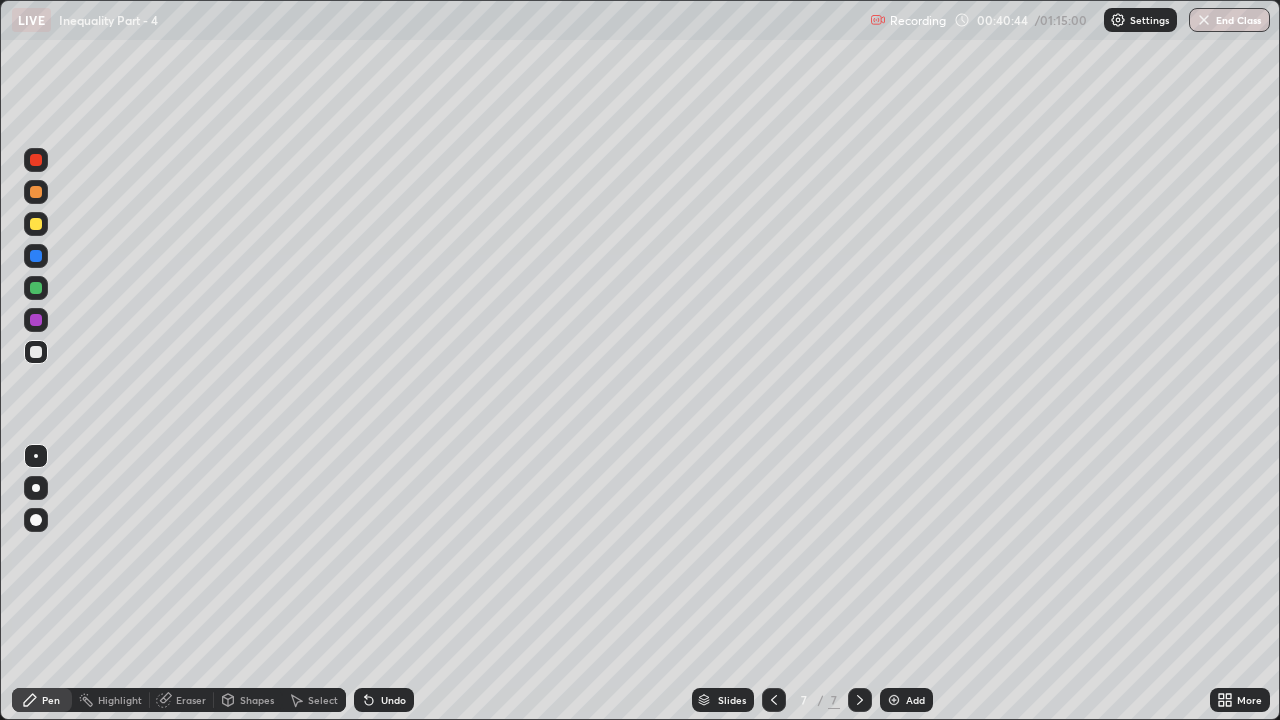 click on "Add" at bounding box center (906, 700) 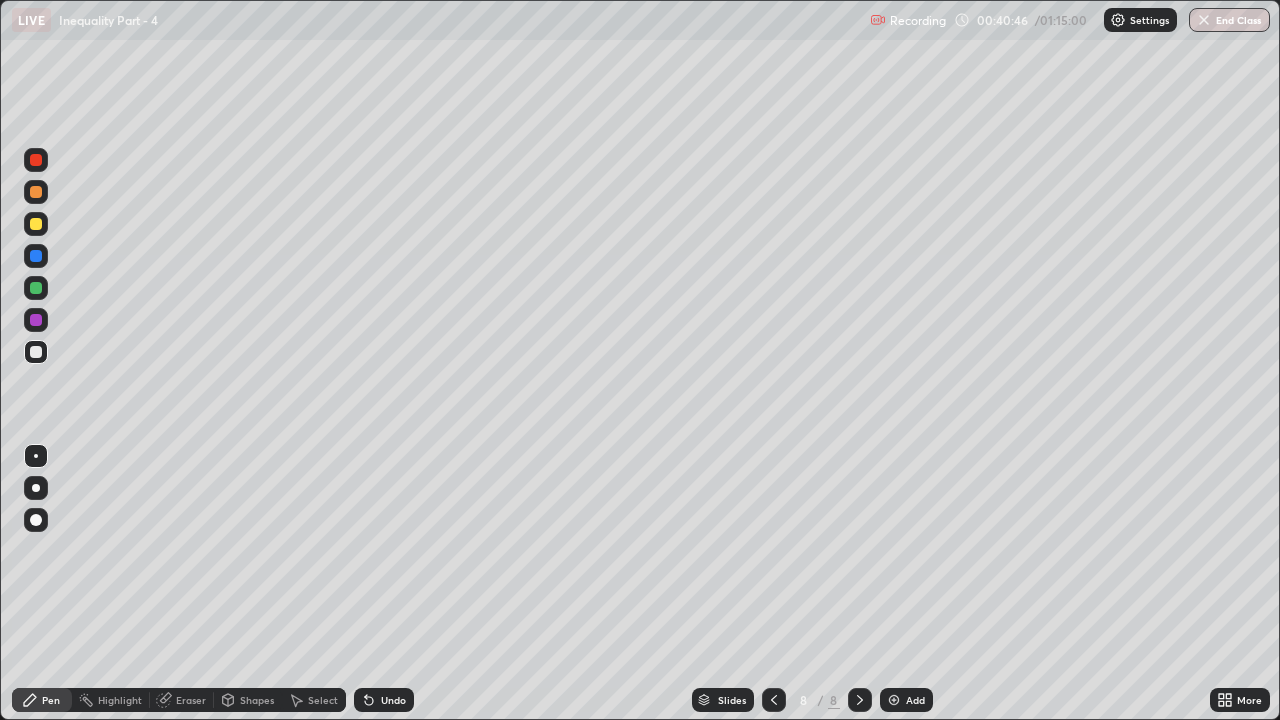 click at bounding box center [36, 224] 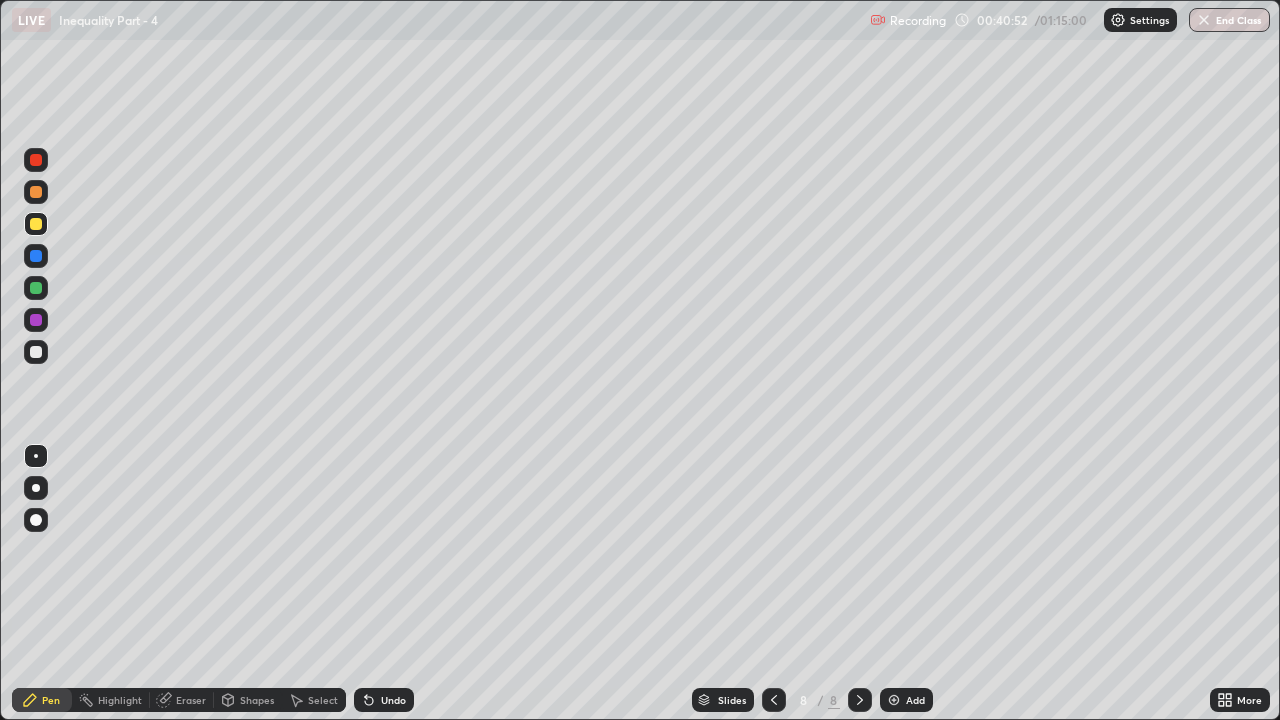 click 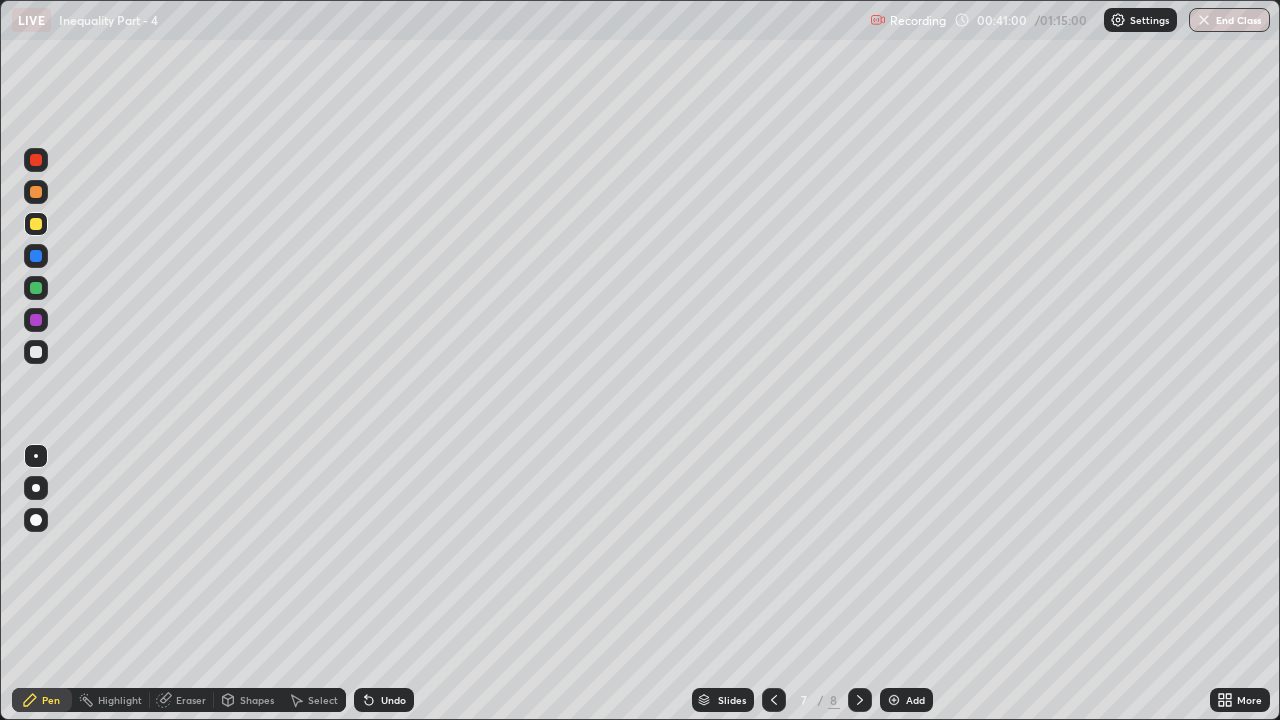 click 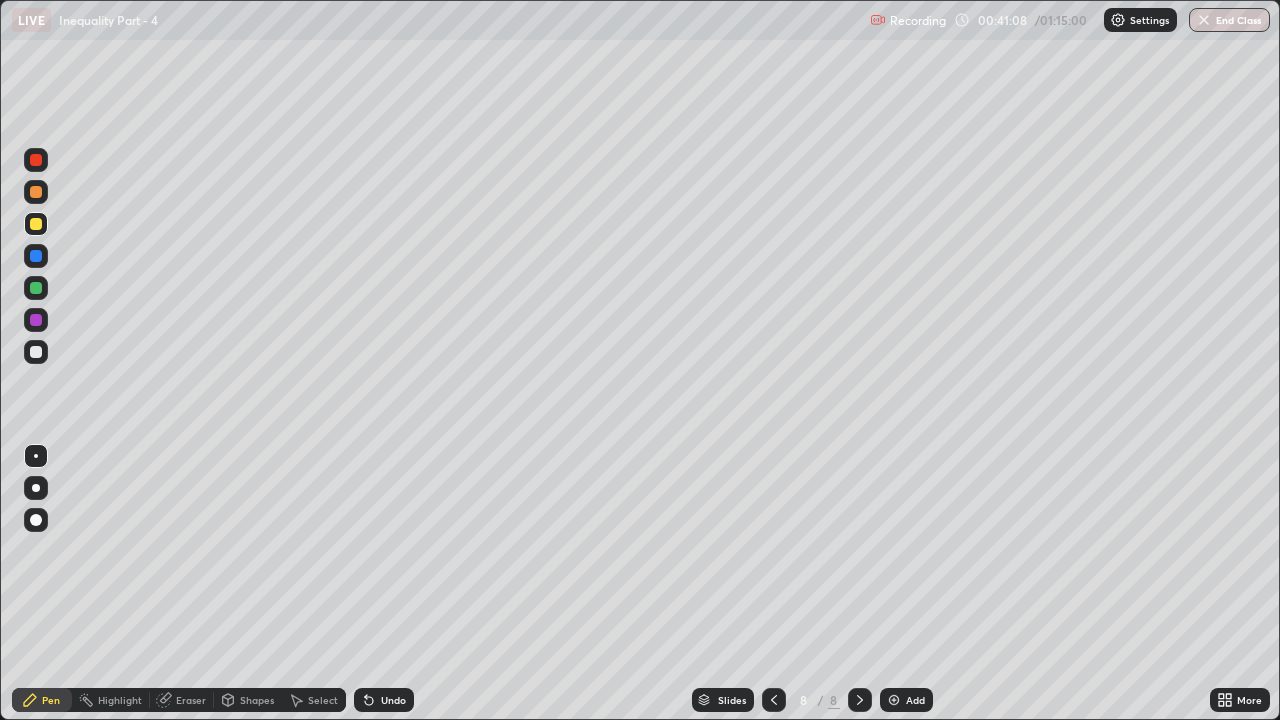 click 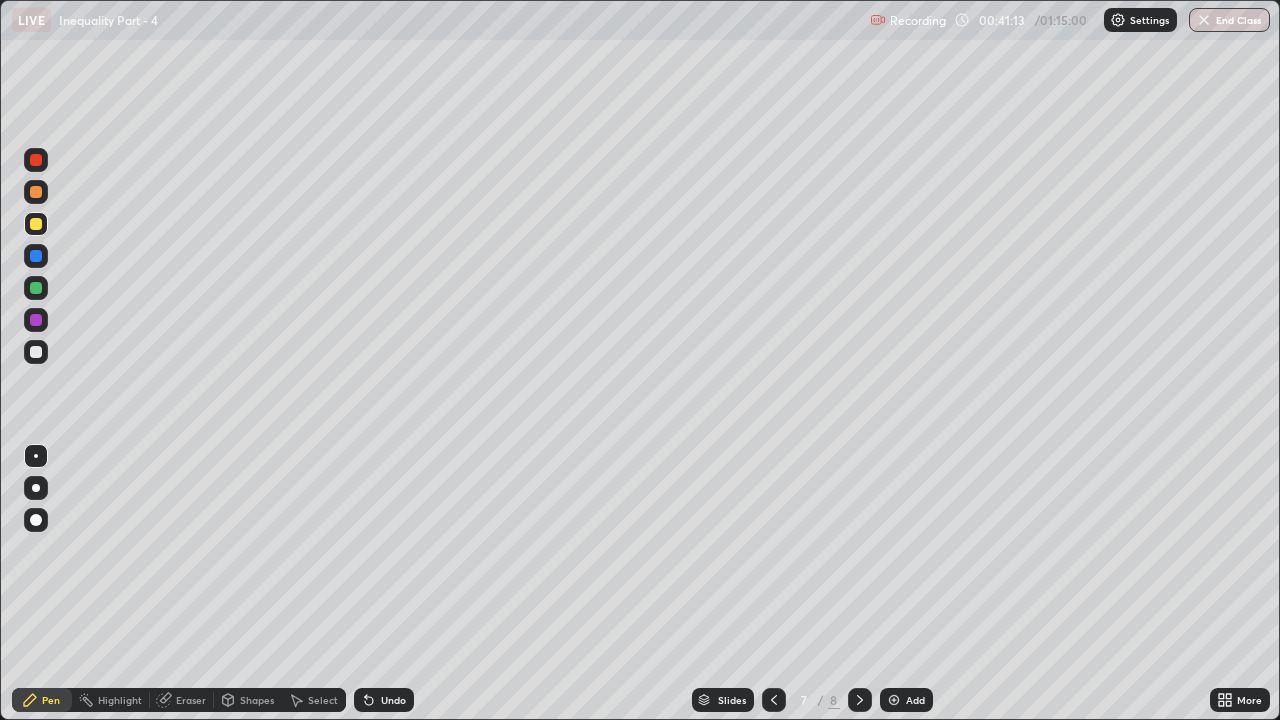 click 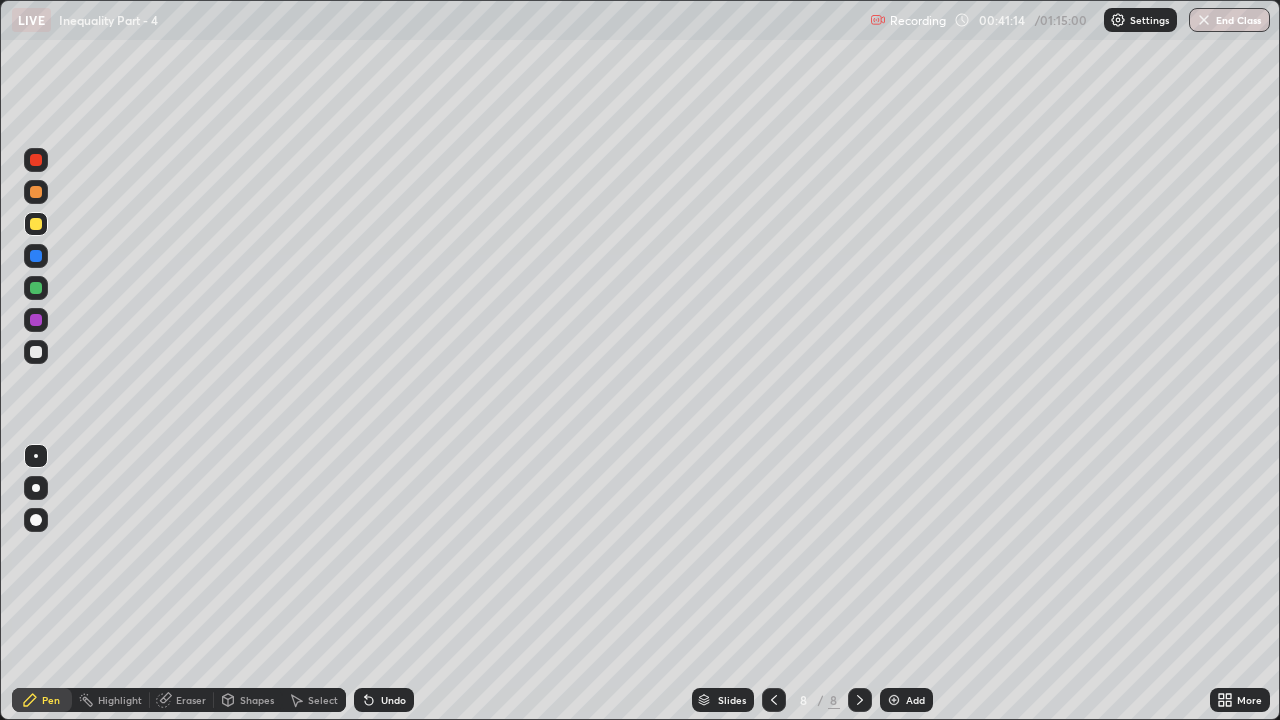 click at bounding box center [36, 352] 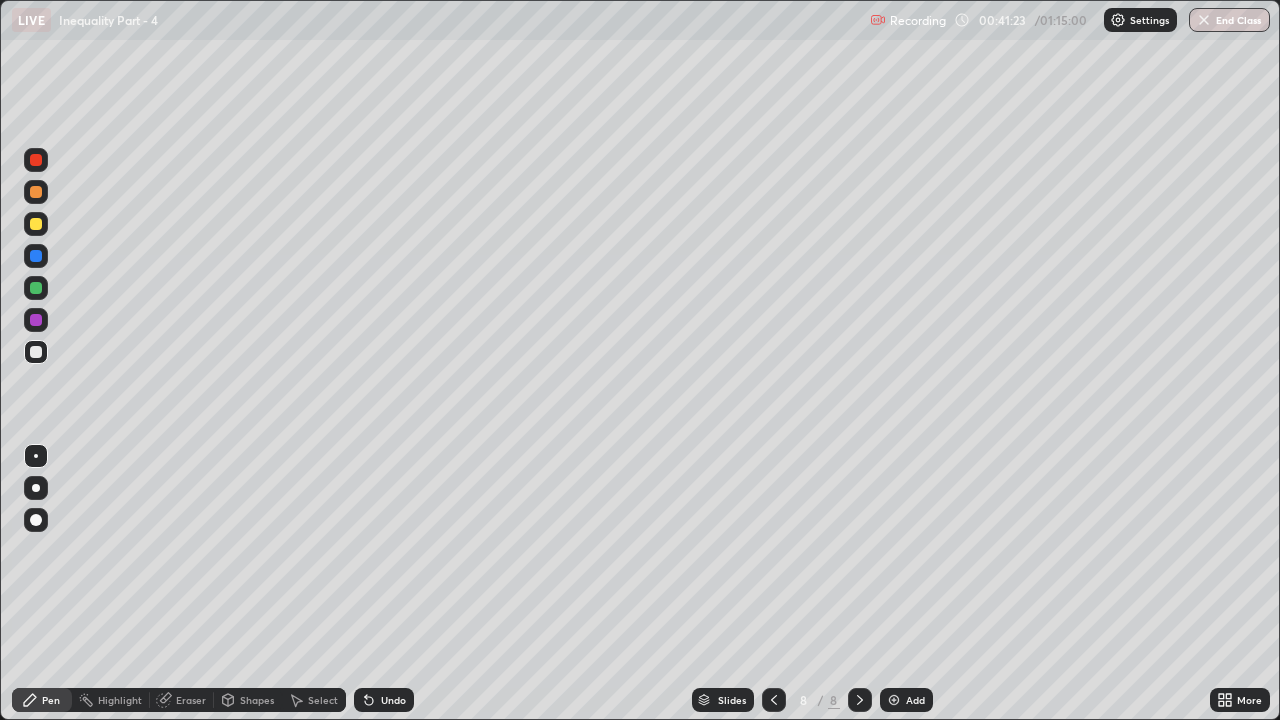 click on "Undo" at bounding box center [393, 700] 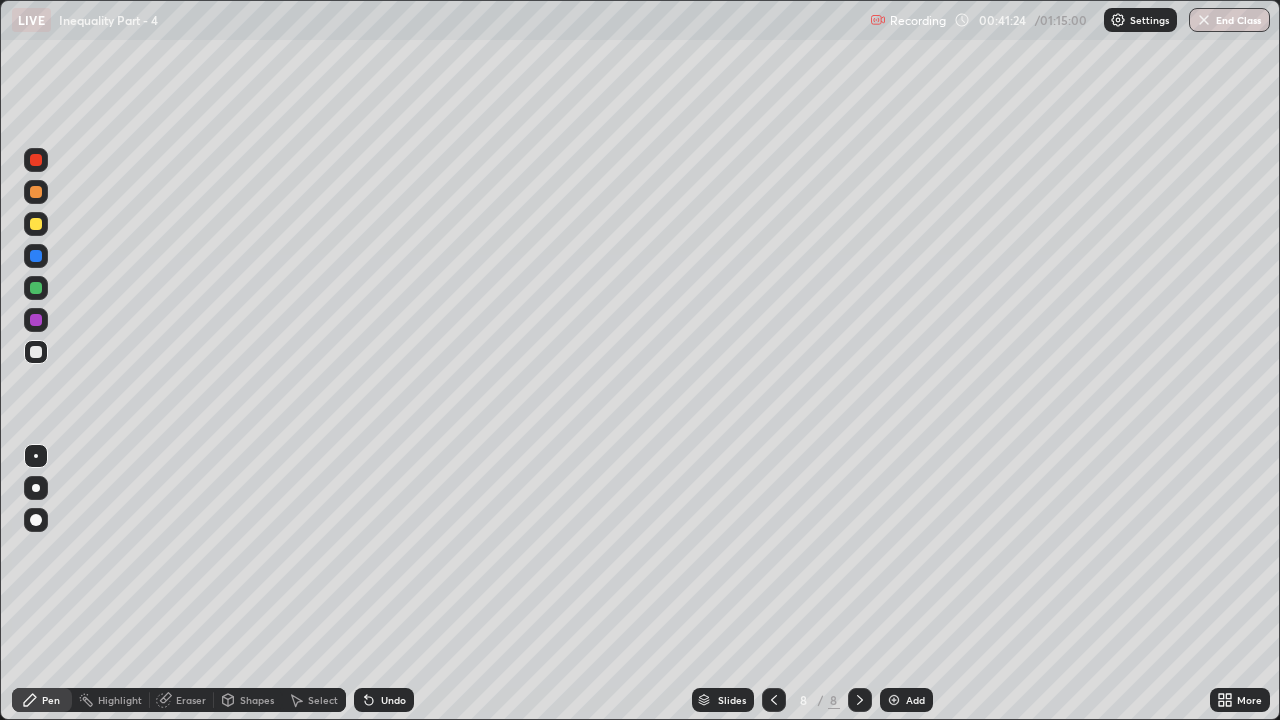 click on "Undo" at bounding box center (393, 700) 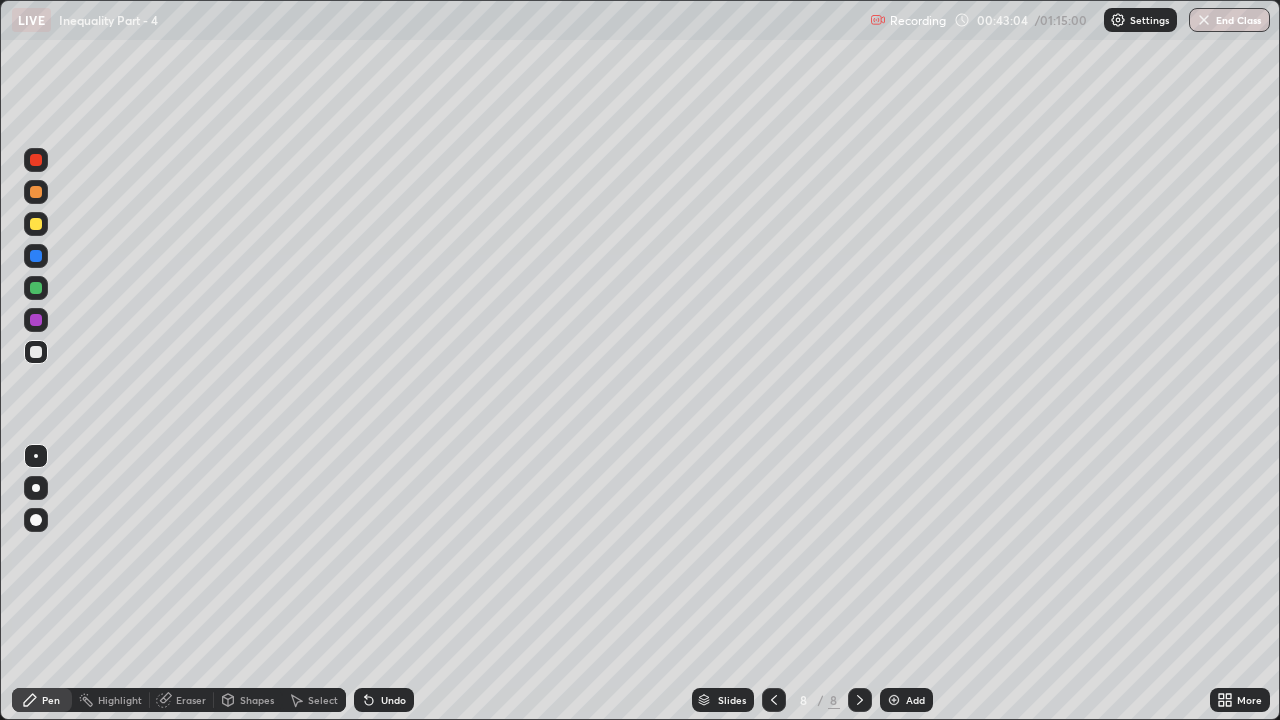 click at bounding box center [36, 192] 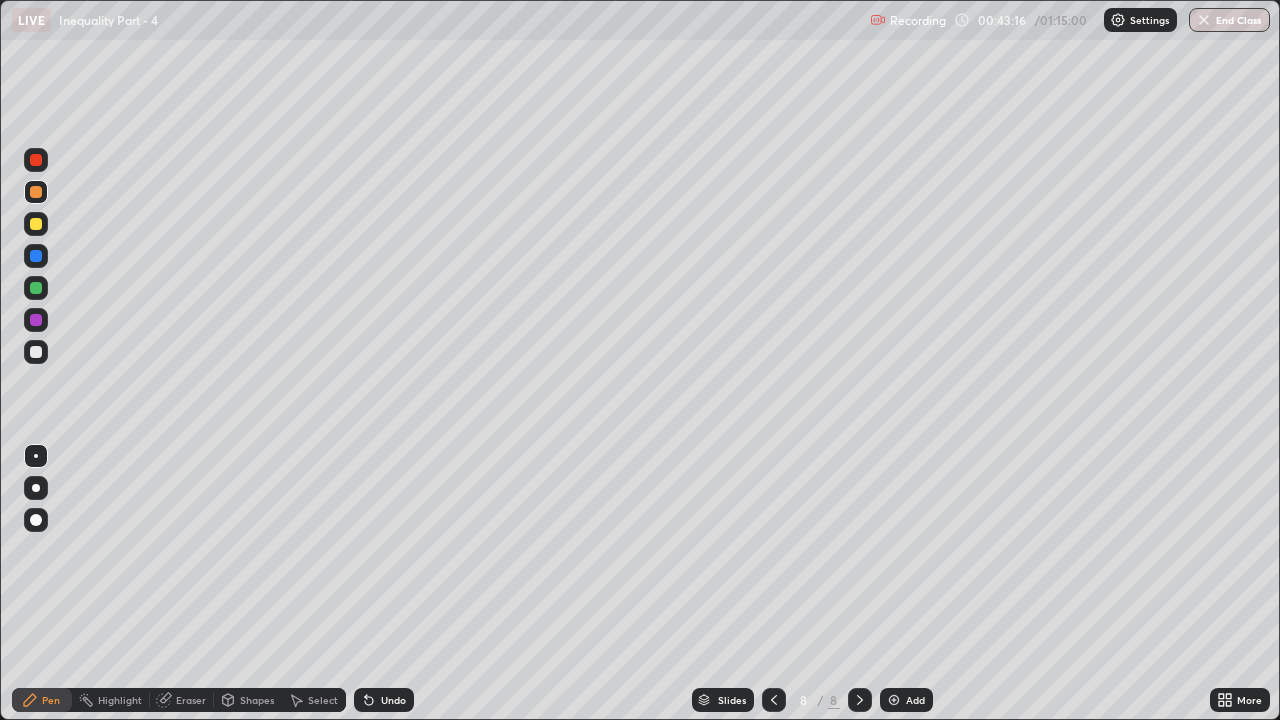 click at bounding box center [36, 352] 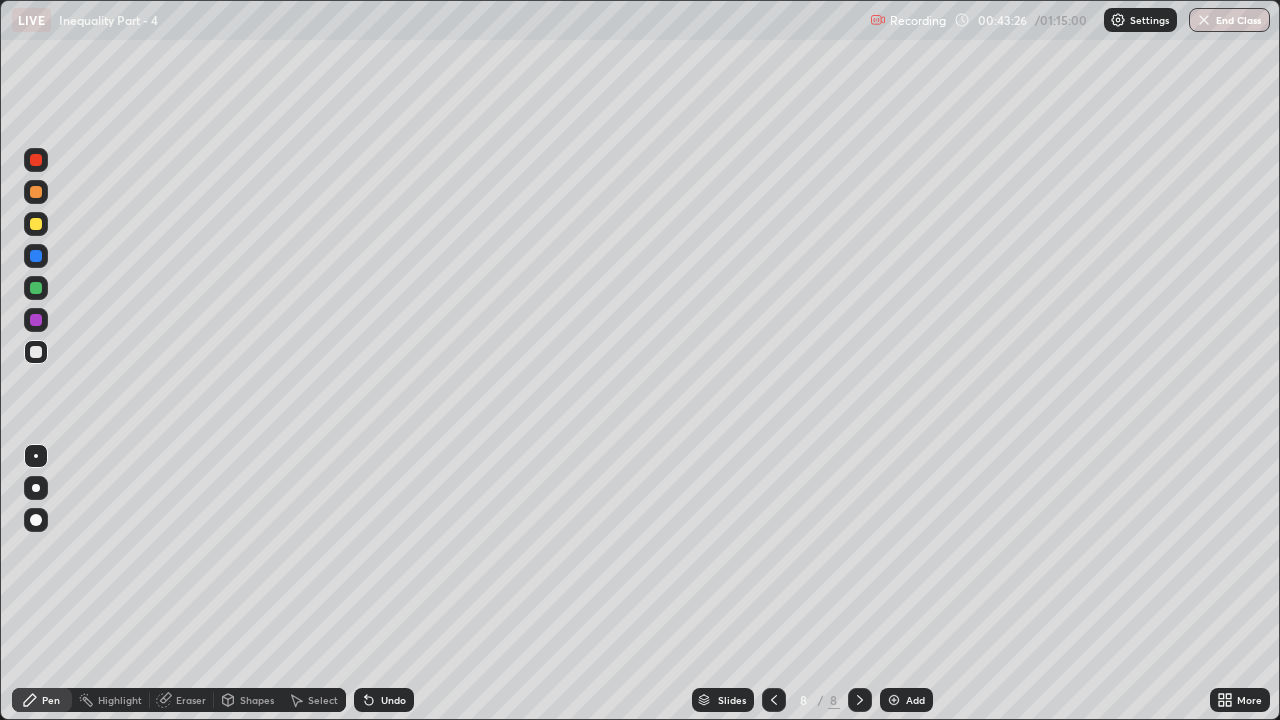 click on "Shapes" at bounding box center [257, 700] 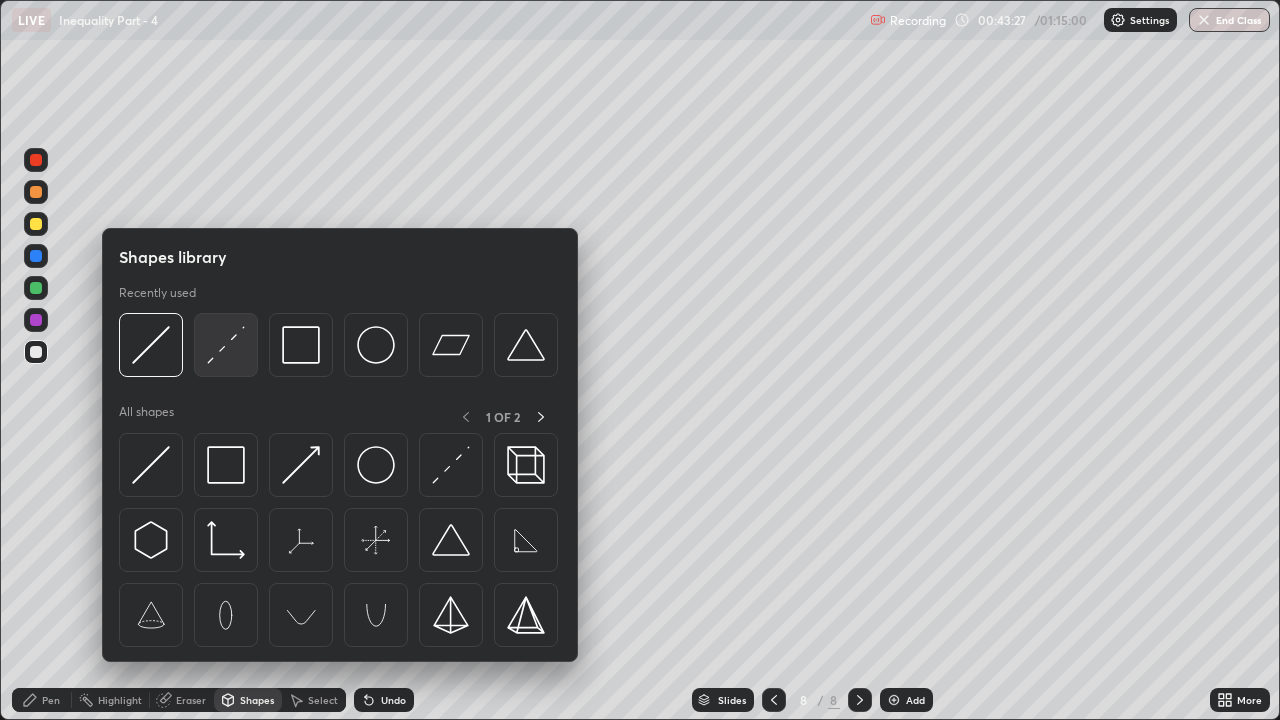 click at bounding box center [226, 345] 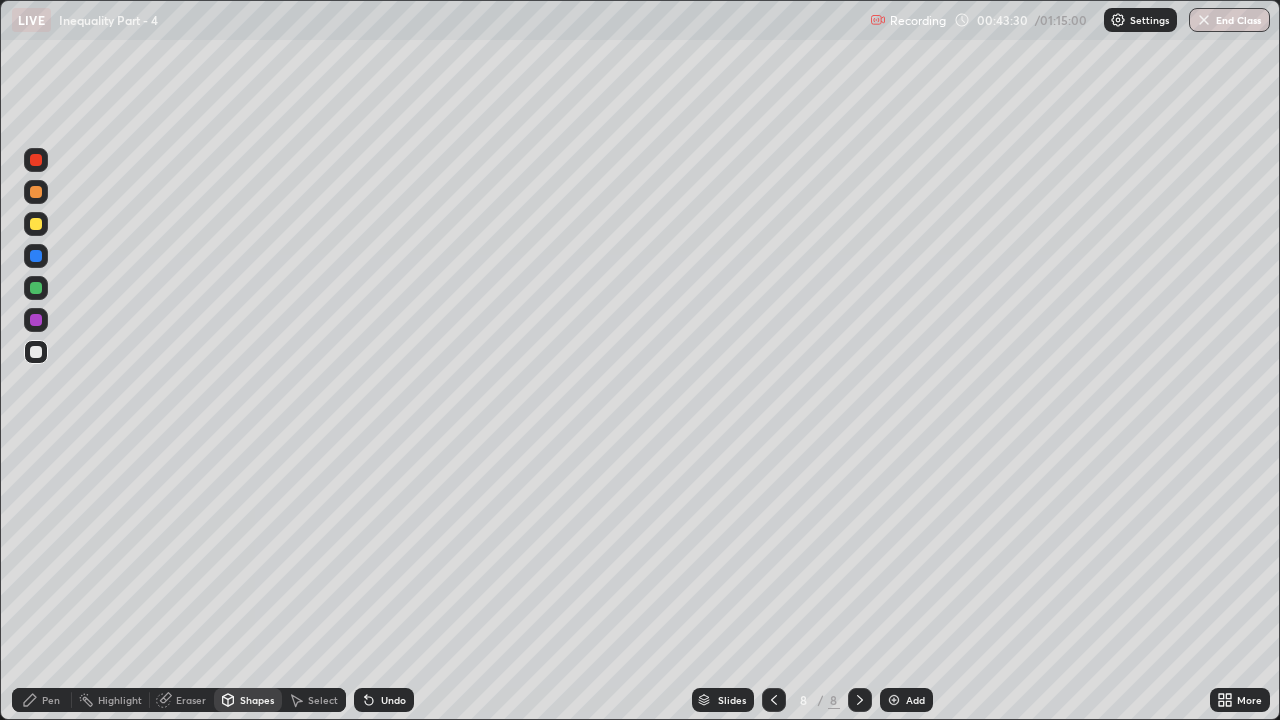 click on "Pen" at bounding box center (42, 700) 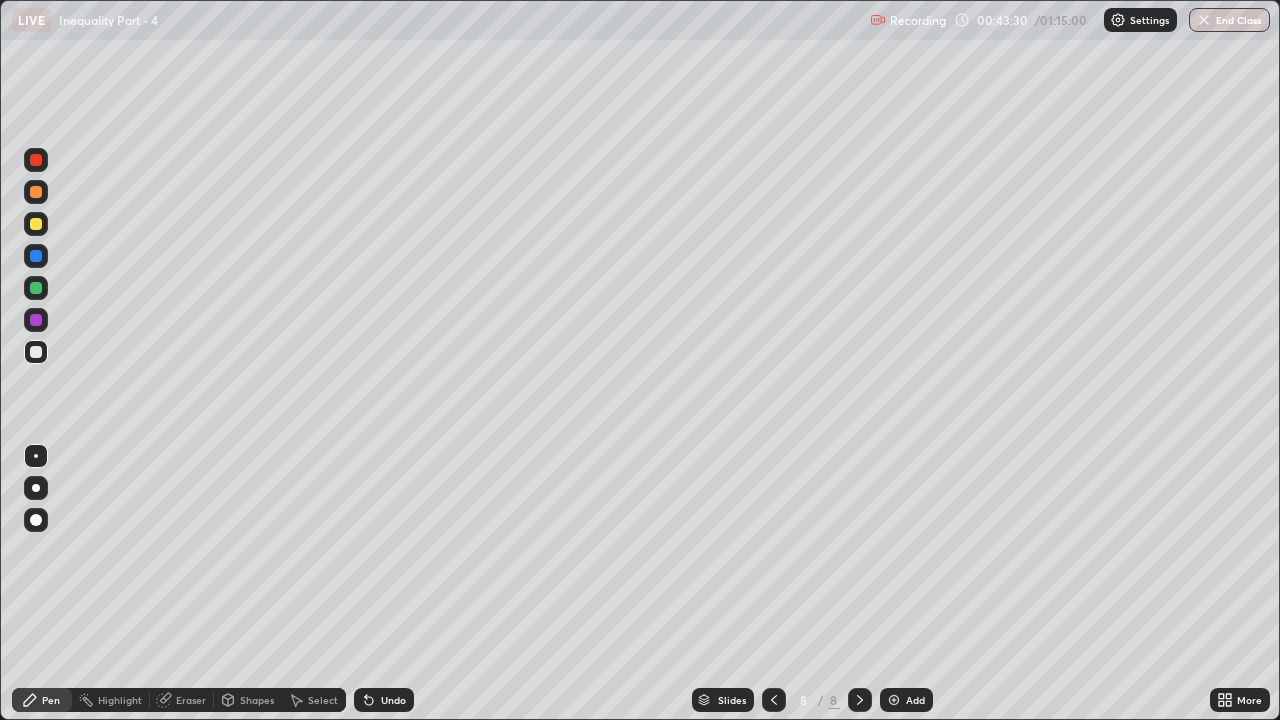 click at bounding box center (36, 224) 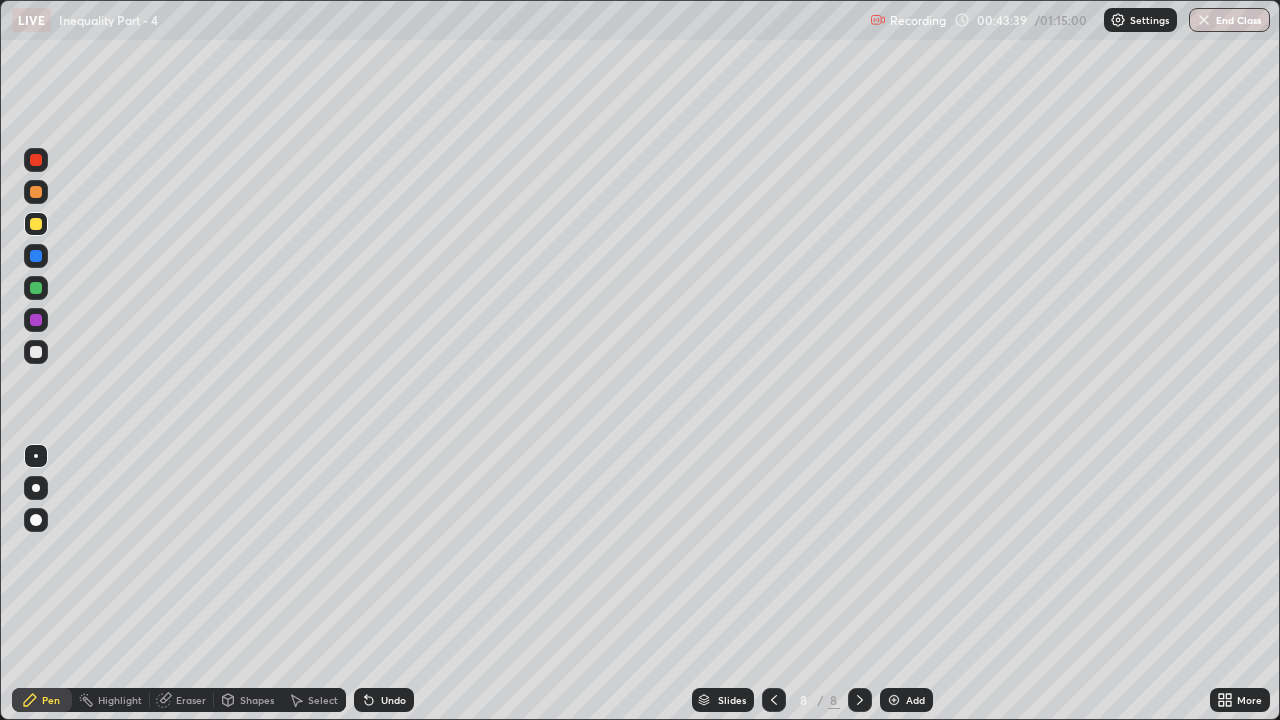 click at bounding box center (774, 700) 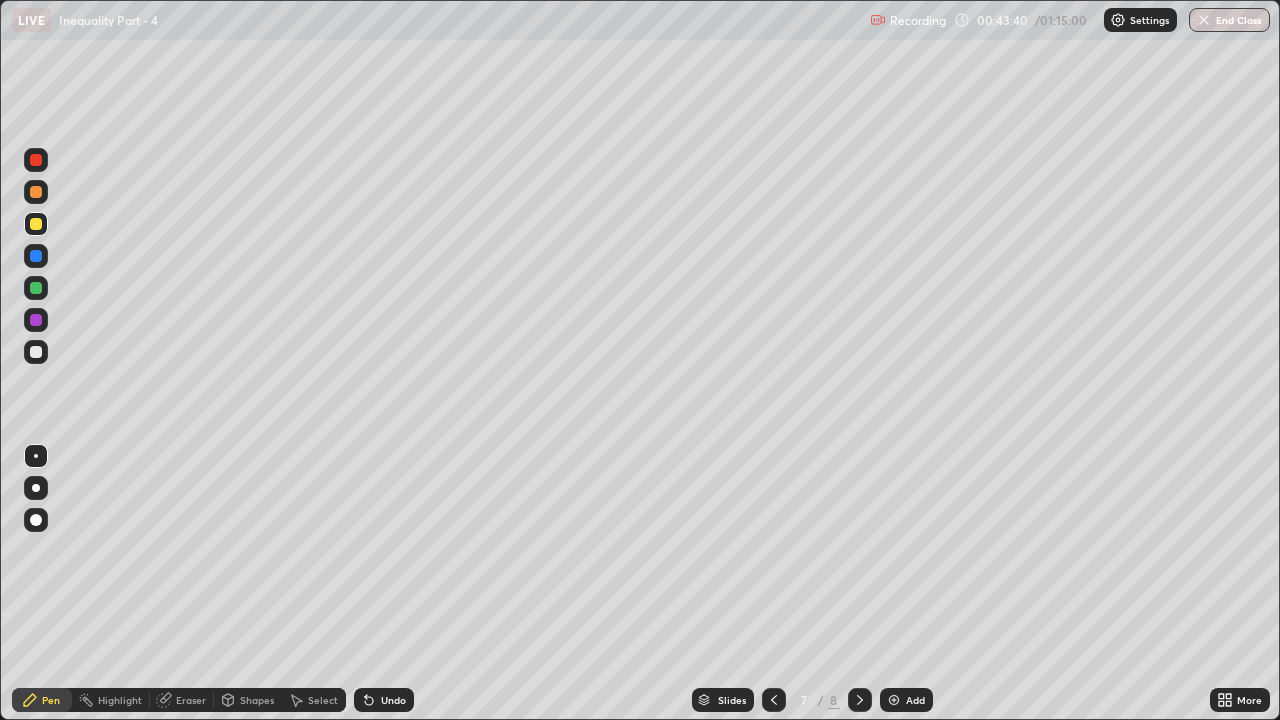 click 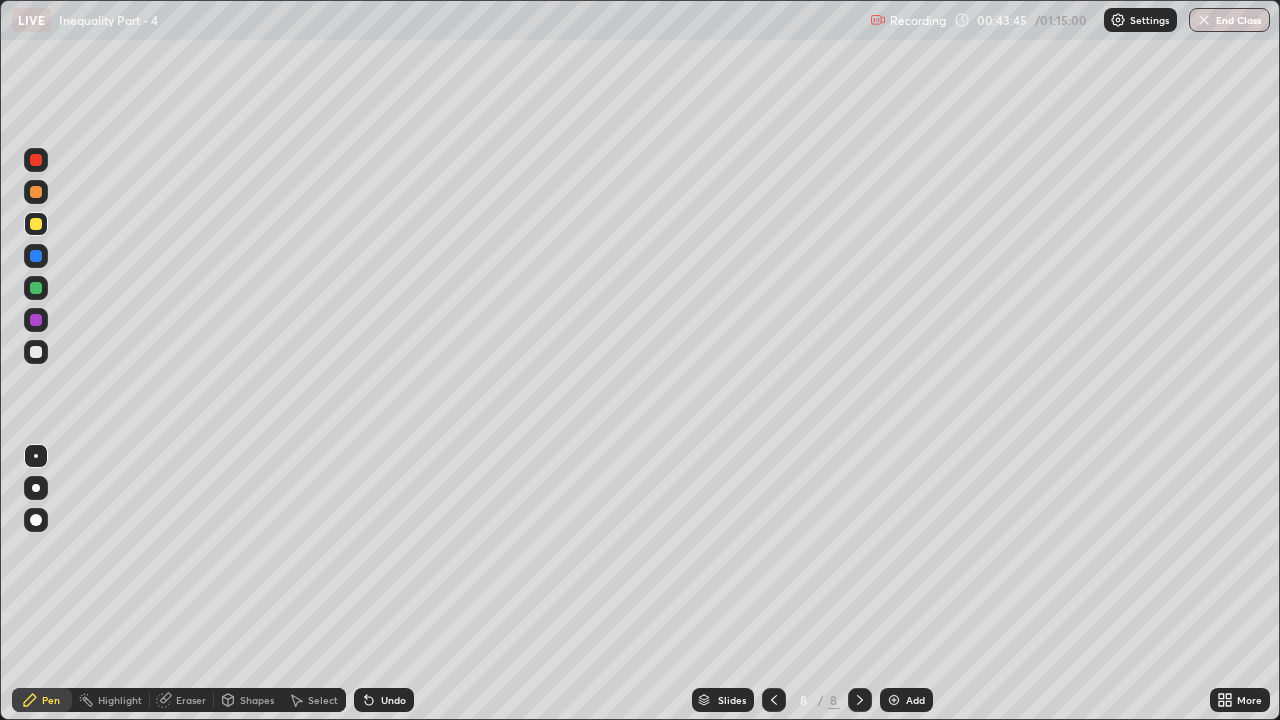 click at bounding box center [36, 352] 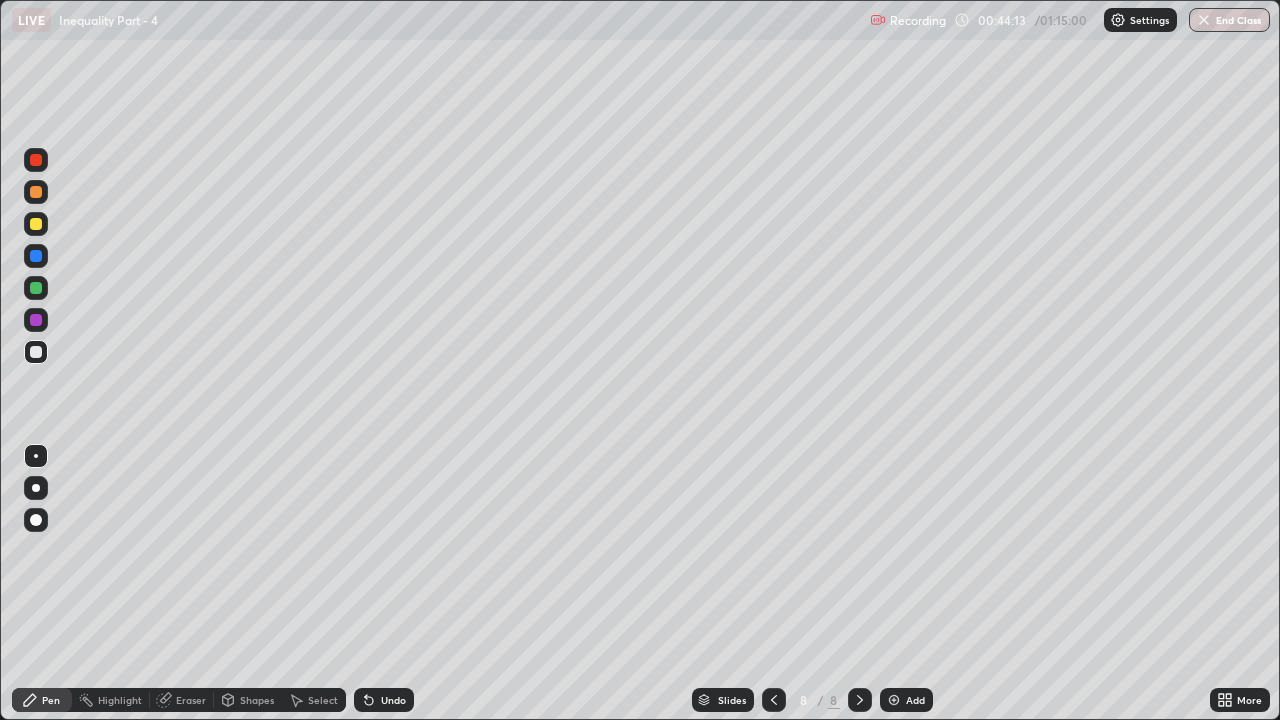 click at bounding box center (36, 352) 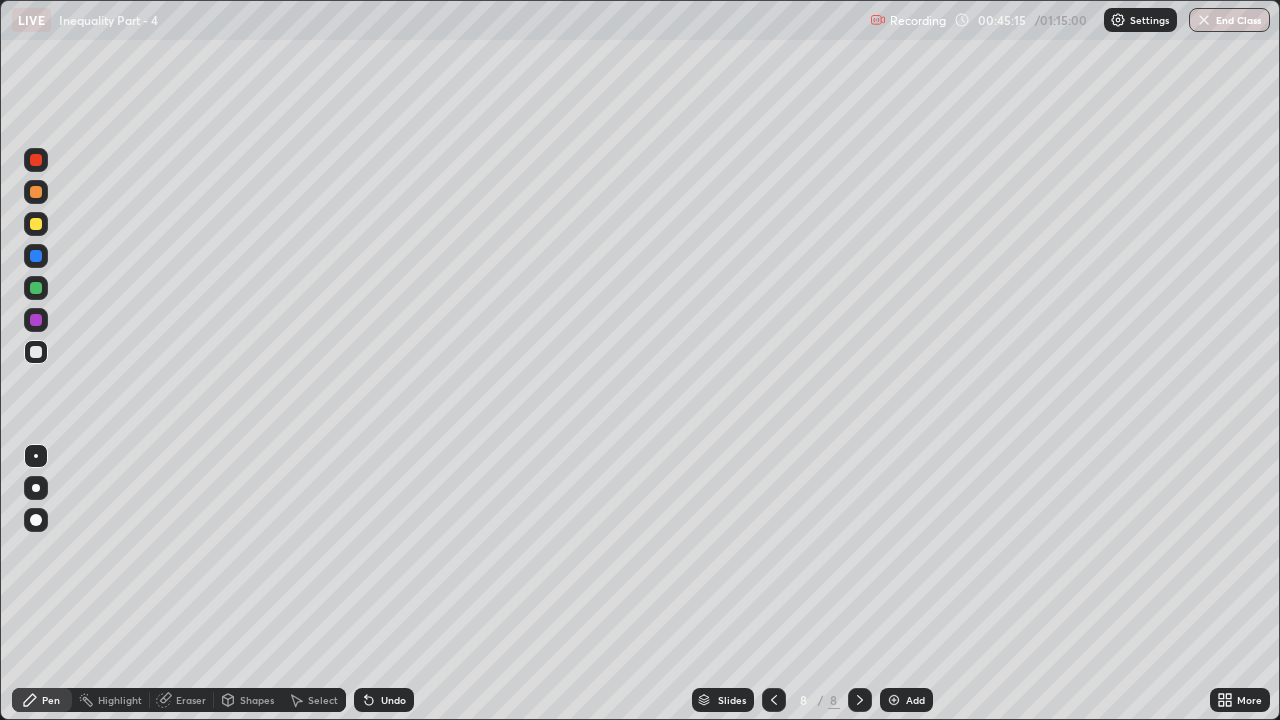 click at bounding box center (36, 224) 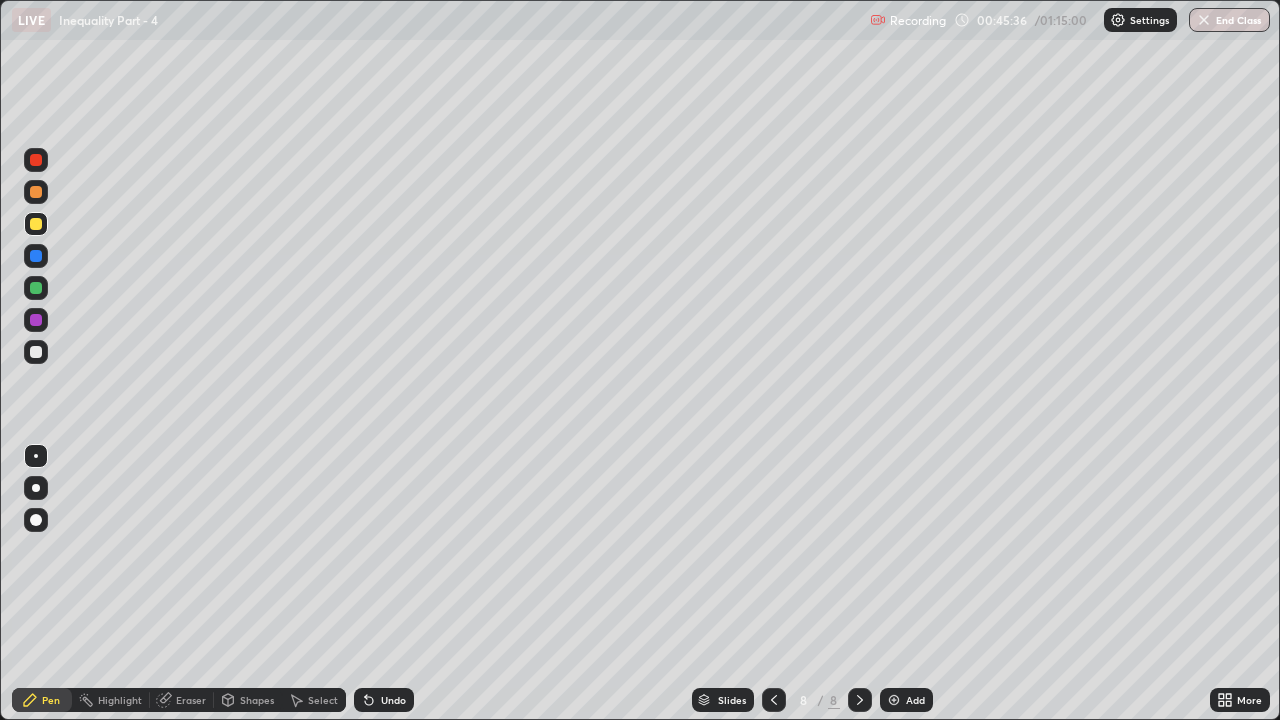 click 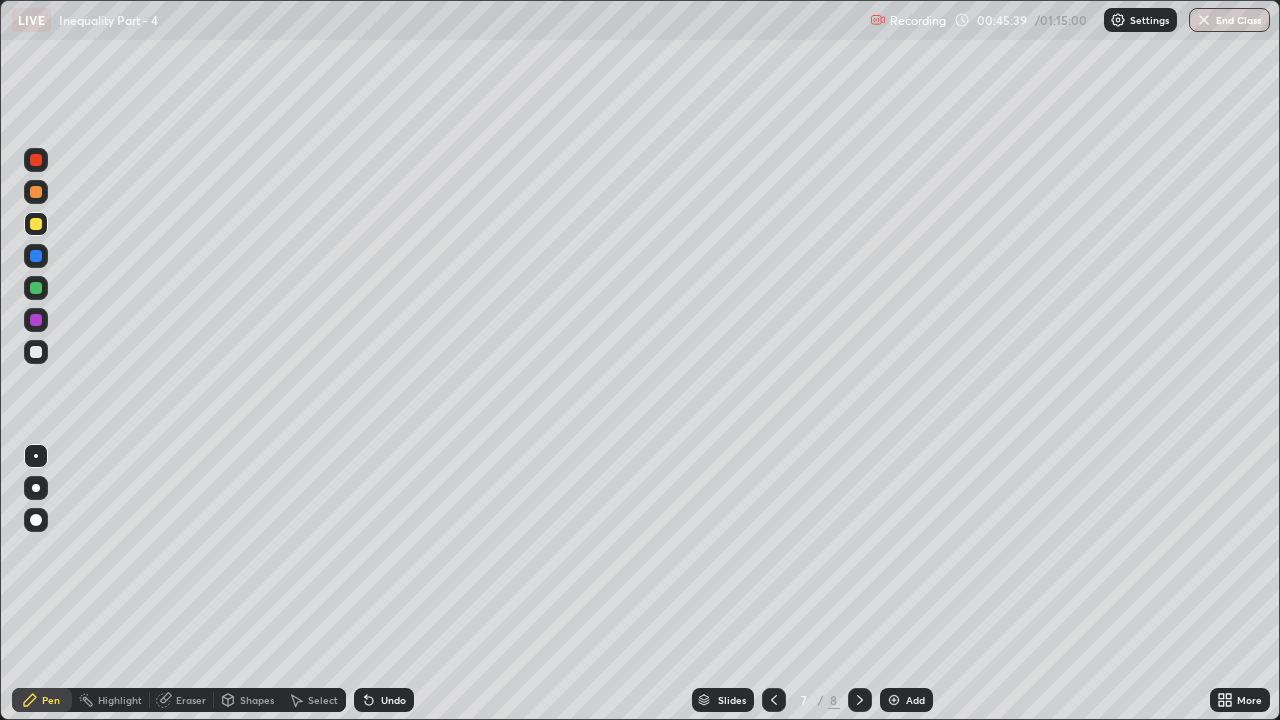 click 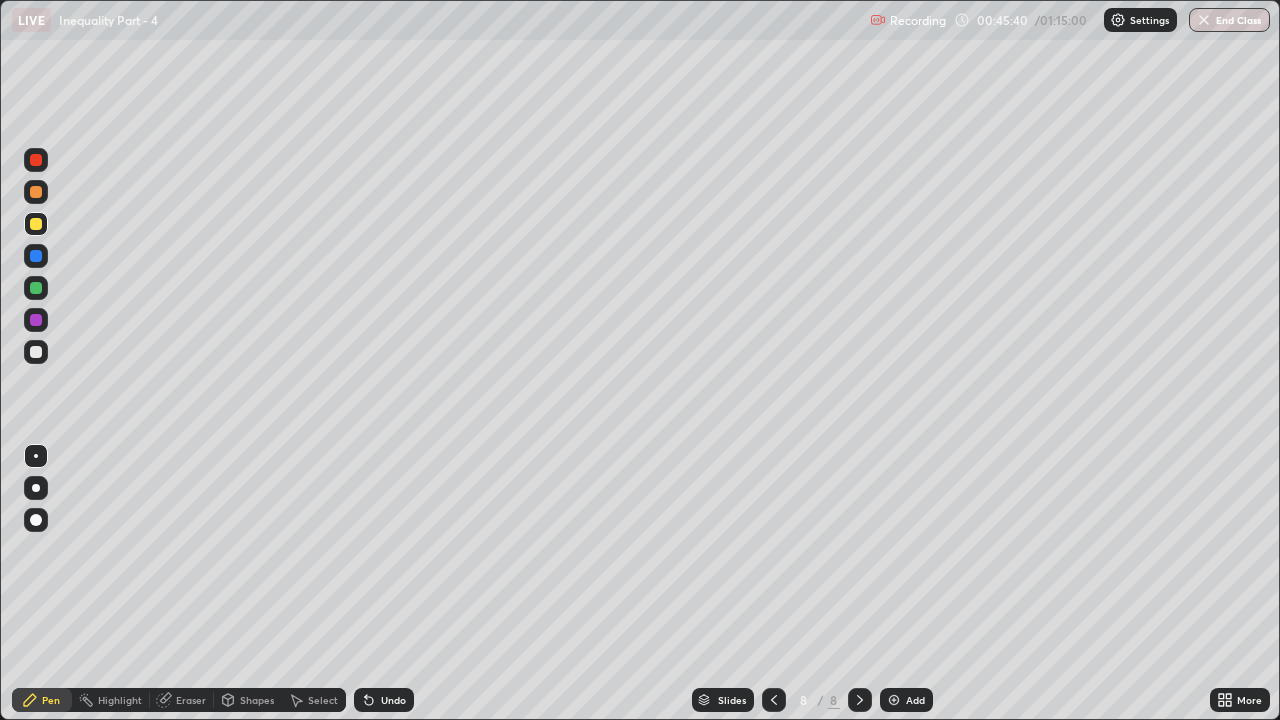 click at bounding box center [36, 352] 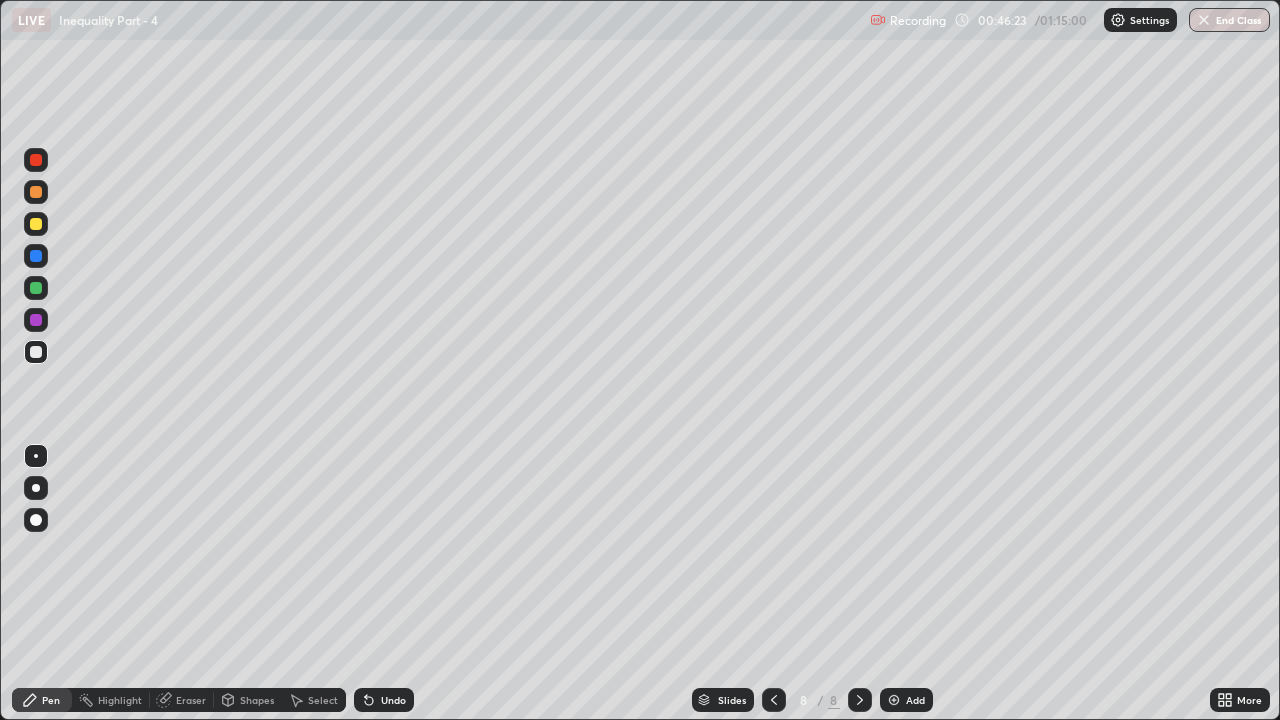 click at bounding box center (774, 700) 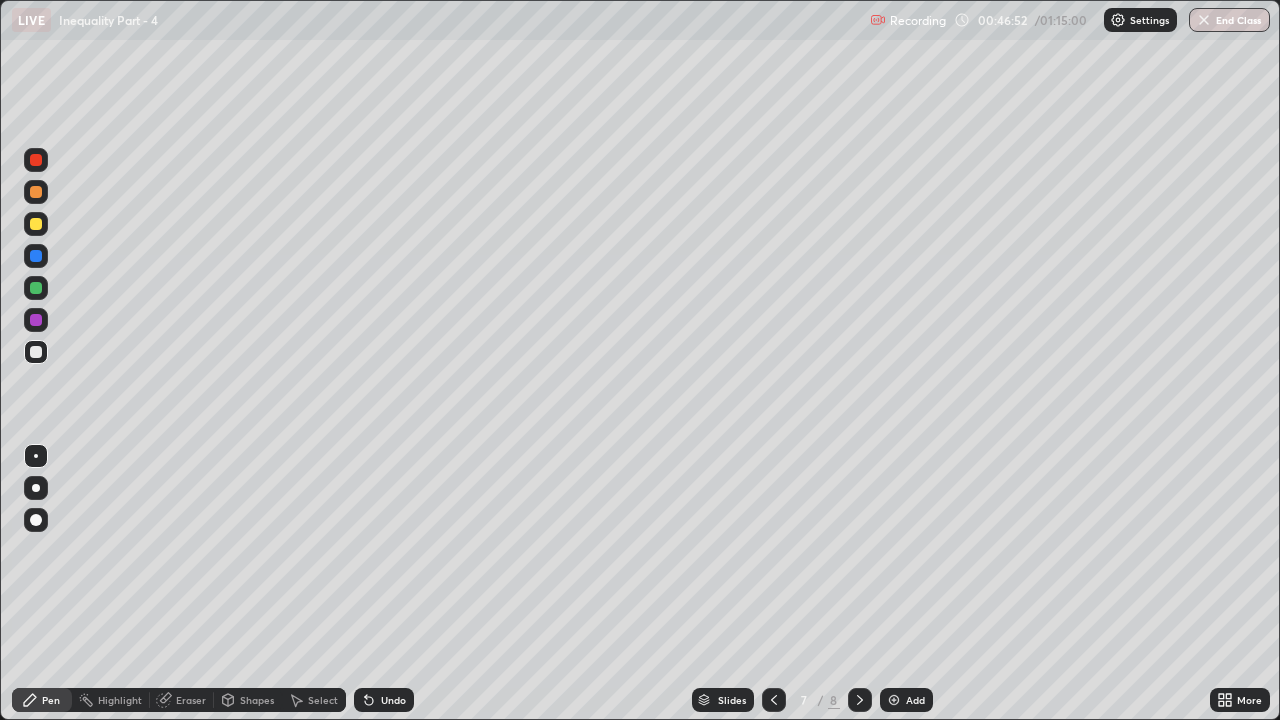 click 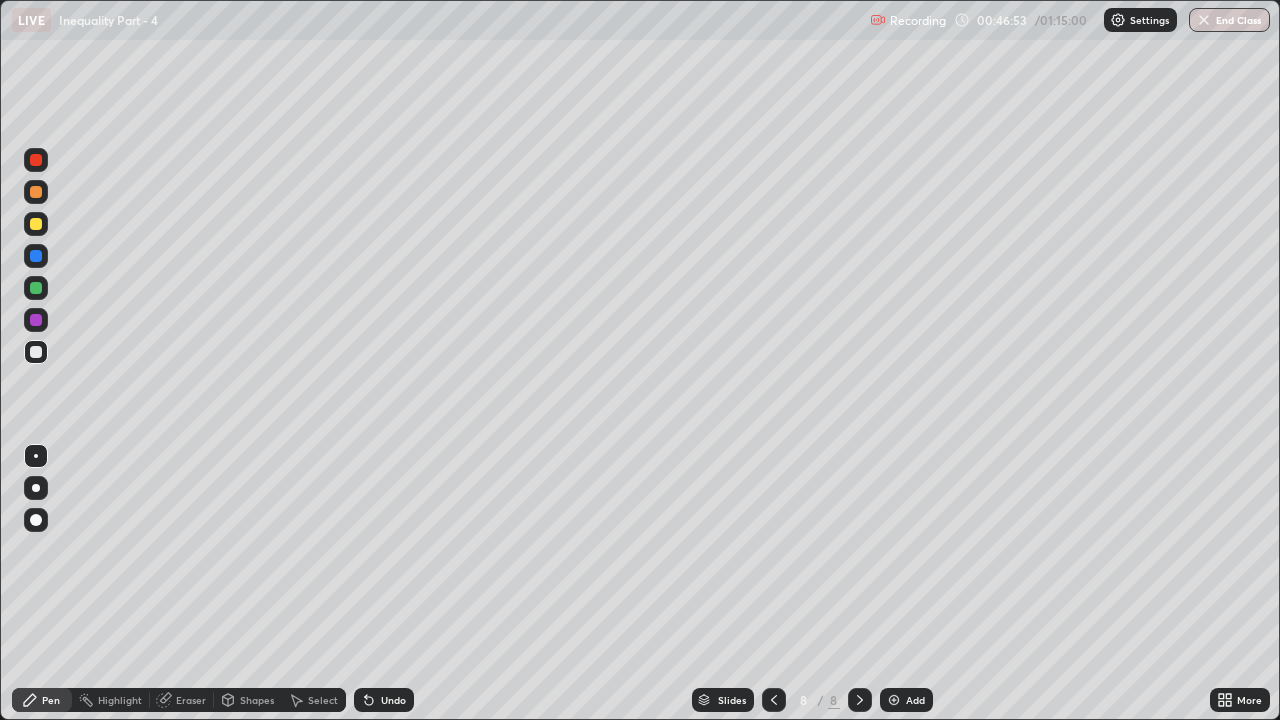 click 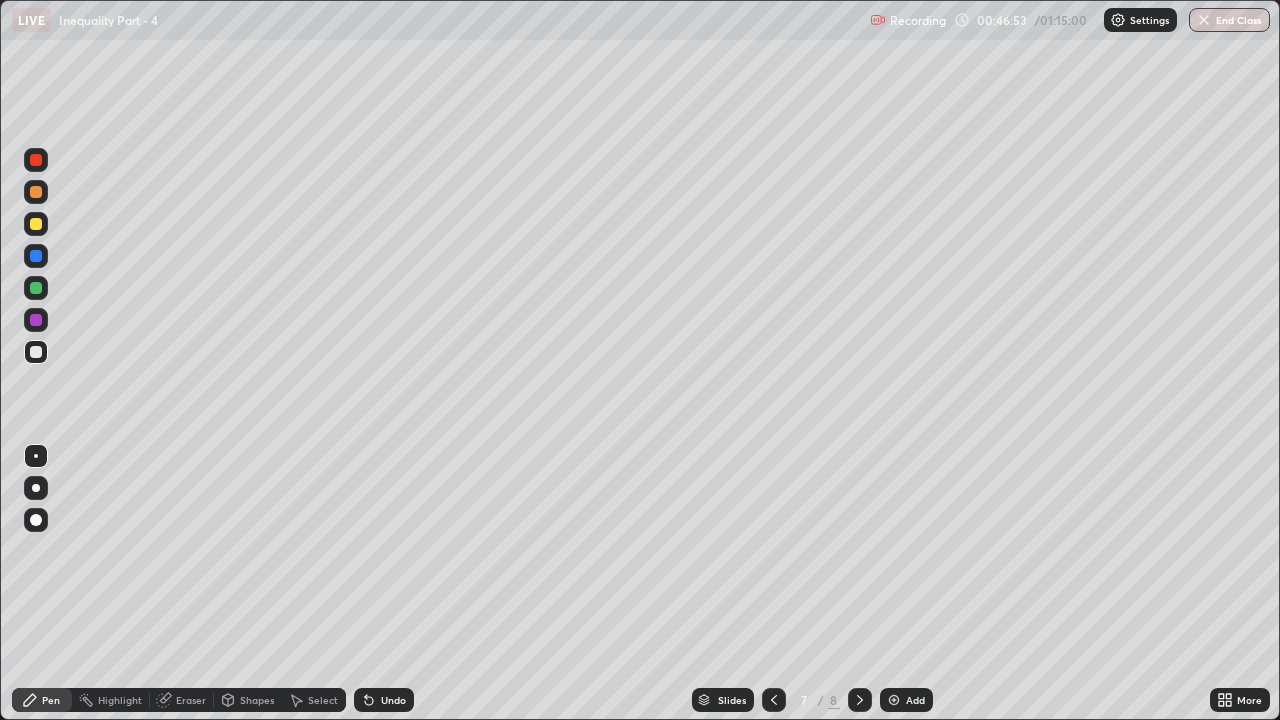 click 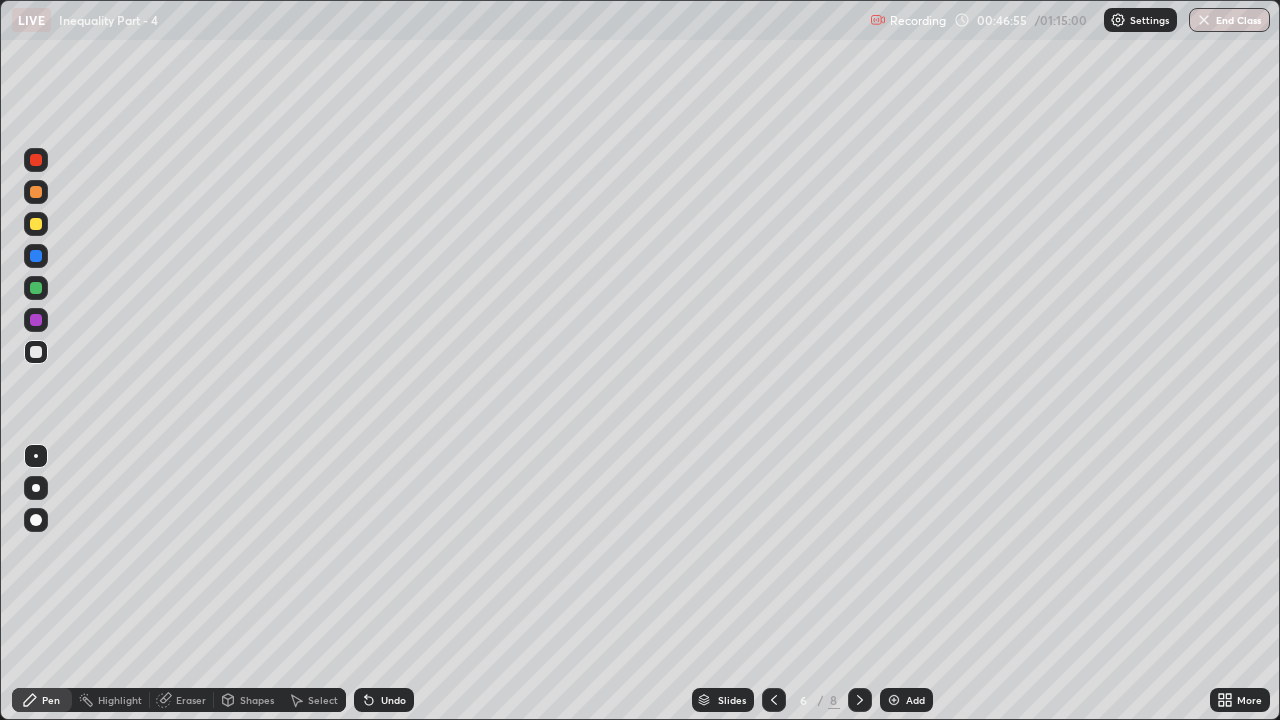 click at bounding box center (860, 700) 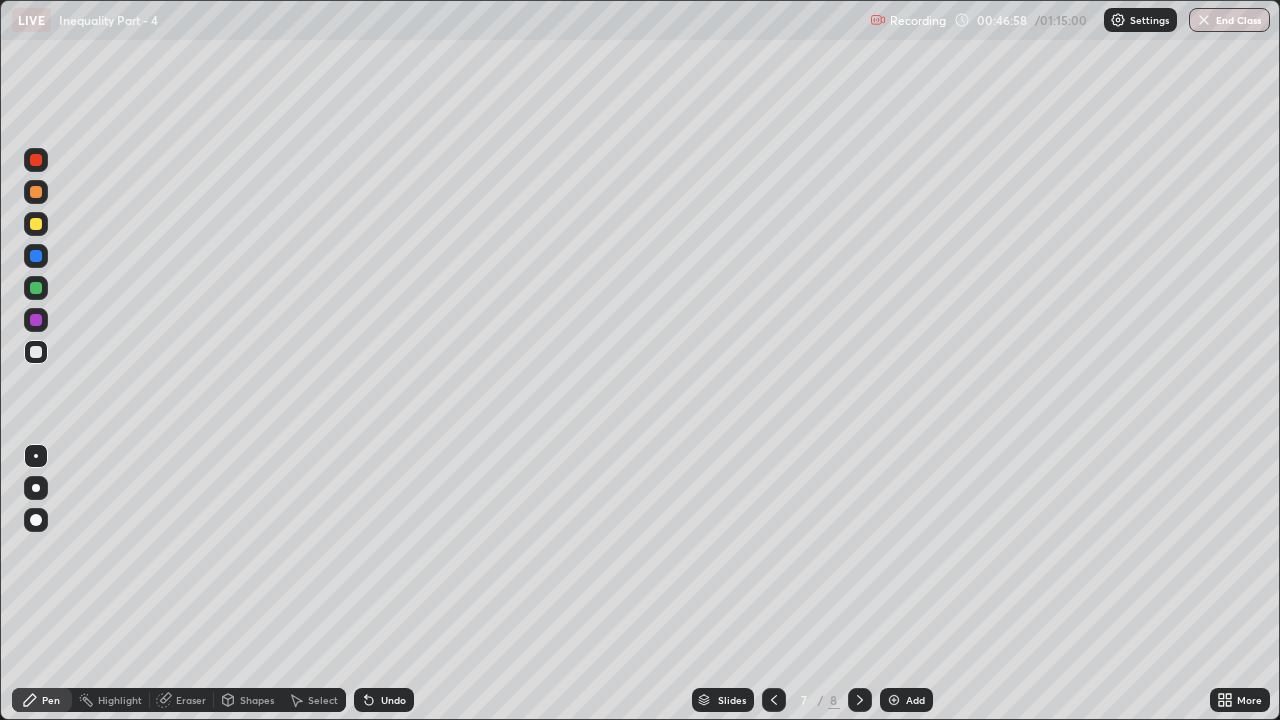 click 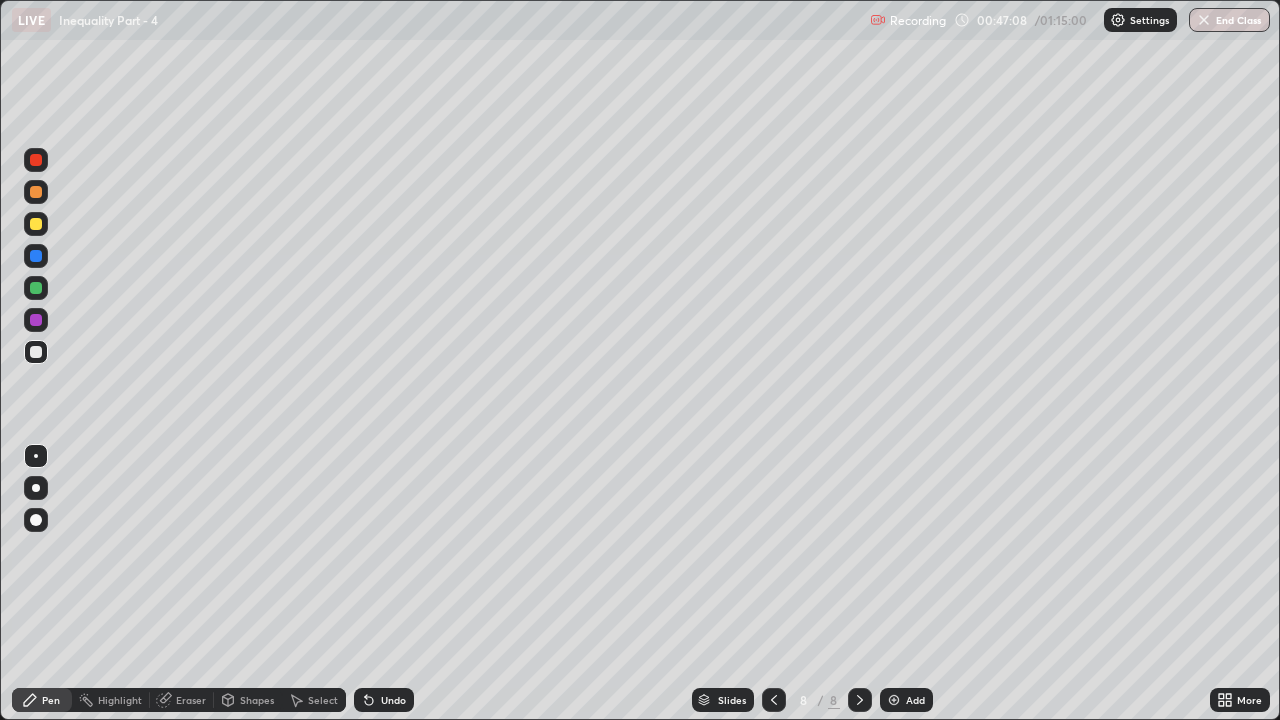 click on "Eraser" at bounding box center [191, 700] 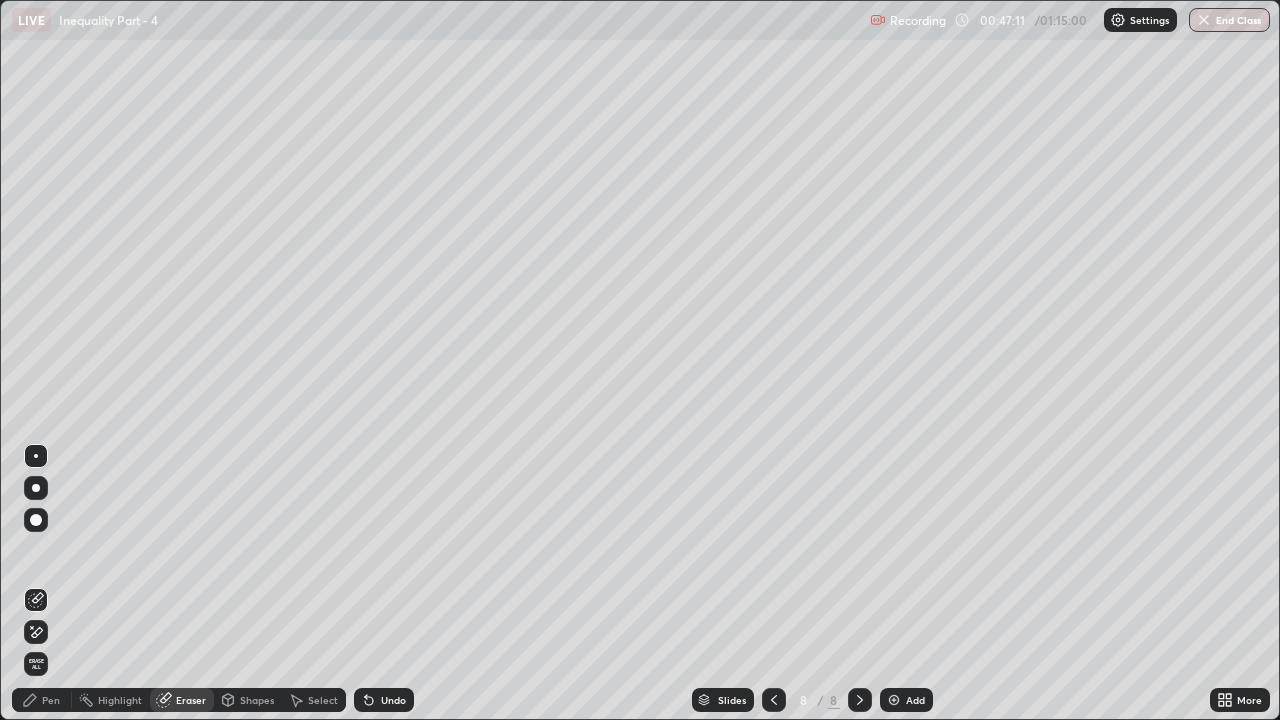 click on "Pen" at bounding box center [42, 700] 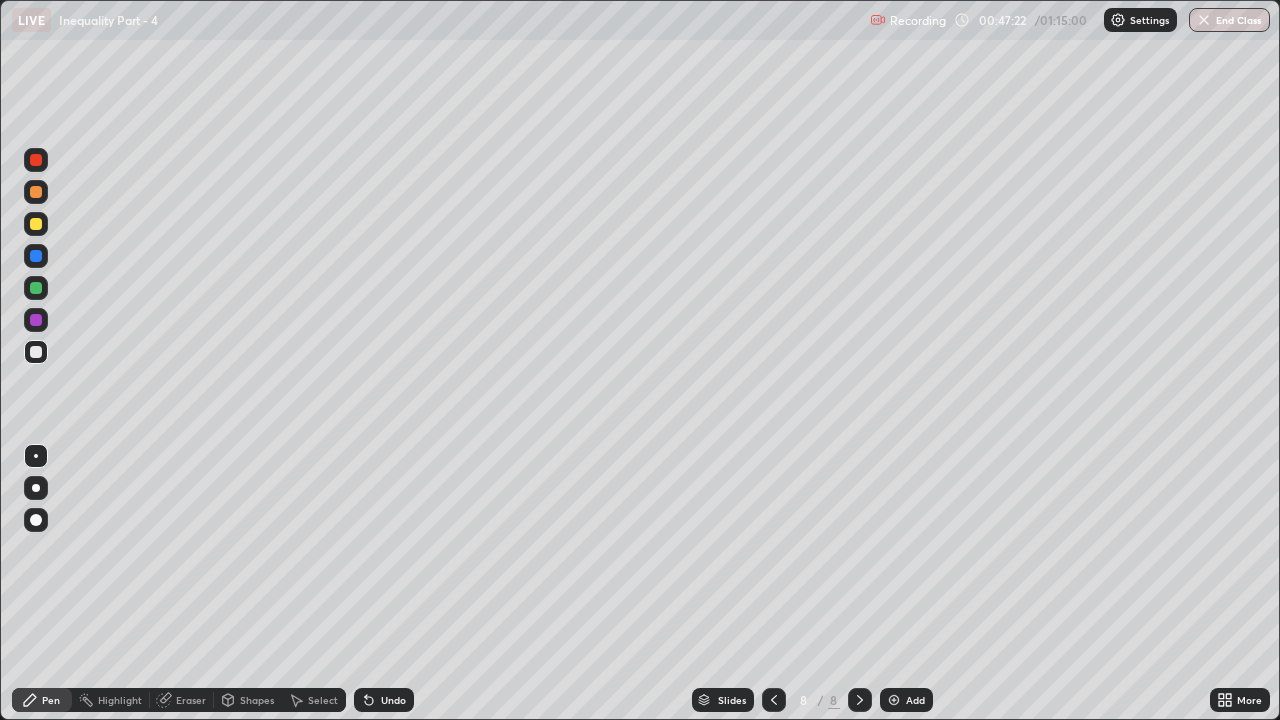 click at bounding box center [894, 700] 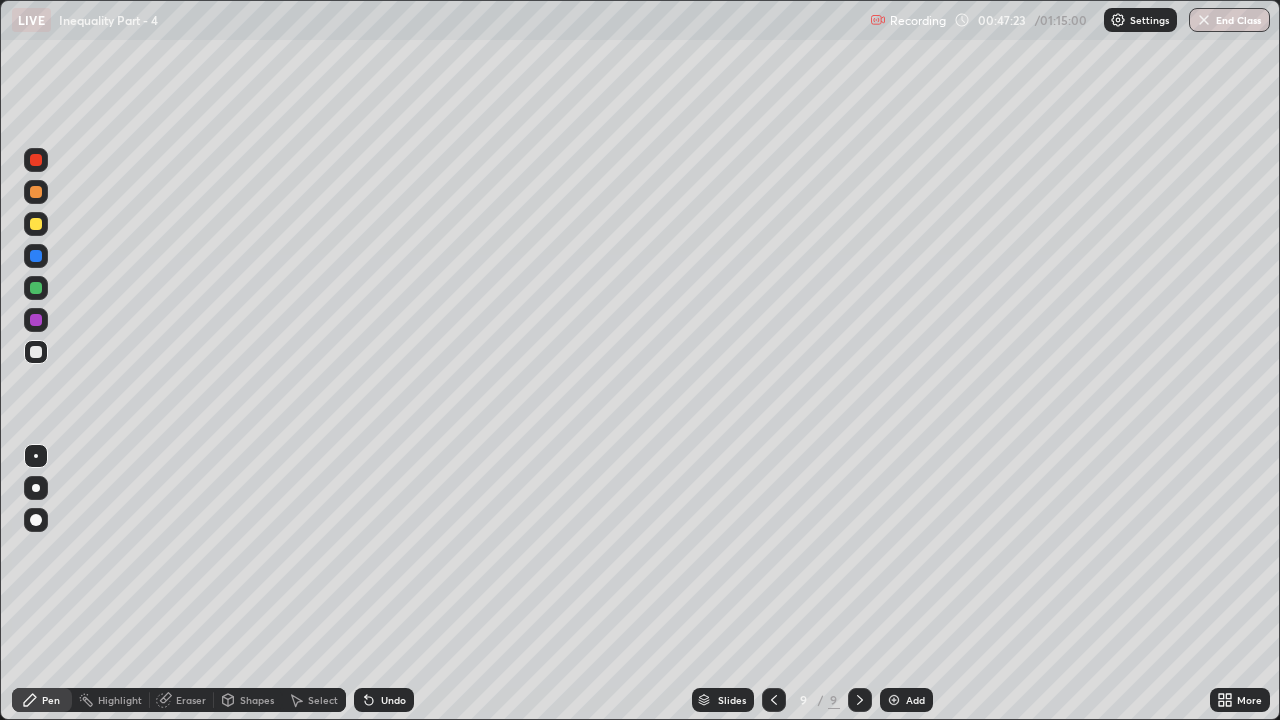 click 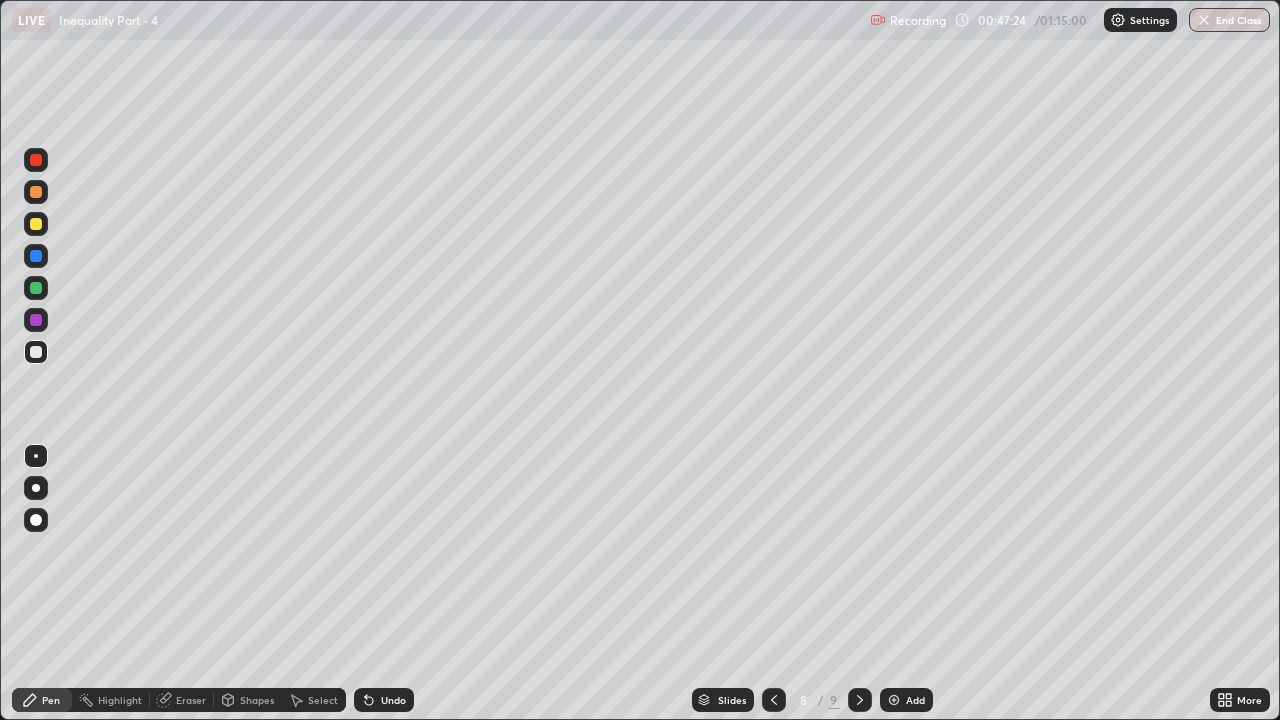 click 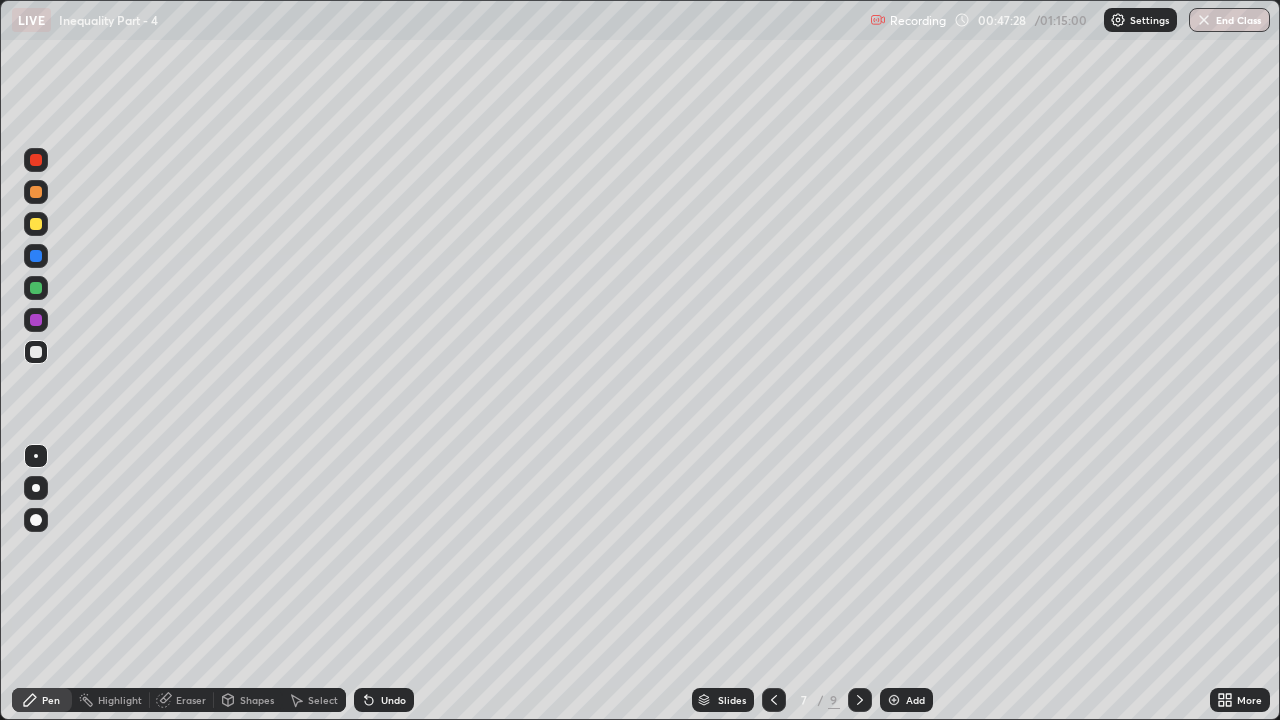click at bounding box center (36, 320) 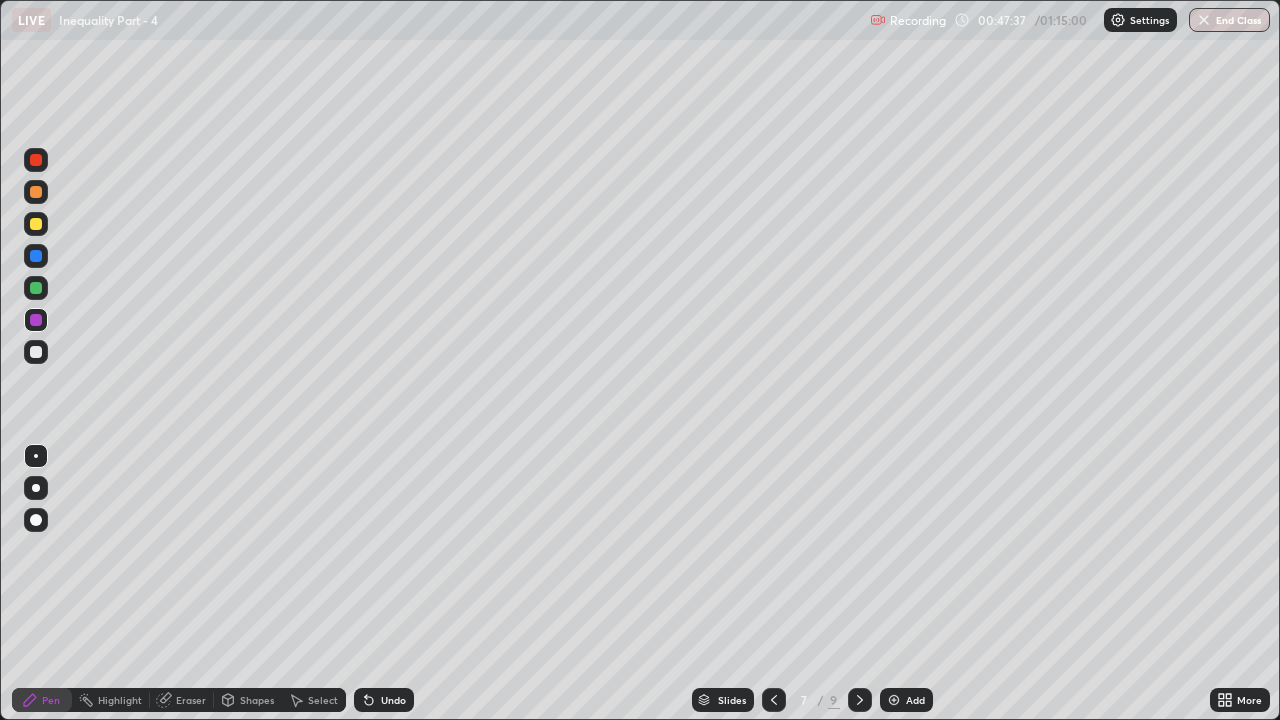 click 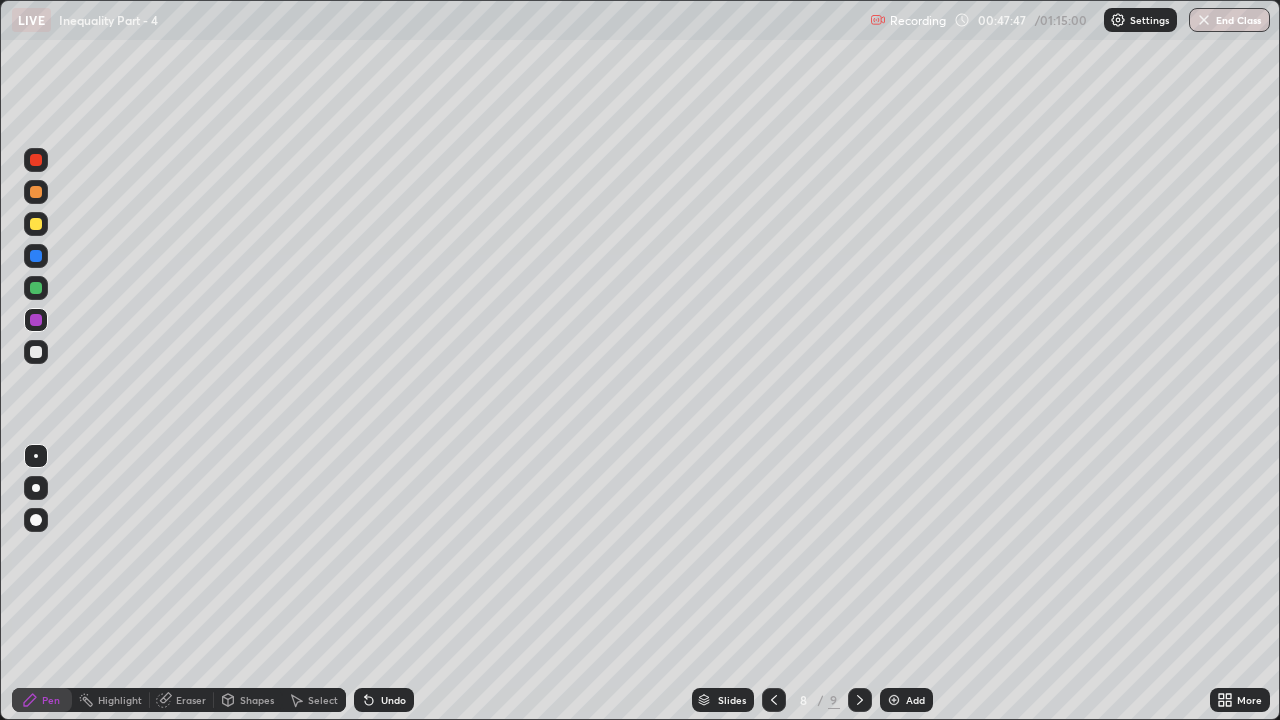 click 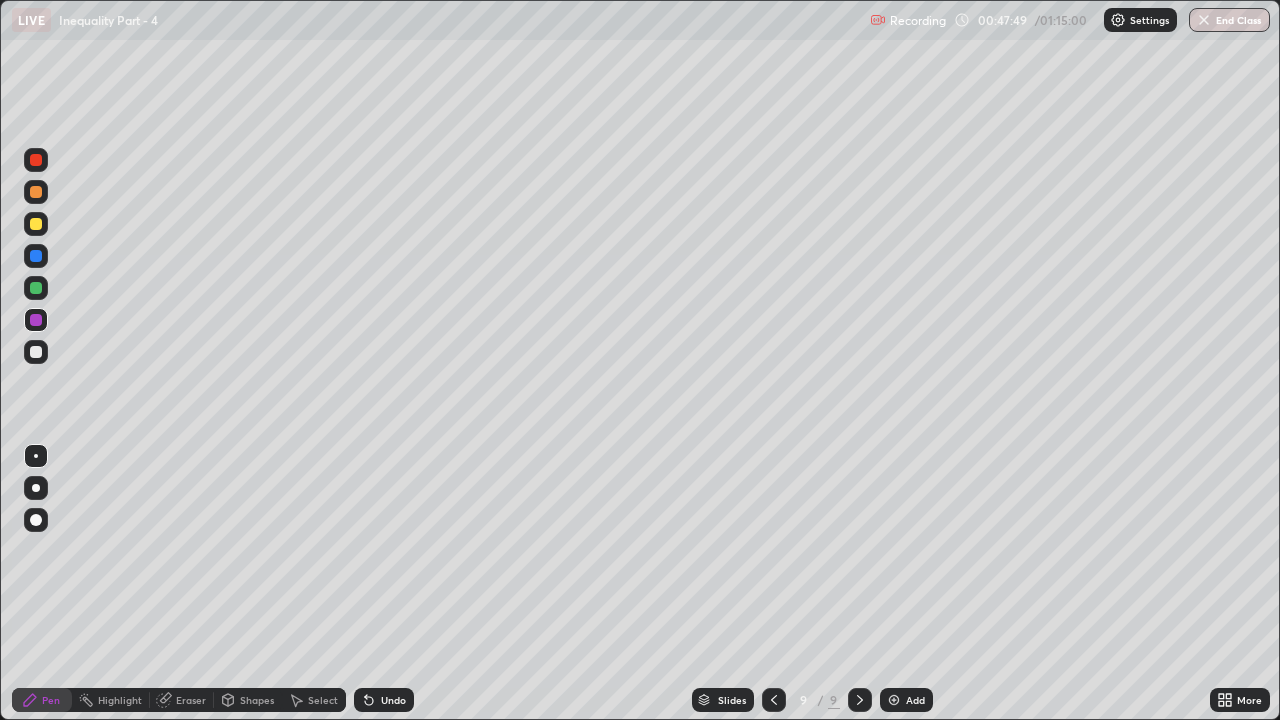click at bounding box center [36, 192] 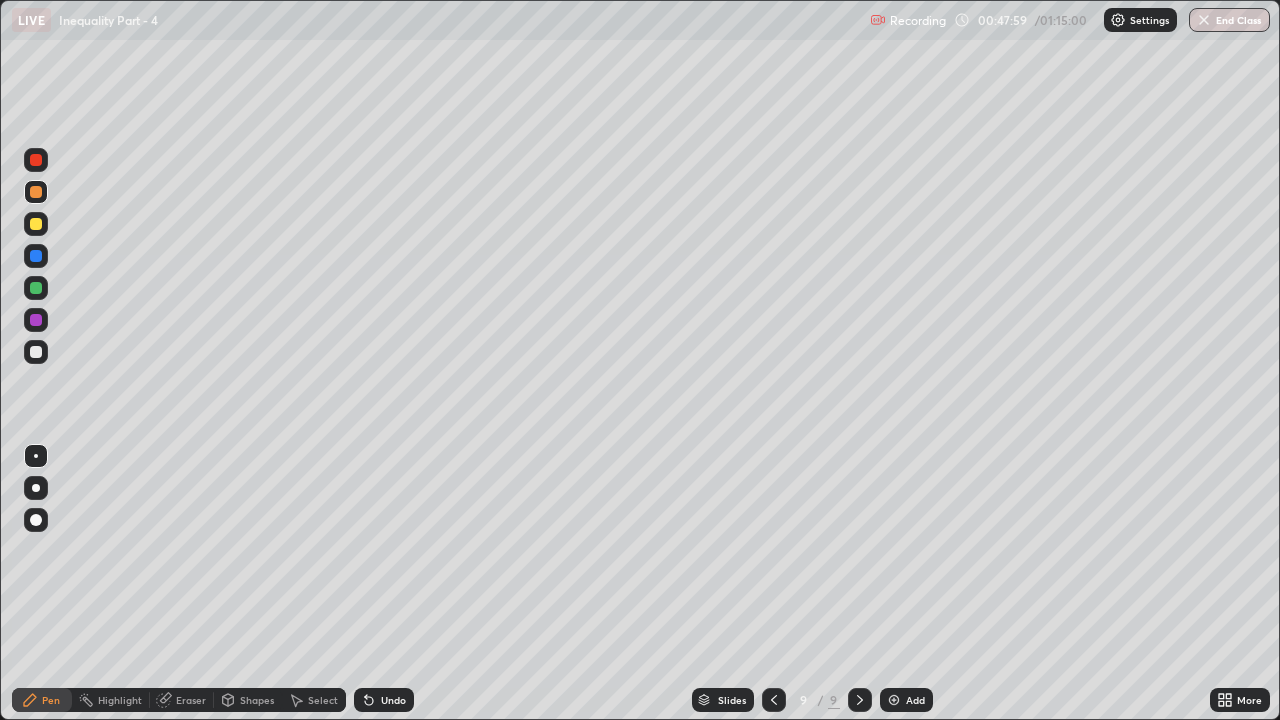 click at bounding box center (36, 352) 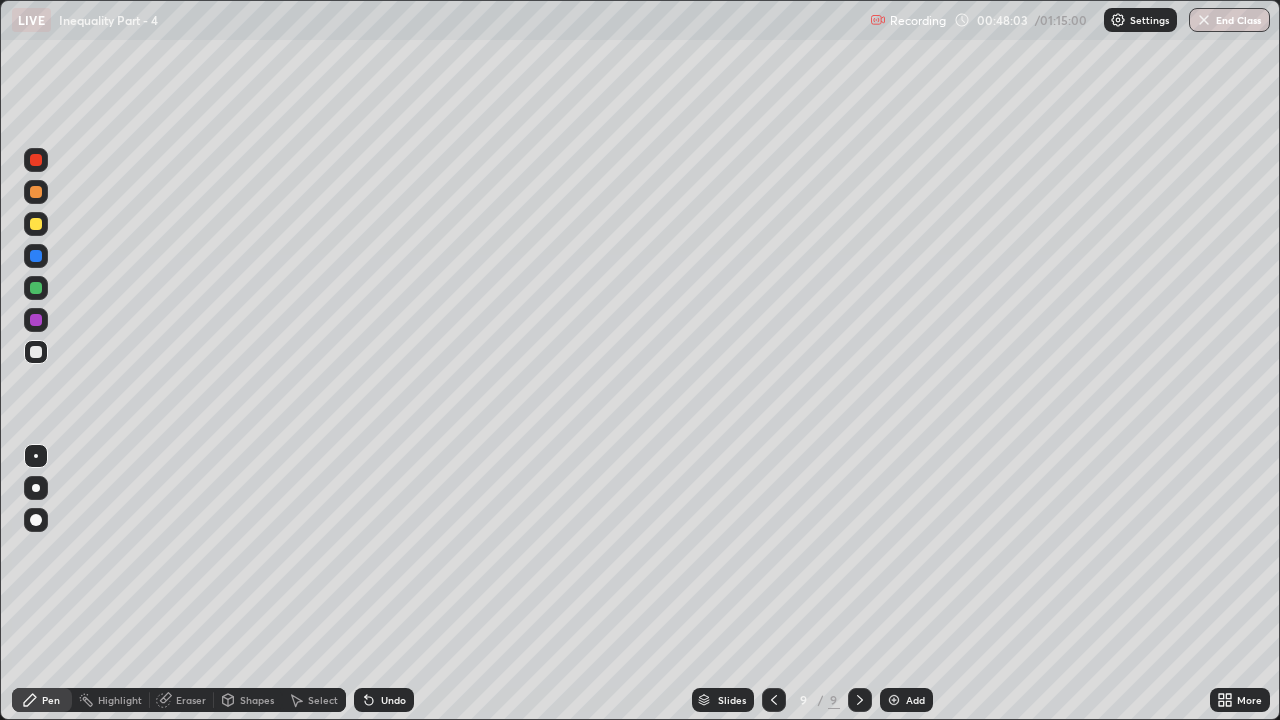 click on "Undo" at bounding box center [393, 700] 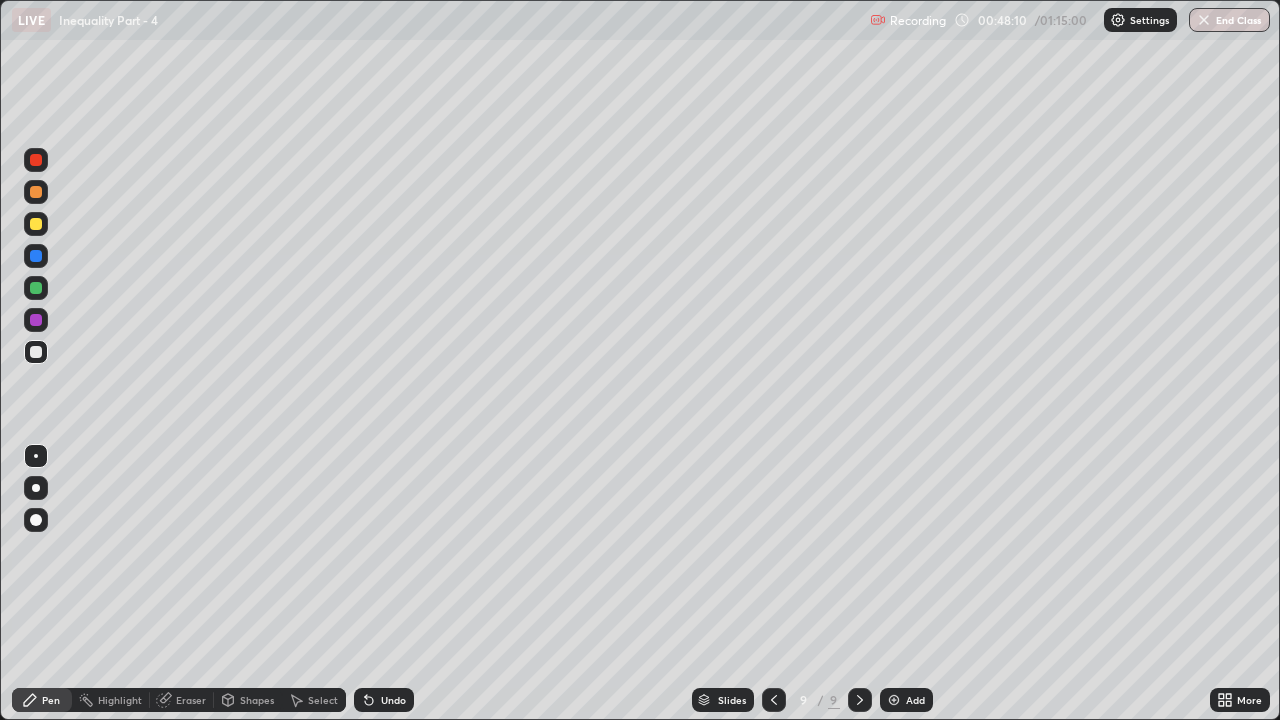 click 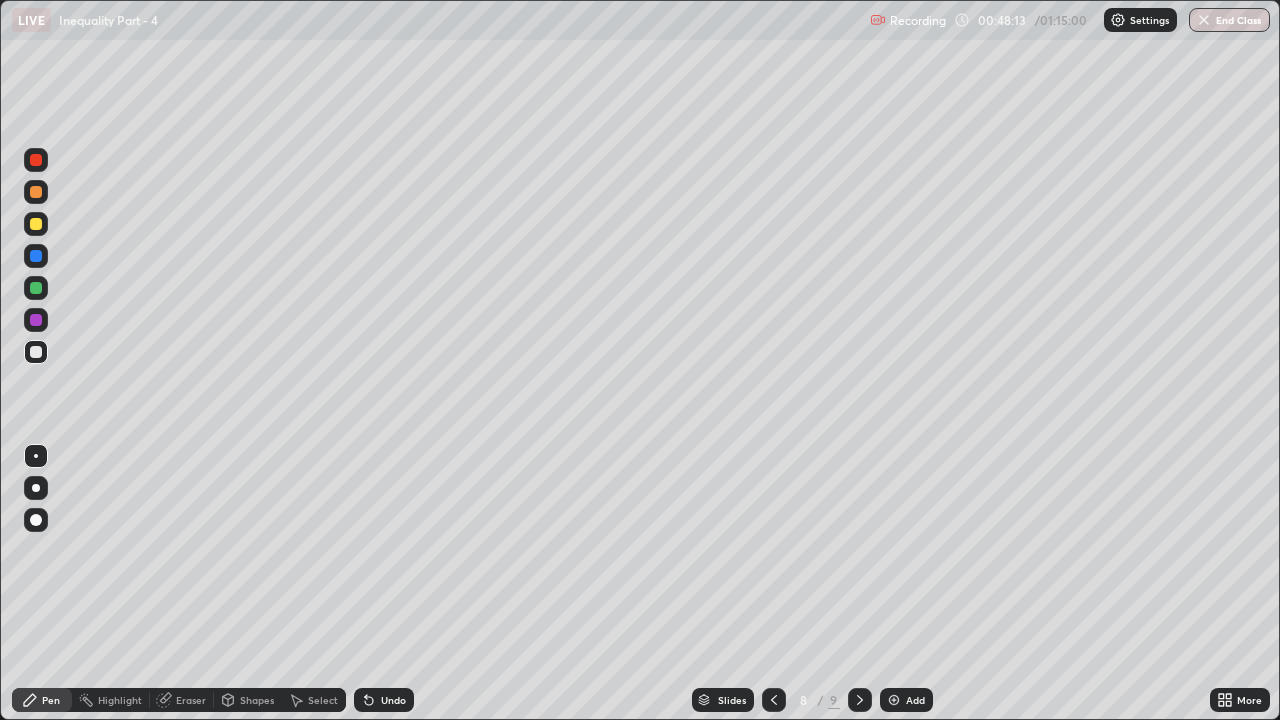 click 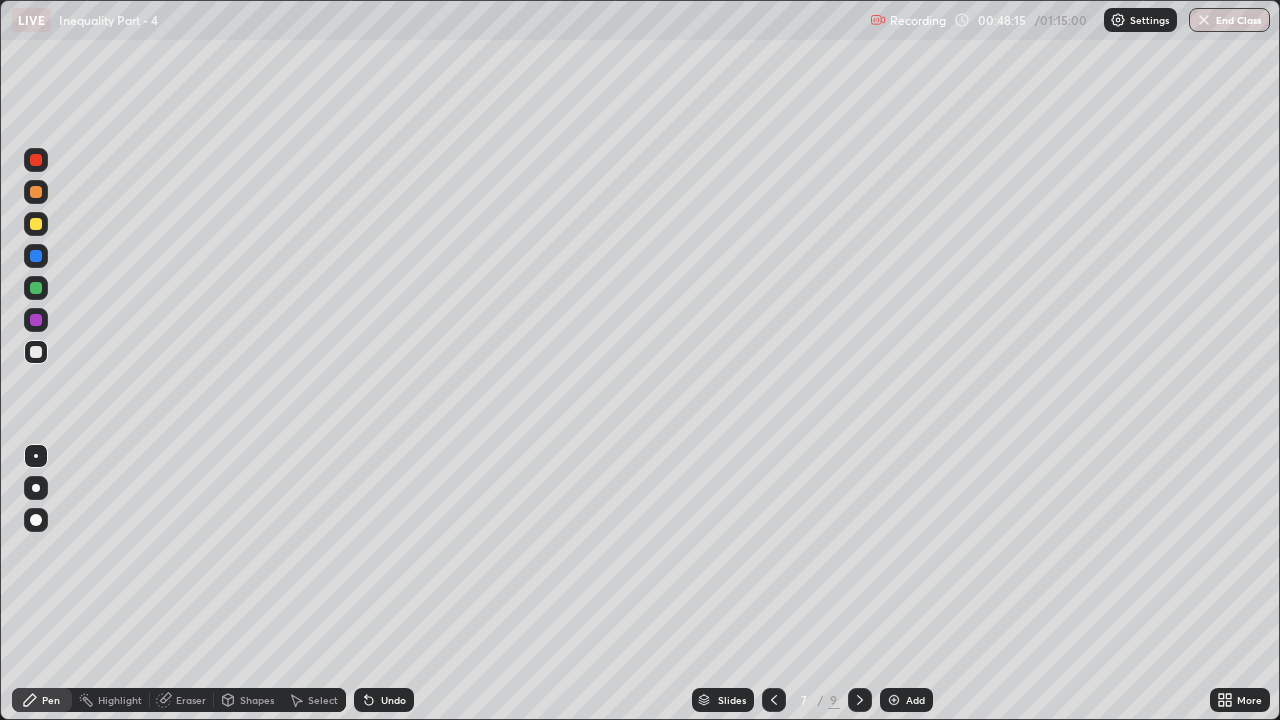 click 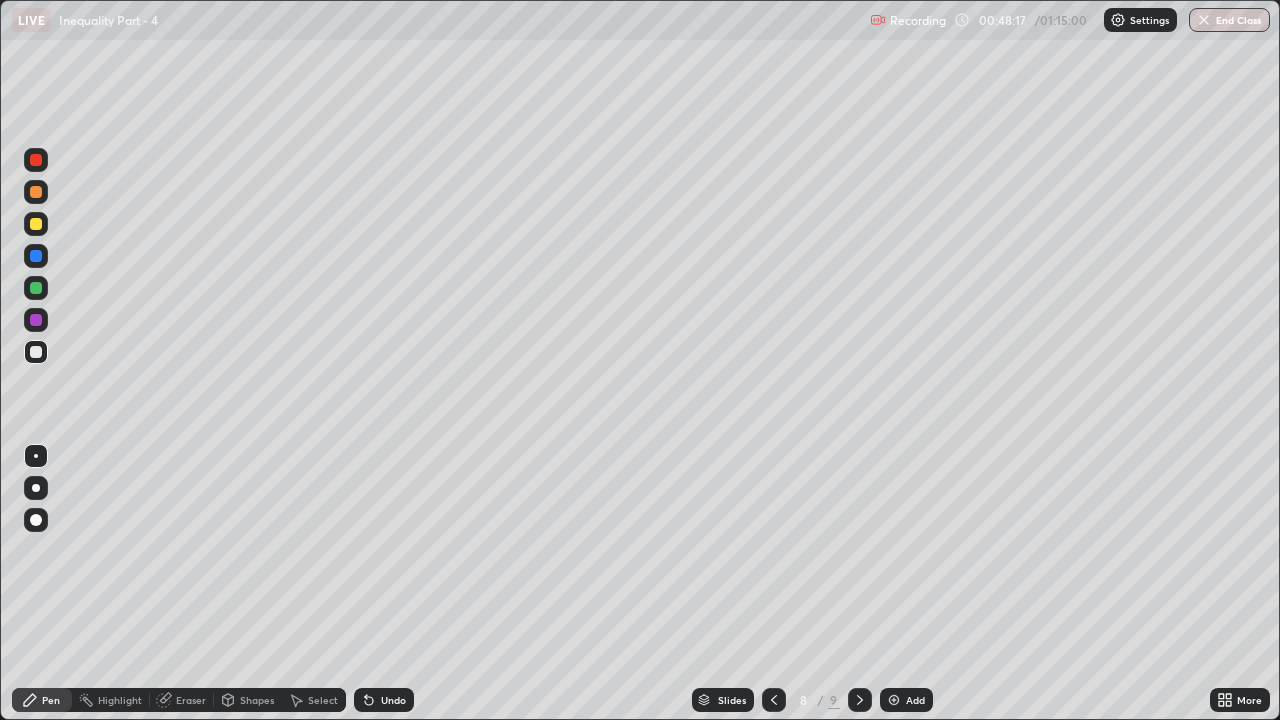 click 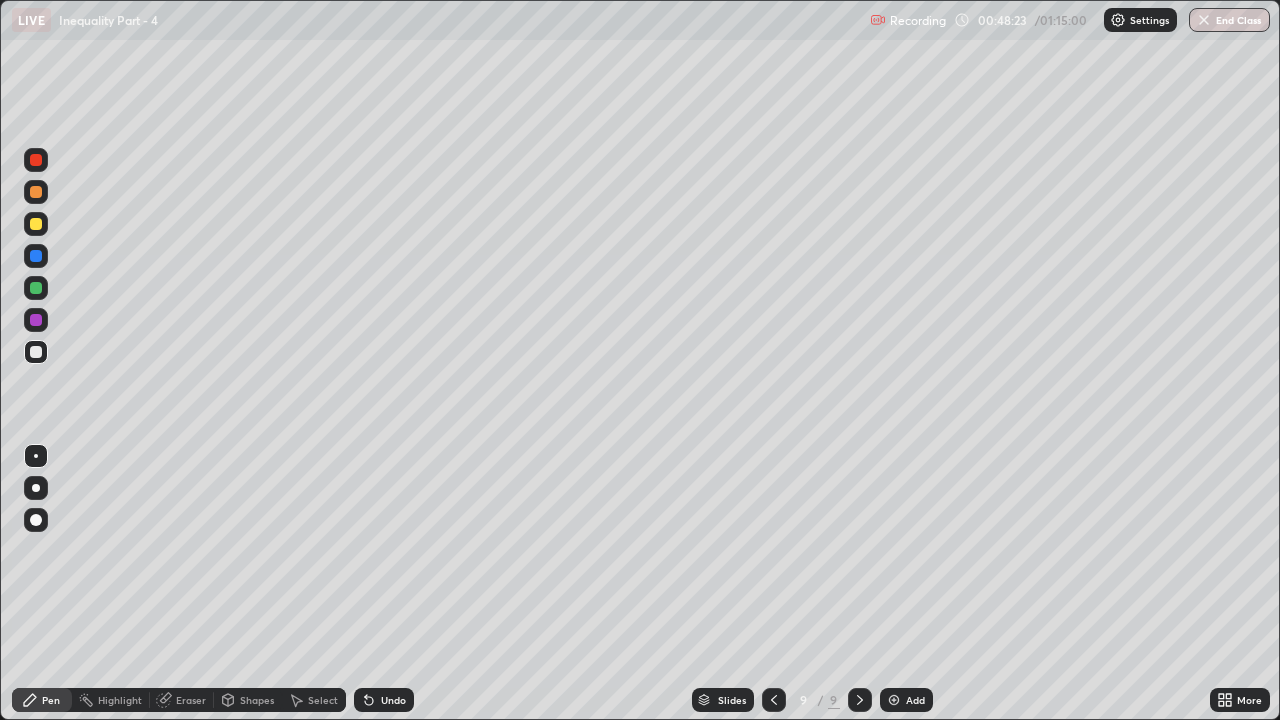 click at bounding box center [774, 700] 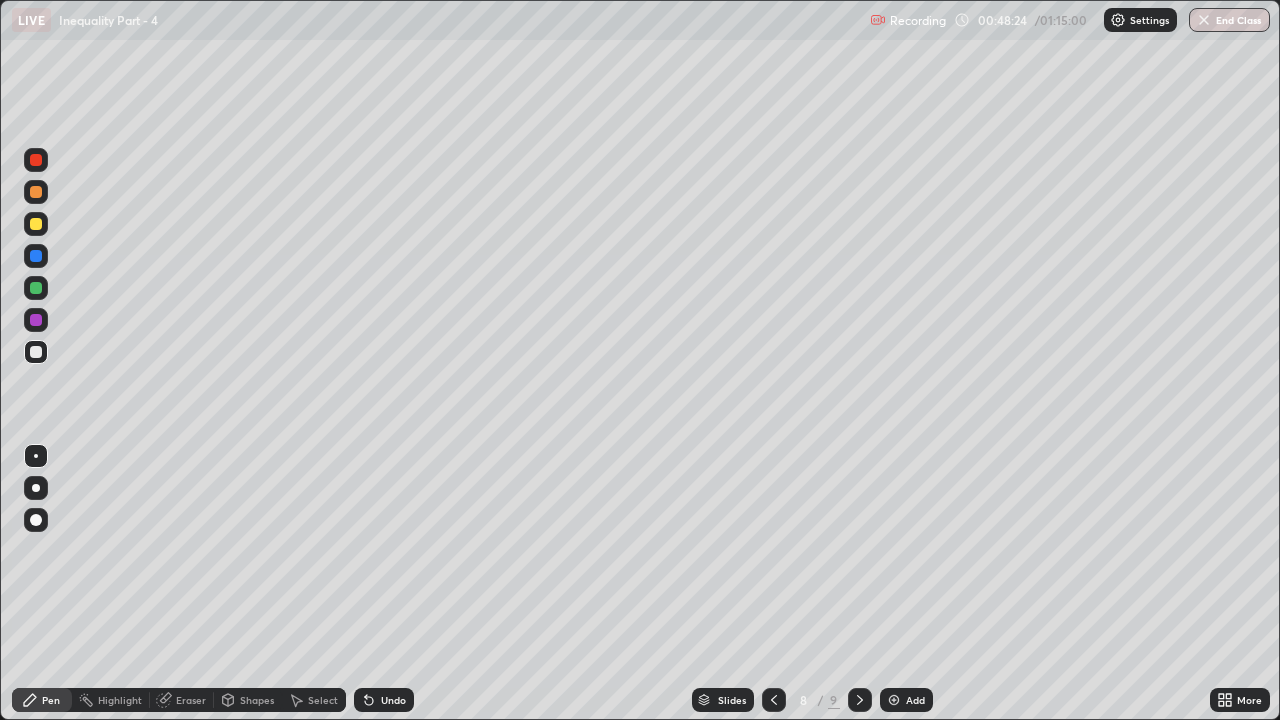 click 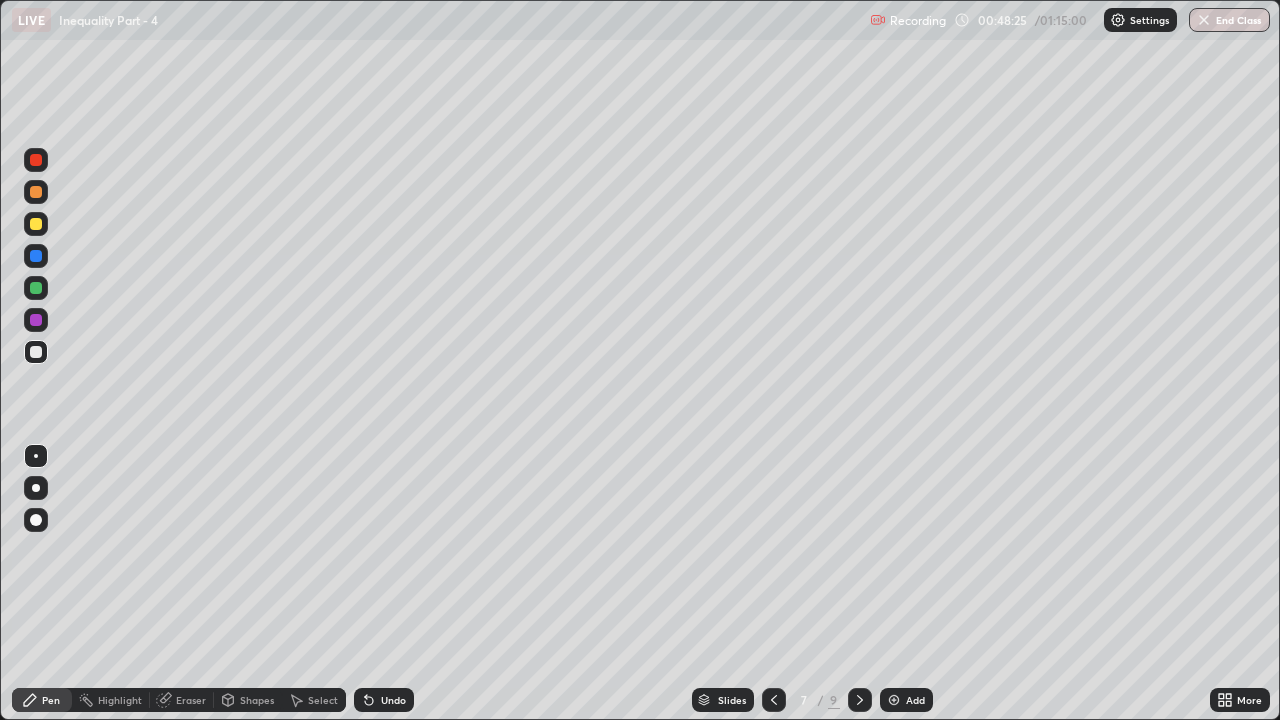 click 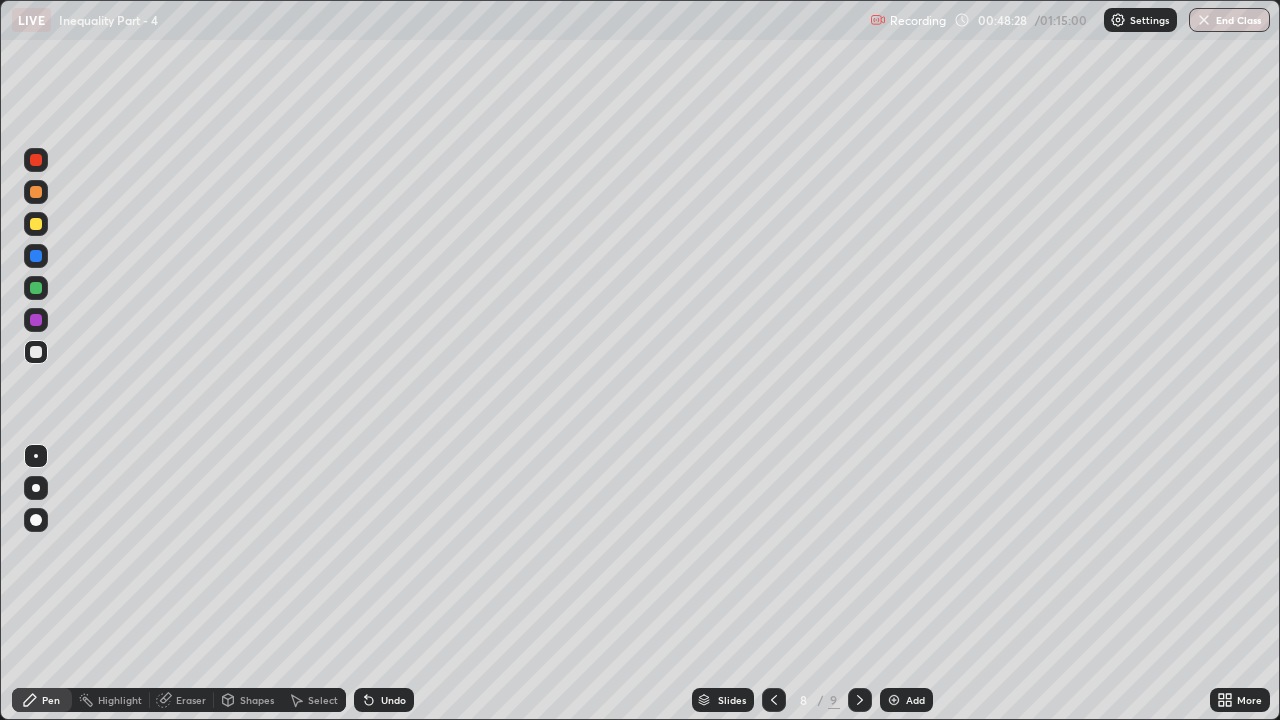 click 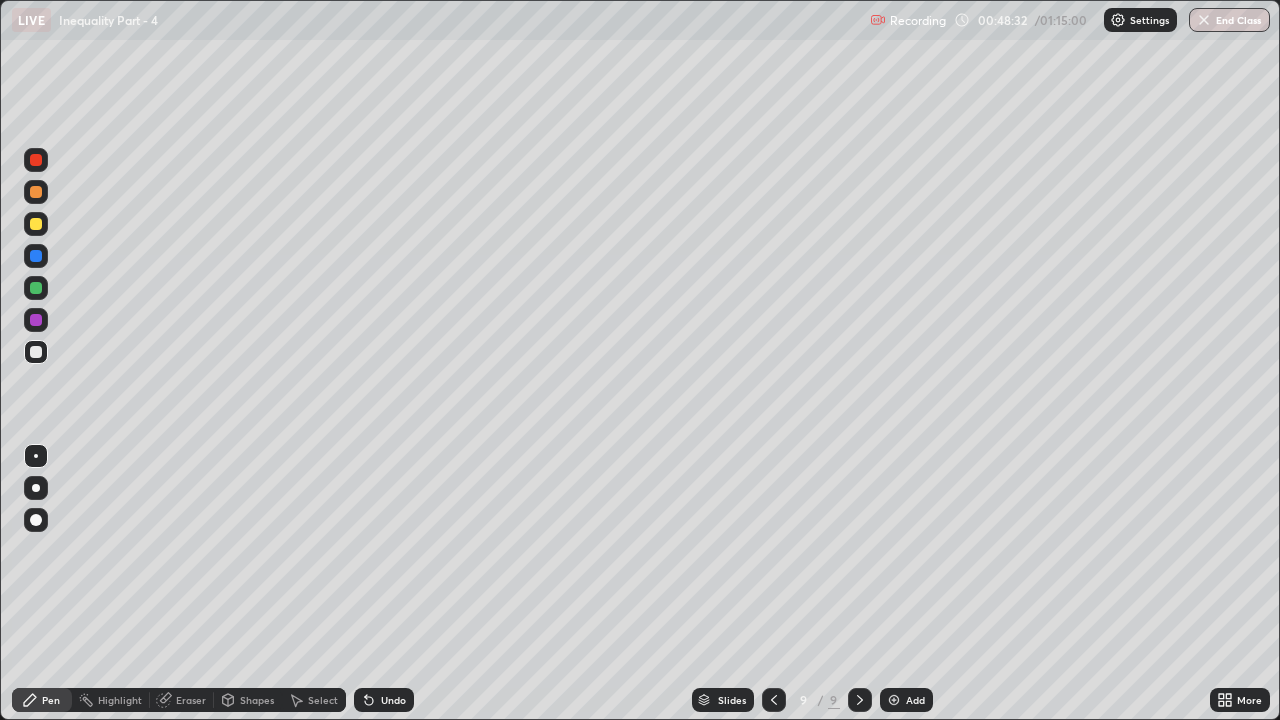click 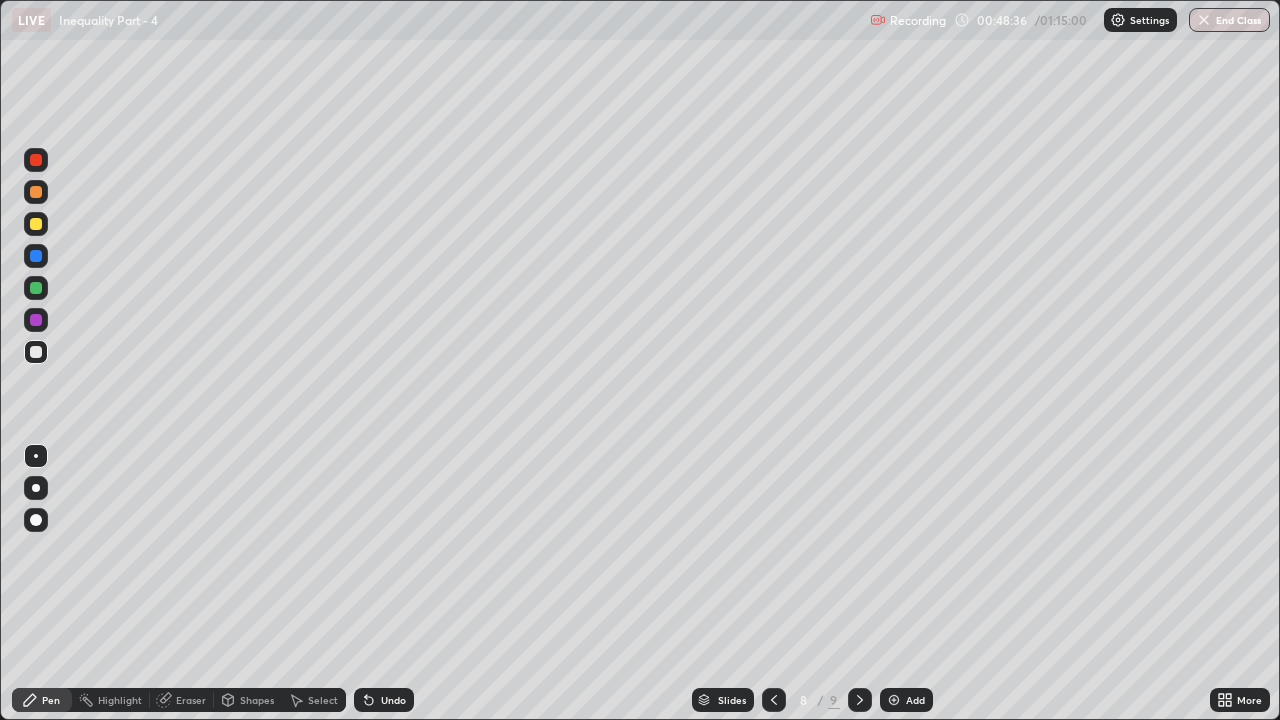 click 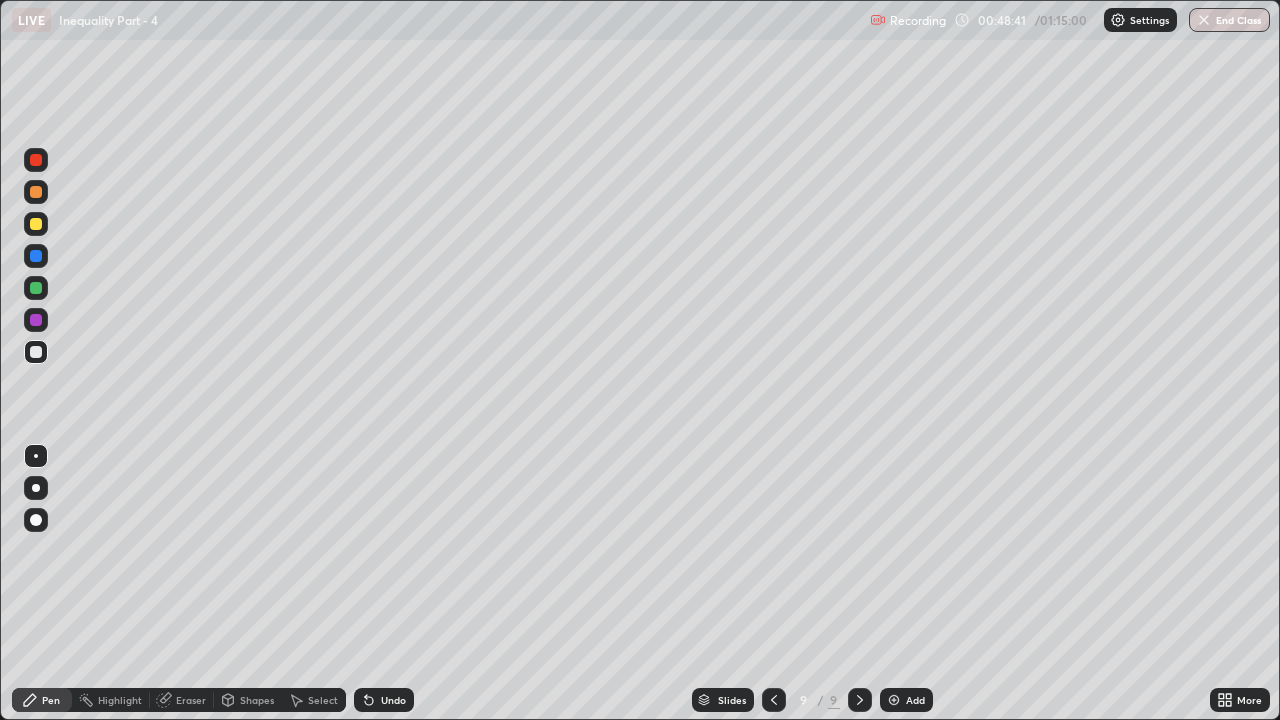 click 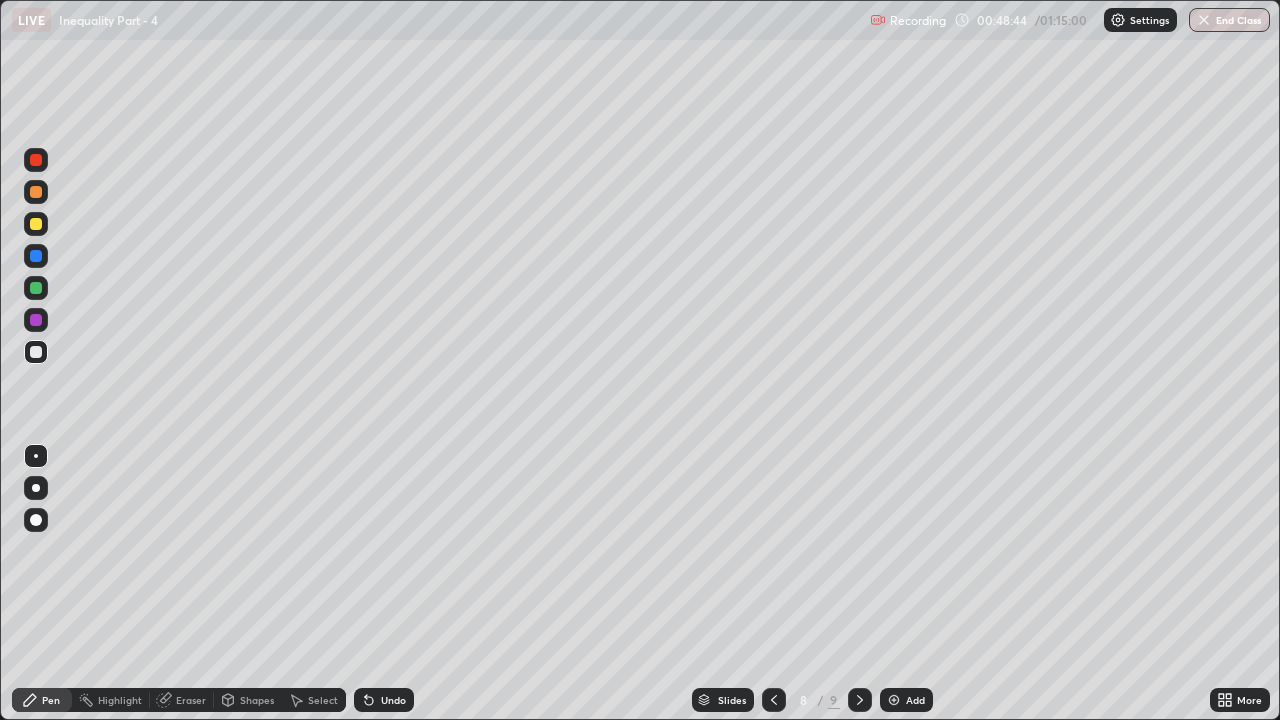 click 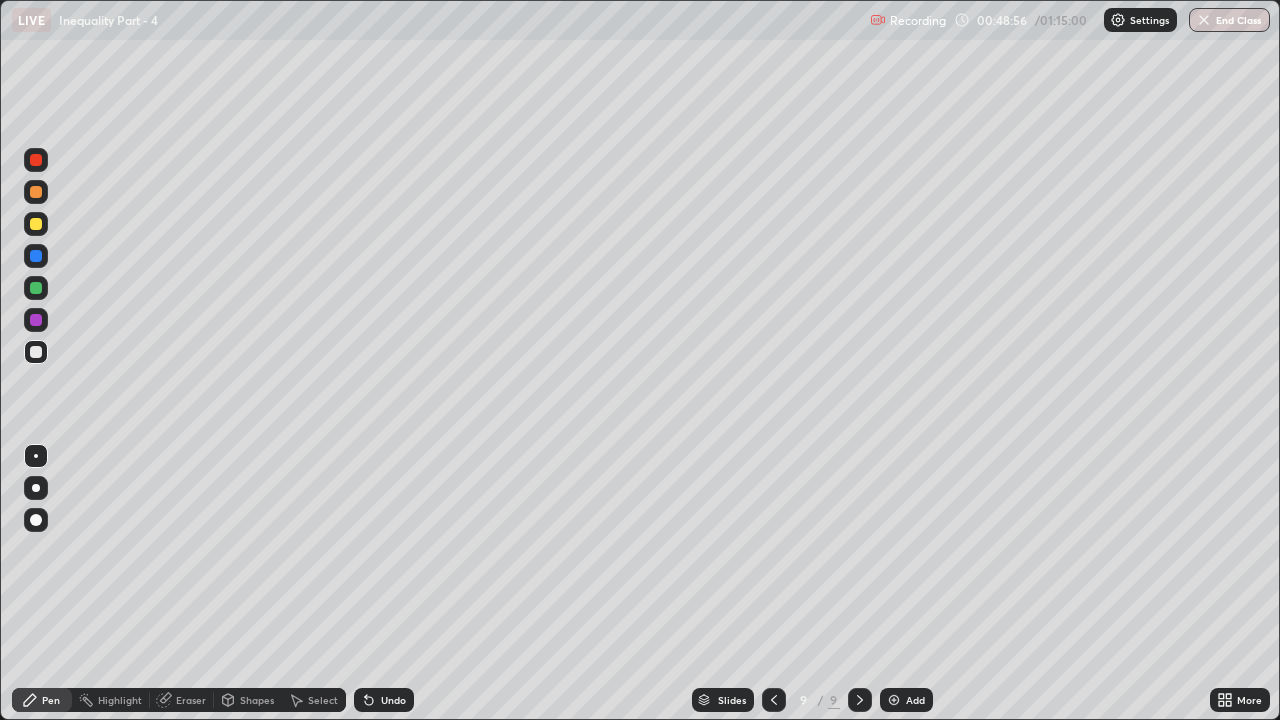 click on "Shapes" at bounding box center (248, 700) 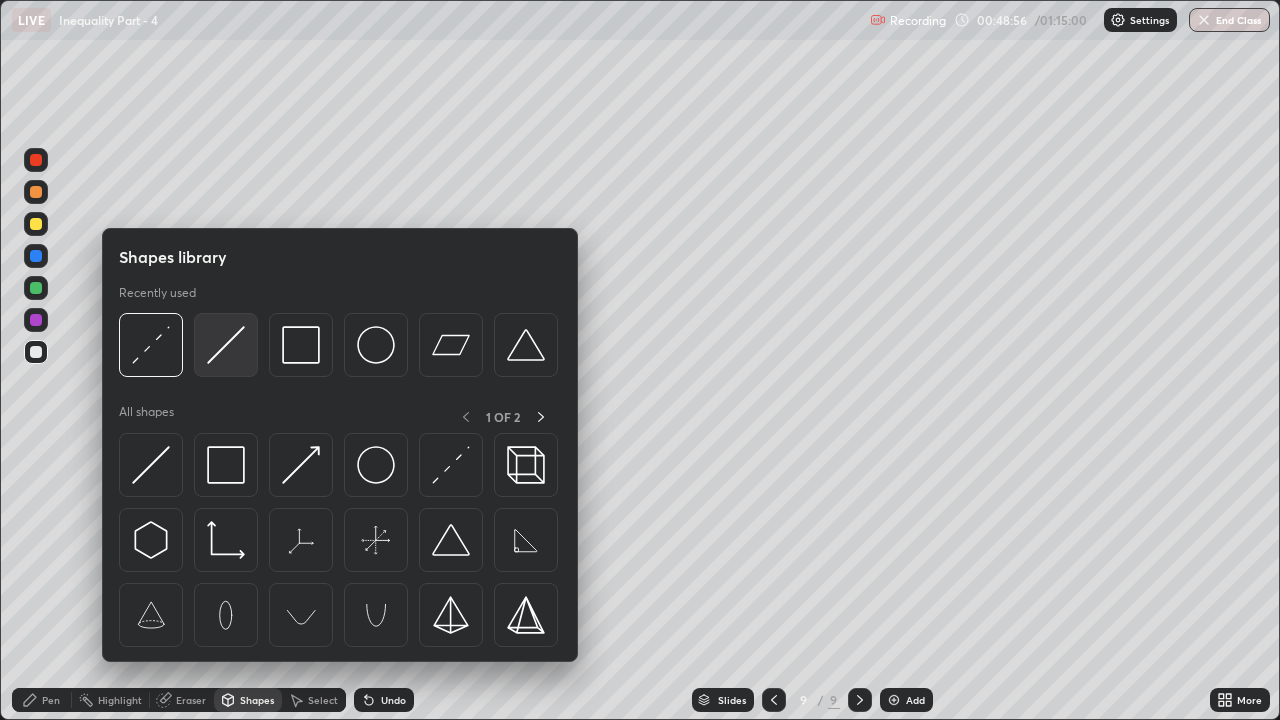 click at bounding box center (226, 345) 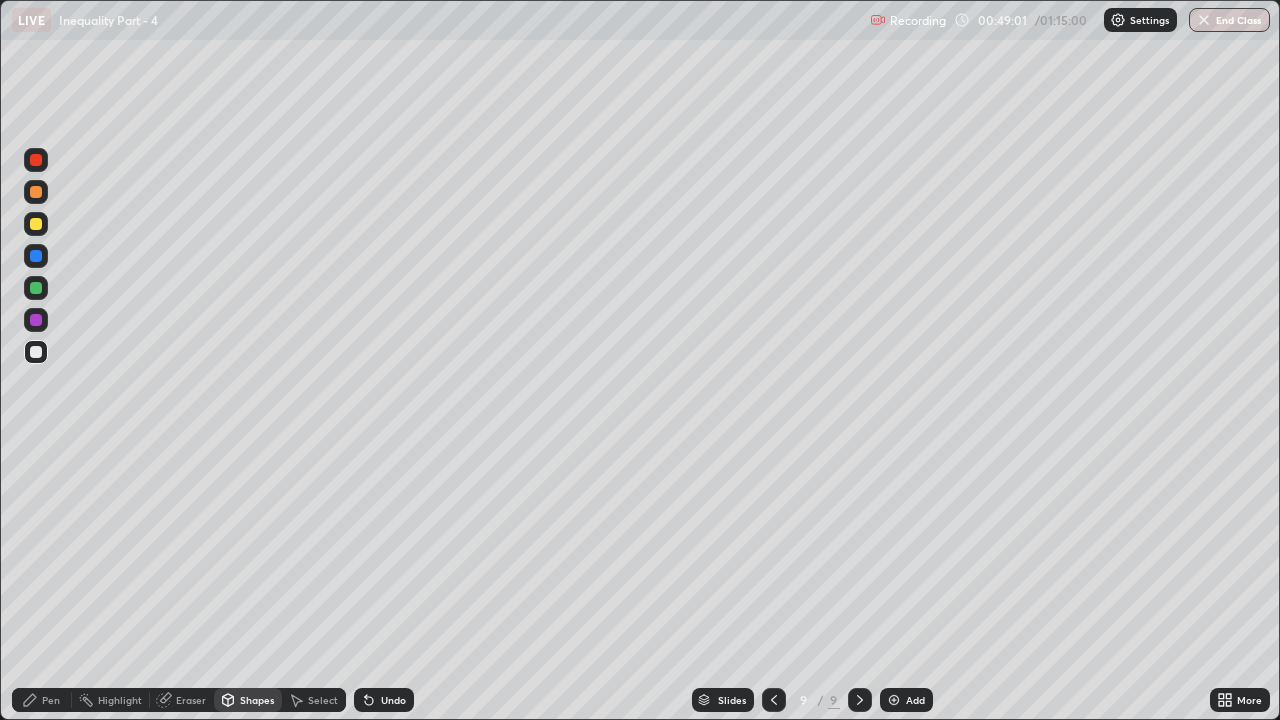 click at bounding box center (36, 288) 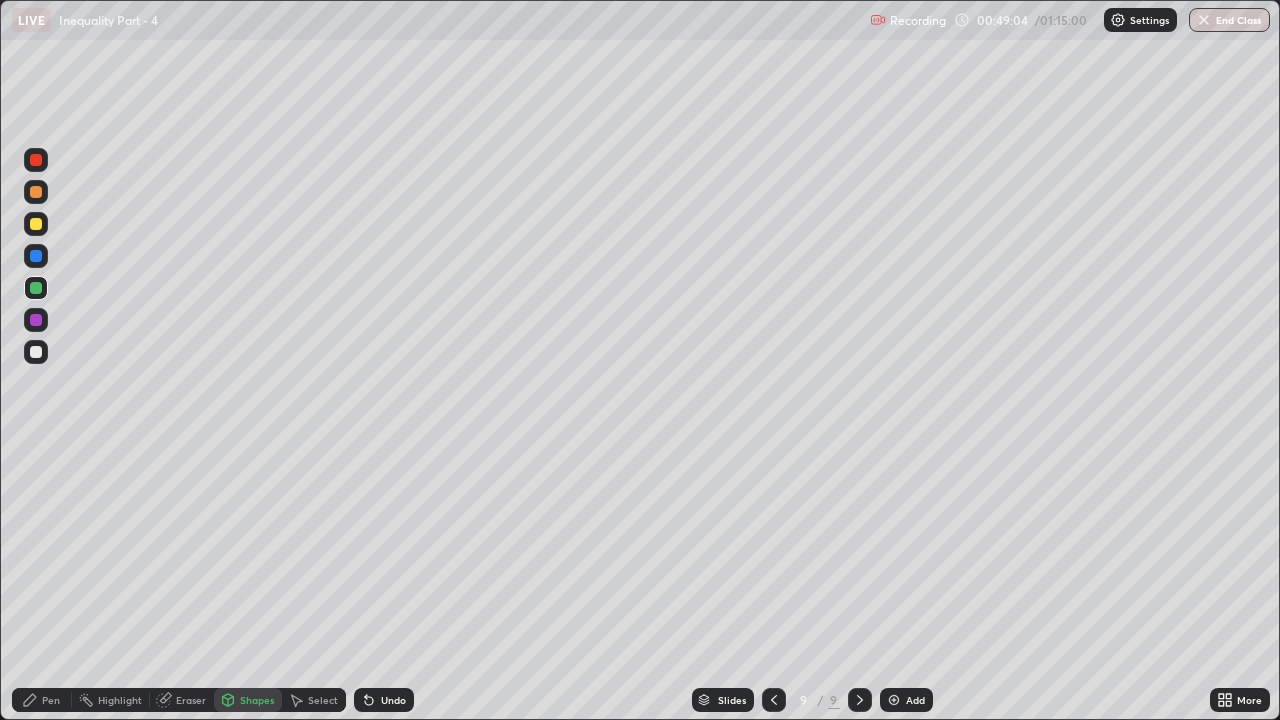 click 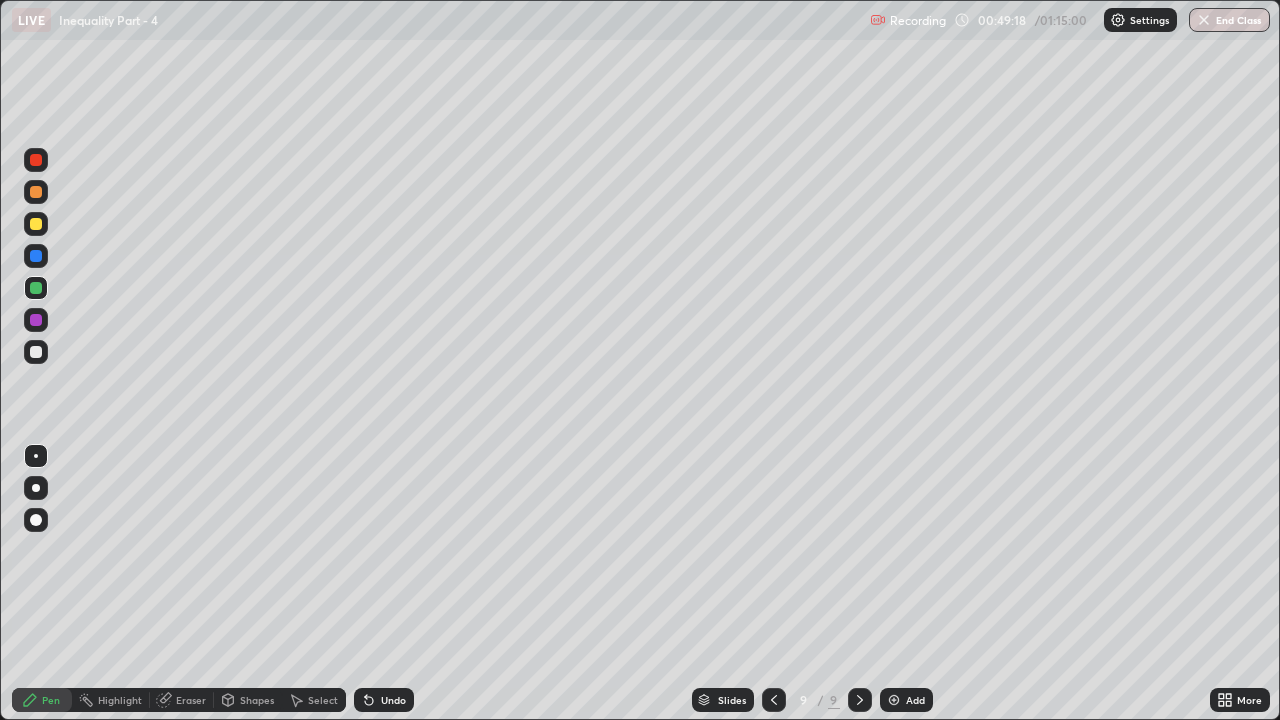 click at bounding box center [36, 224] 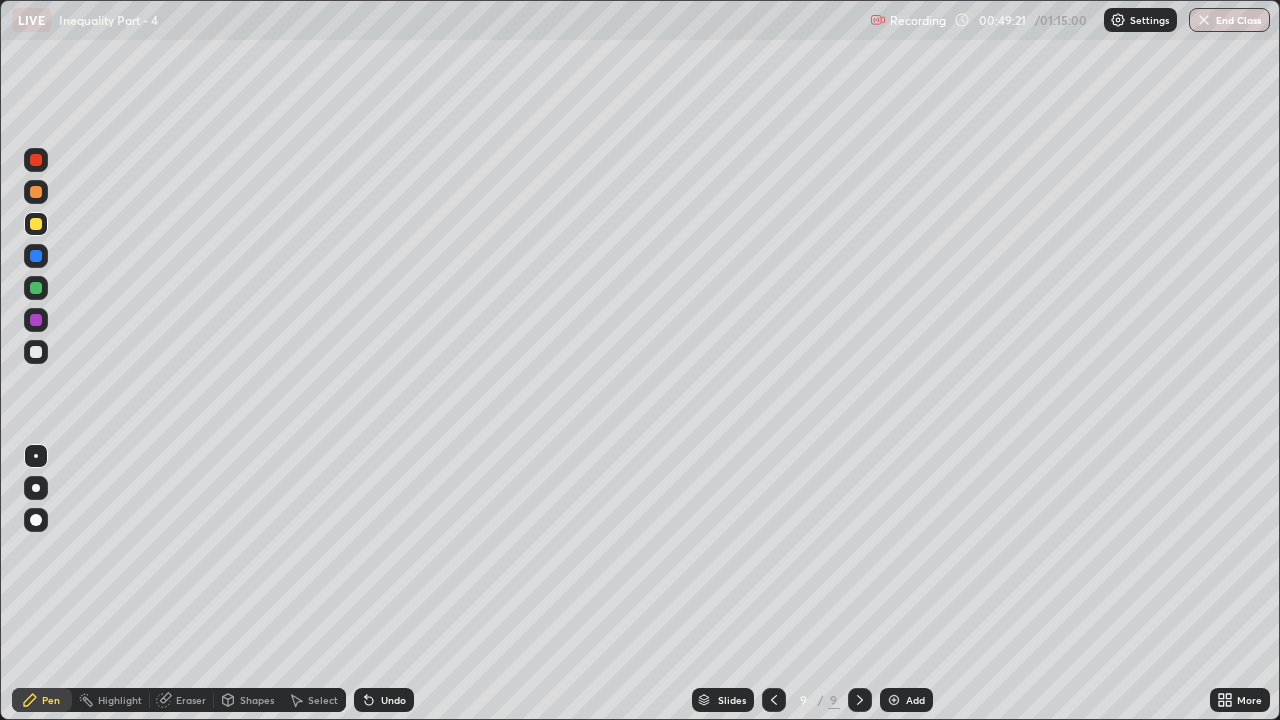 click at bounding box center (36, 488) 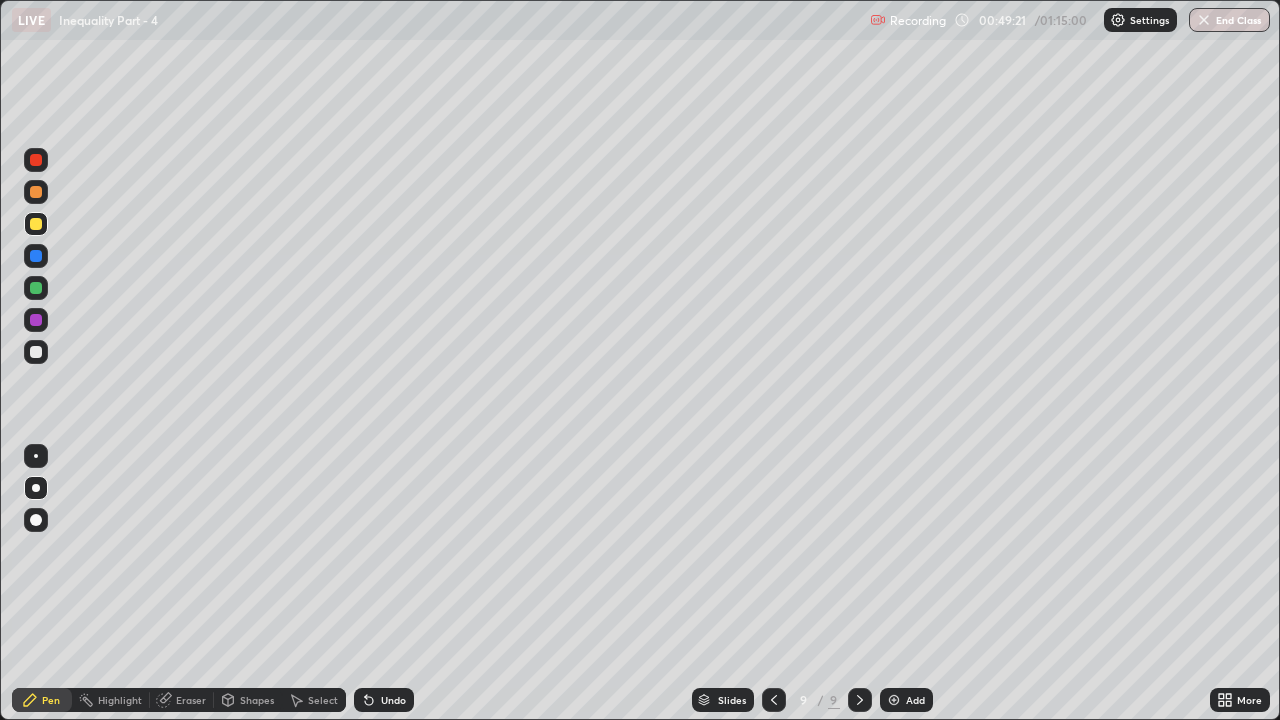 click at bounding box center [36, 520] 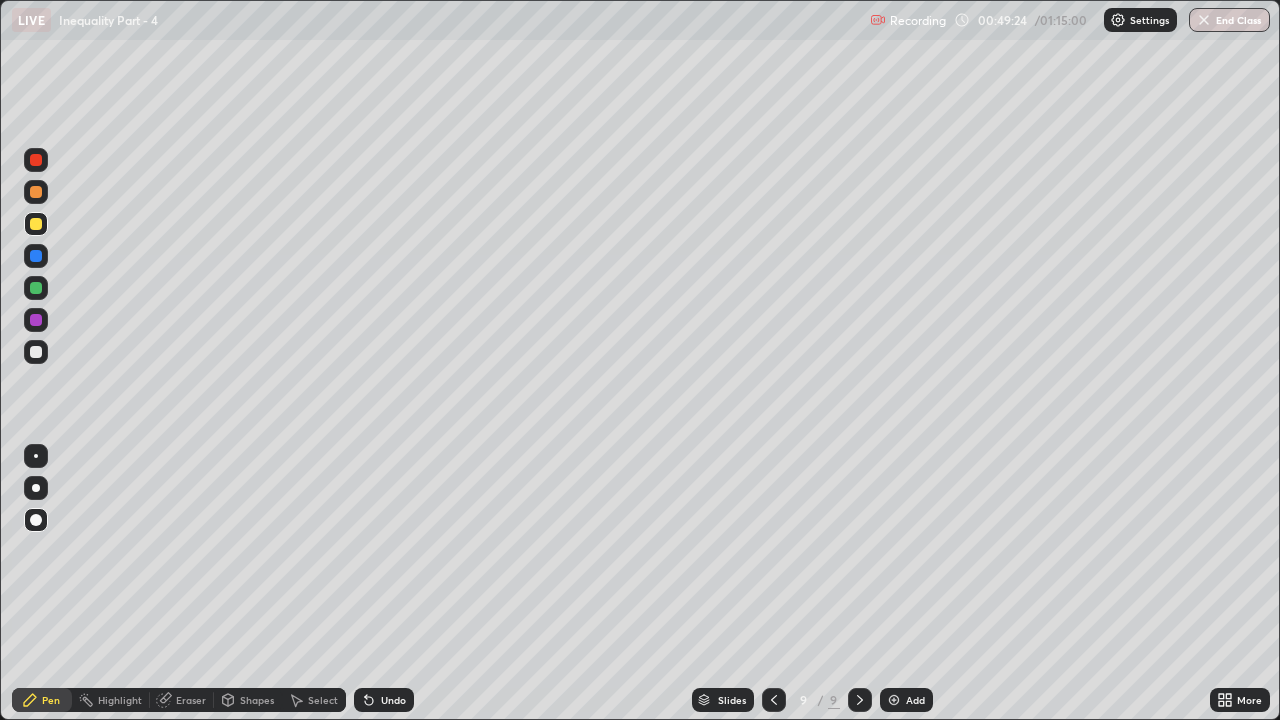 click on "Shapes" at bounding box center (257, 700) 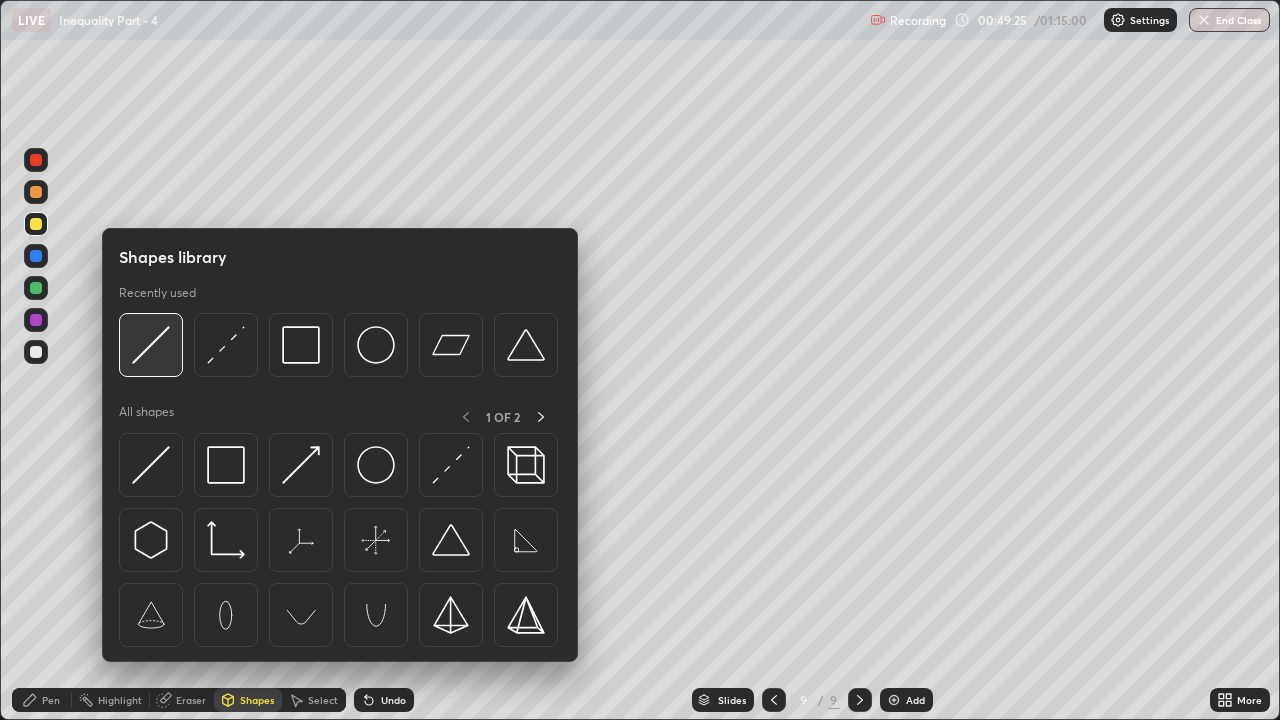click at bounding box center (151, 345) 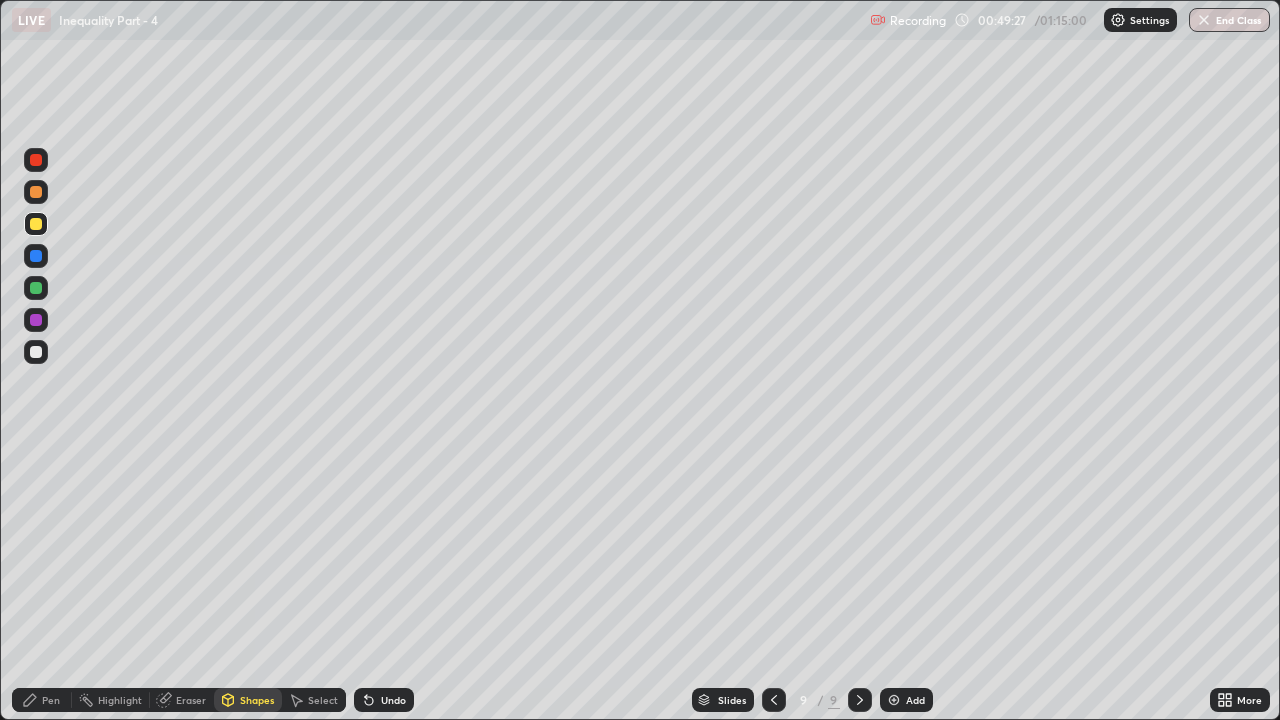 click on "Pen" at bounding box center [42, 700] 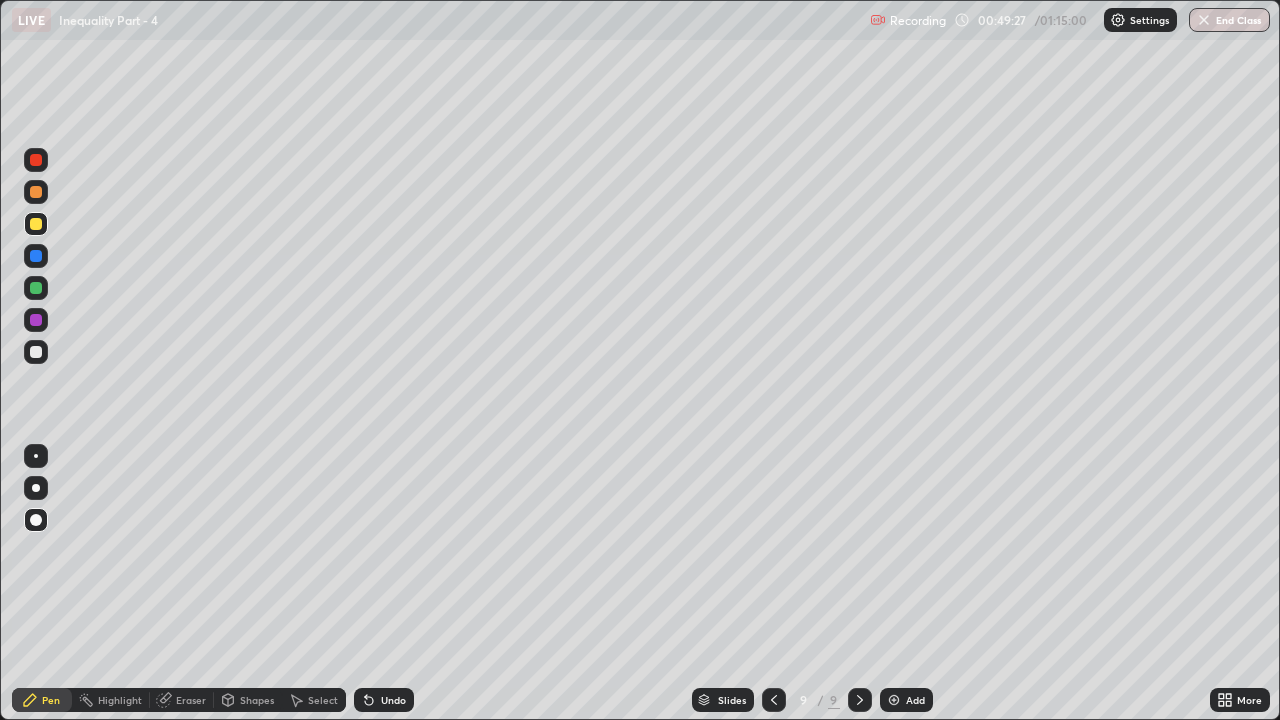 click at bounding box center [36, 488] 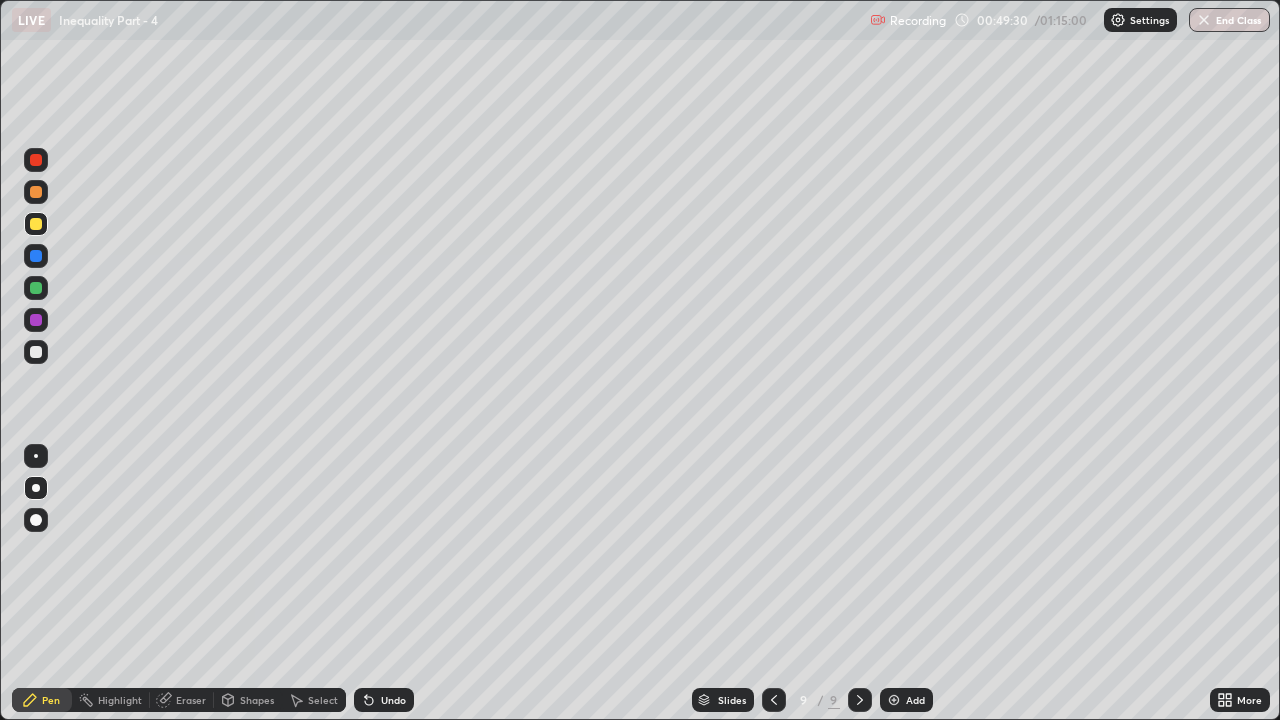 click on "Undo" at bounding box center [393, 700] 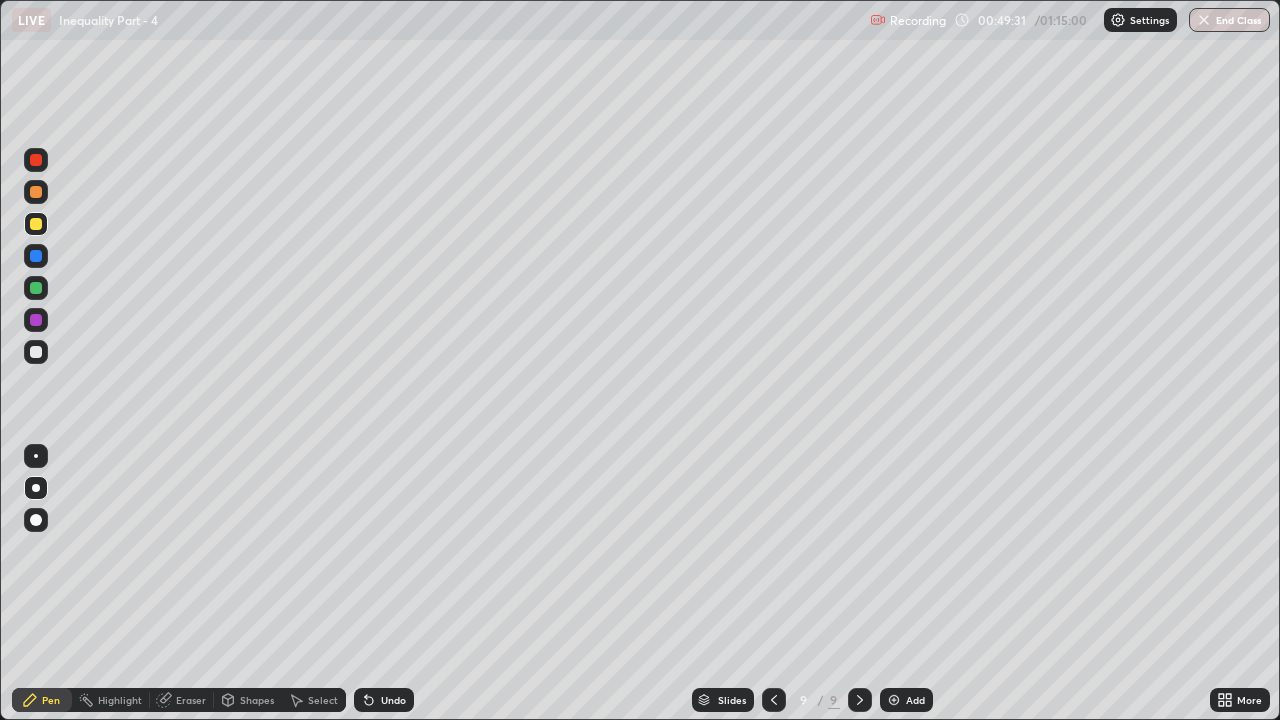 click 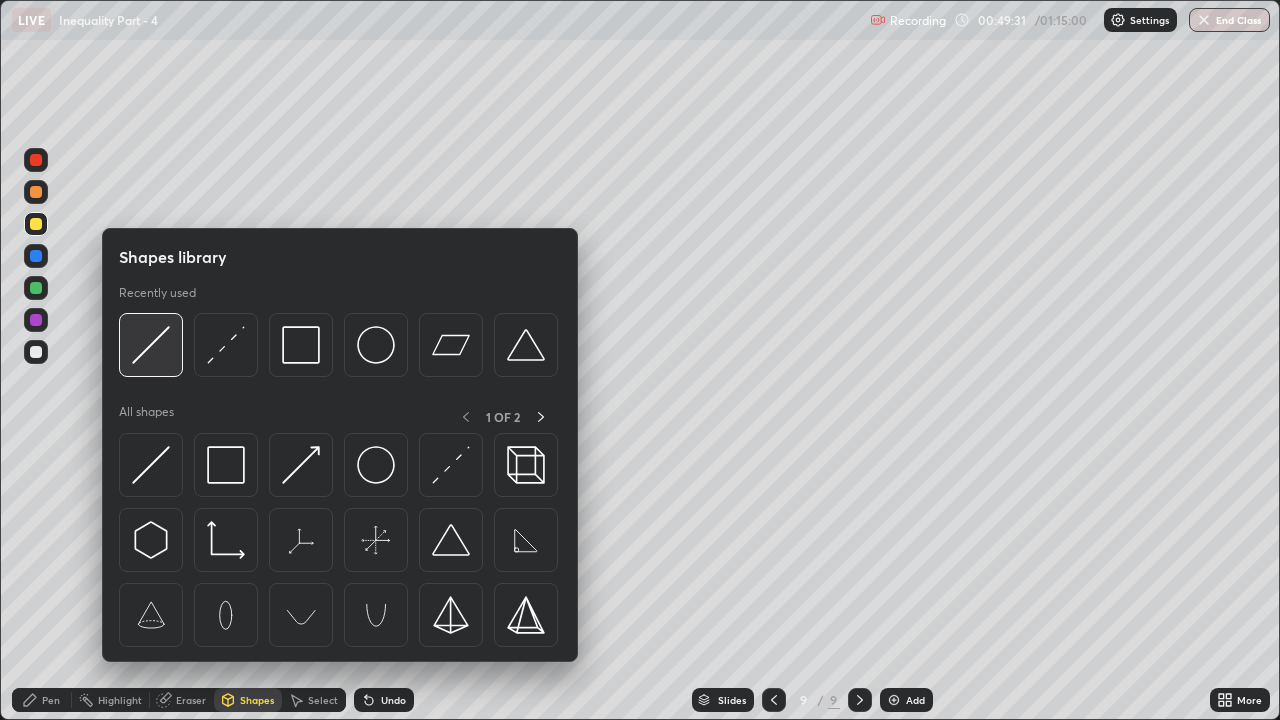 click at bounding box center (151, 345) 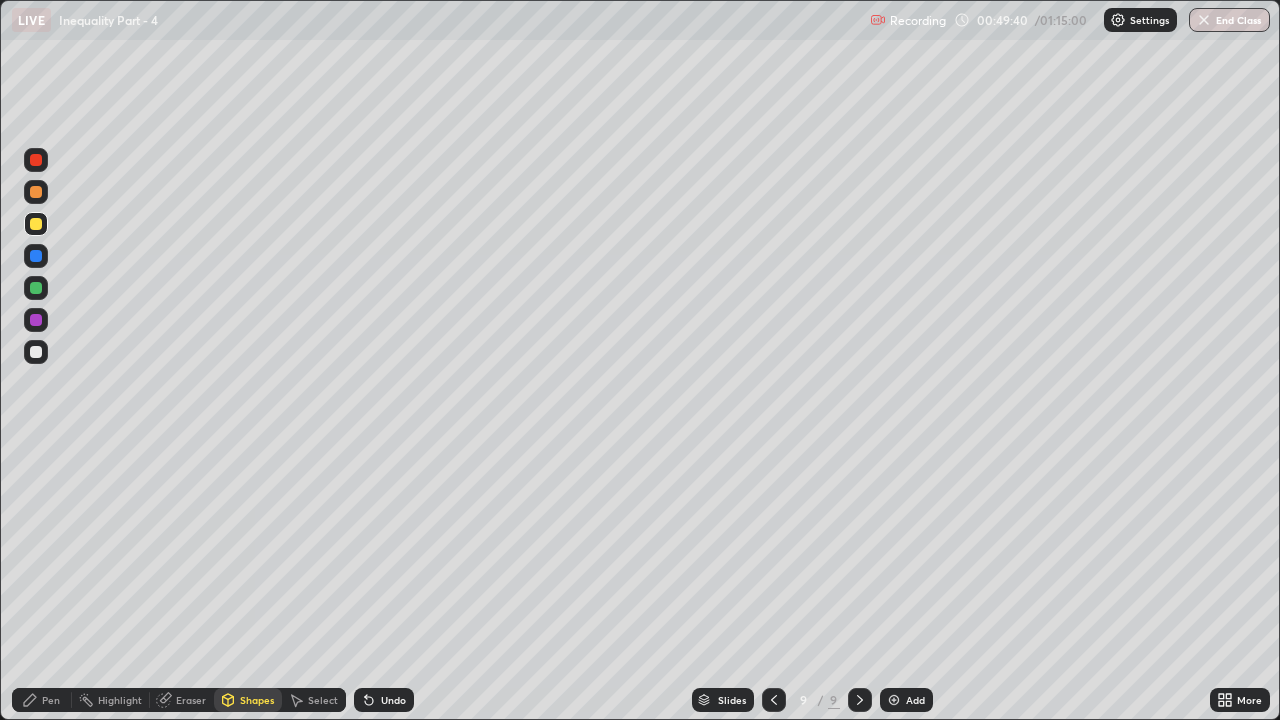click at bounding box center (36, 192) 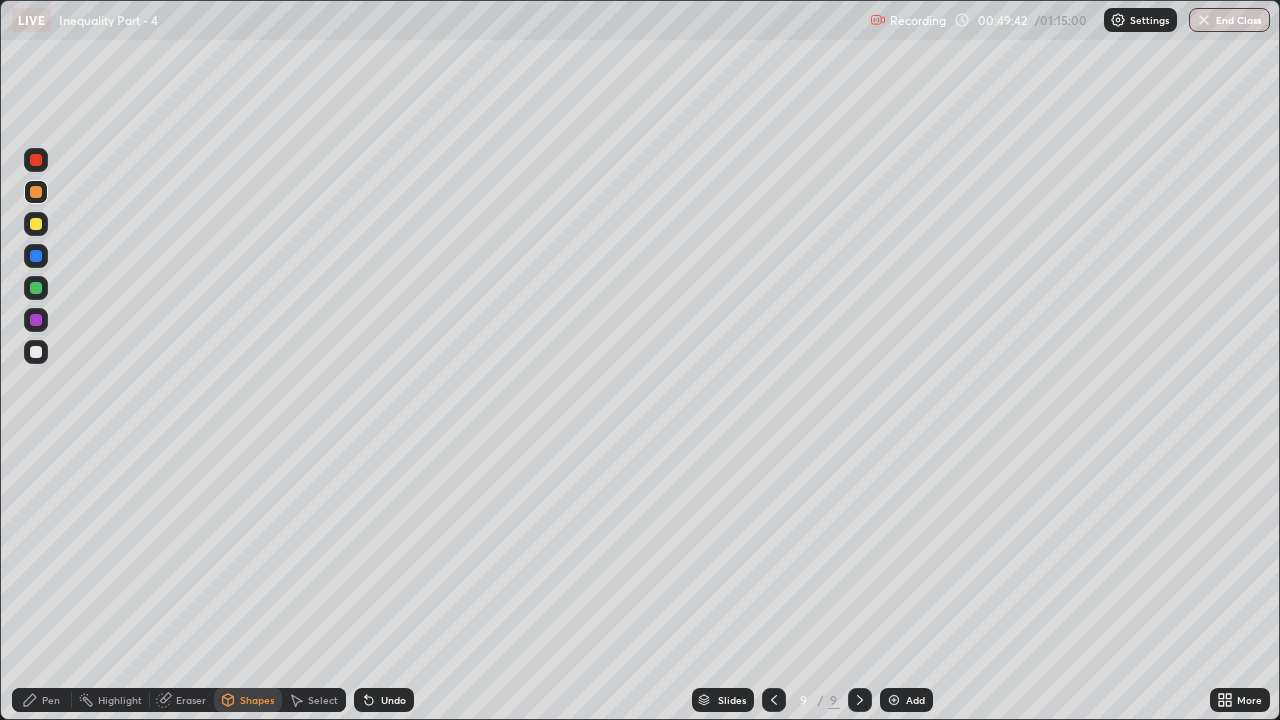 click on "Pen" at bounding box center (42, 700) 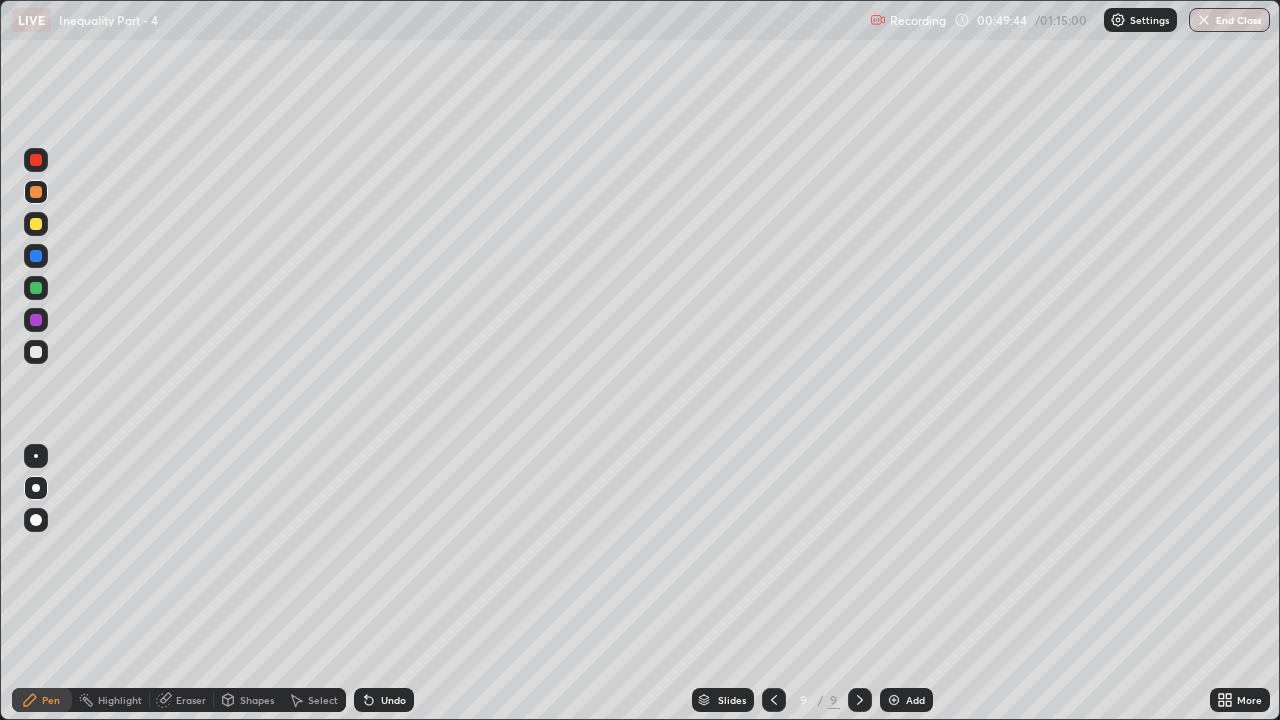 click at bounding box center (36, 520) 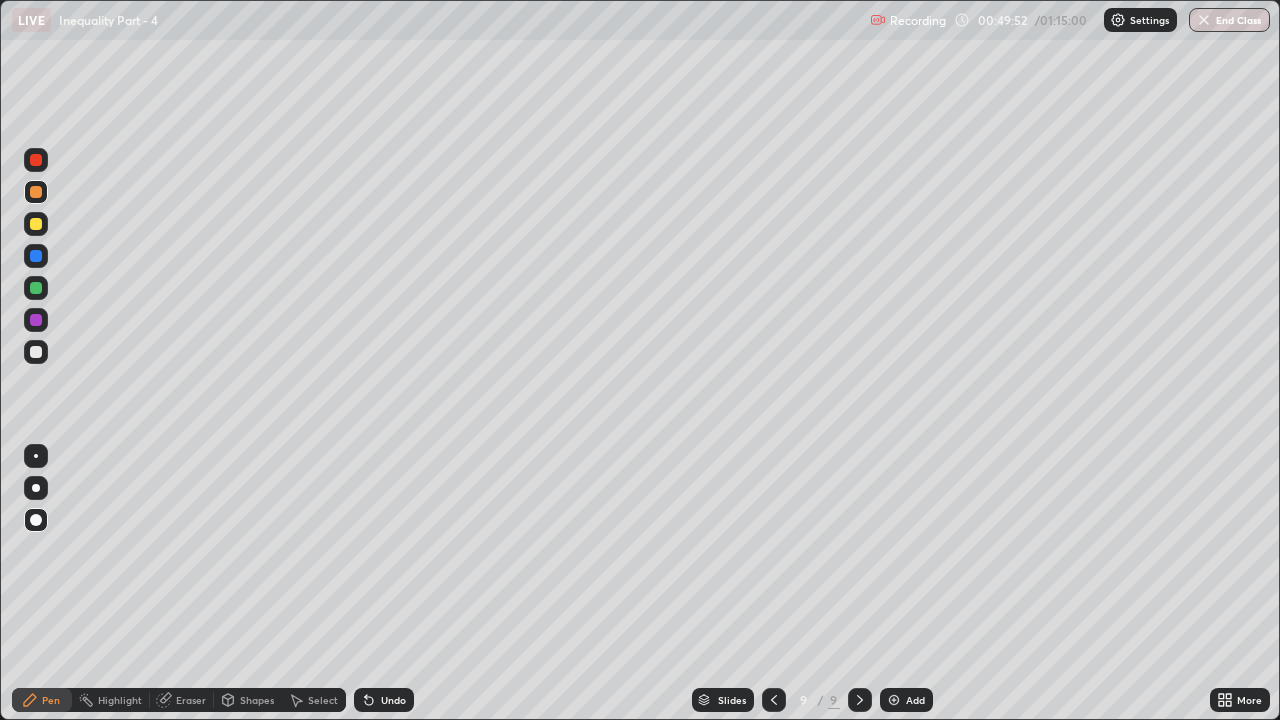 click at bounding box center [36, 160] 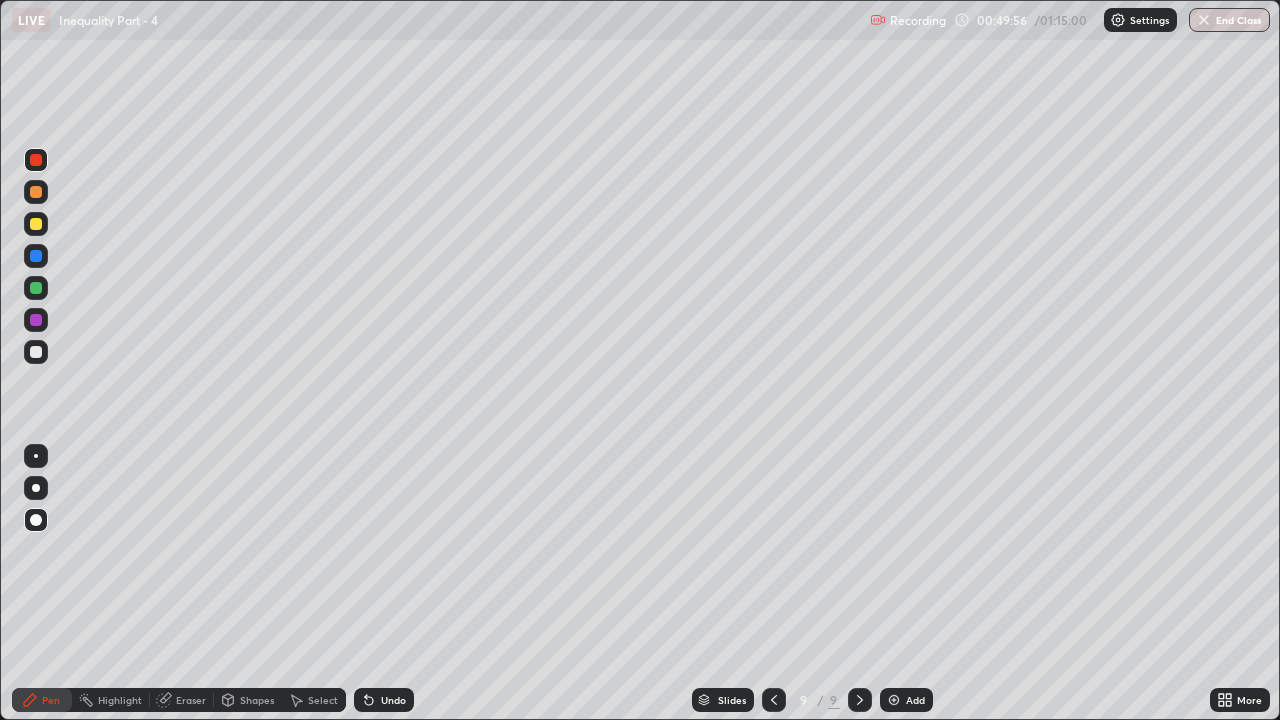 click on "Shapes" at bounding box center [257, 700] 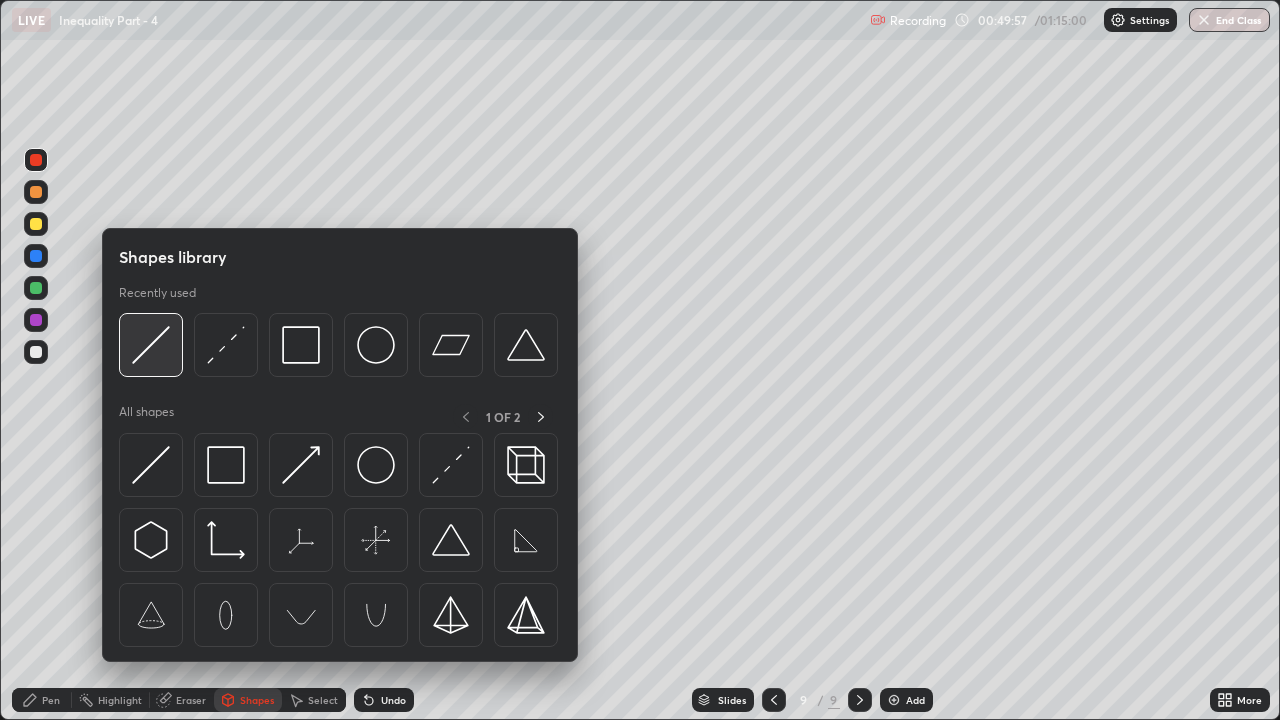click at bounding box center (151, 345) 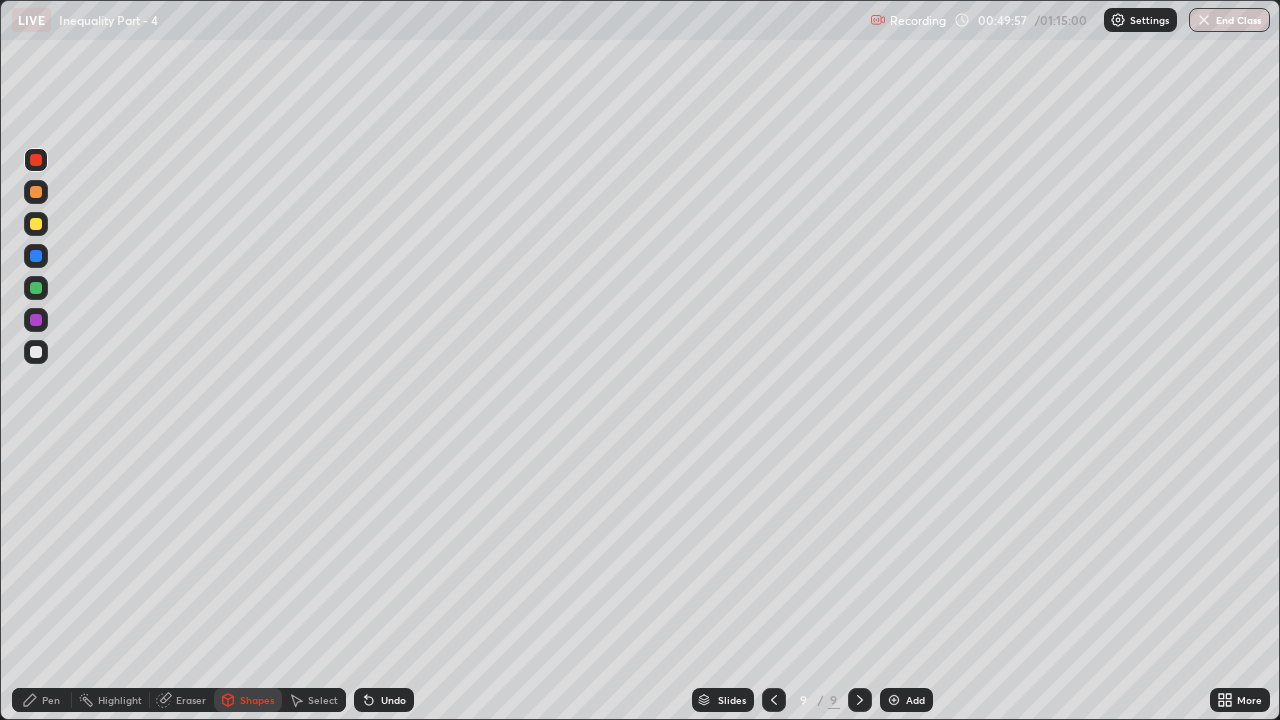 click on "Pen" at bounding box center (42, 700) 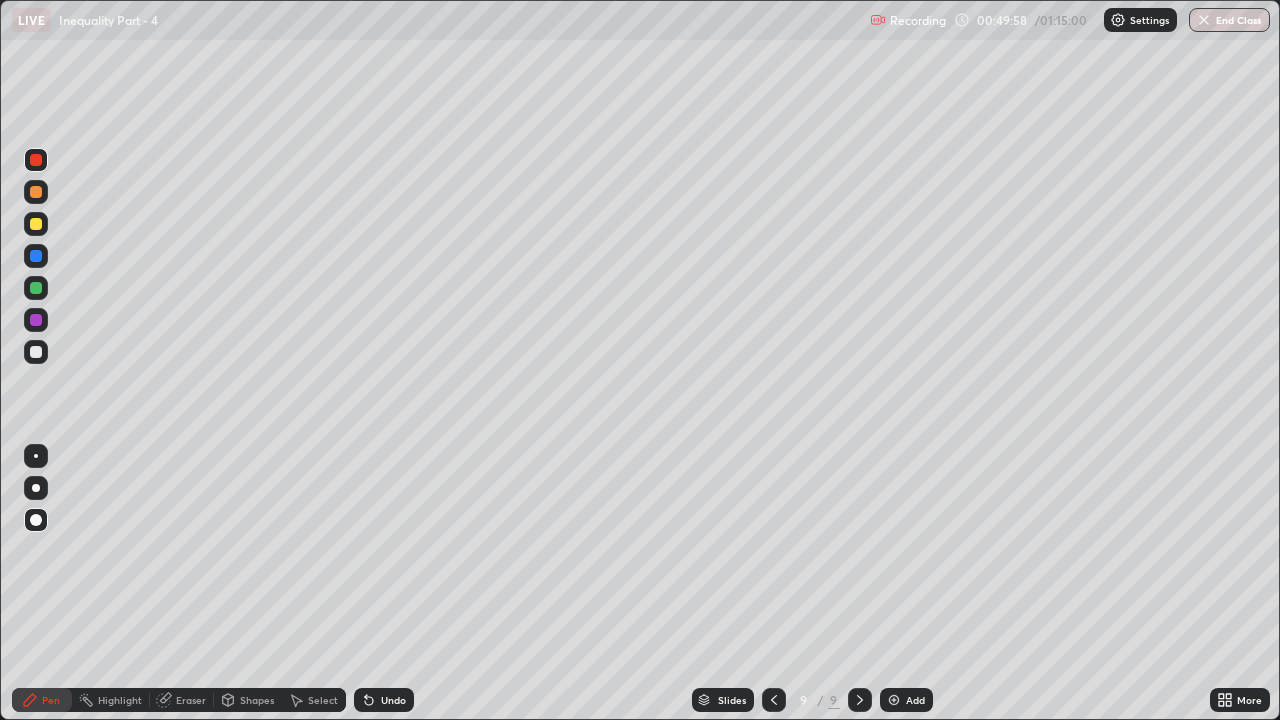 click at bounding box center (36, 488) 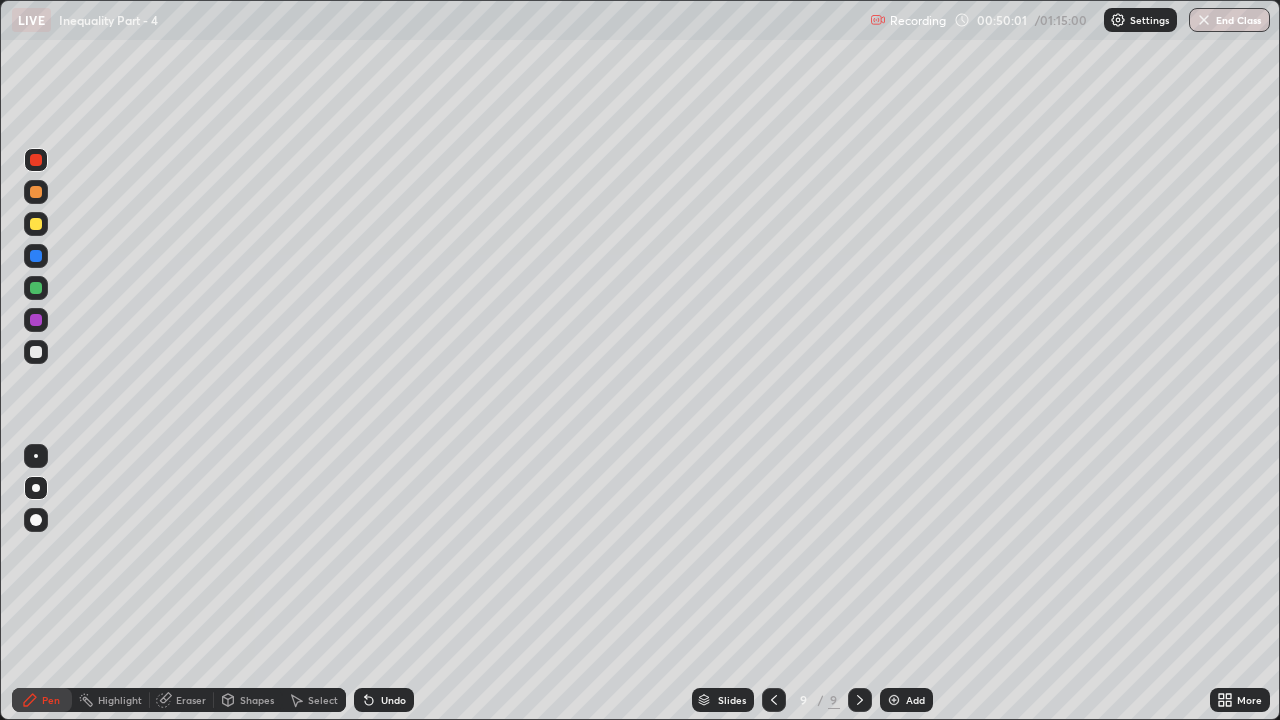 click on "Undo" at bounding box center [393, 700] 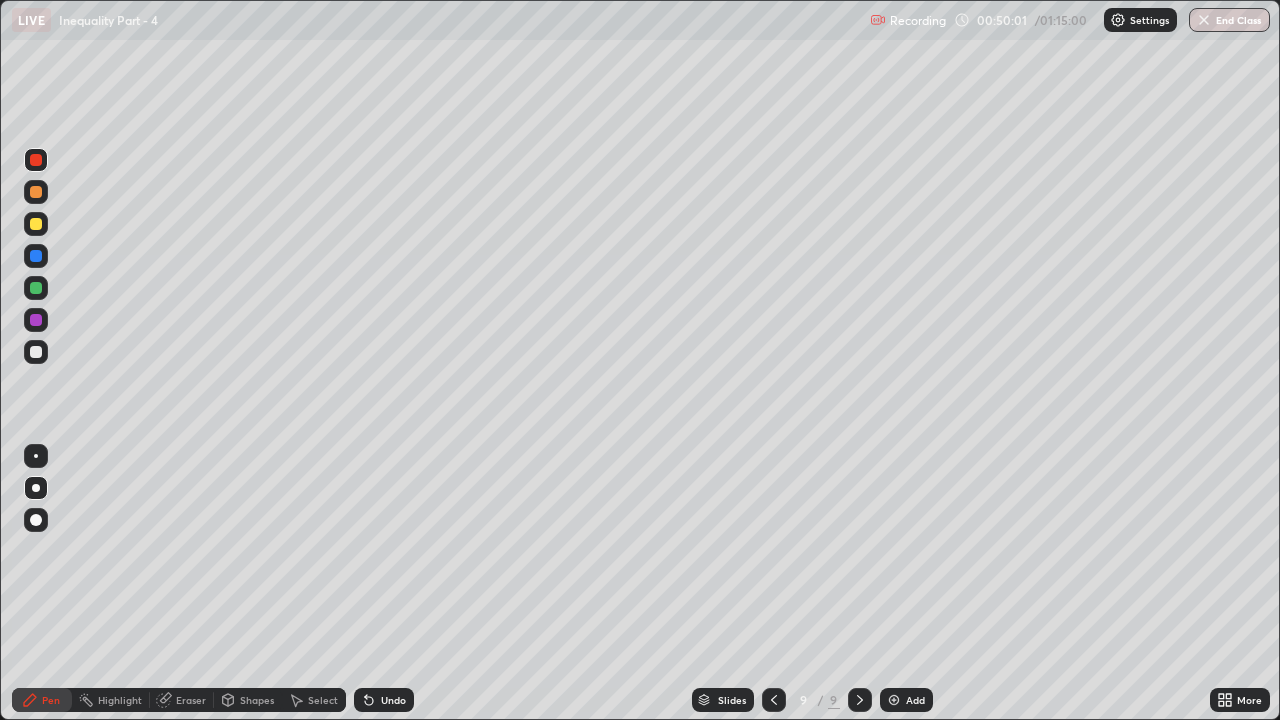 click on "Shapes" at bounding box center (257, 700) 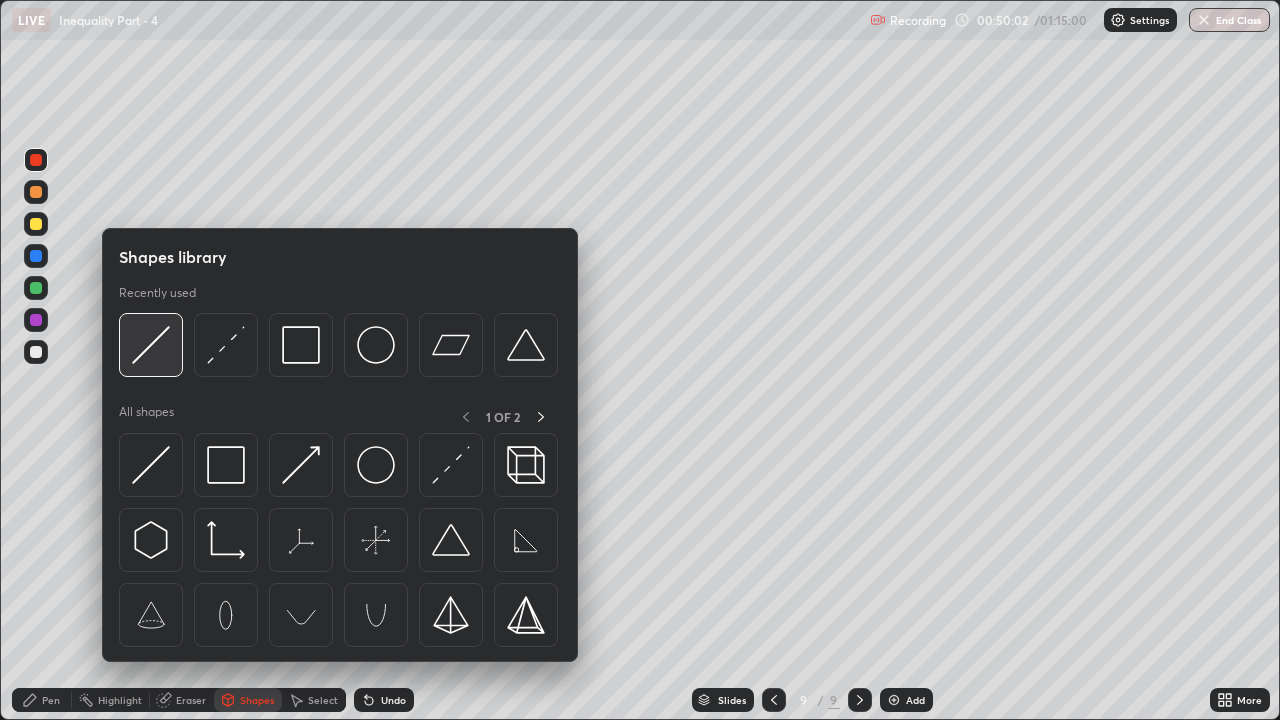 click at bounding box center [151, 345] 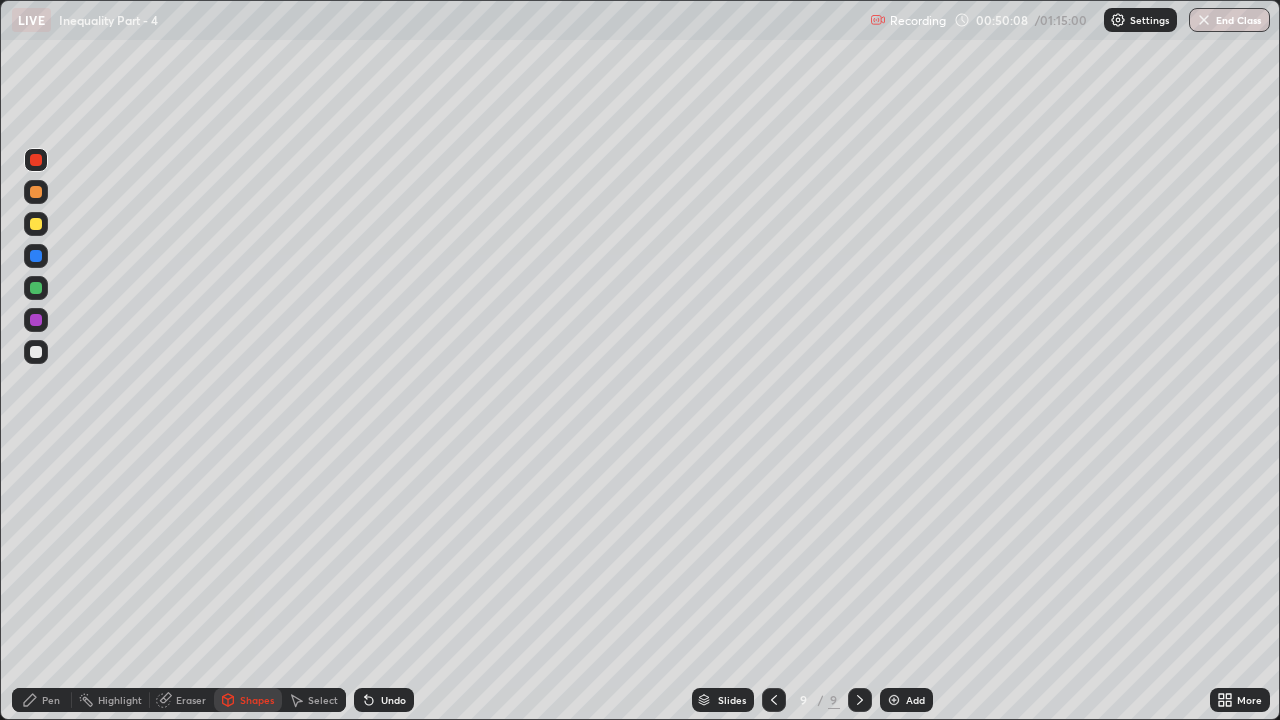 click at bounding box center [36, 352] 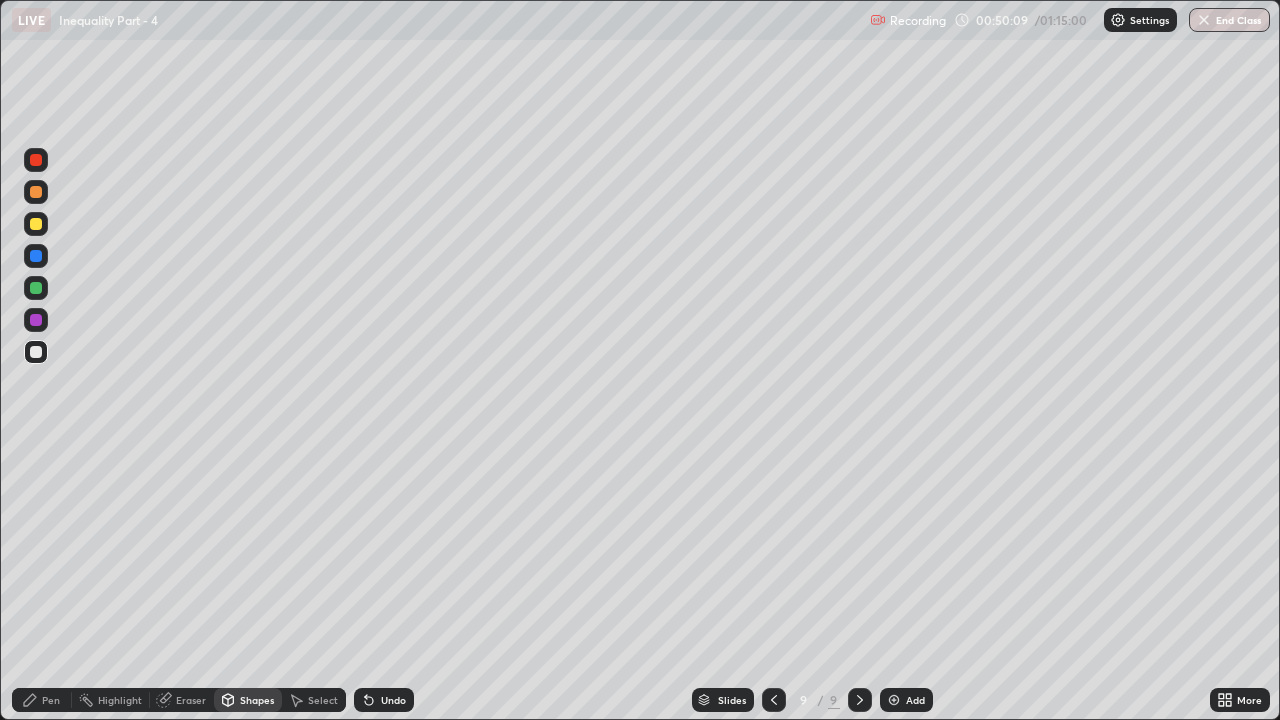 click at bounding box center [36, 288] 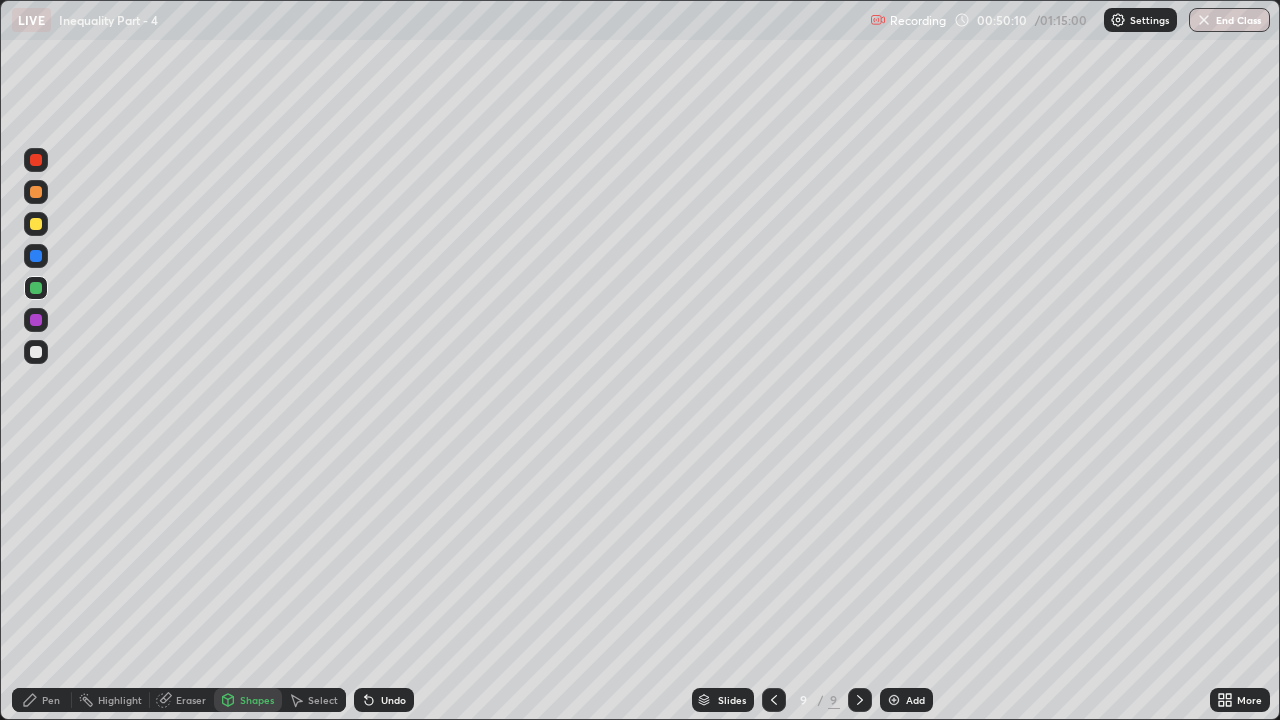 click at bounding box center (36, 192) 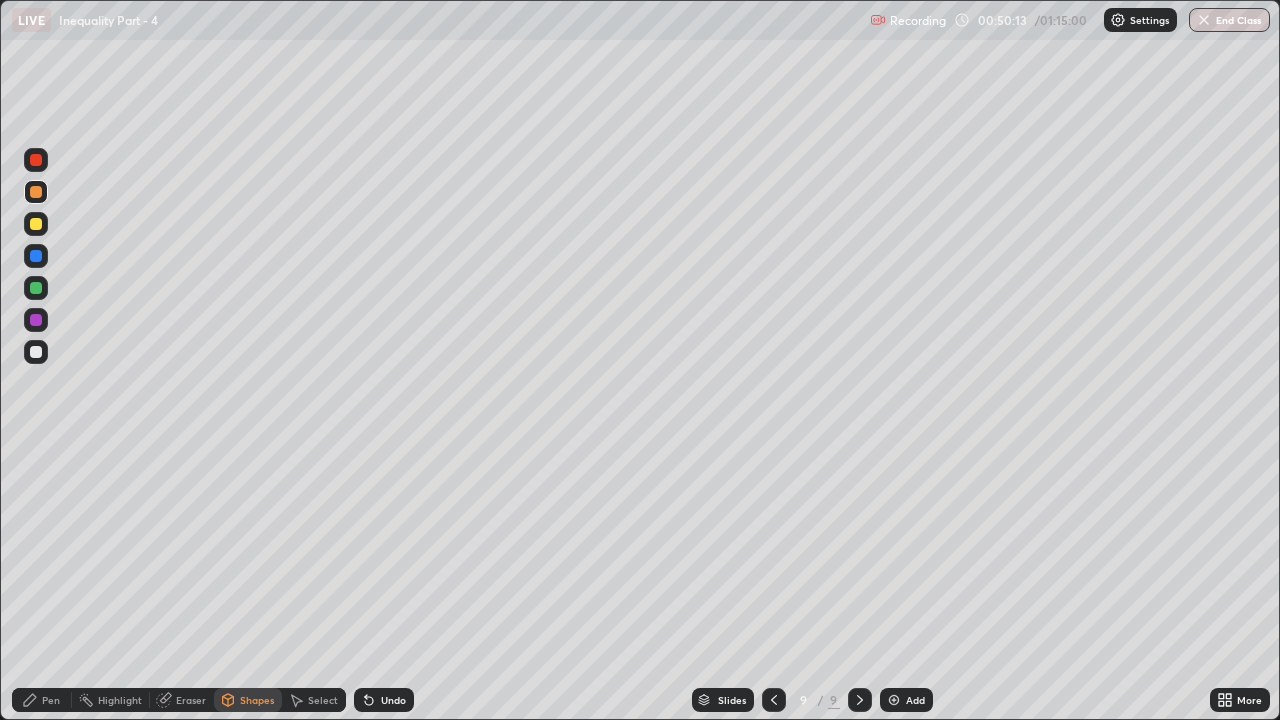 click 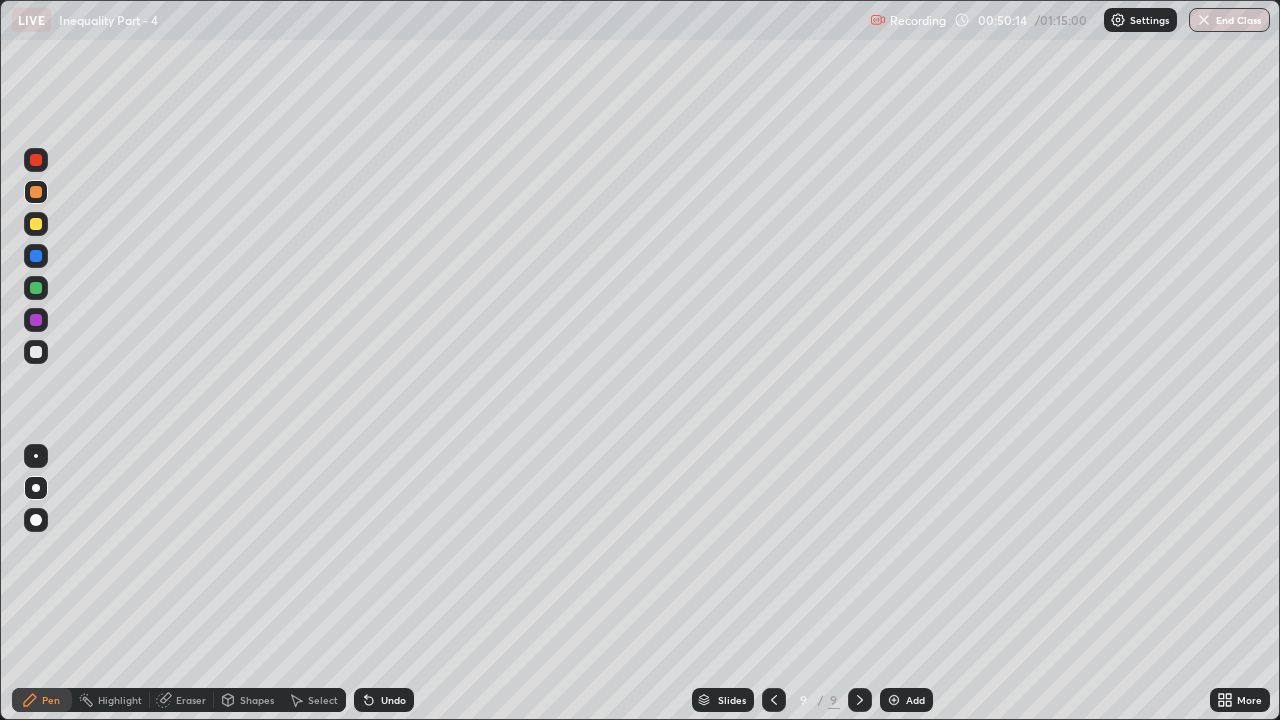 click at bounding box center (36, 520) 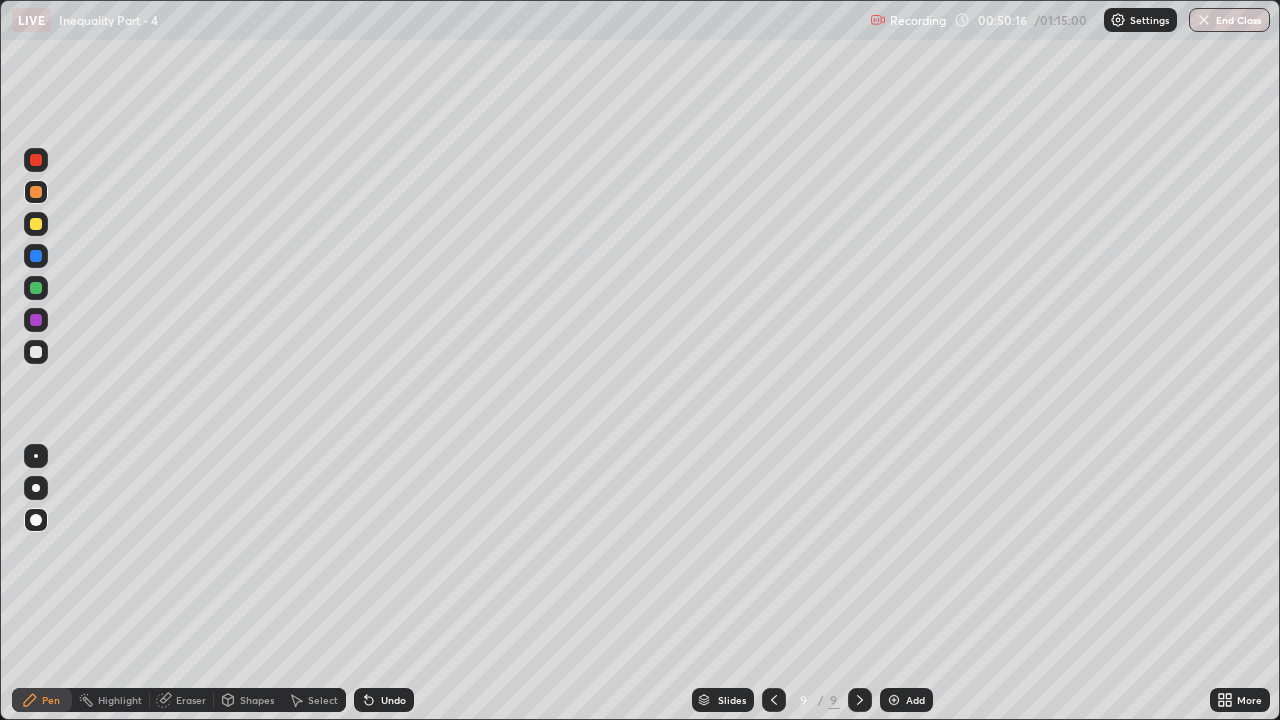 click on "Shapes" at bounding box center (257, 700) 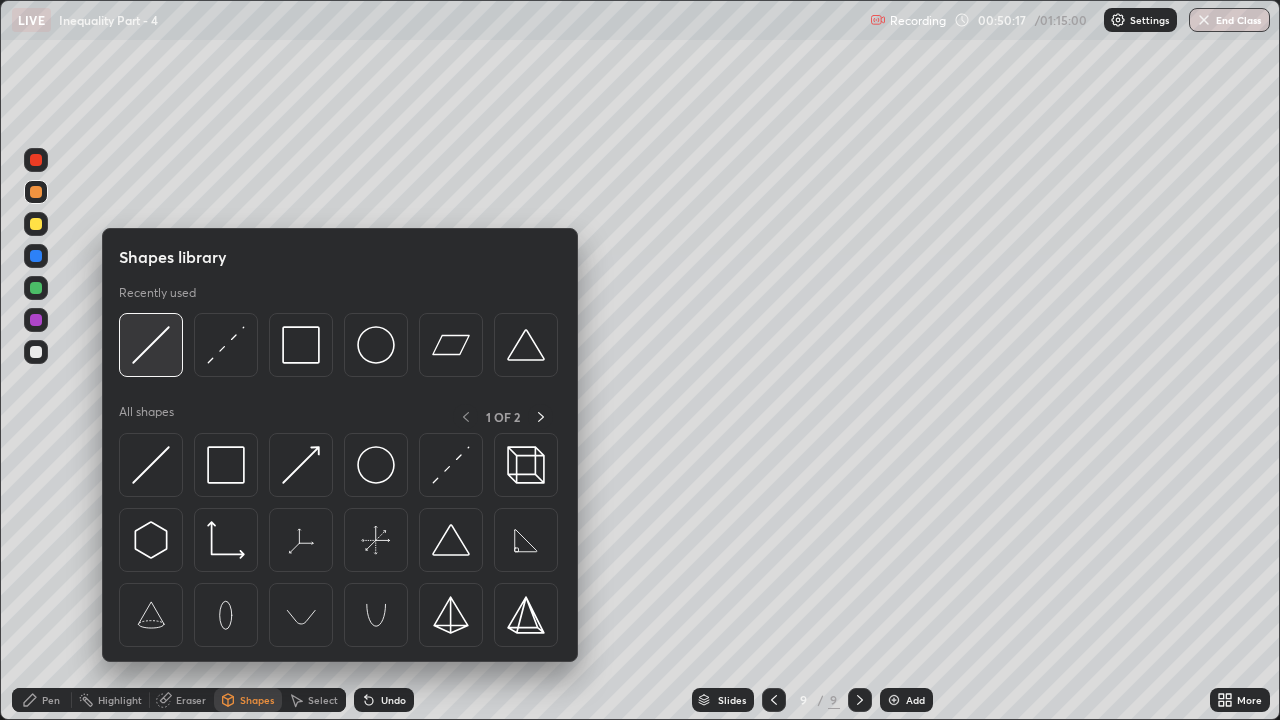 click at bounding box center (151, 345) 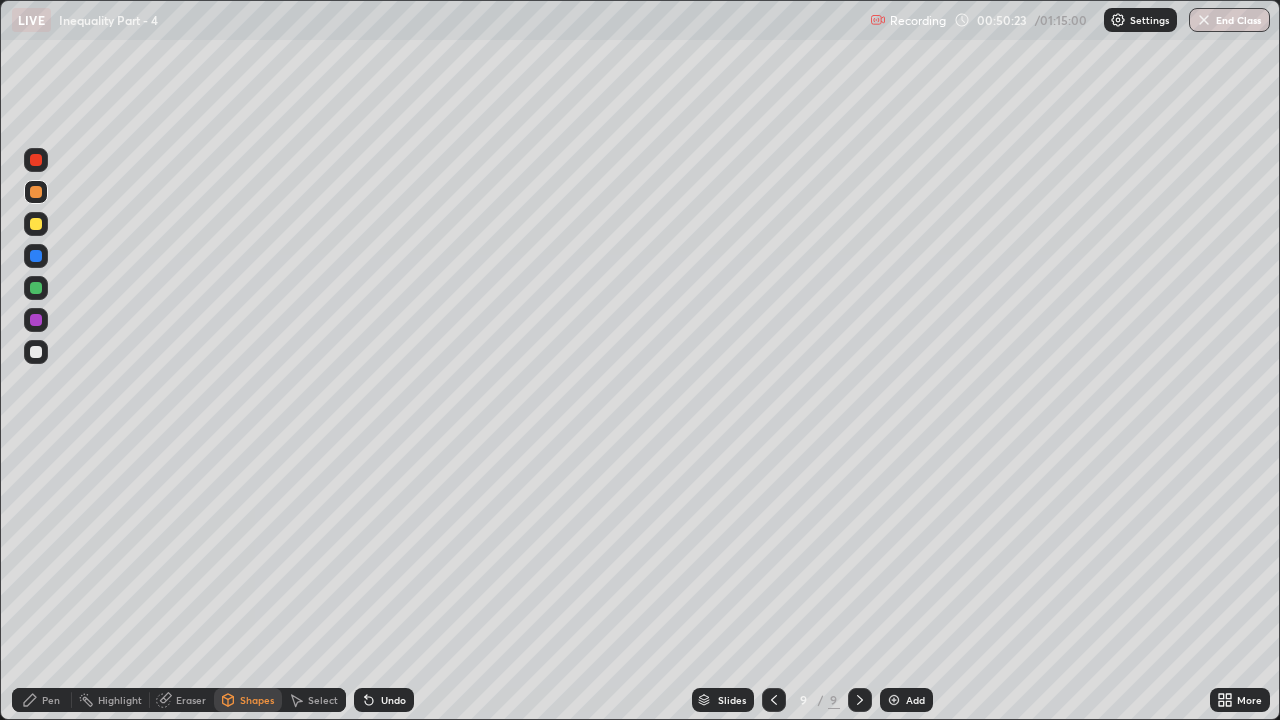 click 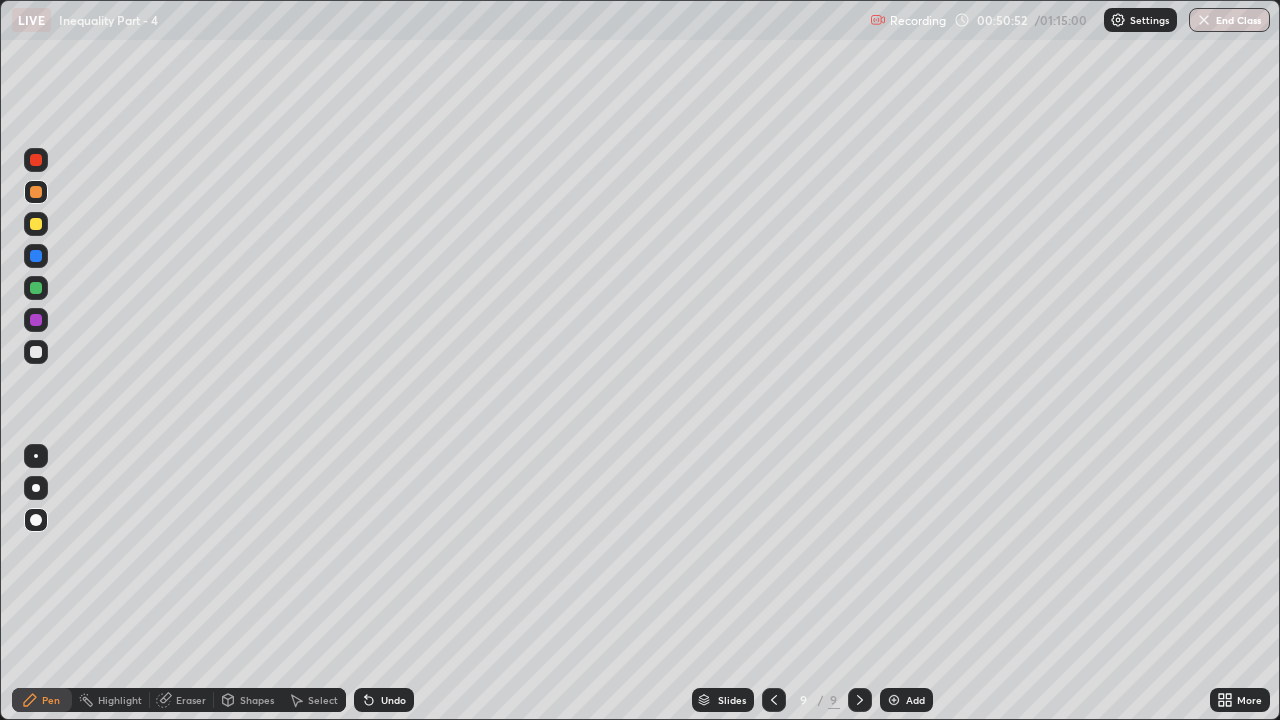 click on "Select" at bounding box center (314, 700) 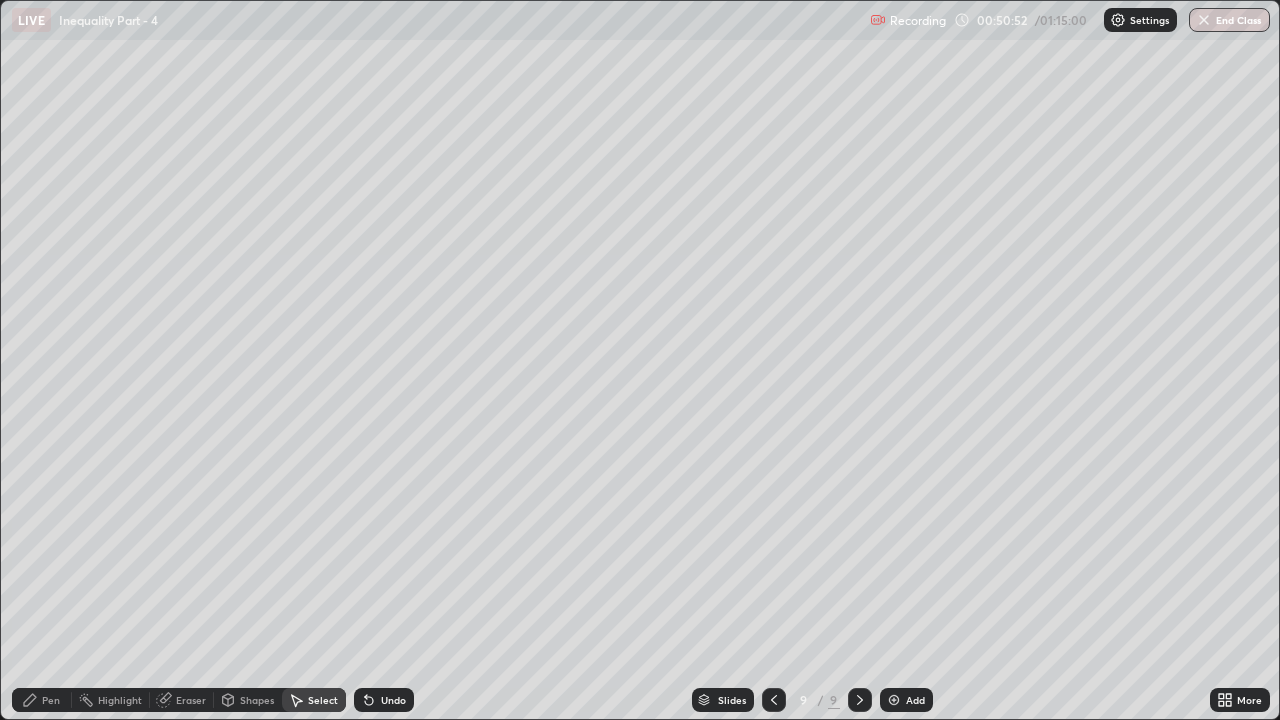 click on "Shapes" at bounding box center [257, 700] 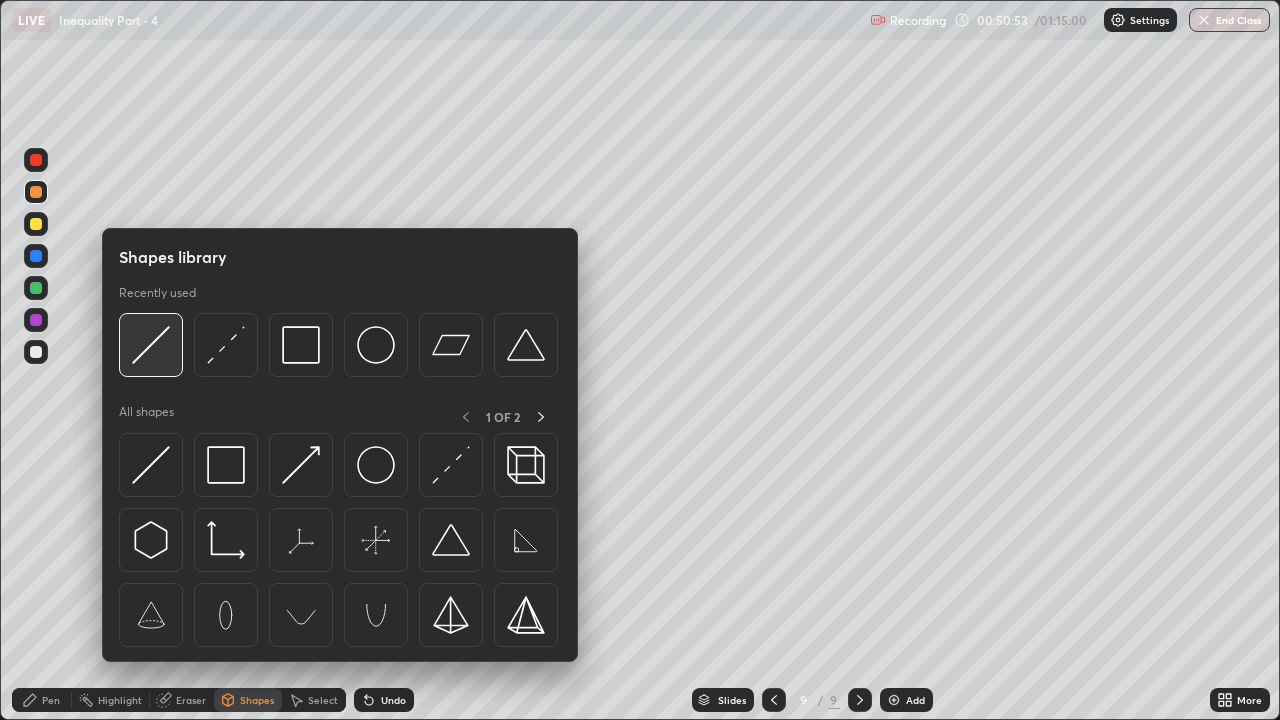 click at bounding box center [151, 345] 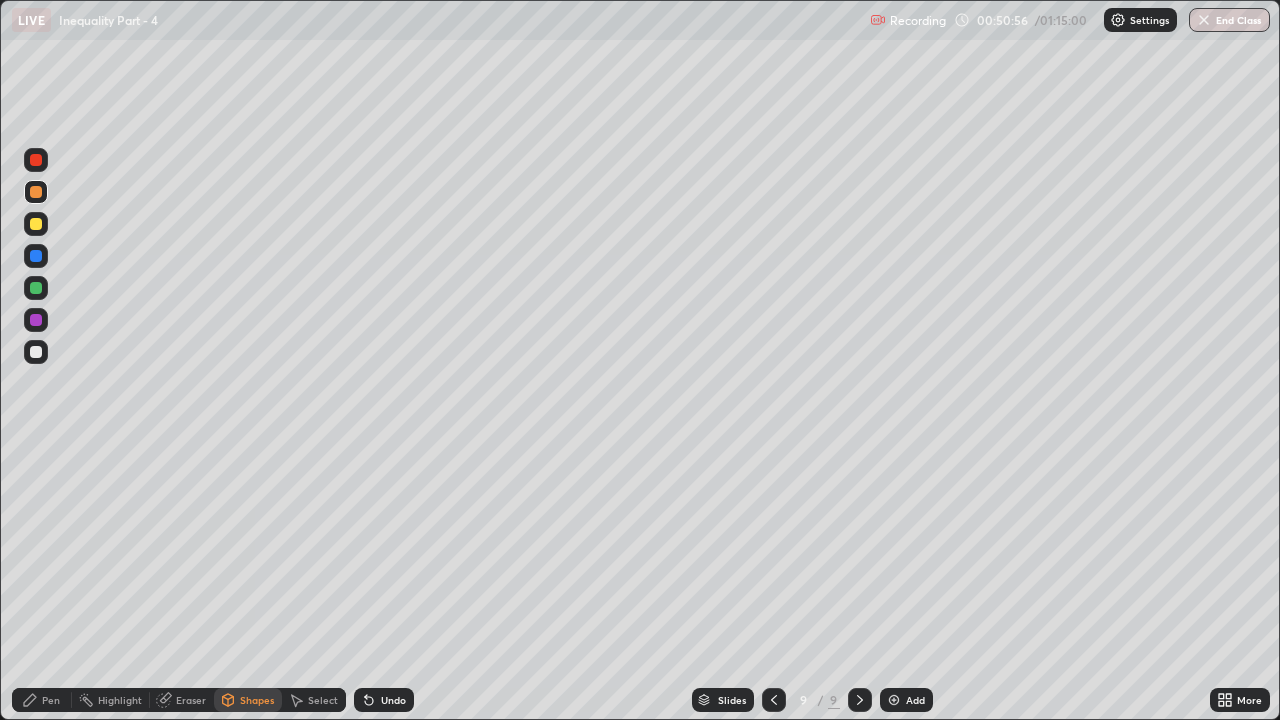 click 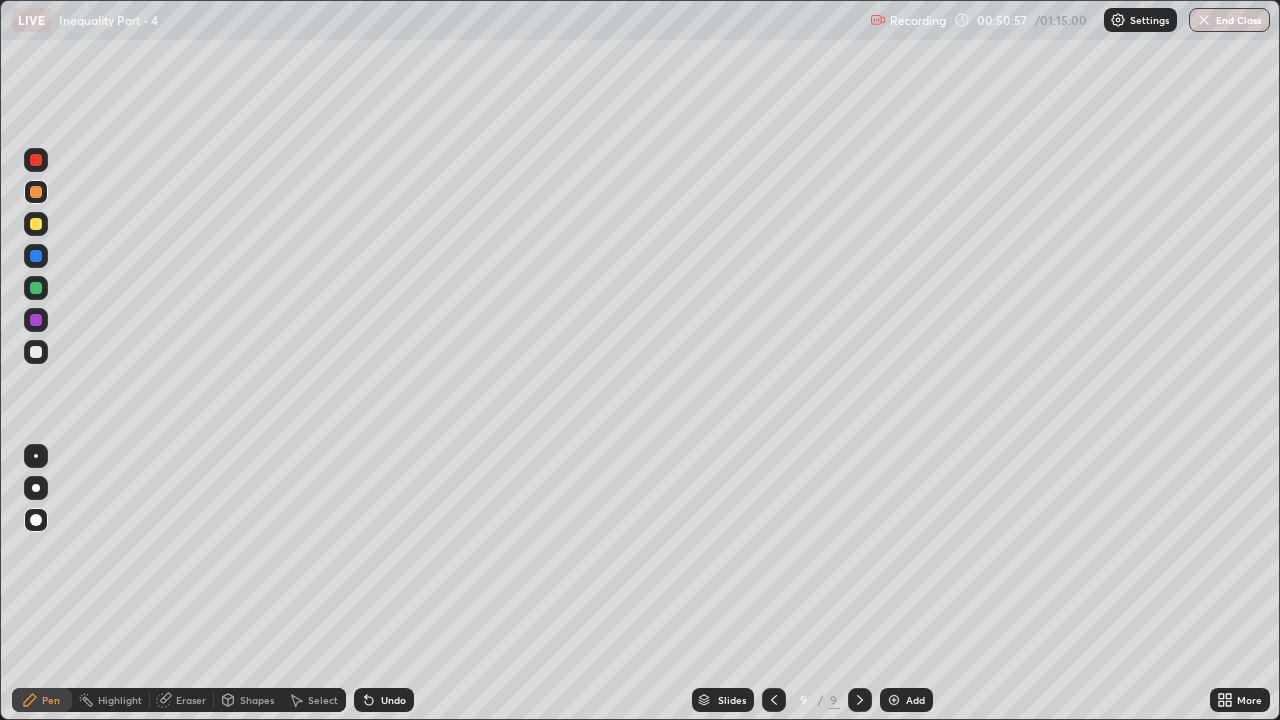 click at bounding box center (36, 352) 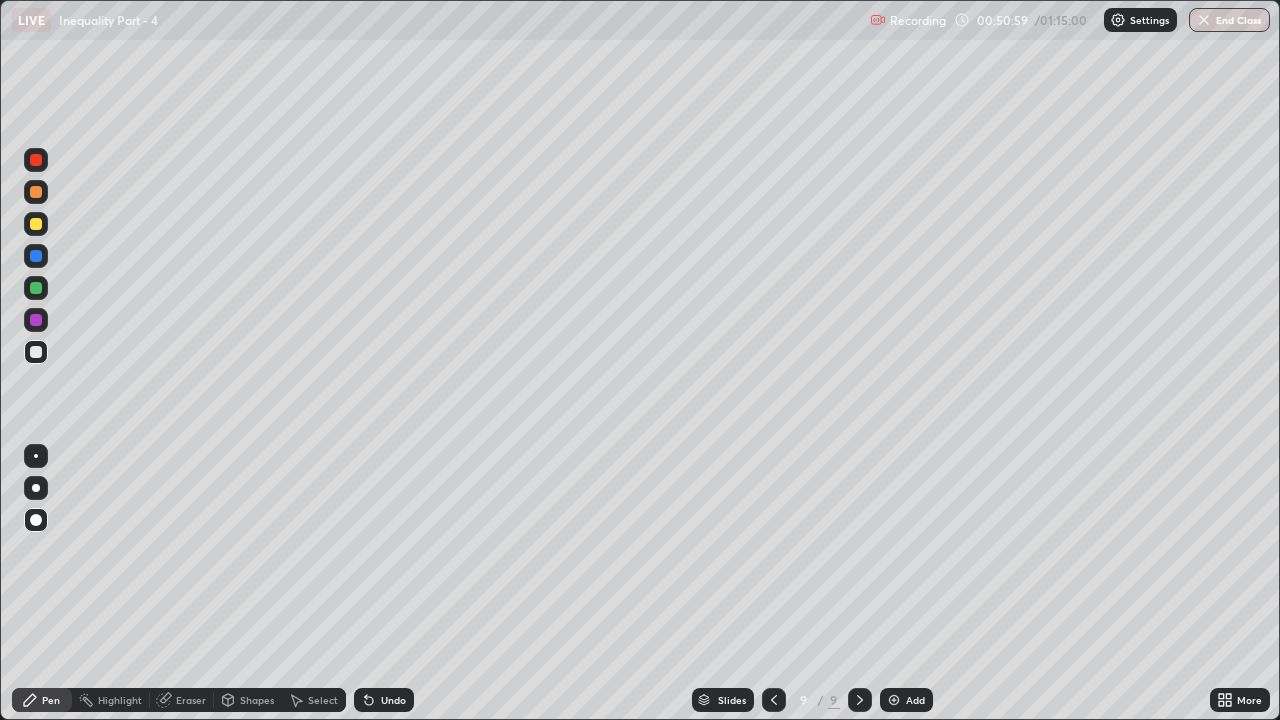 click on "Undo" at bounding box center [384, 700] 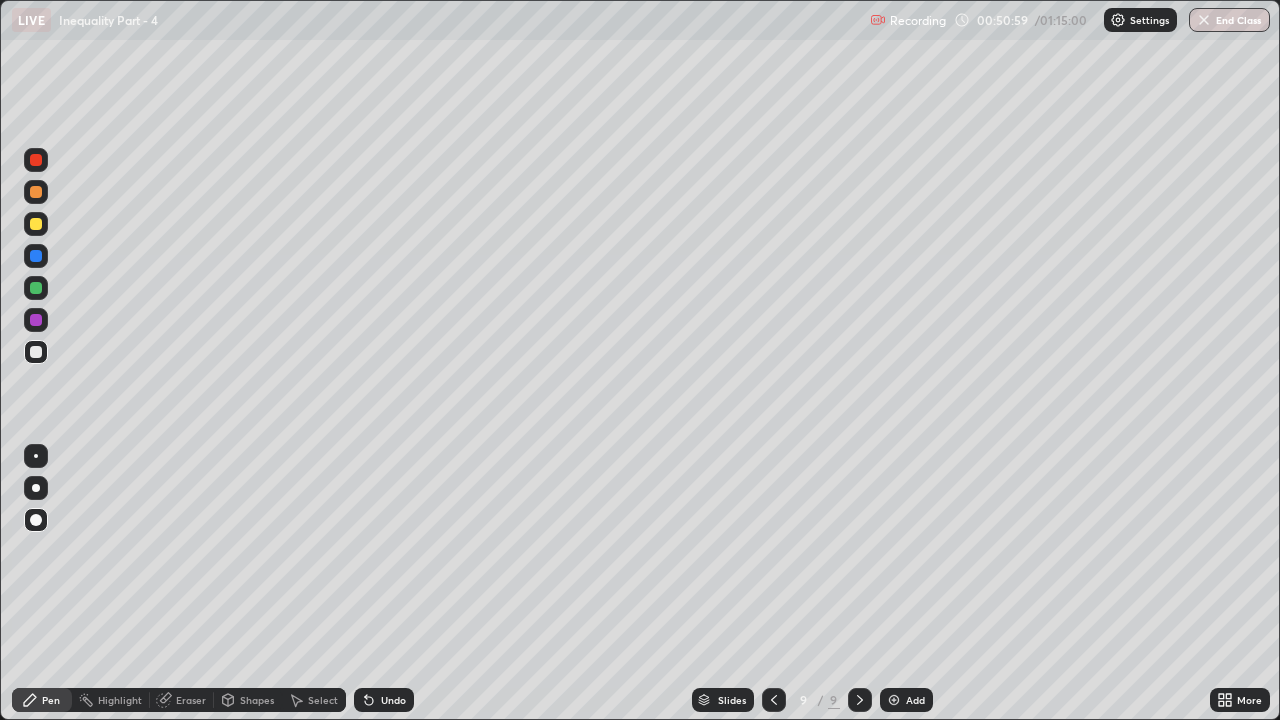 click on "Undo" at bounding box center [393, 700] 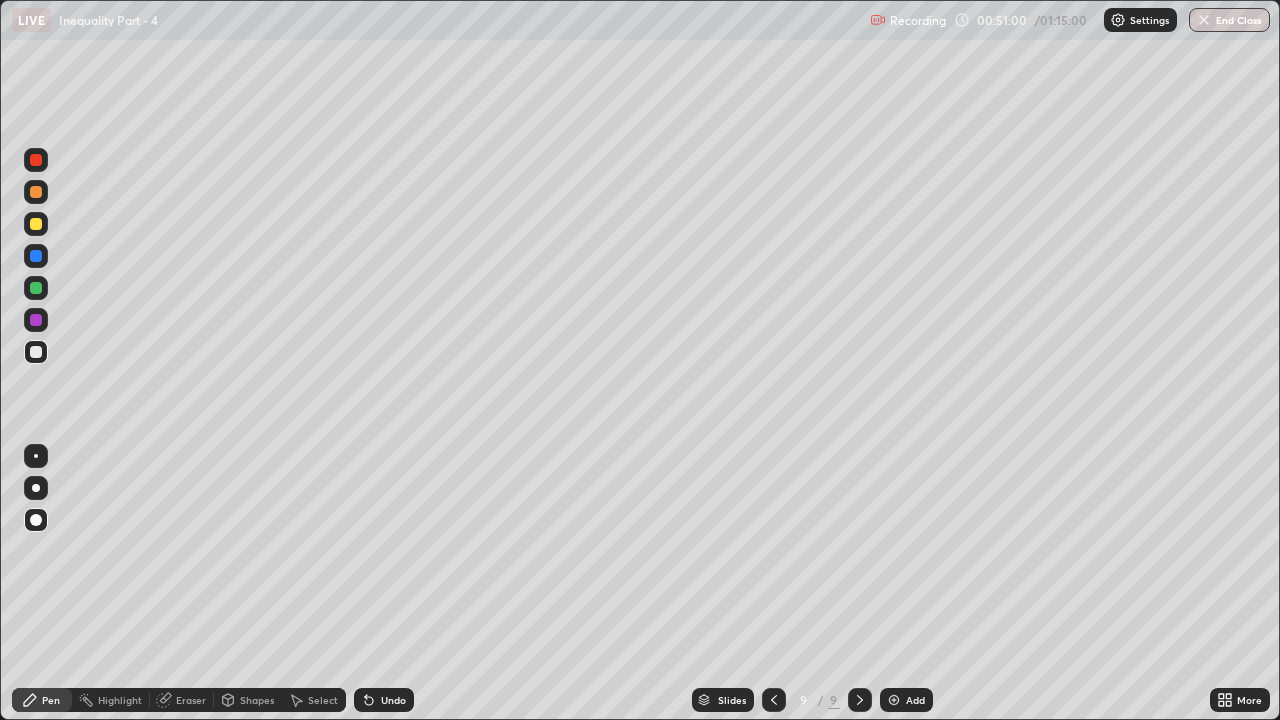 click at bounding box center [36, 320] 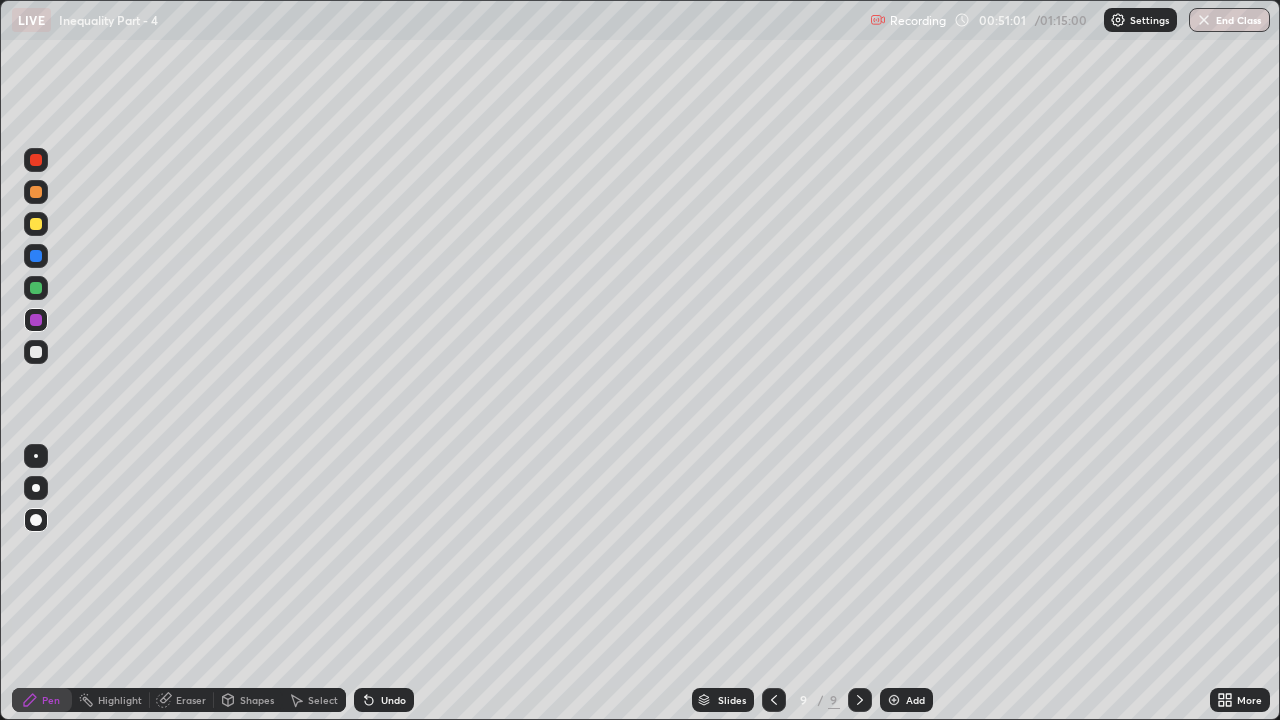 click at bounding box center (36, 456) 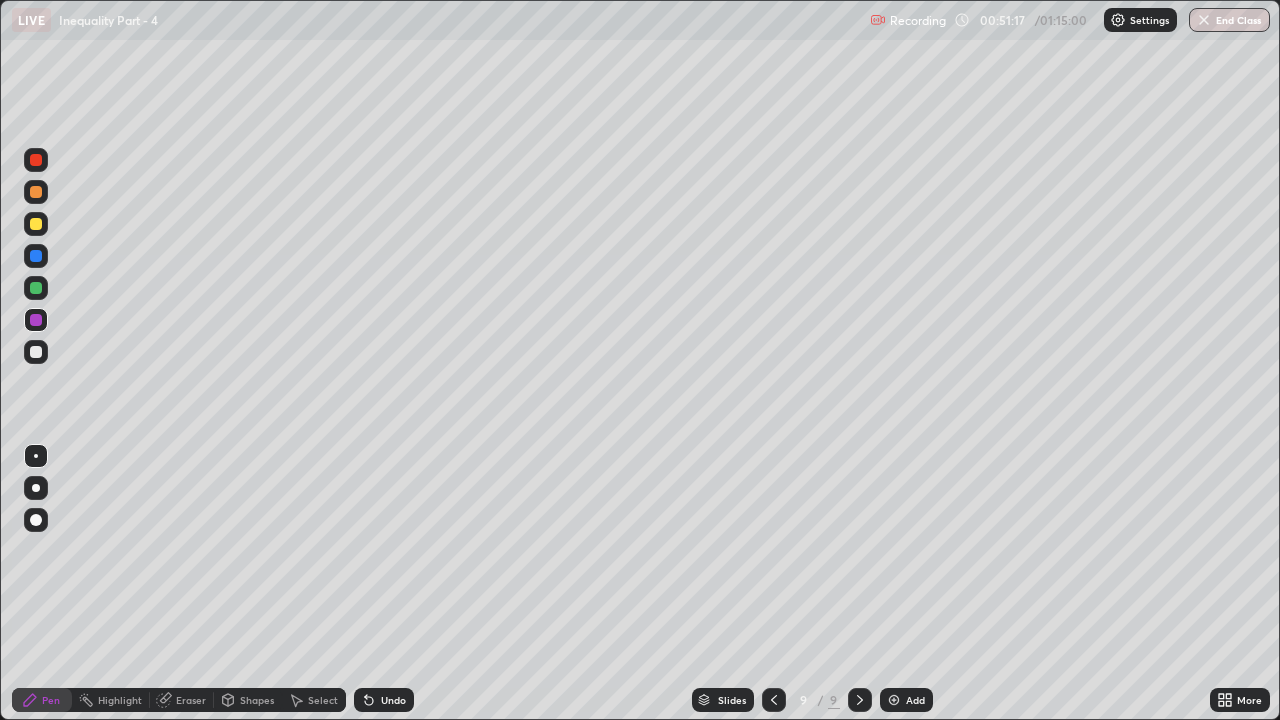 click at bounding box center [36, 288] 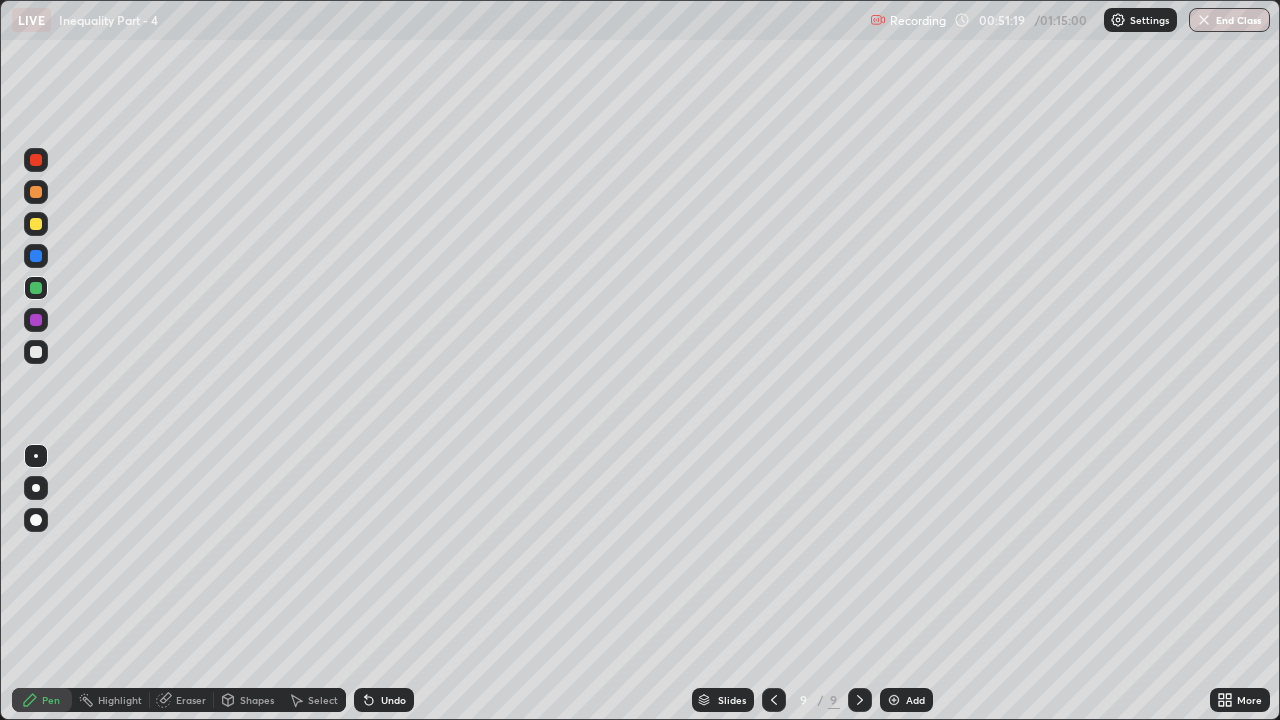 click at bounding box center [36, 320] 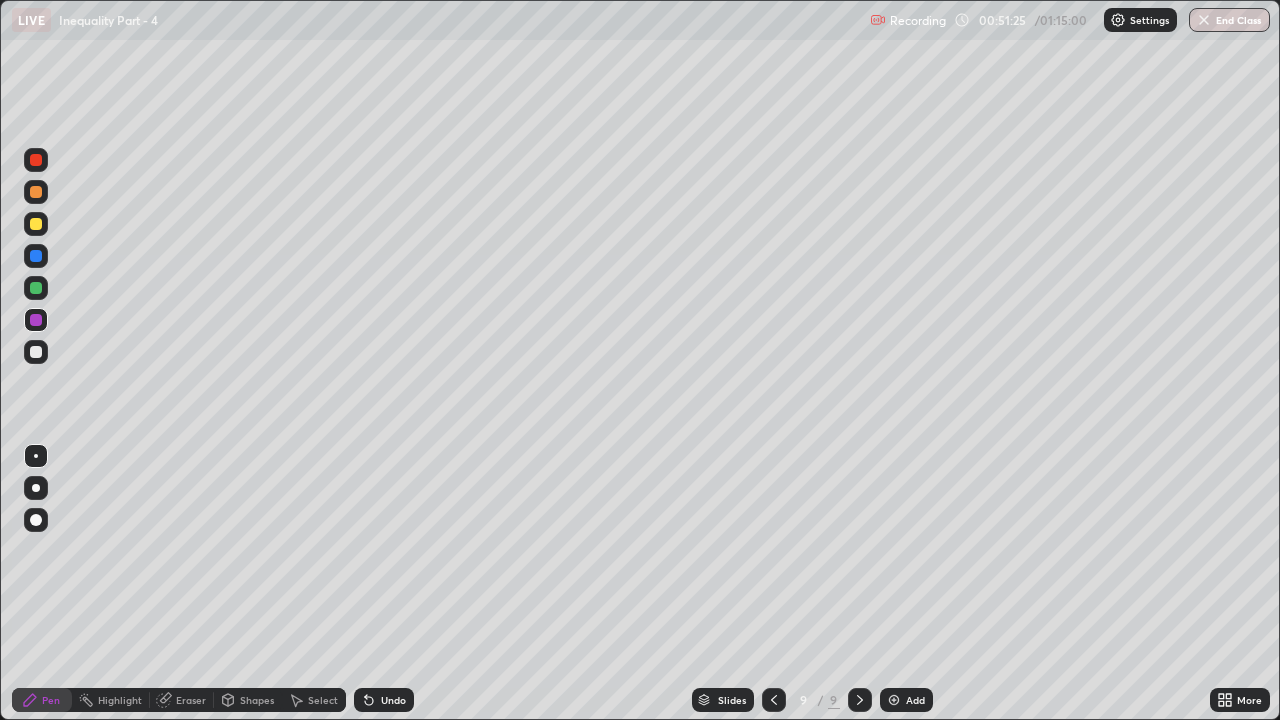 click on "Slides" at bounding box center (732, 700) 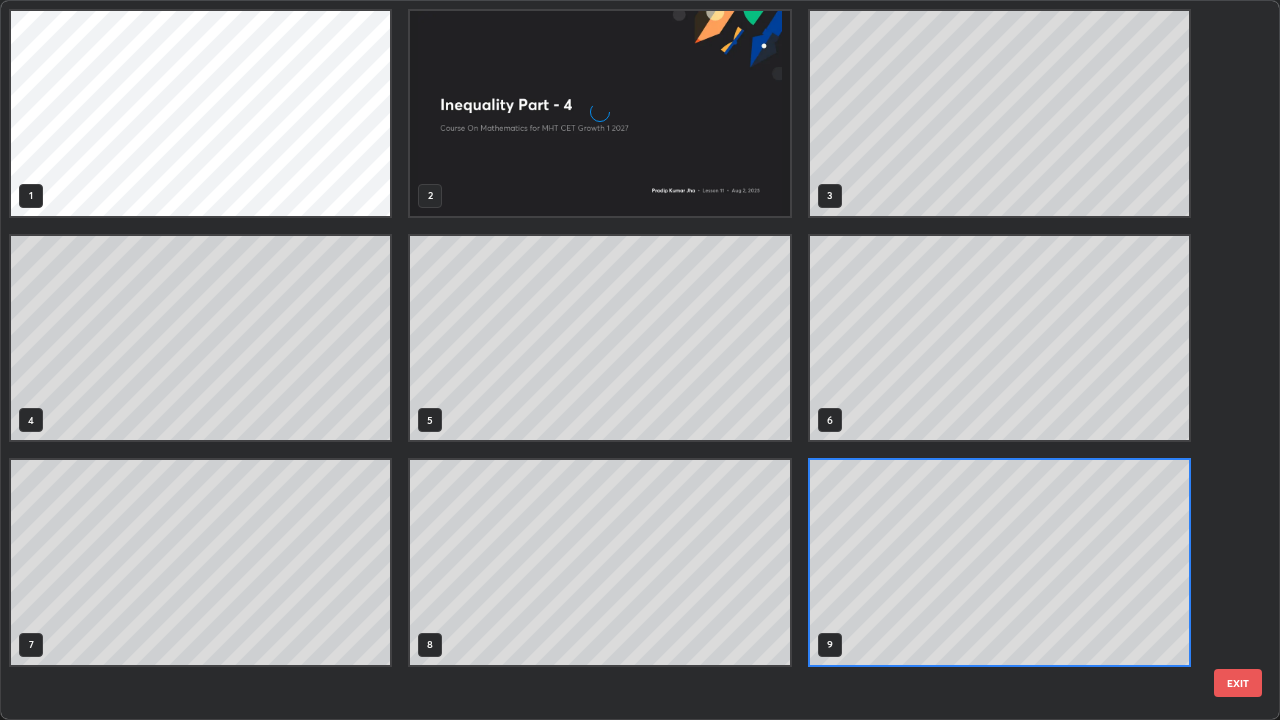 scroll, scrollTop: 7, scrollLeft: 11, axis: both 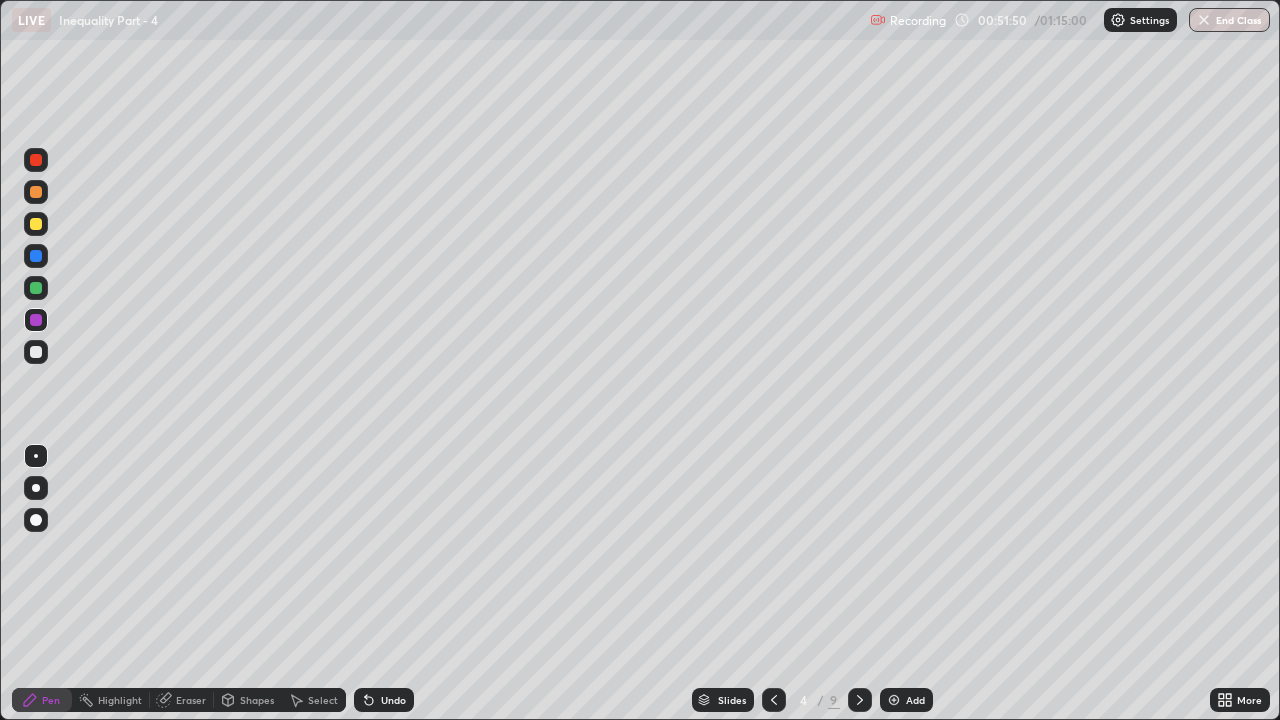 click on "Slides" at bounding box center (732, 700) 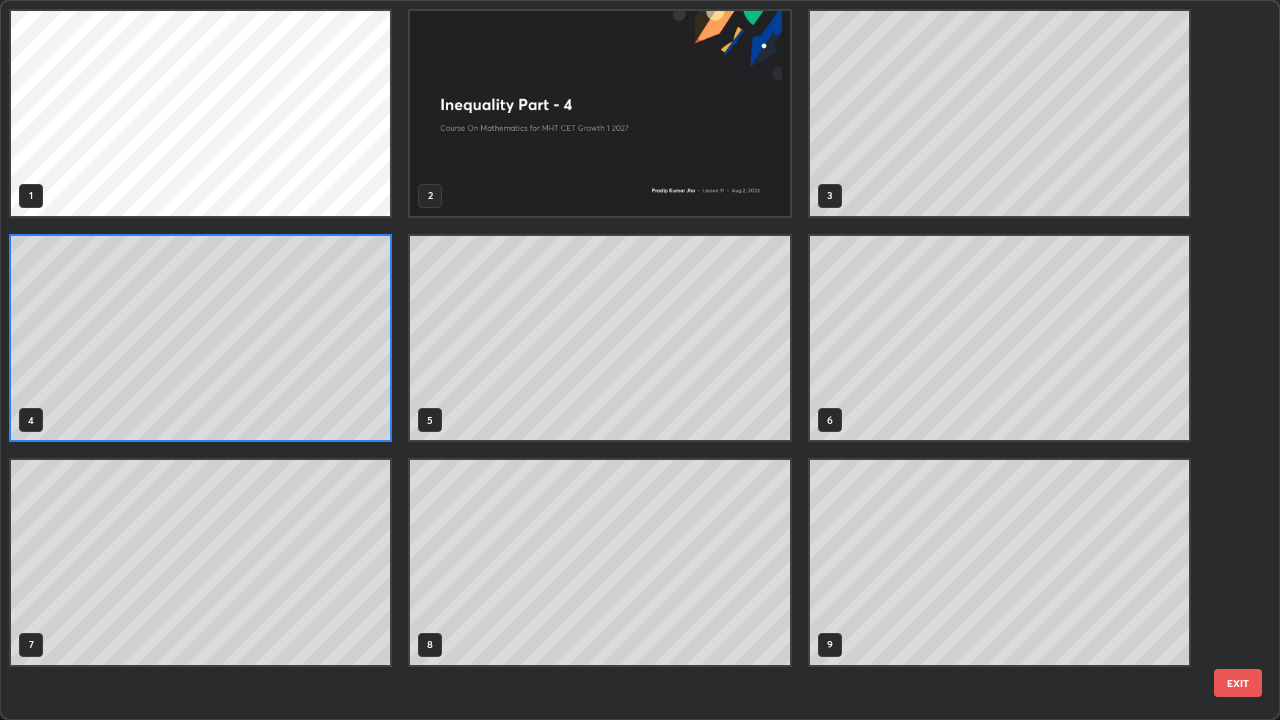 scroll, scrollTop: 7, scrollLeft: 11, axis: both 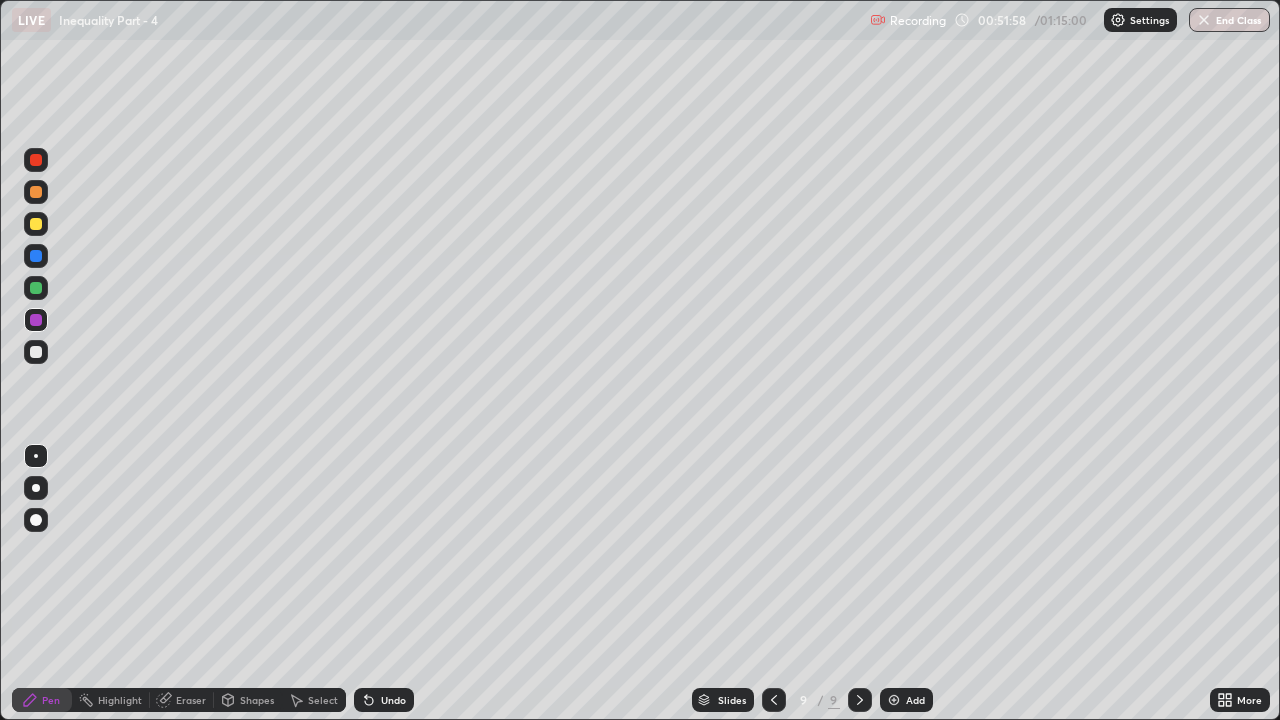 click on "Slides" at bounding box center [732, 700] 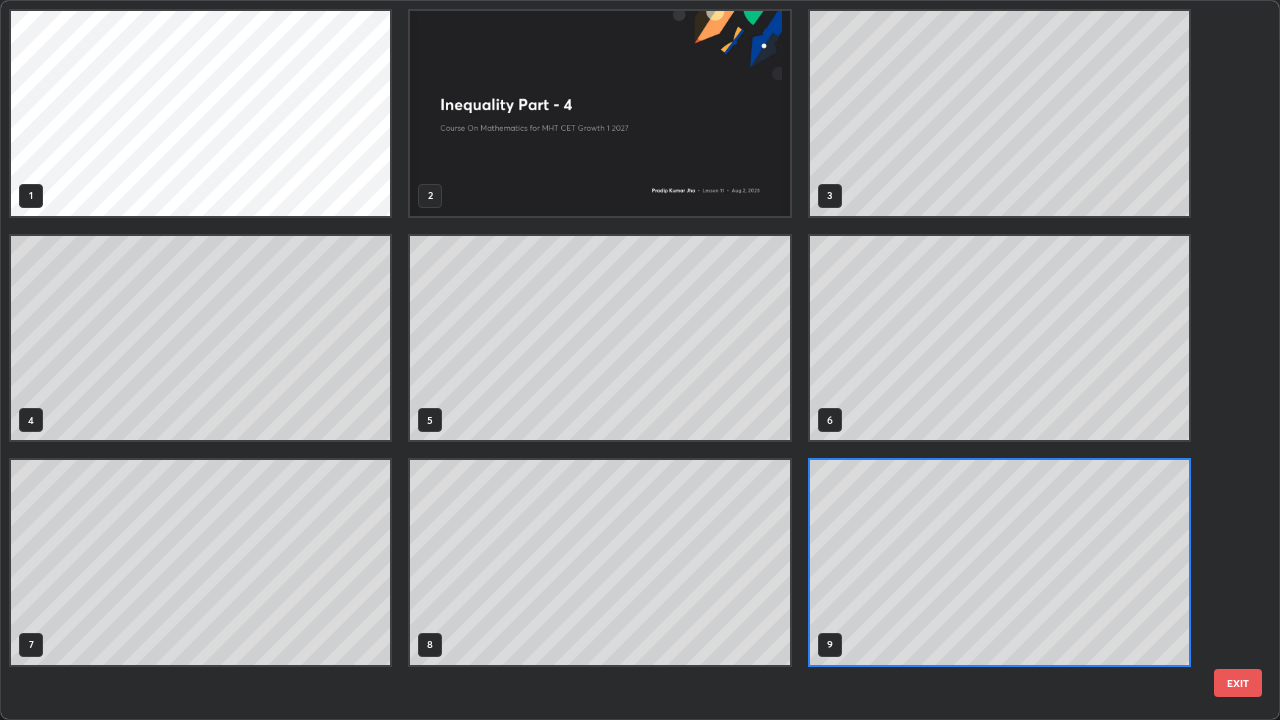 scroll, scrollTop: 7, scrollLeft: 11, axis: both 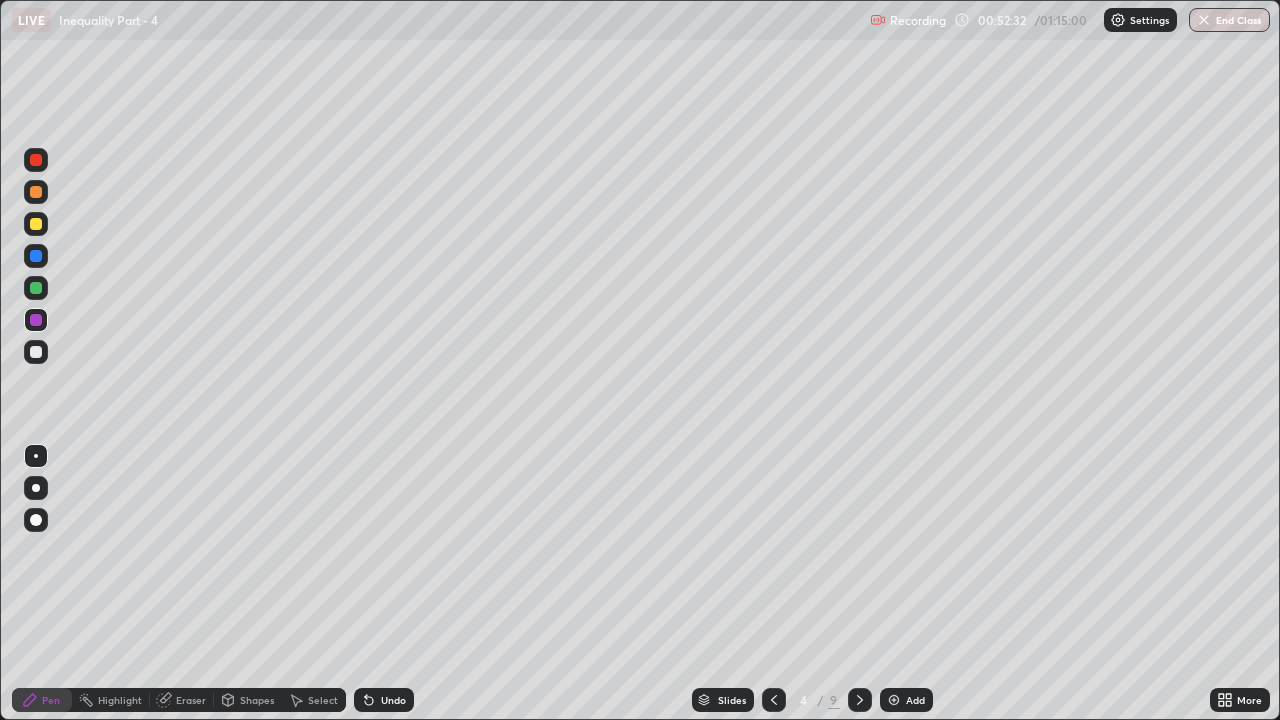 click 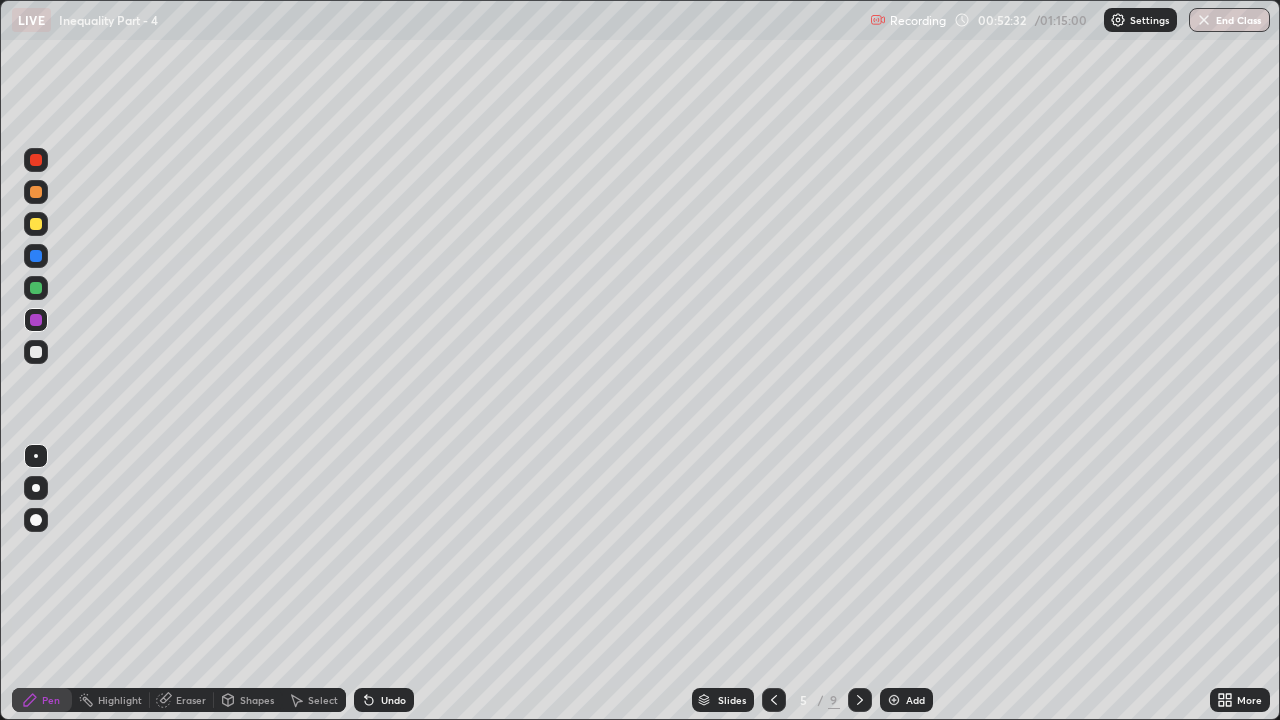 click at bounding box center (860, 700) 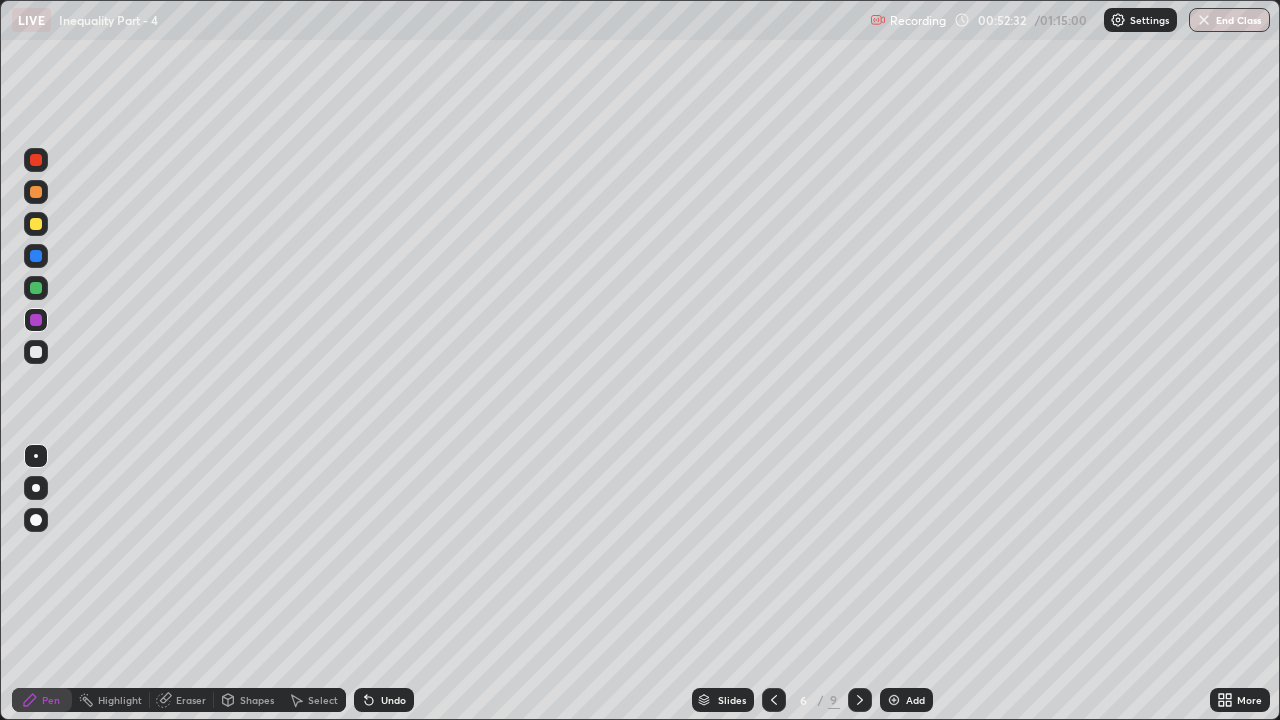 click 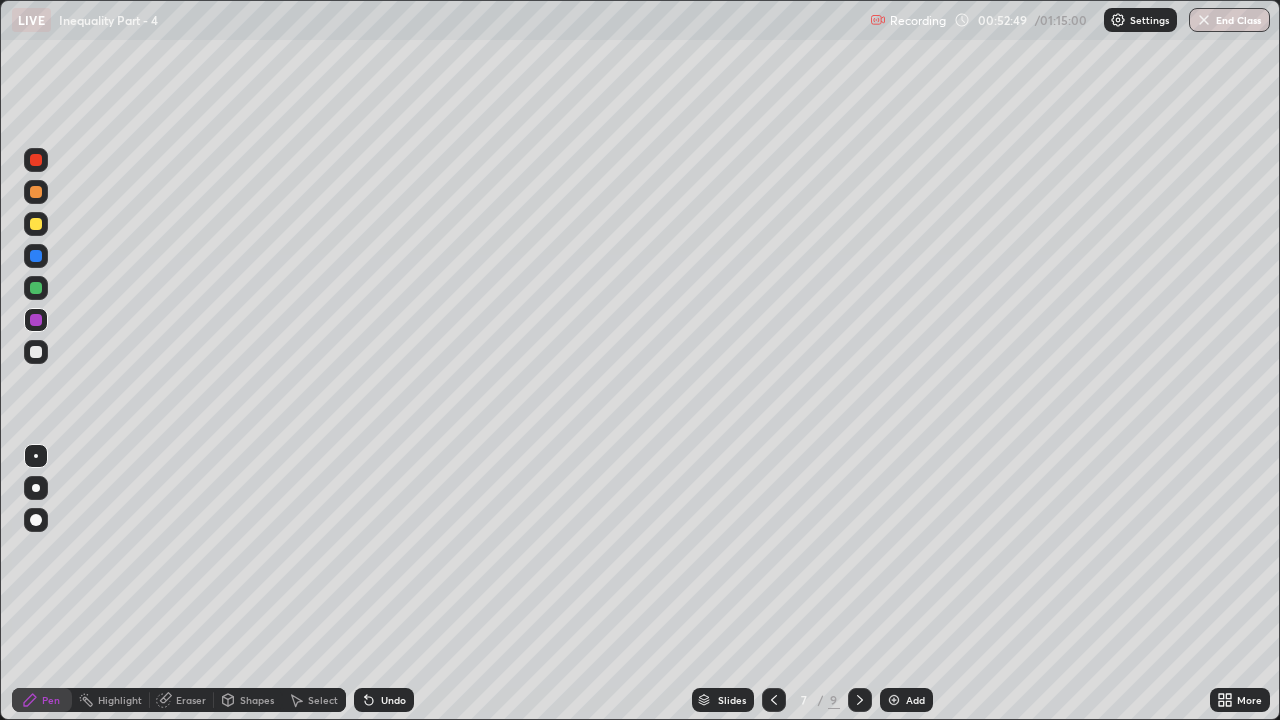 click at bounding box center (860, 700) 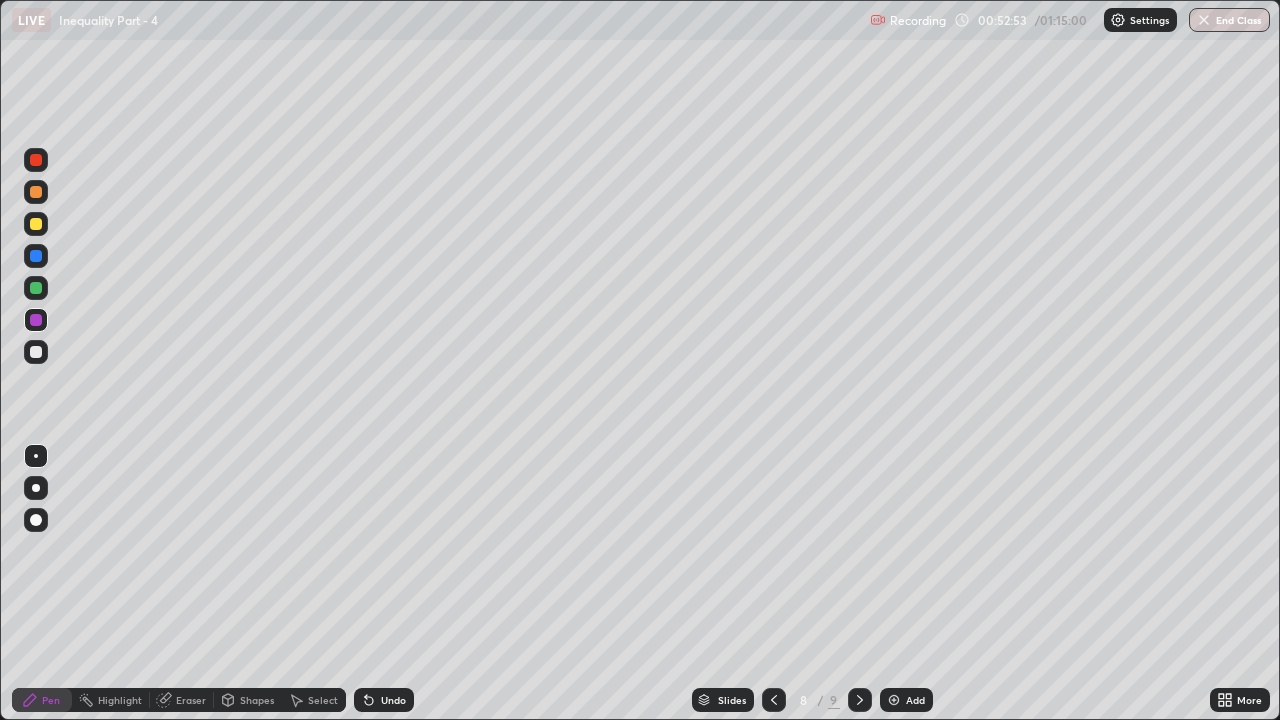 click at bounding box center [774, 700] 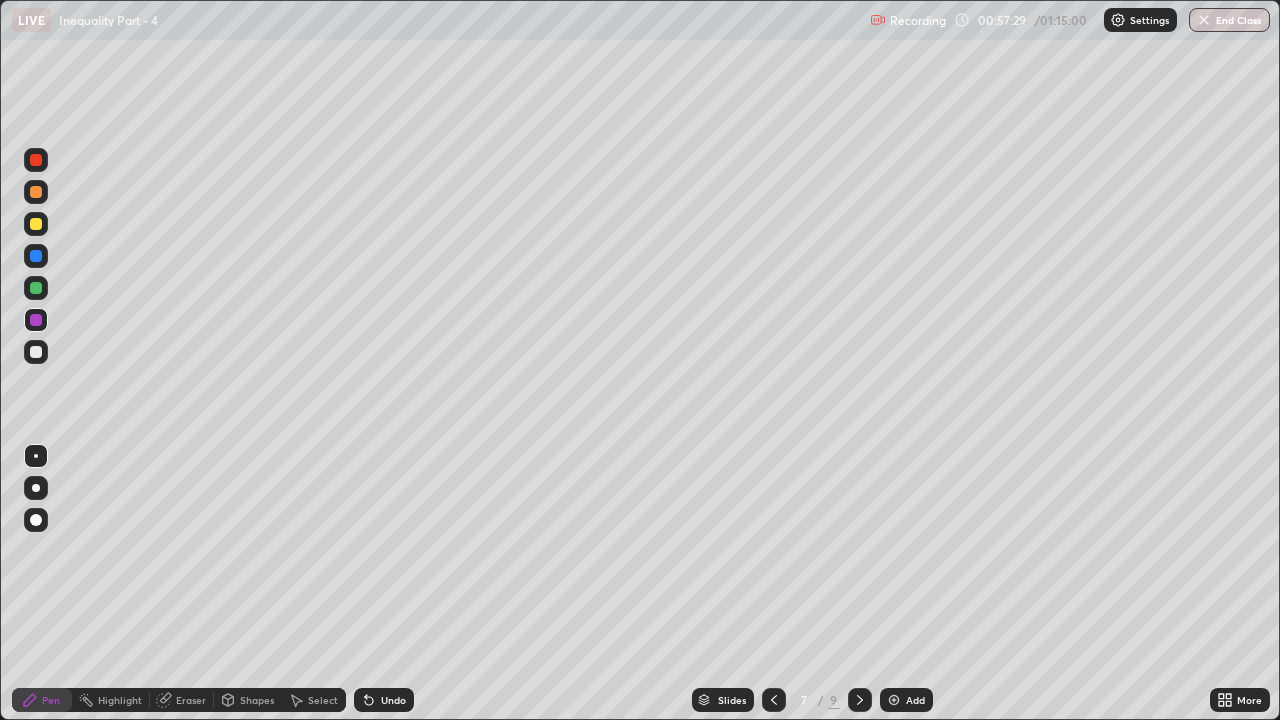 click at bounding box center (860, 700) 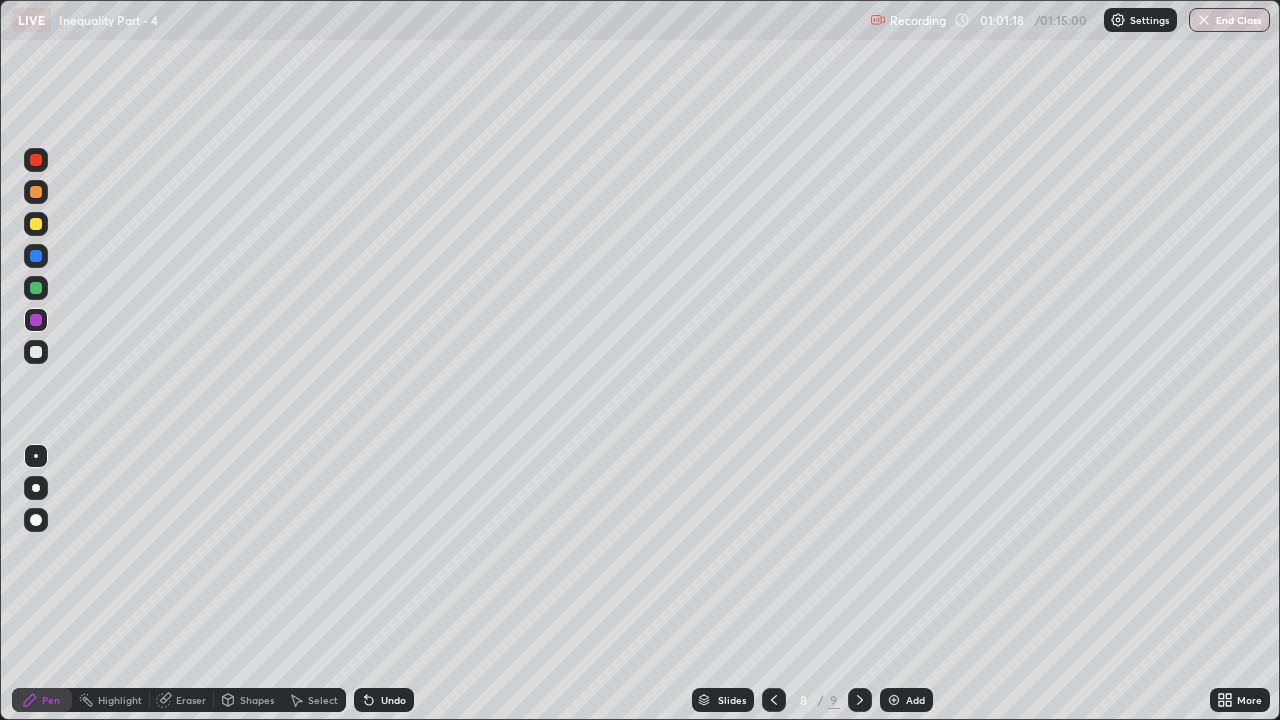 click 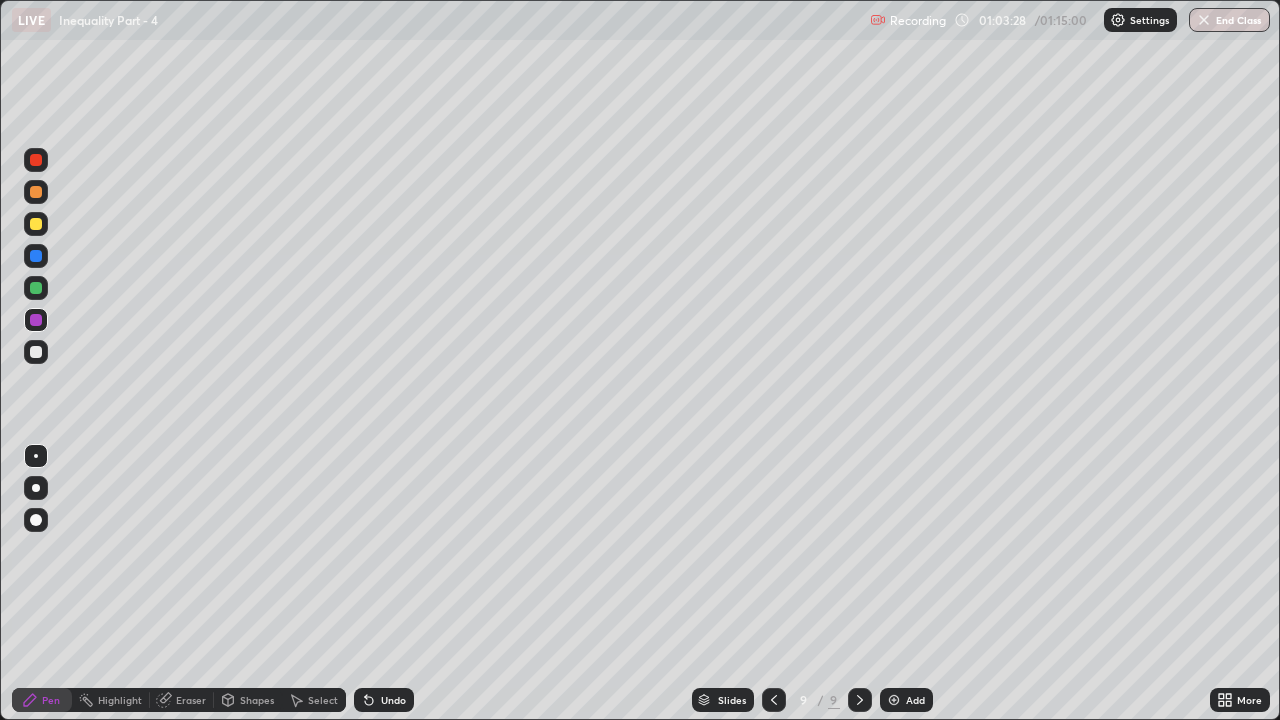 click on "Add" at bounding box center (906, 700) 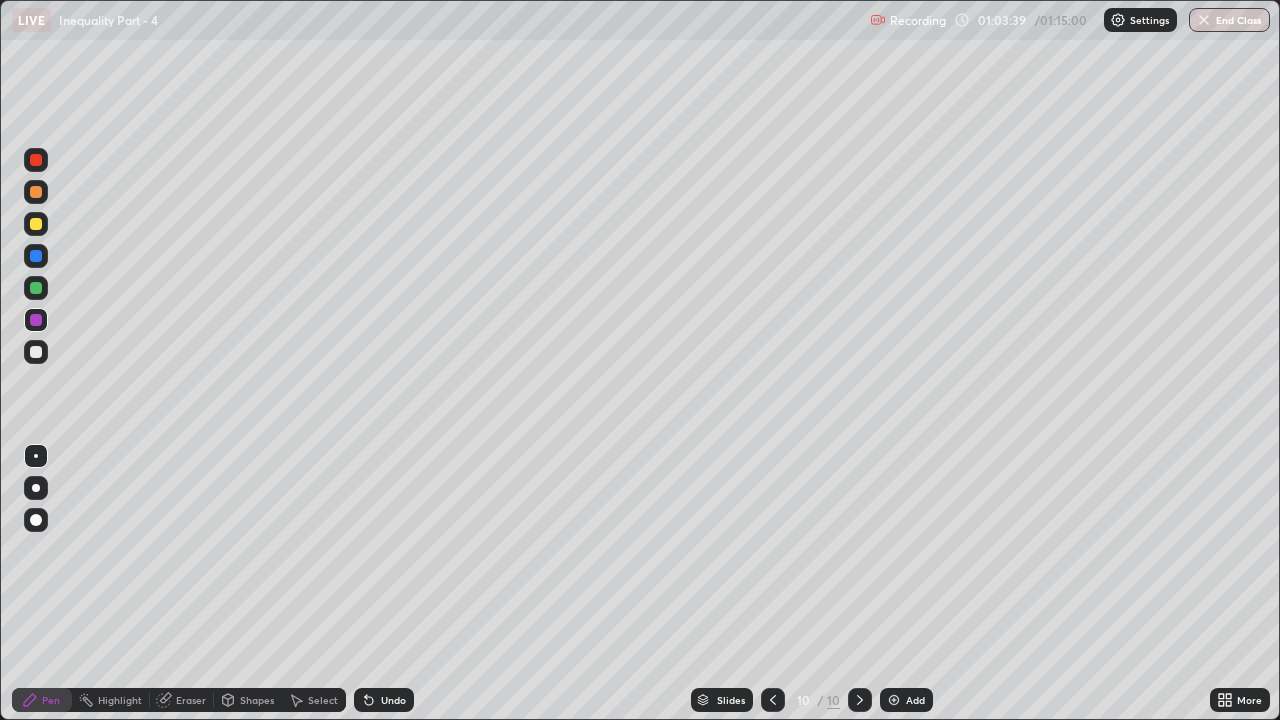 click at bounding box center [36, 352] 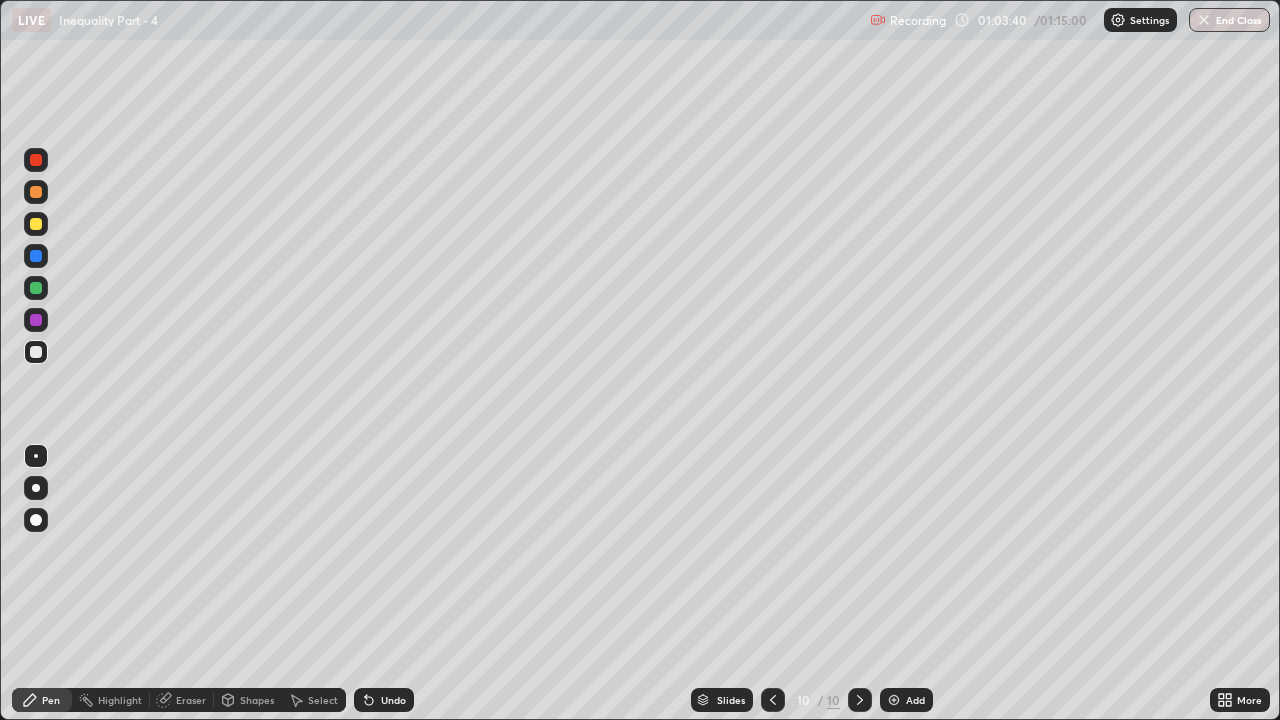 click at bounding box center [36, 192] 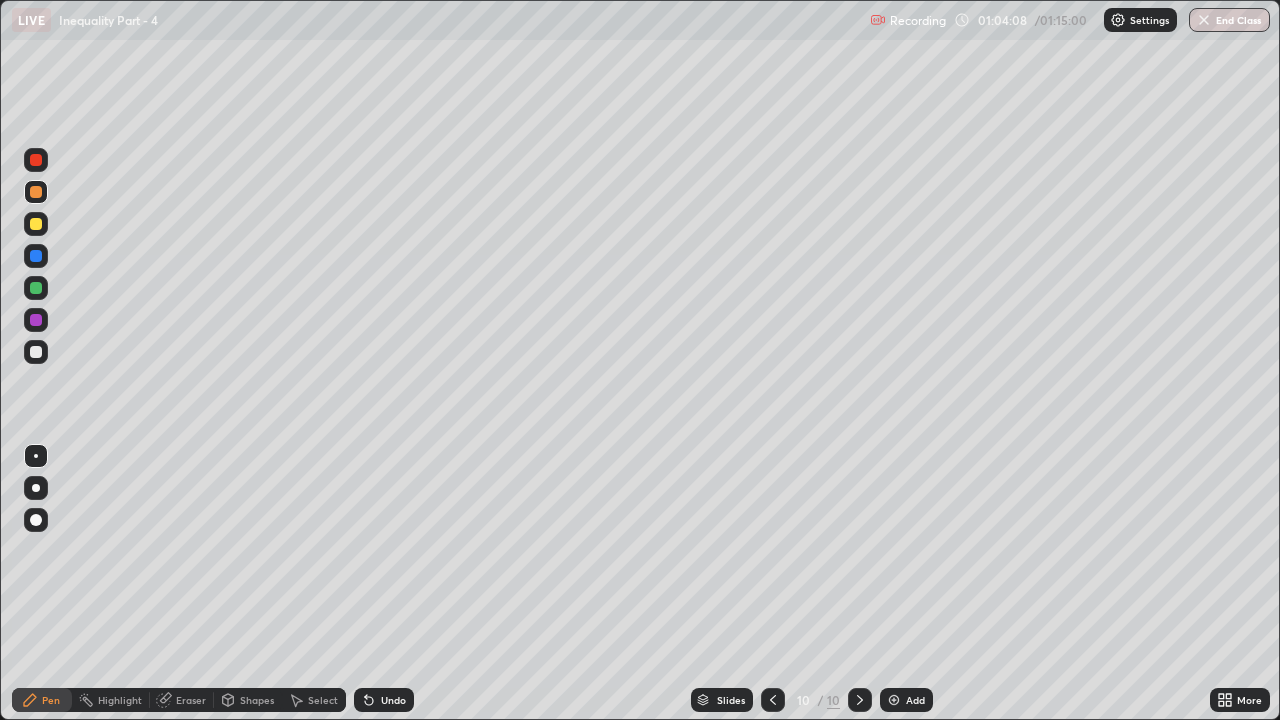 click on "Slides" at bounding box center (722, 700) 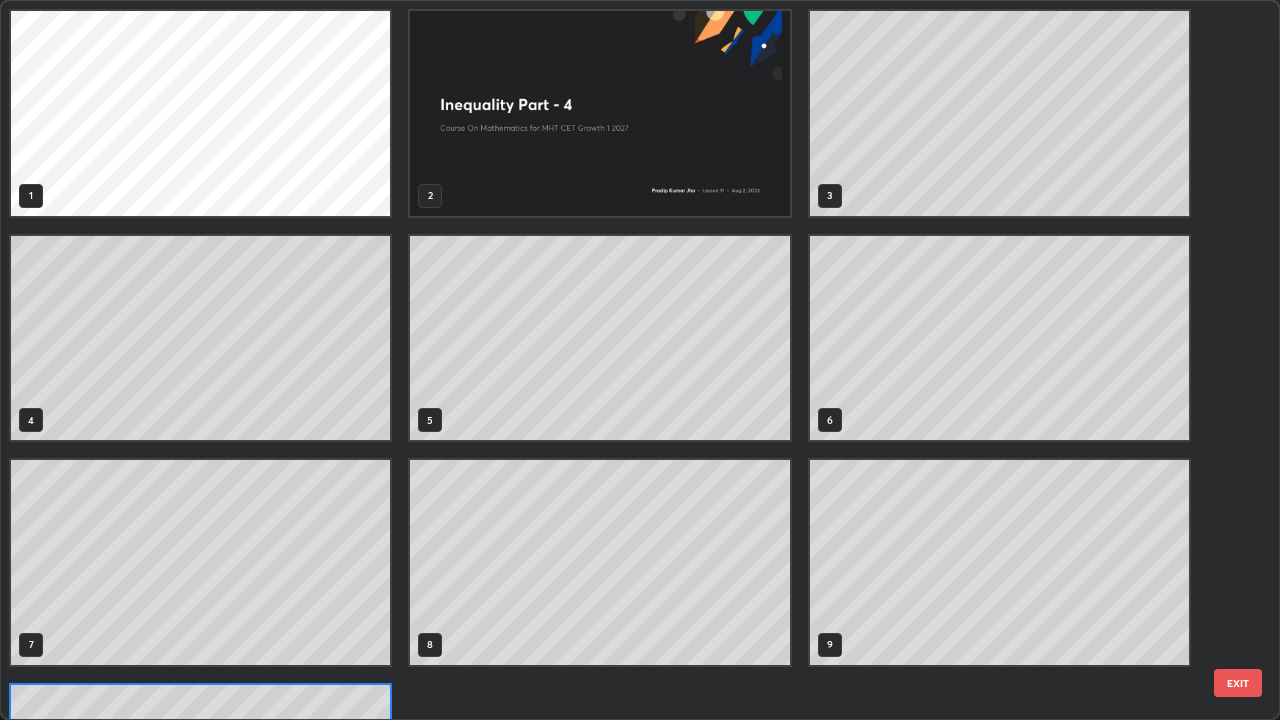 scroll, scrollTop: 180, scrollLeft: 0, axis: vertical 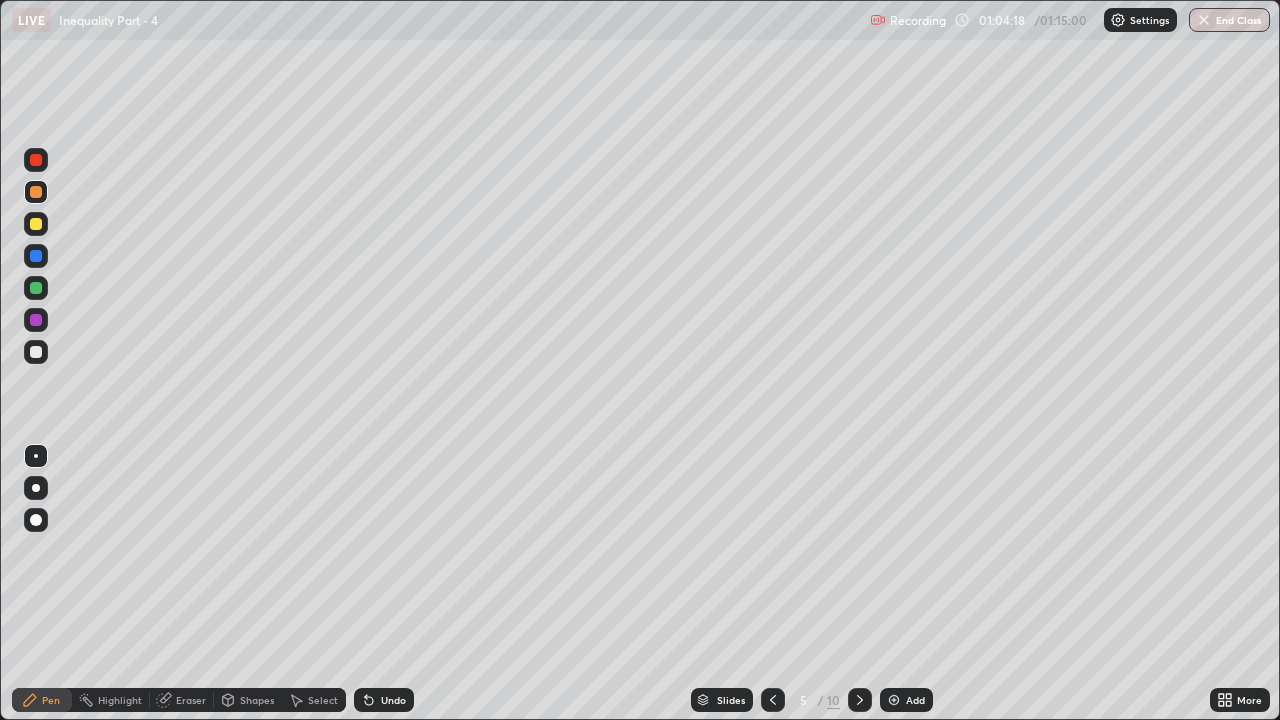 click on "Slides" at bounding box center (731, 700) 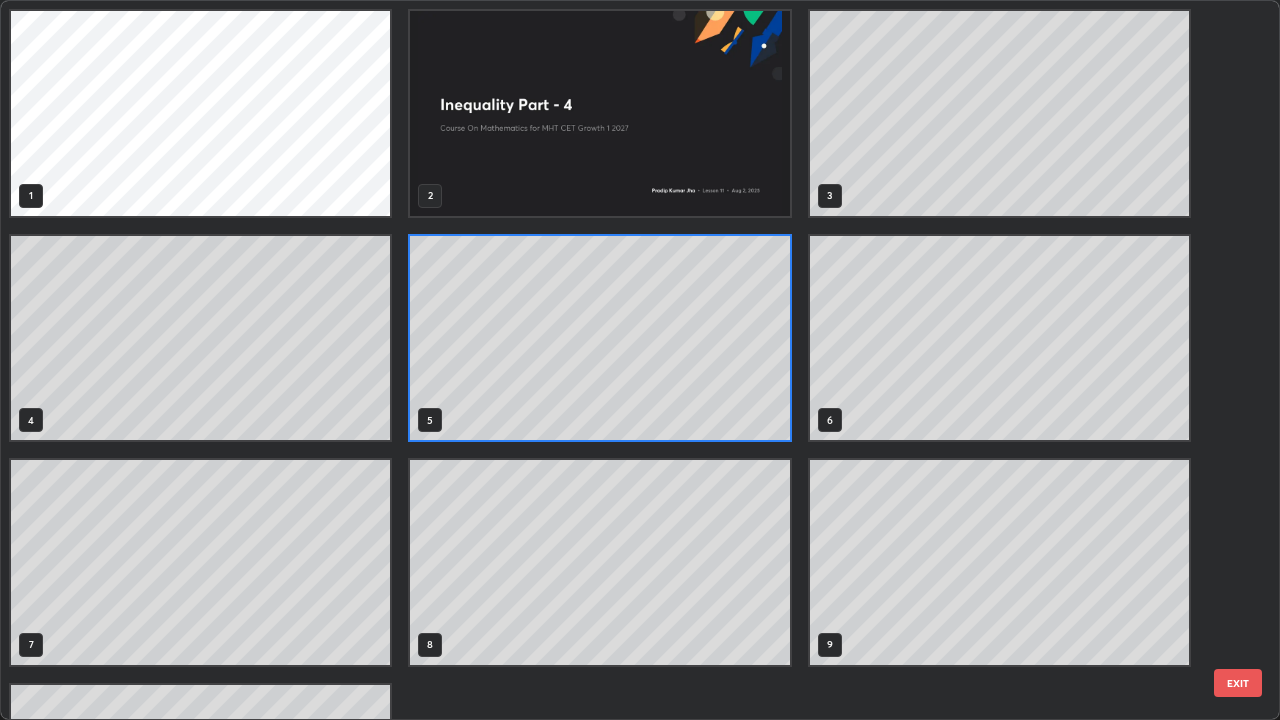 scroll, scrollTop: 7, scrollLeft: 11, axis: both 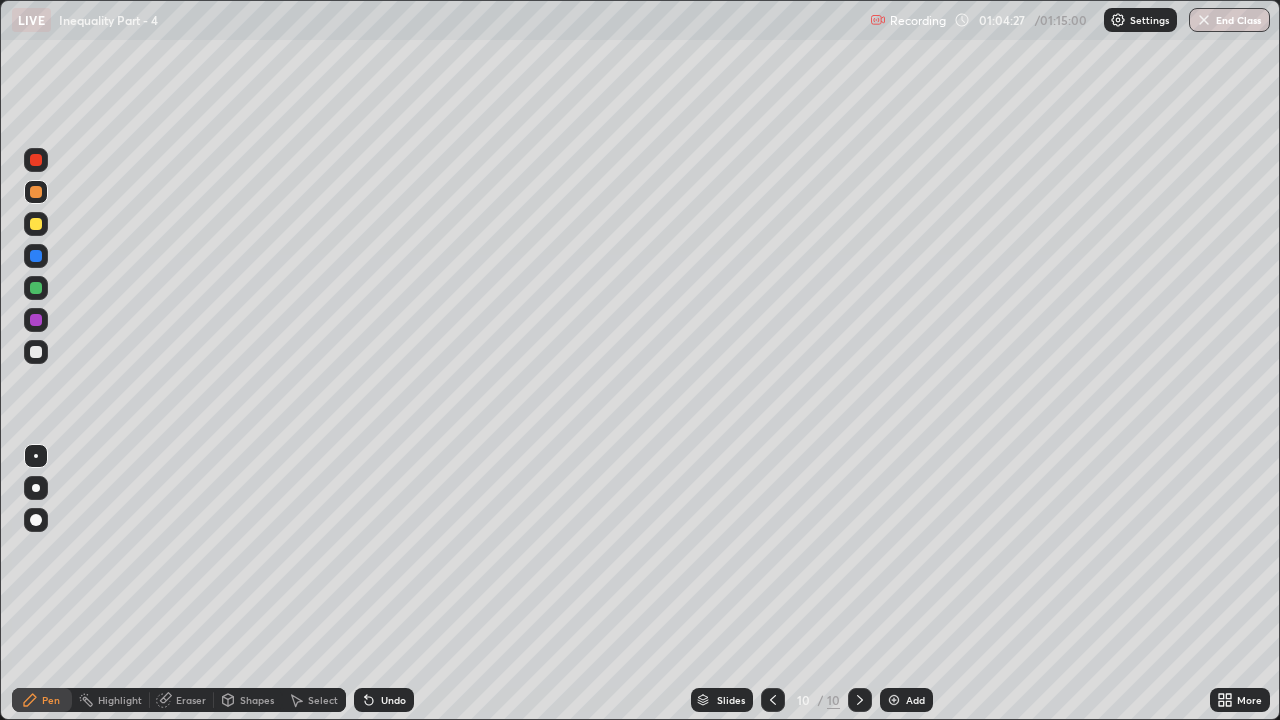 click at bounding box center (36, 352) 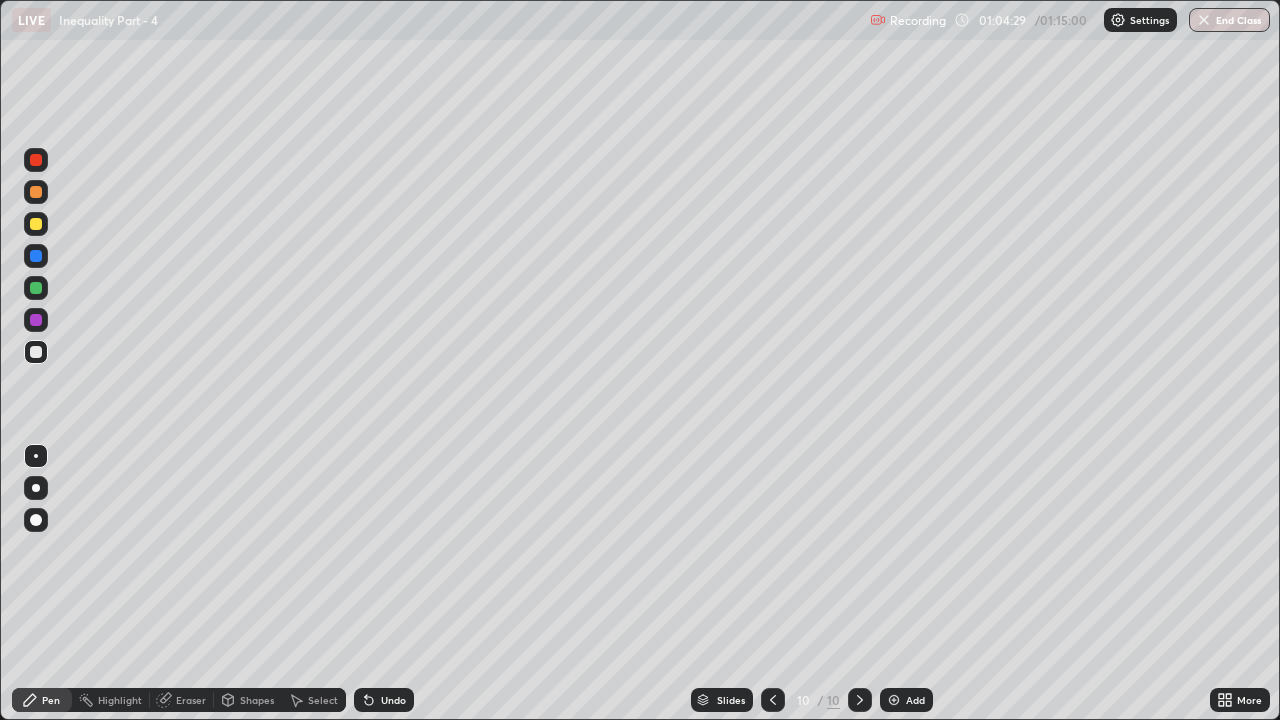 click at bounding box center (36, 288) 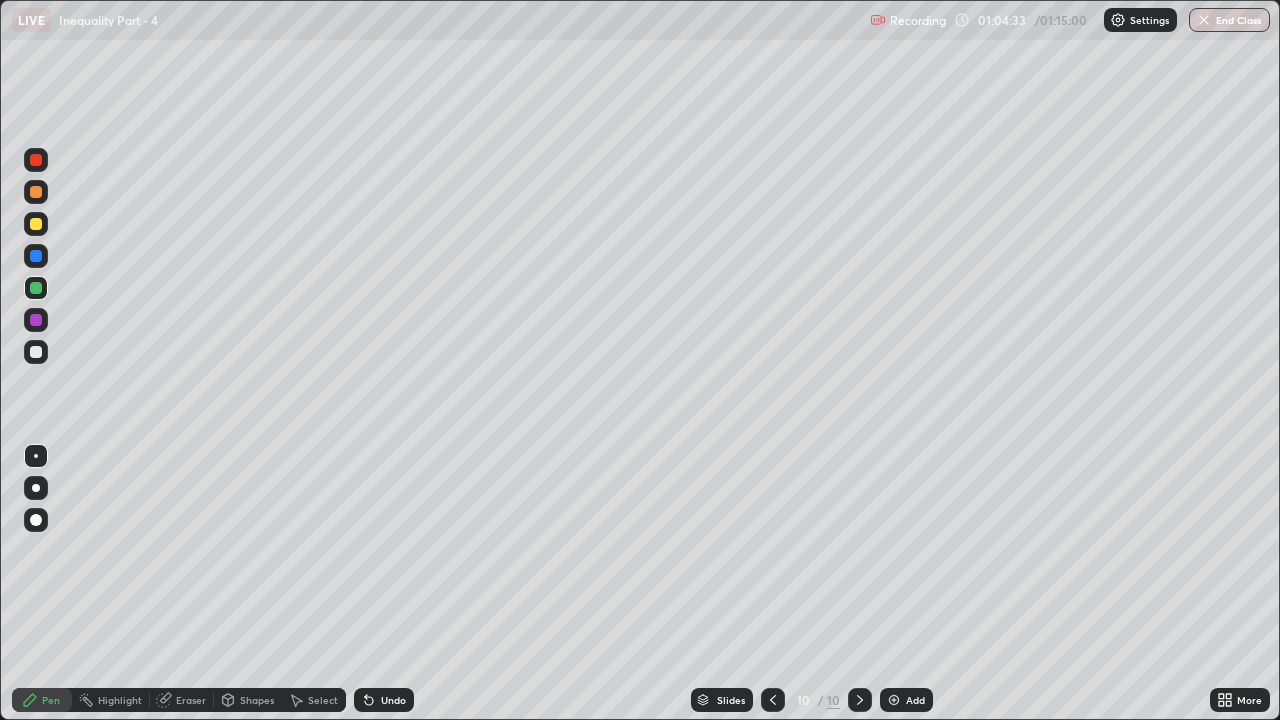click at bounding box center [36, 352] 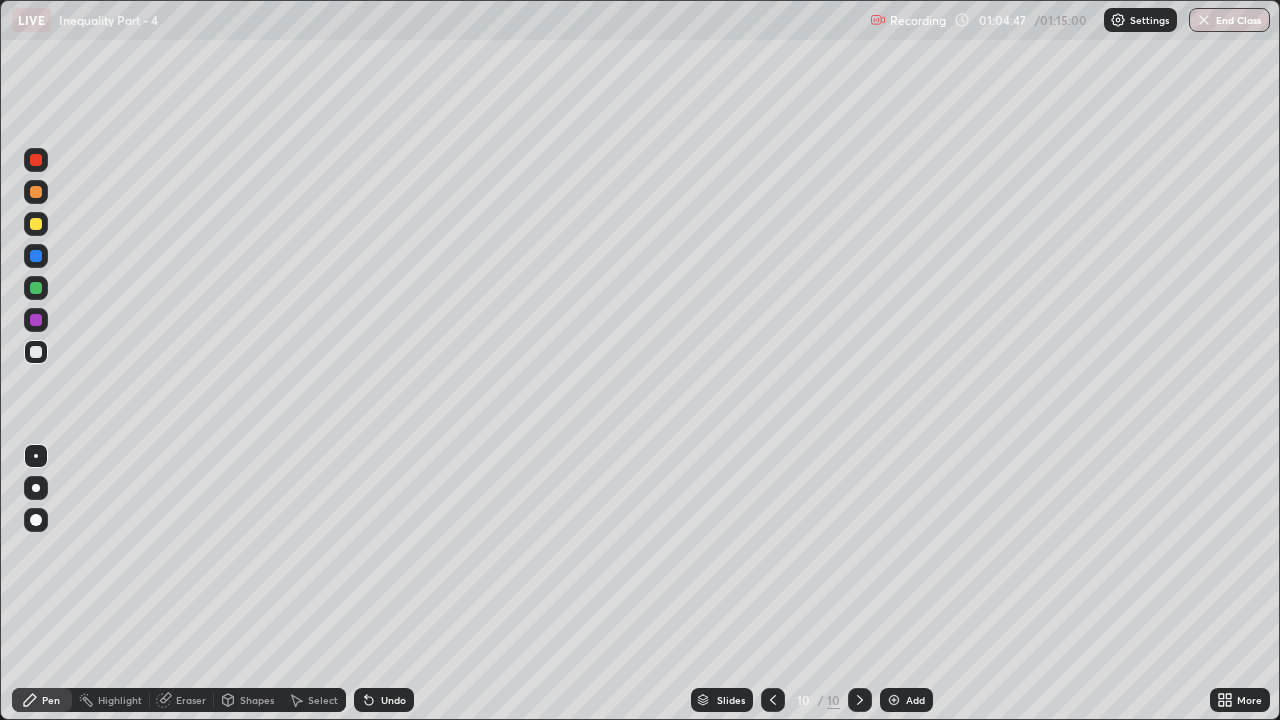 click on "Shapes" at bounding box center (248, 700) 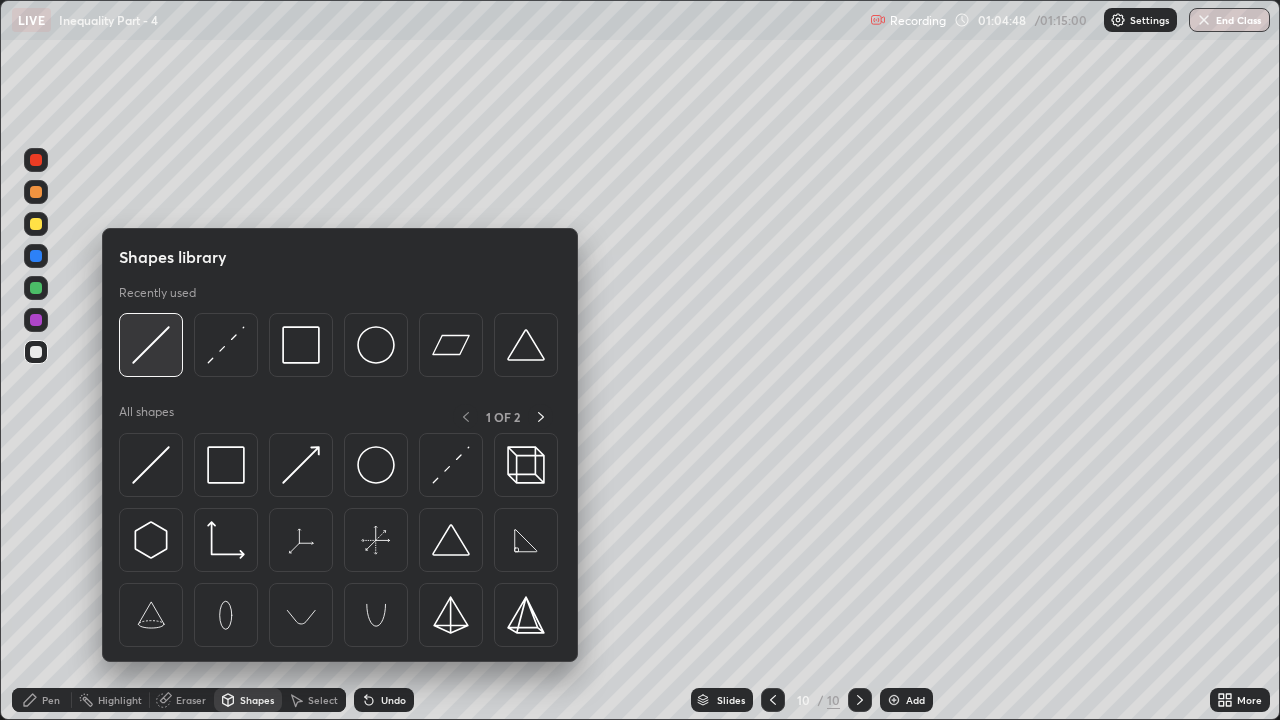 click at bounding box center [151, 345] 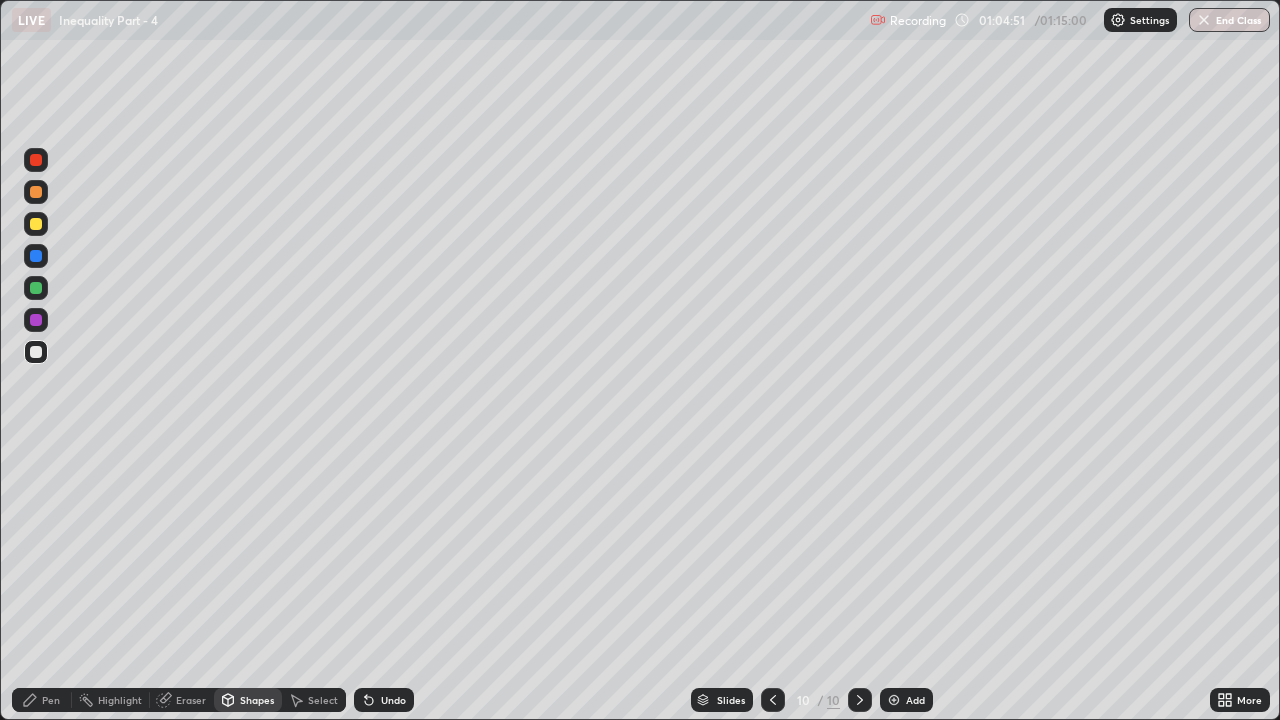 click on "Pen" at bounding box center [42, 700] 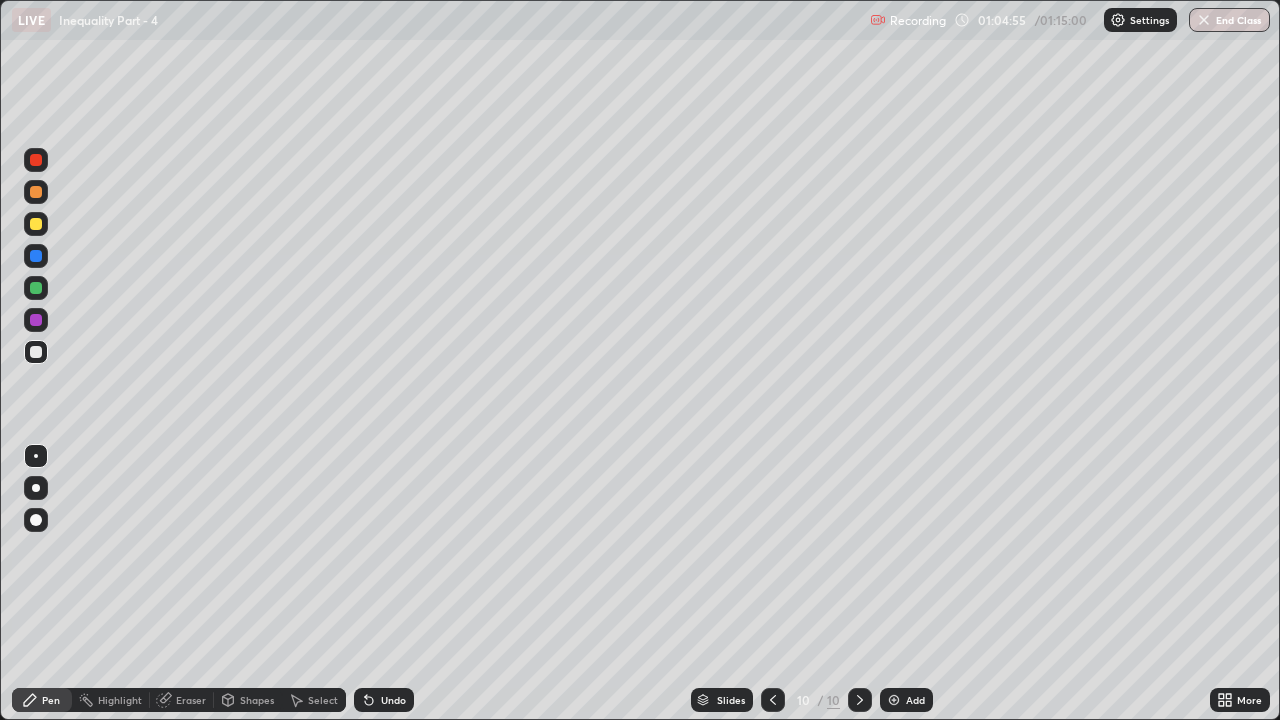 click 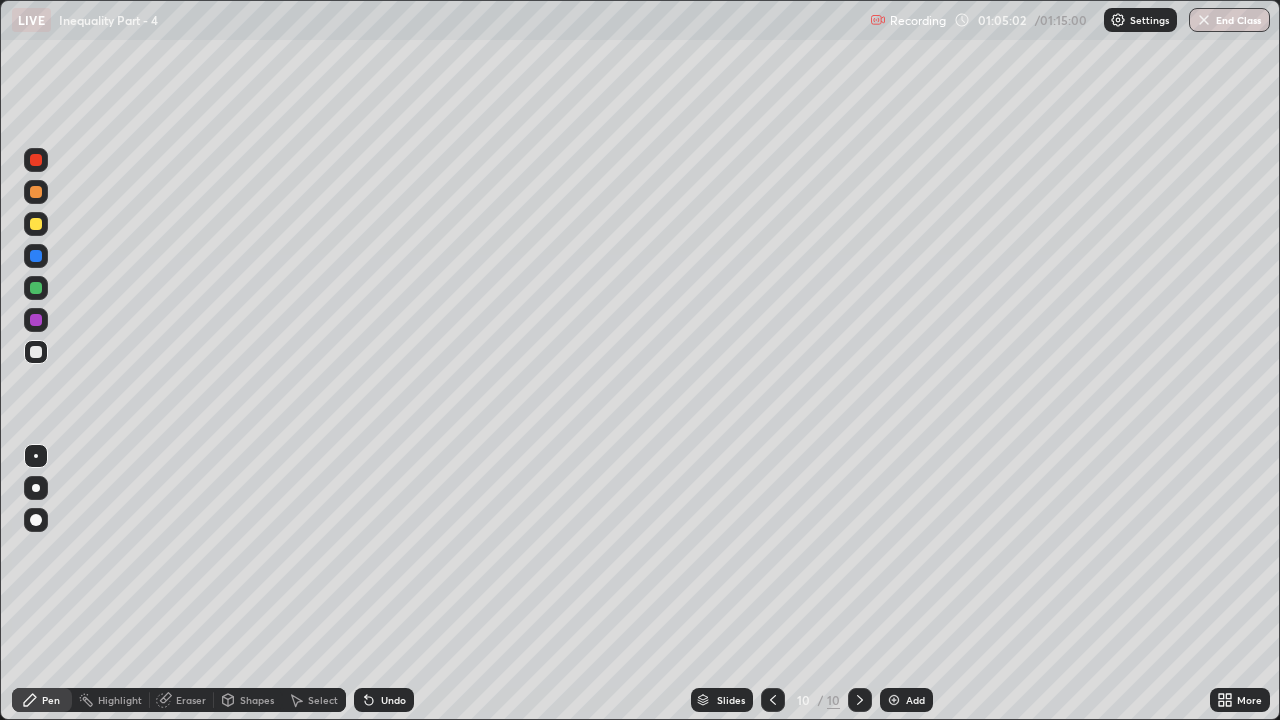 click at bounding box center [36, 224] 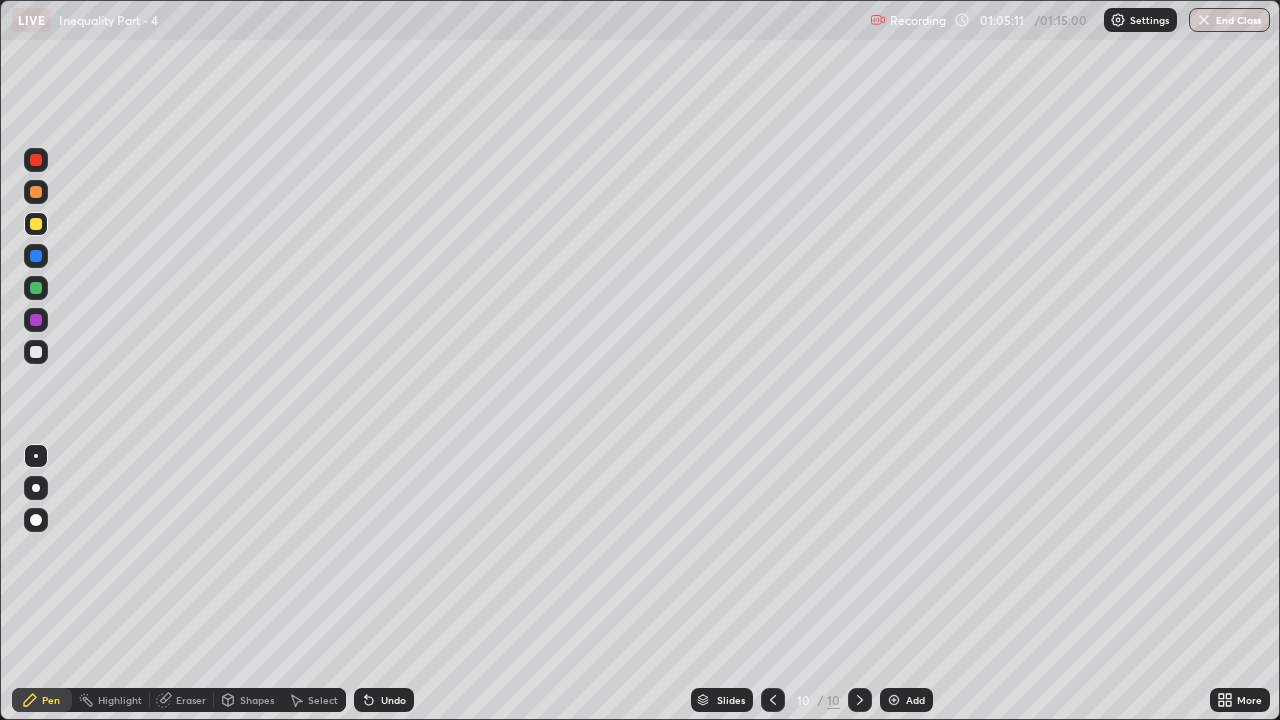 click at bounding box center [36, 352] 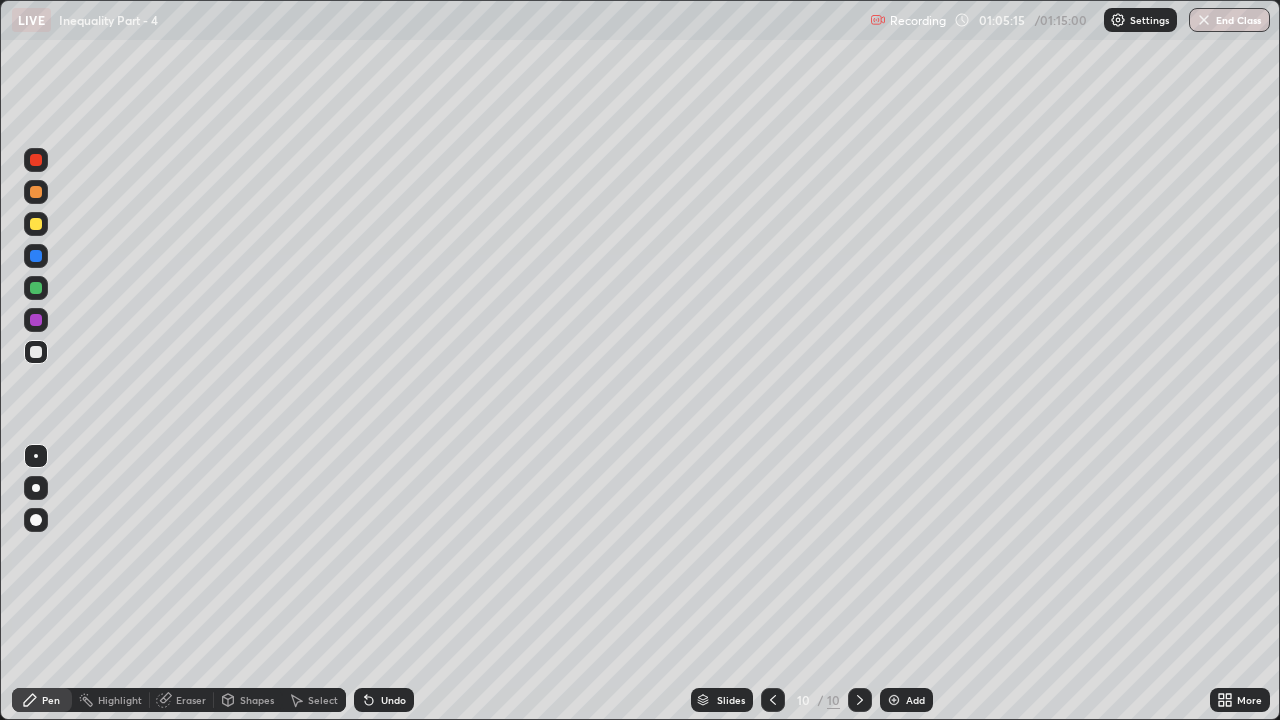 click at bounding box center [36, 224] 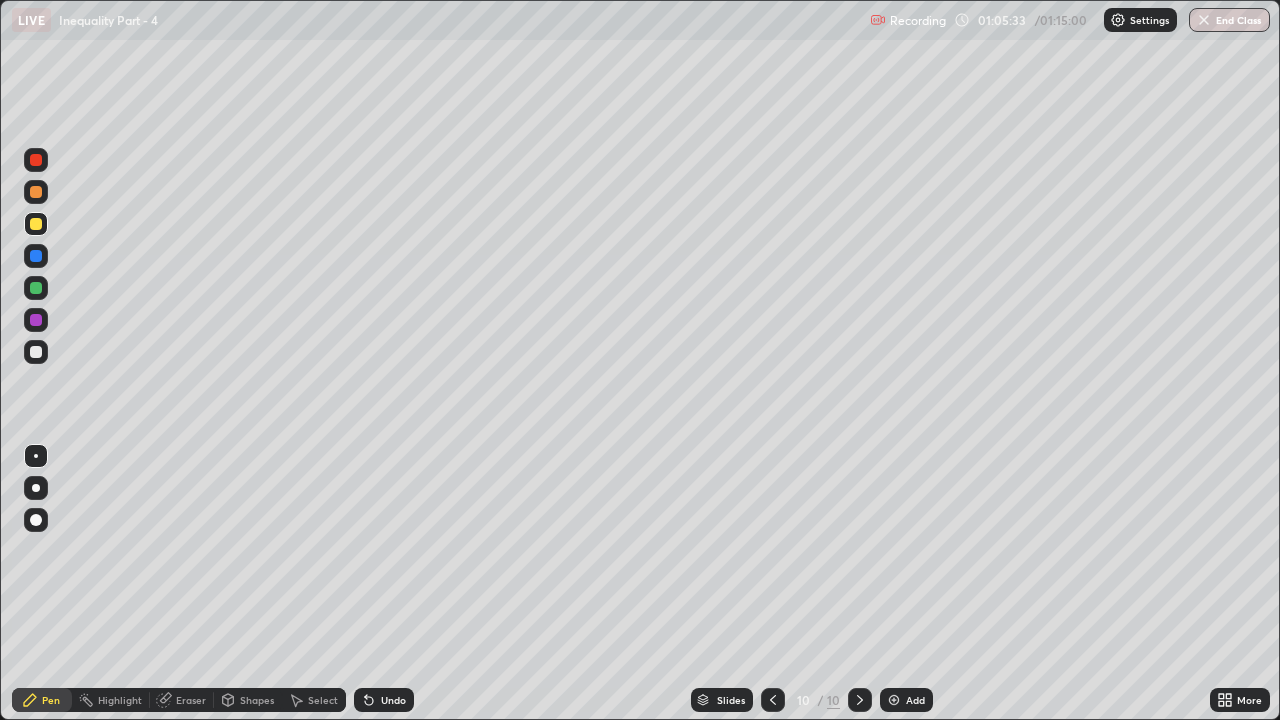 click at bounding box center (36, 352) 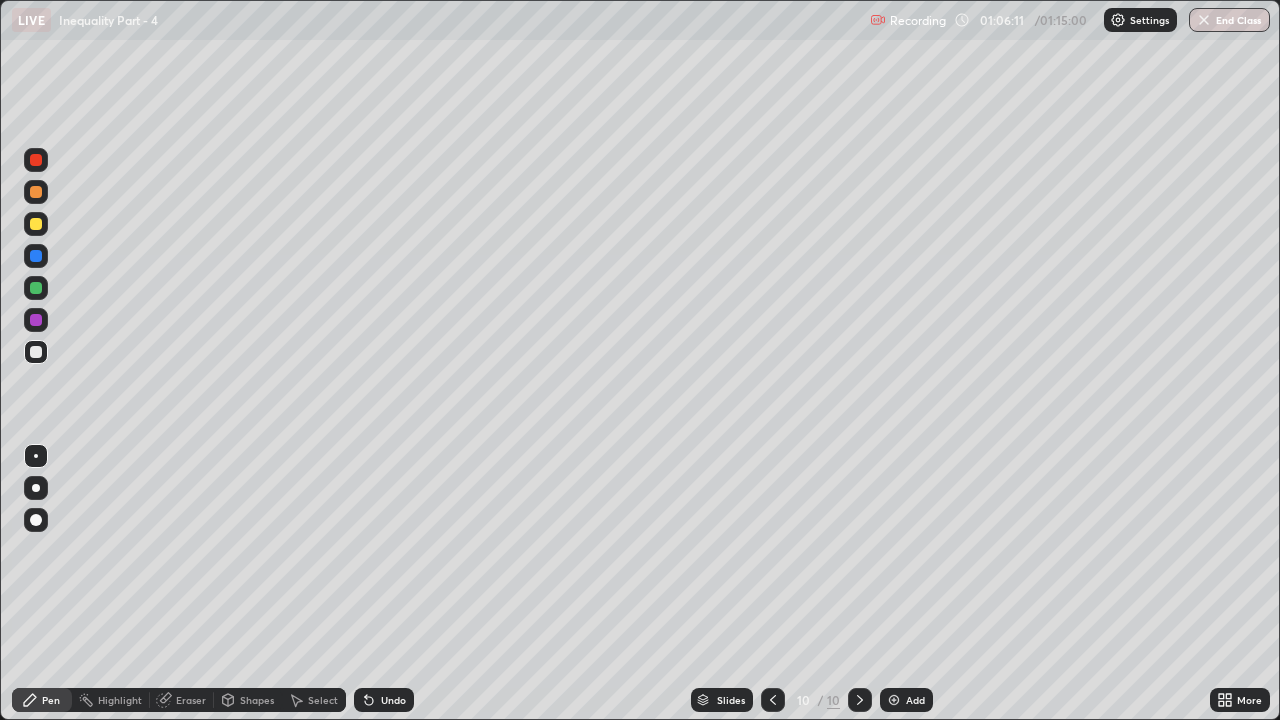 click on "Shapes" at bounding box center (248, 700) 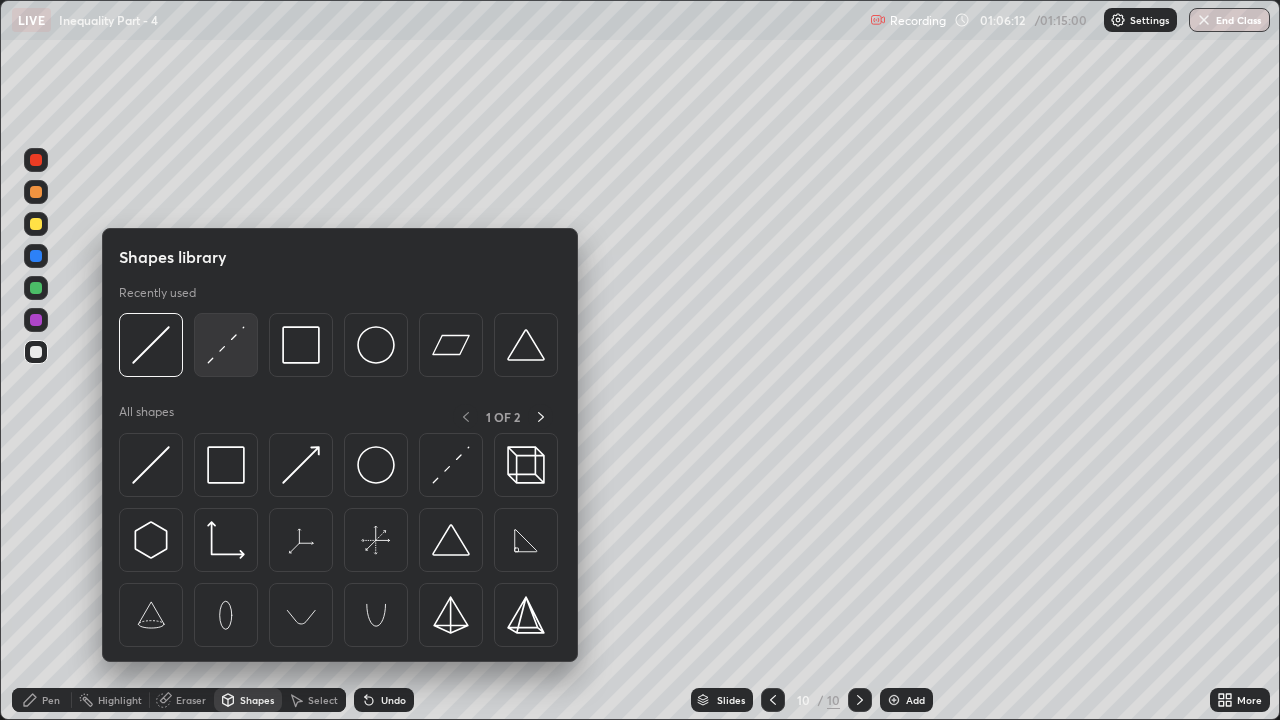 click at bounding box center [226, 345] 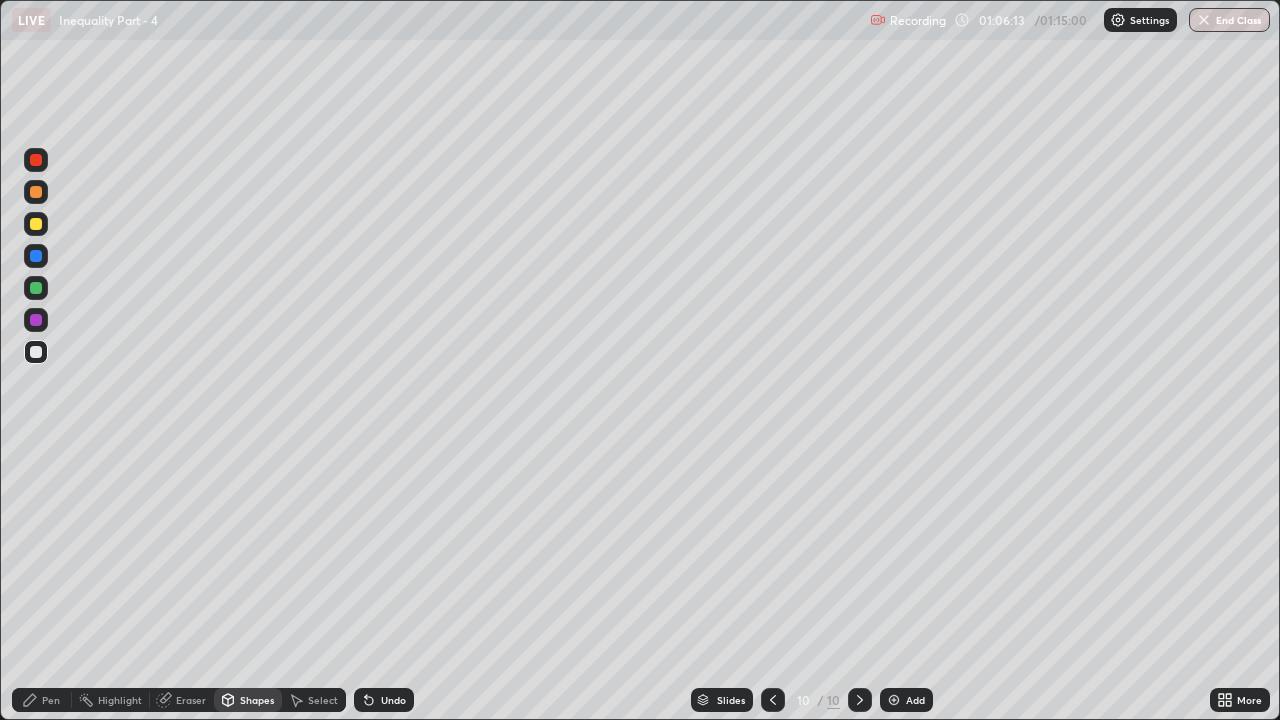 click at bounding box center [36, 224] 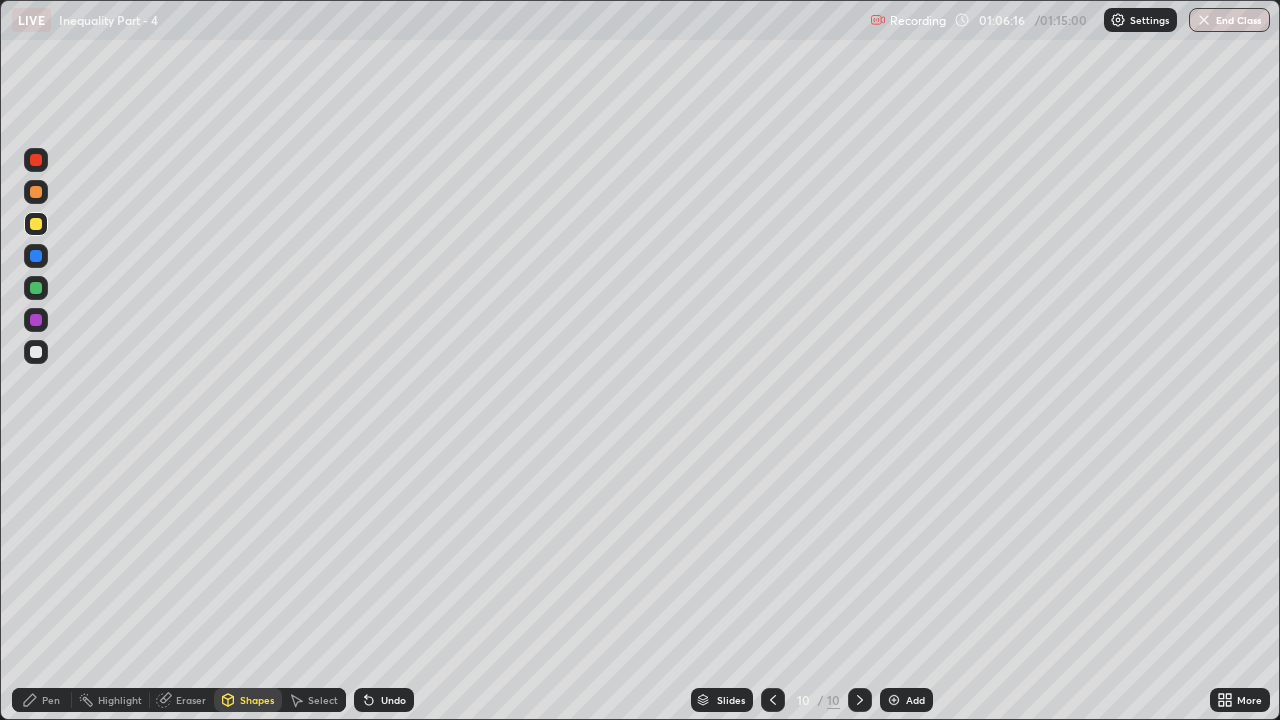 click on "Pen" at bounding box center (51, 700) 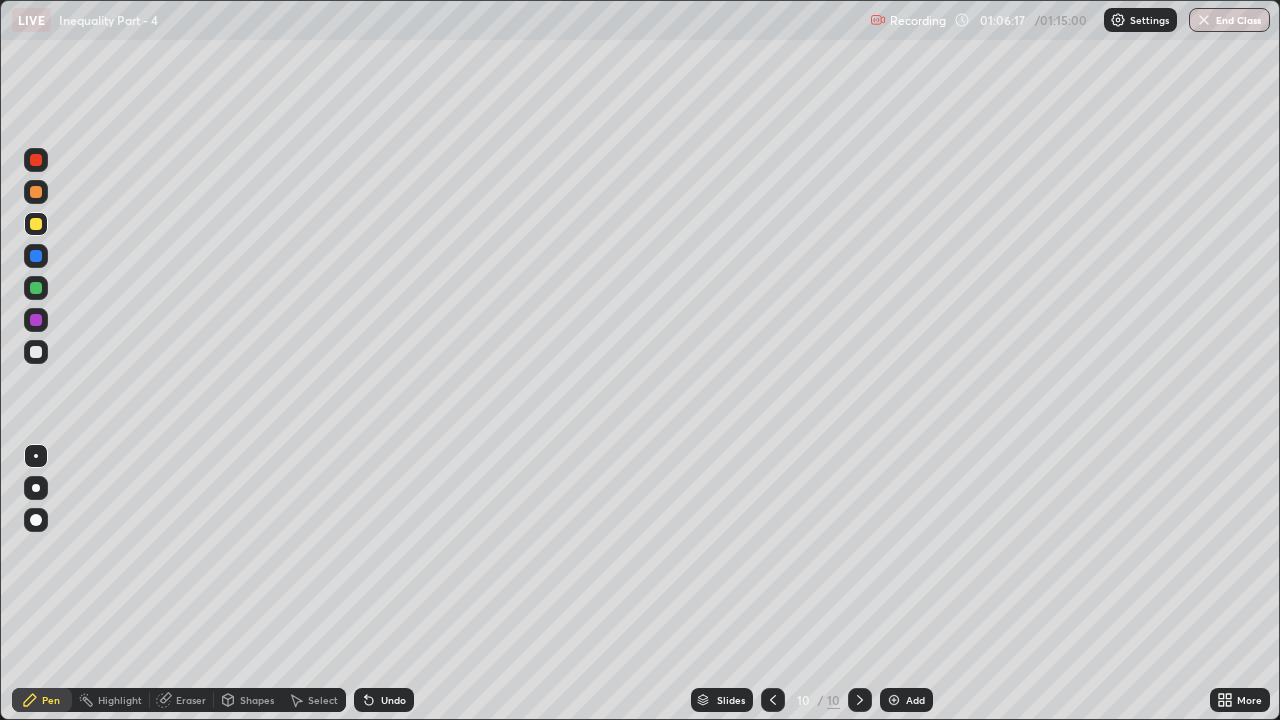 click at bounding box center [36, 352] 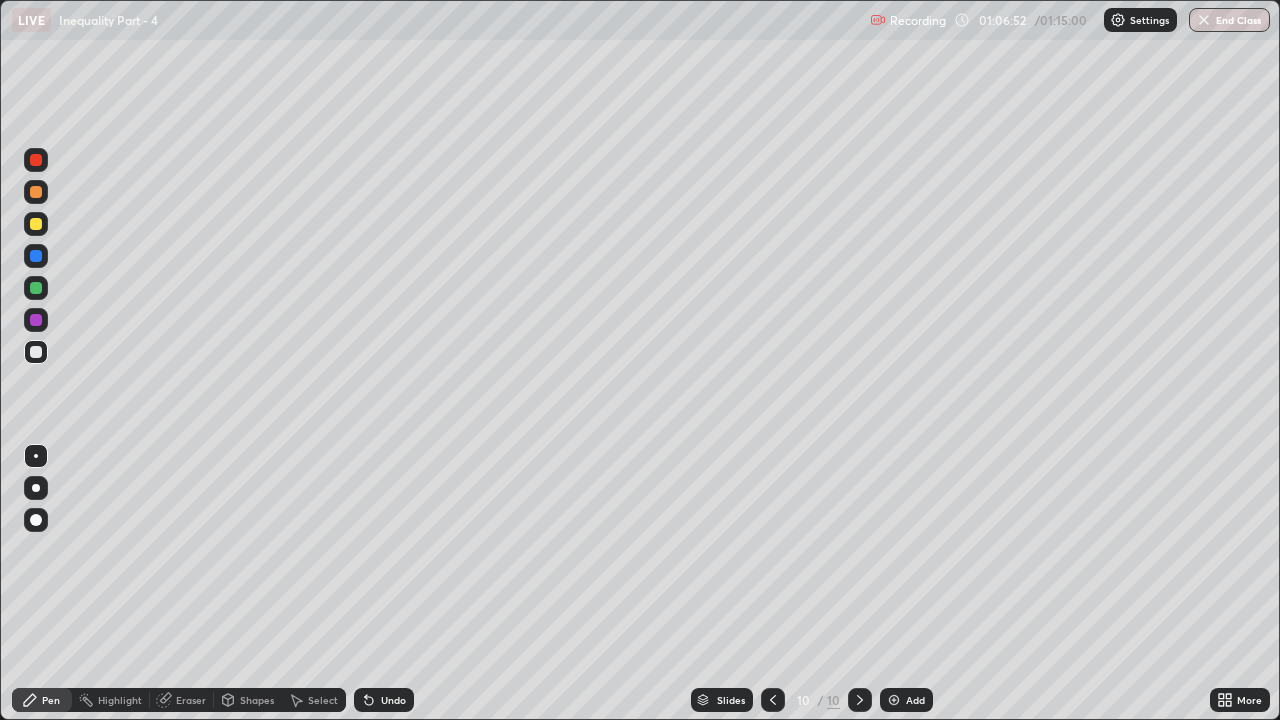 click on "Shapes" at bounding box center [257, 700] 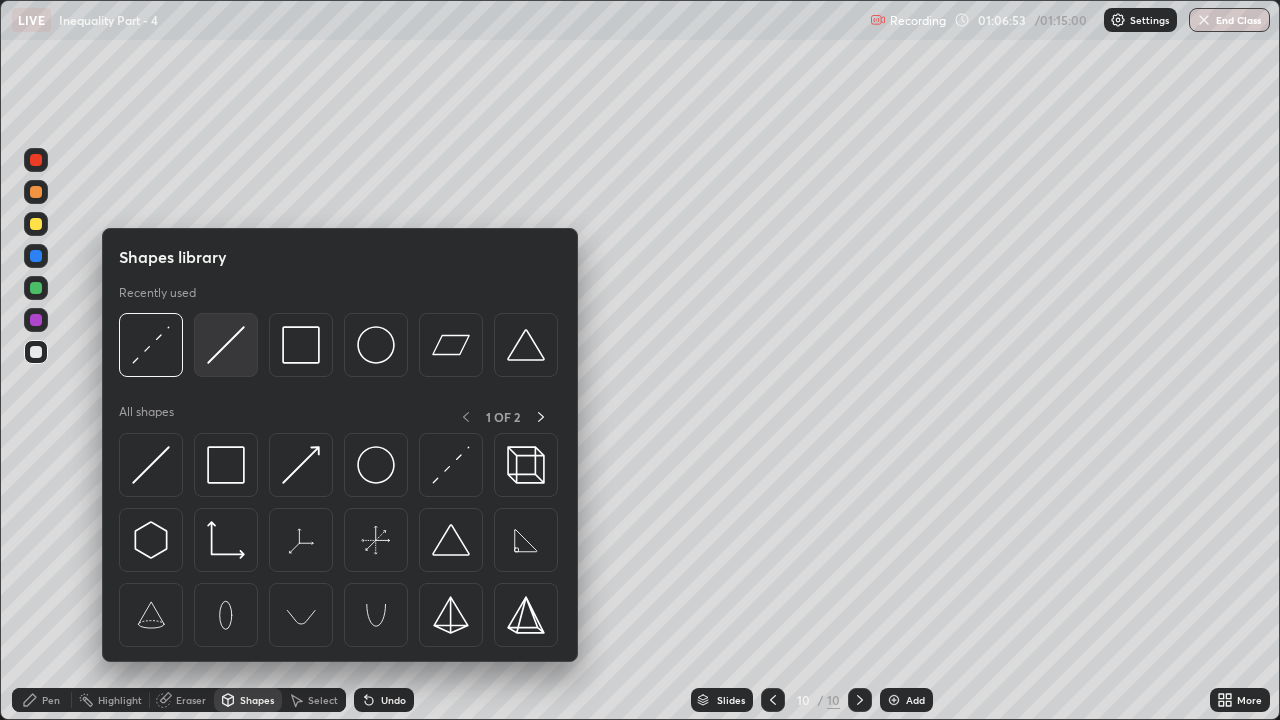 click at bounding box center [226, 345] 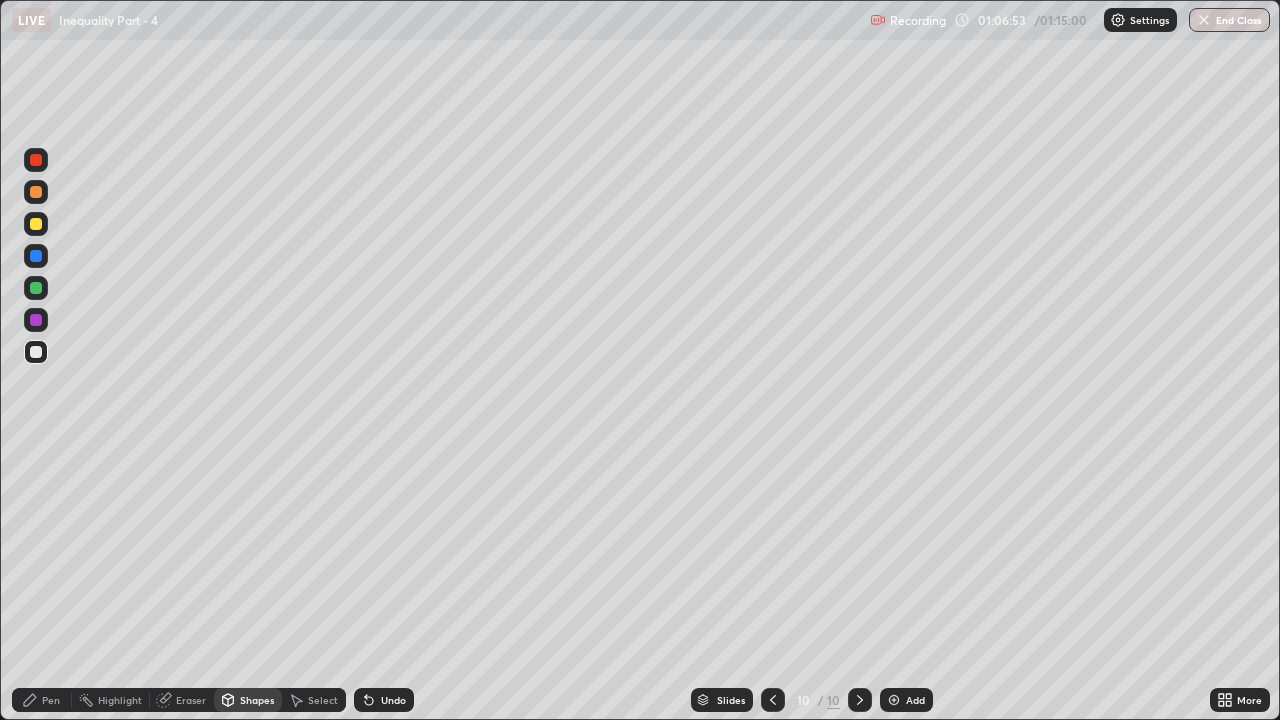 click at bounding box center [36, 288] 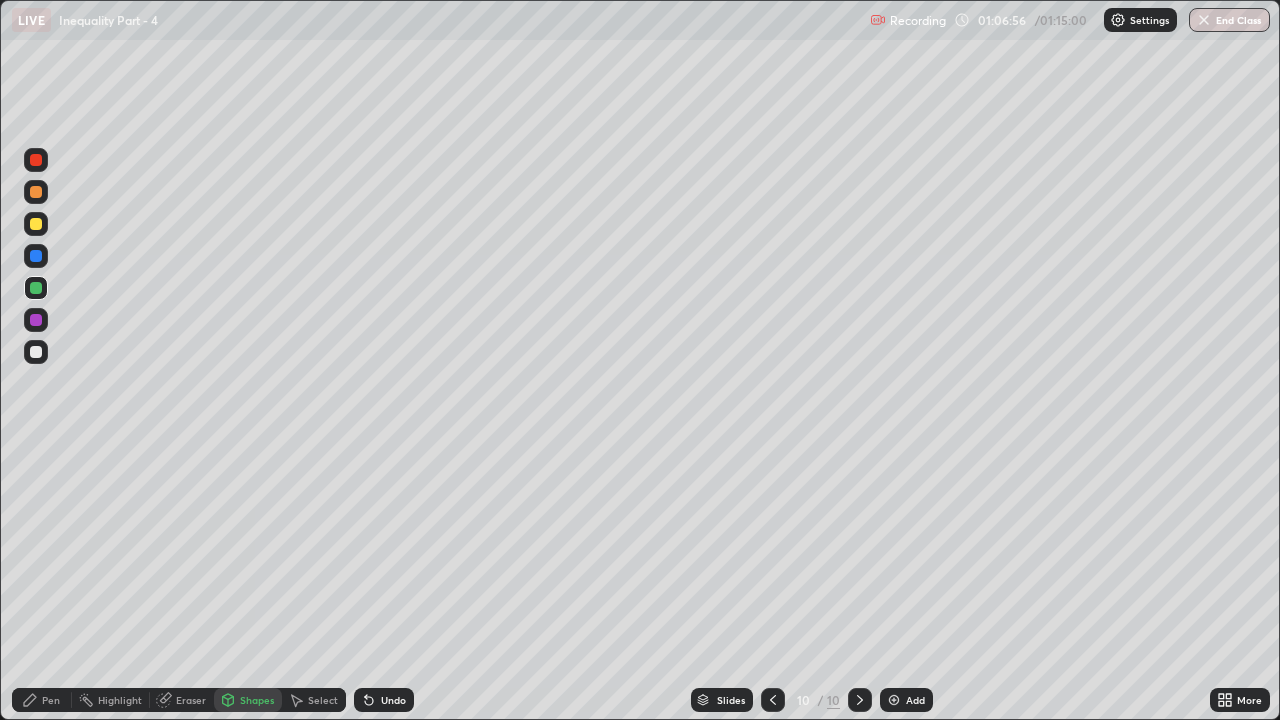 click on "Pen" at bounding box center (51, 700) 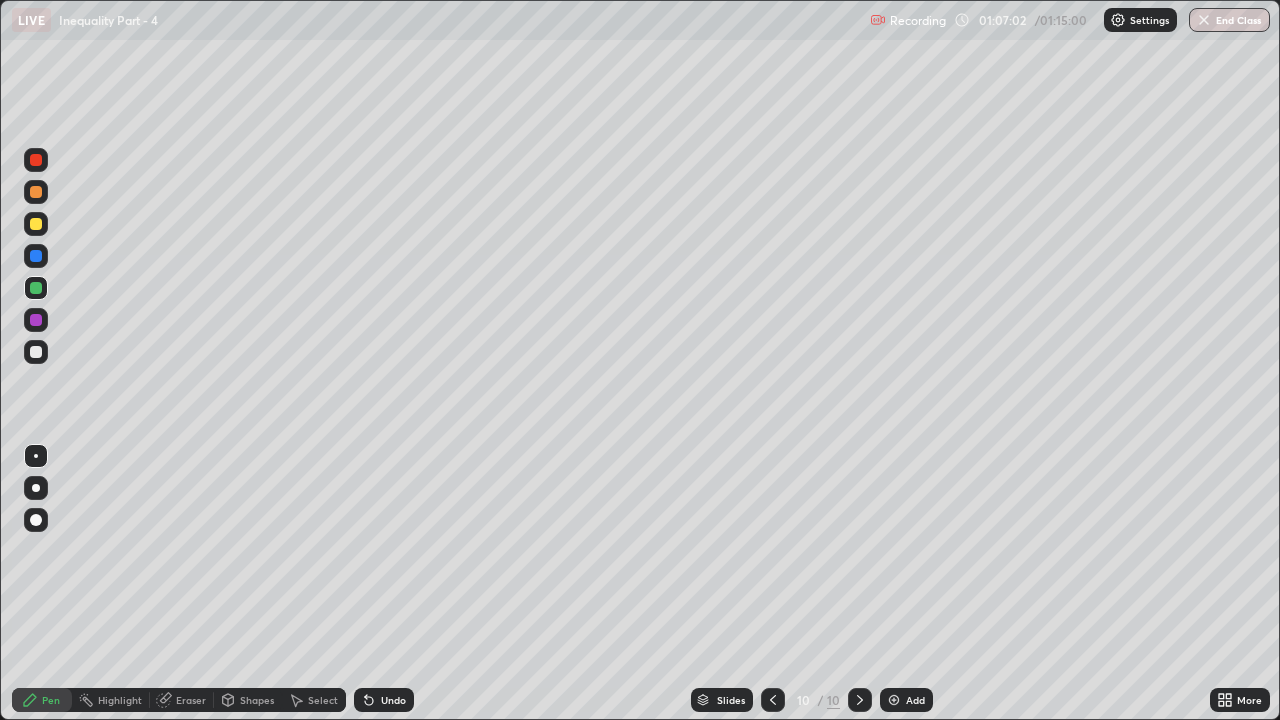 click at bounding box center (36, 352) 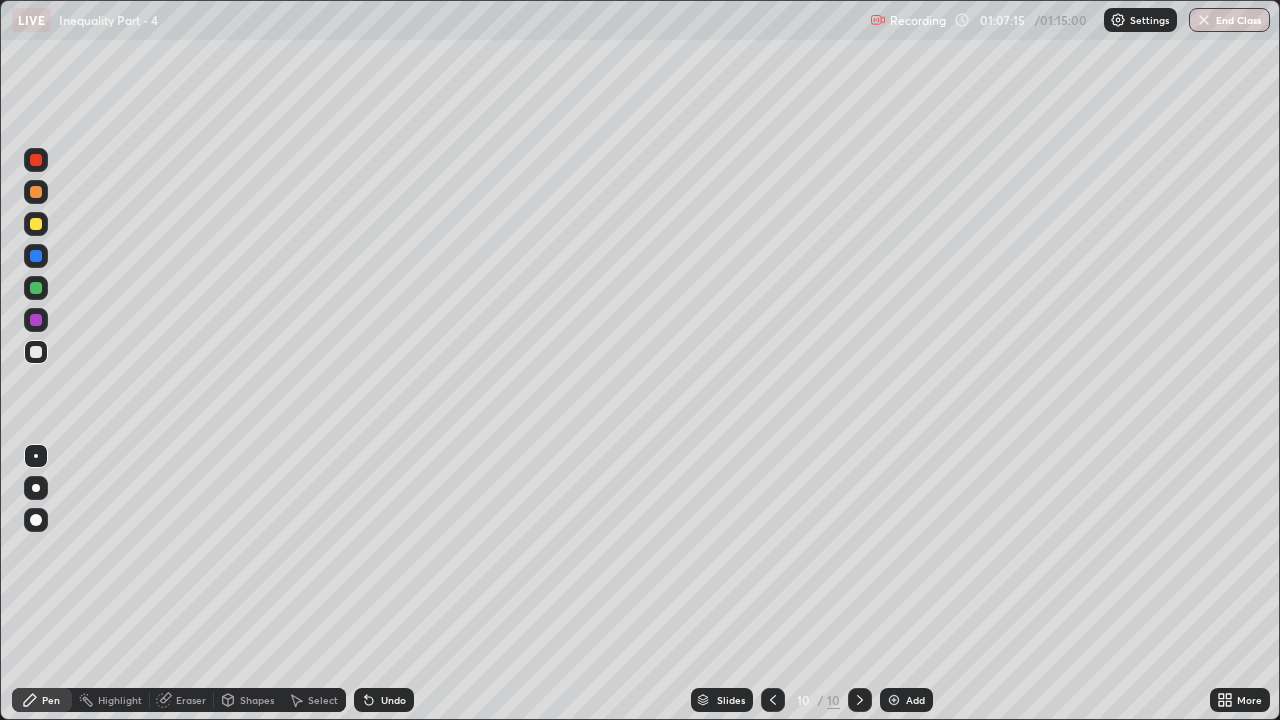 click at bounding box center (36, 224) 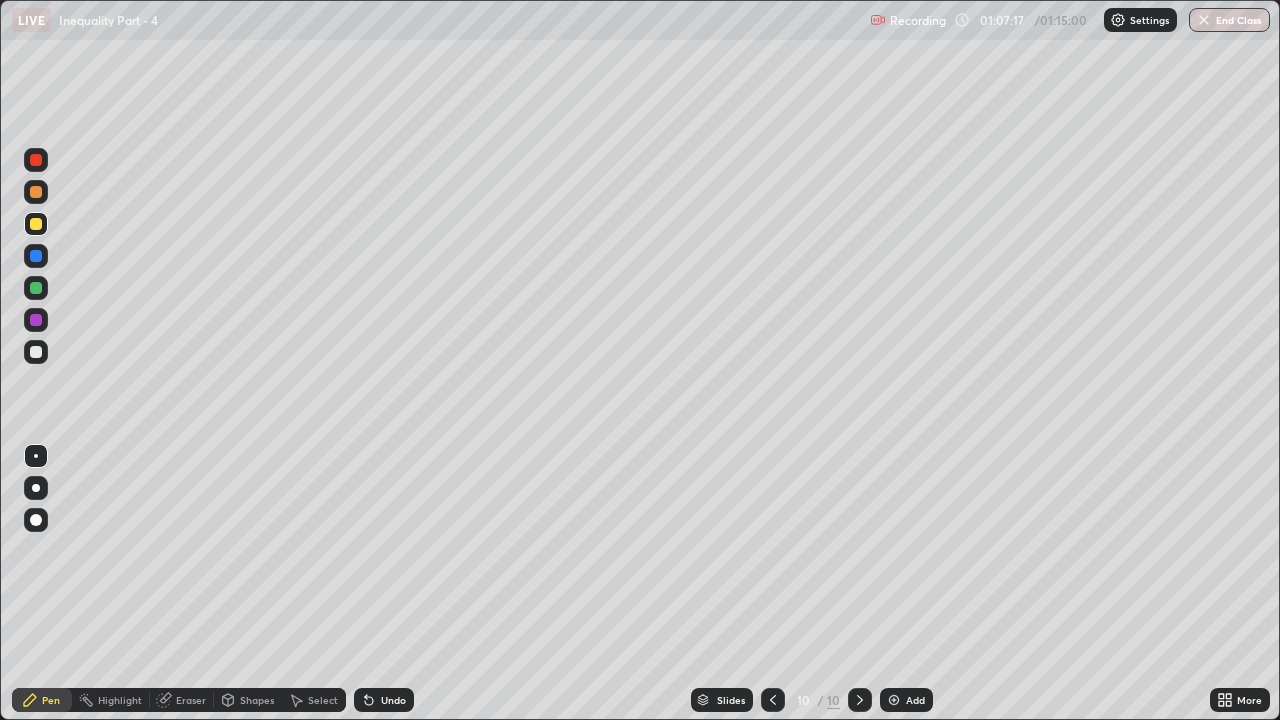 click at bounding box center (36, 520) 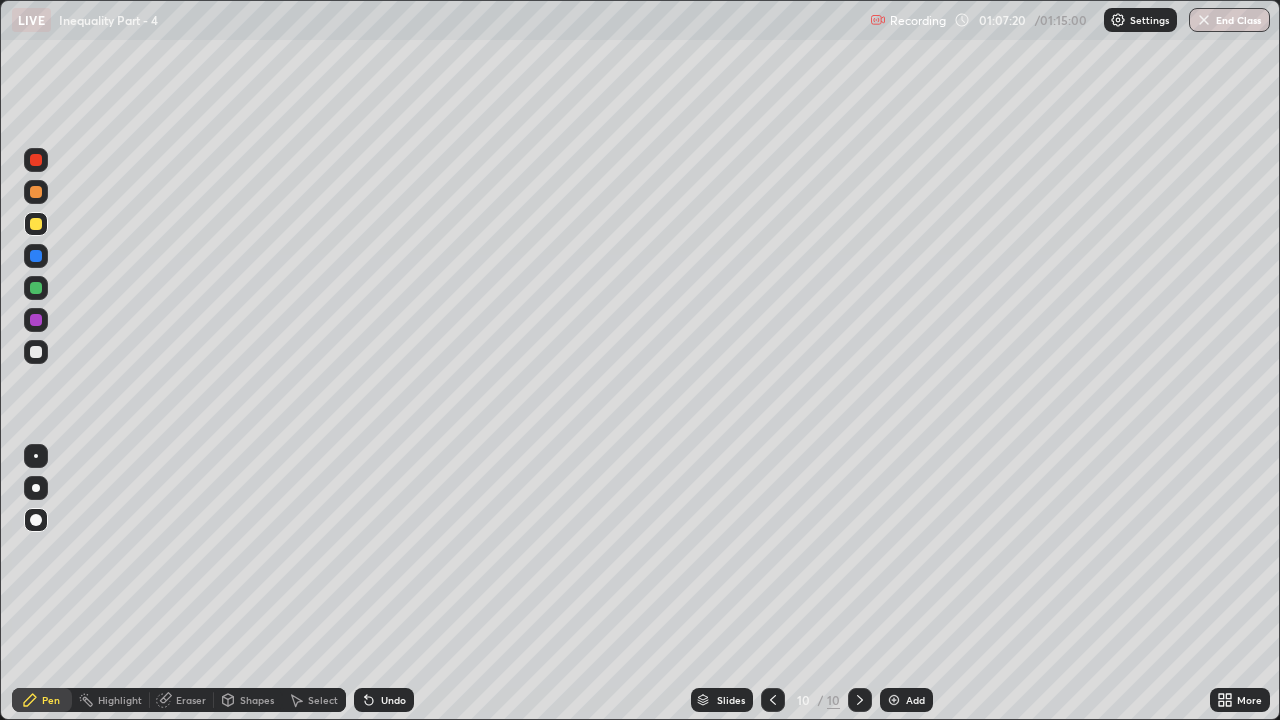 click on "Shapes" at bounding box center [257, 700] 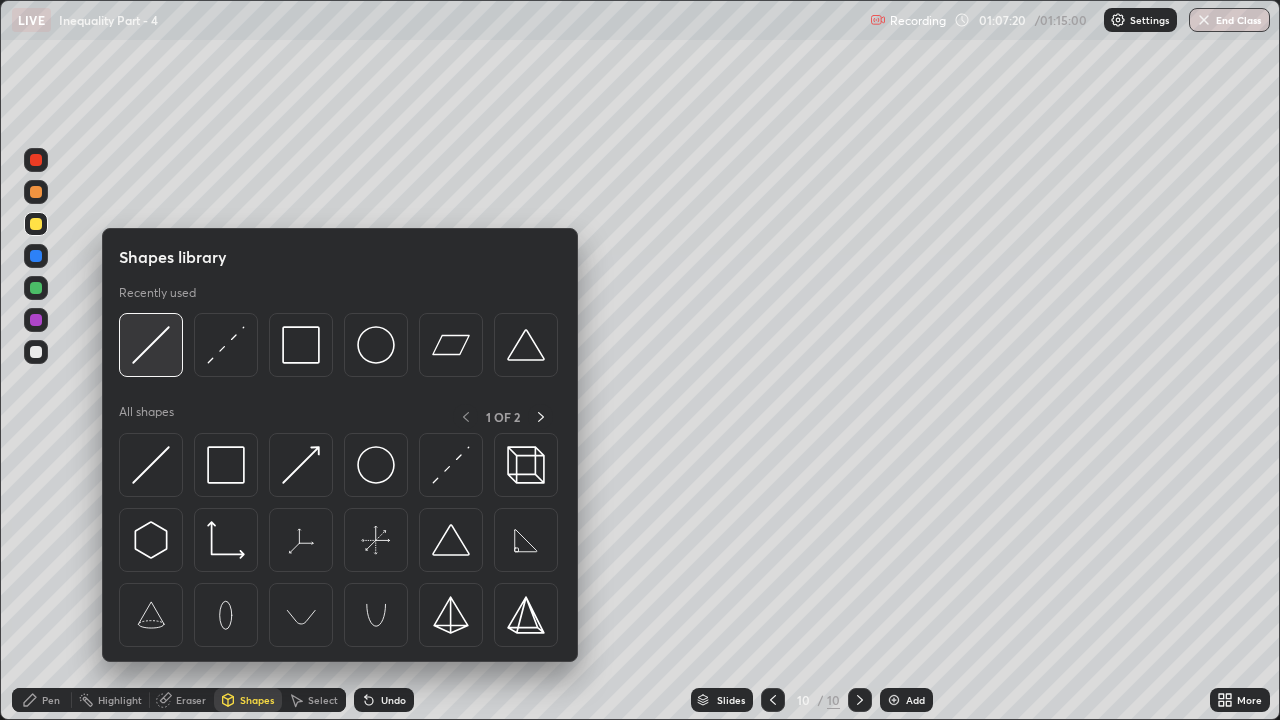 click at bounding box center (151, 345) 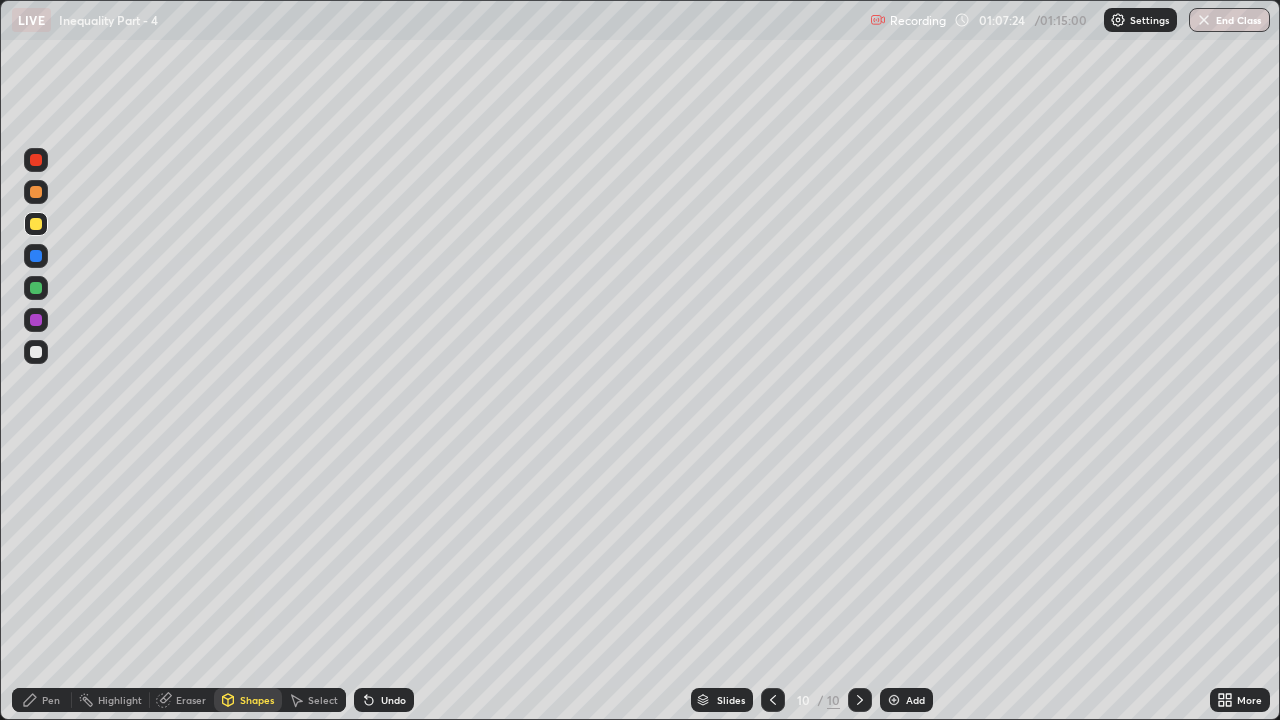 click at bounding box center [36, 192] 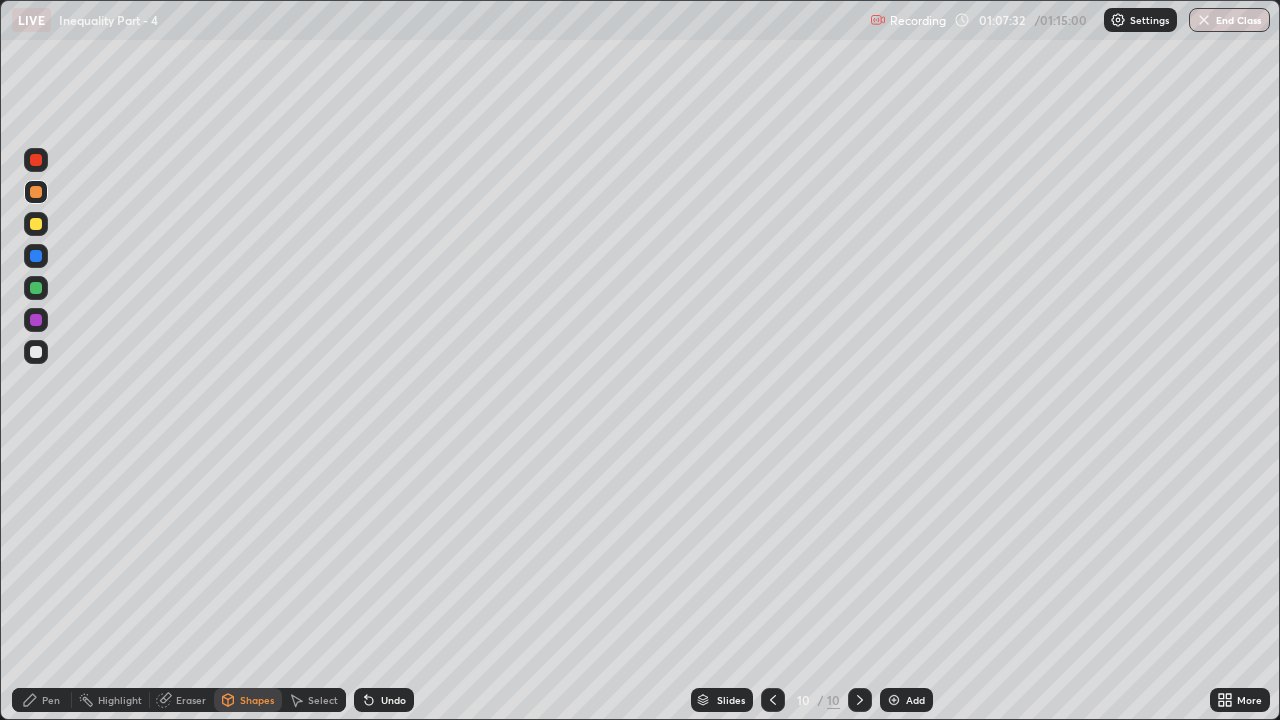 click on "Undo" at bounding box center (393, 700) 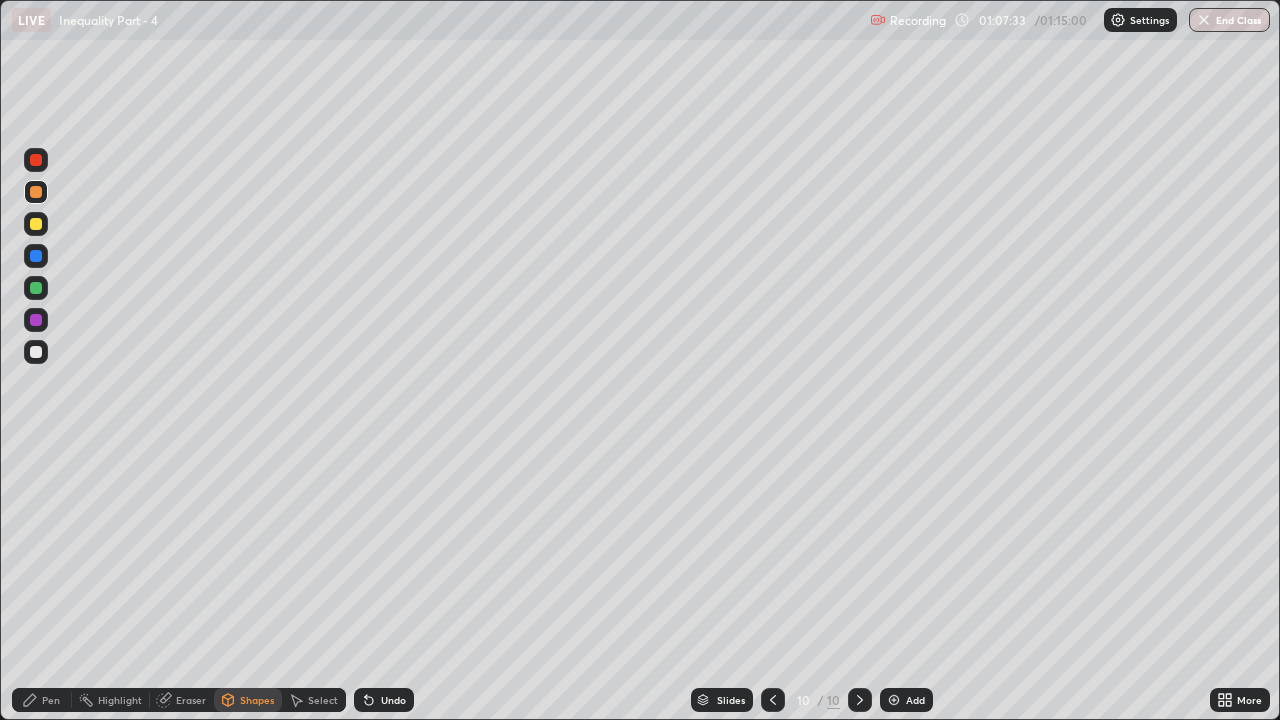 click on "Pen" at bounding box center [51, 700] 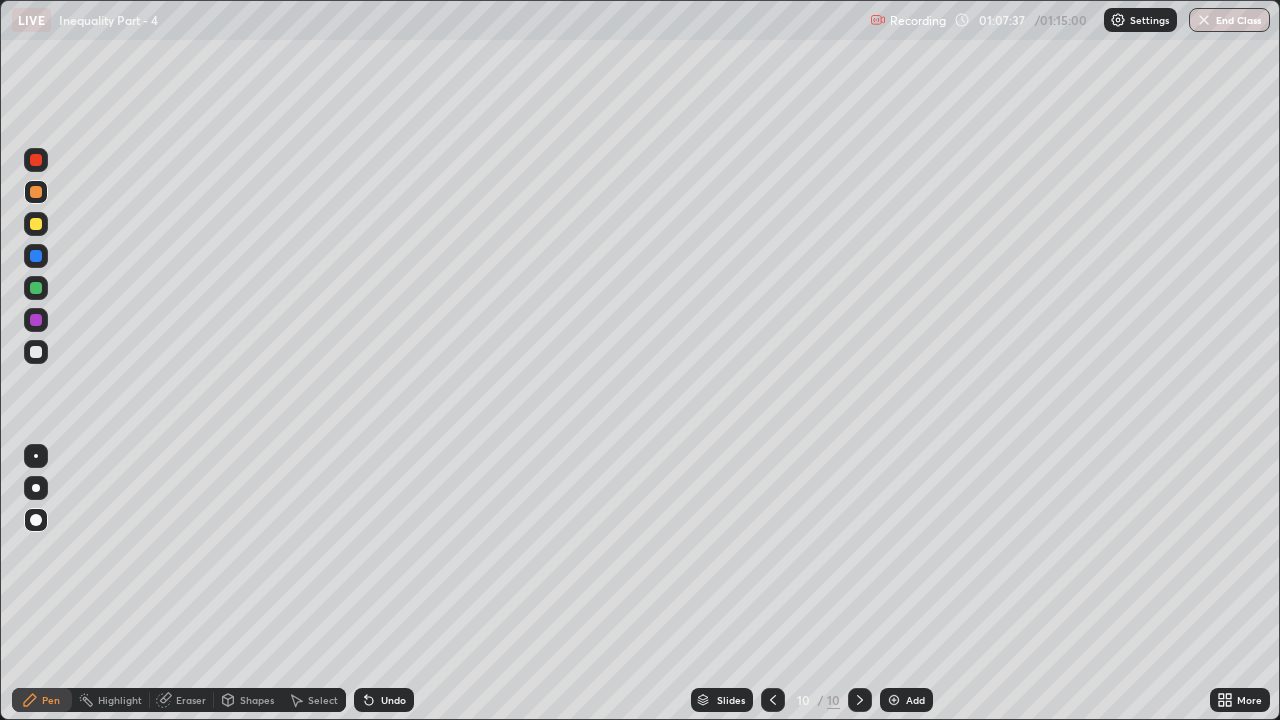 click on "Shapes" at bounding box center (257, 700) 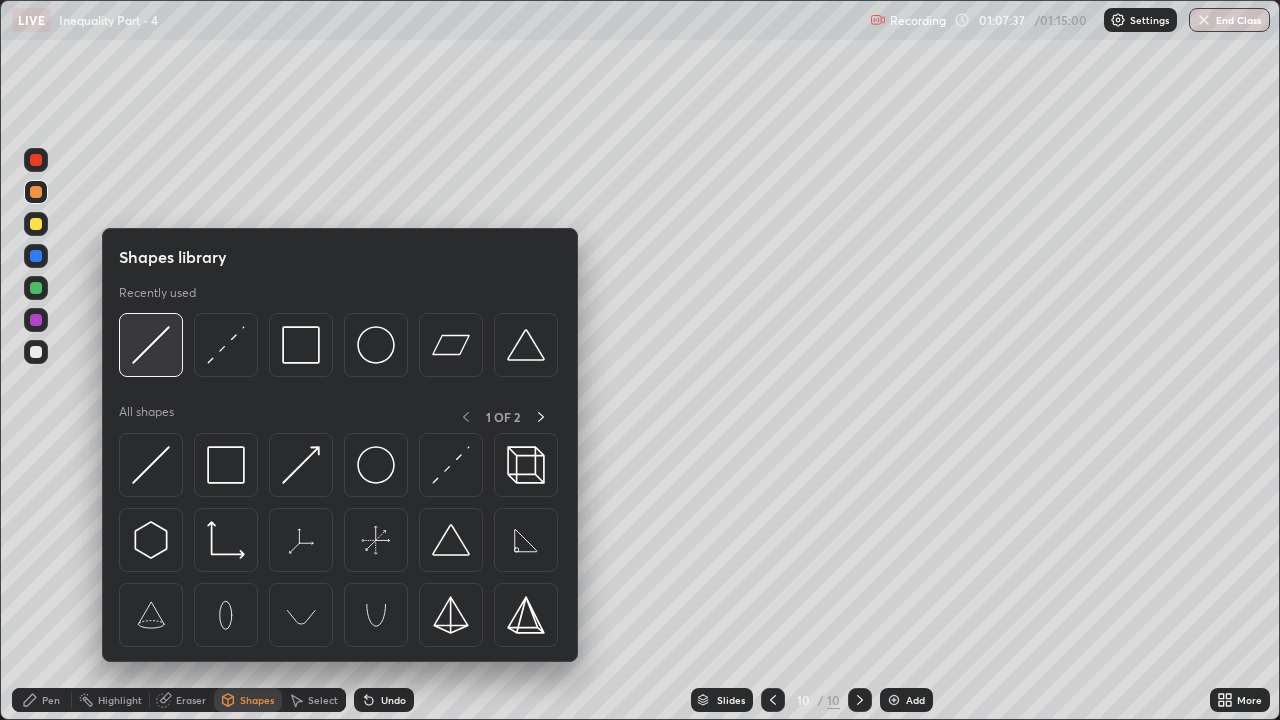 click at bounding box center [151, 345] 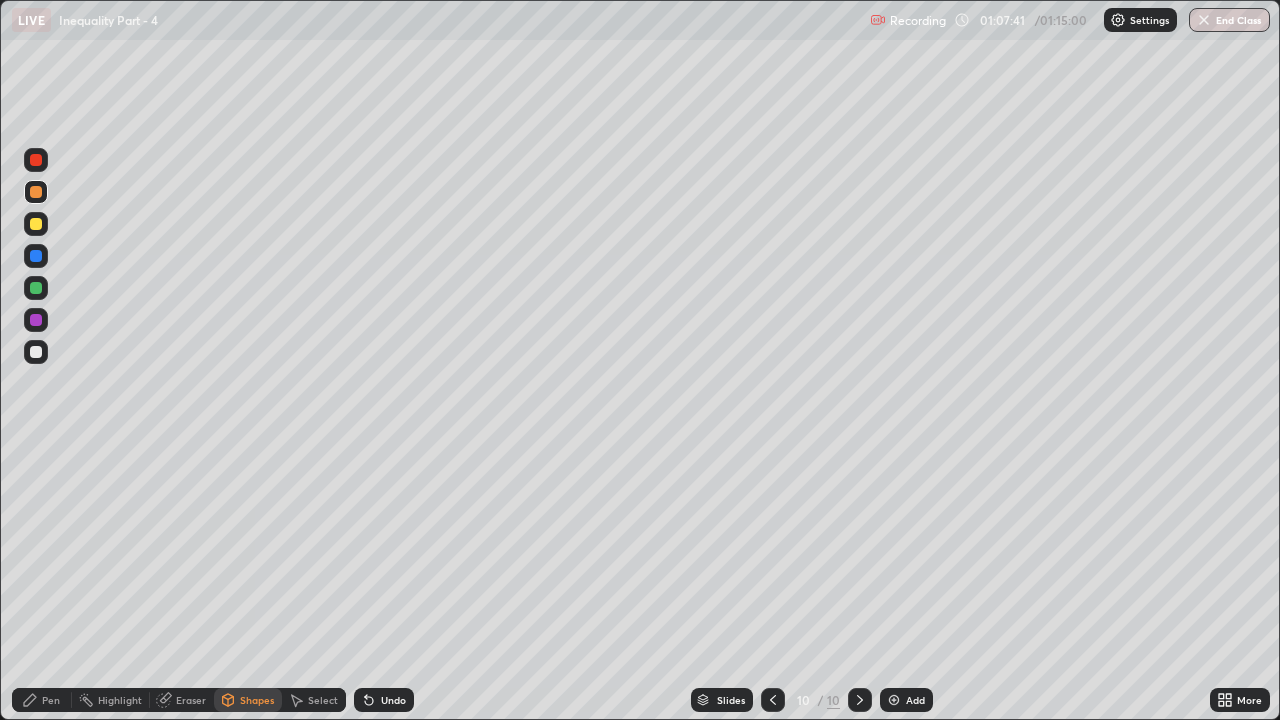 click on "Pen" at bounding box center (42, 700) 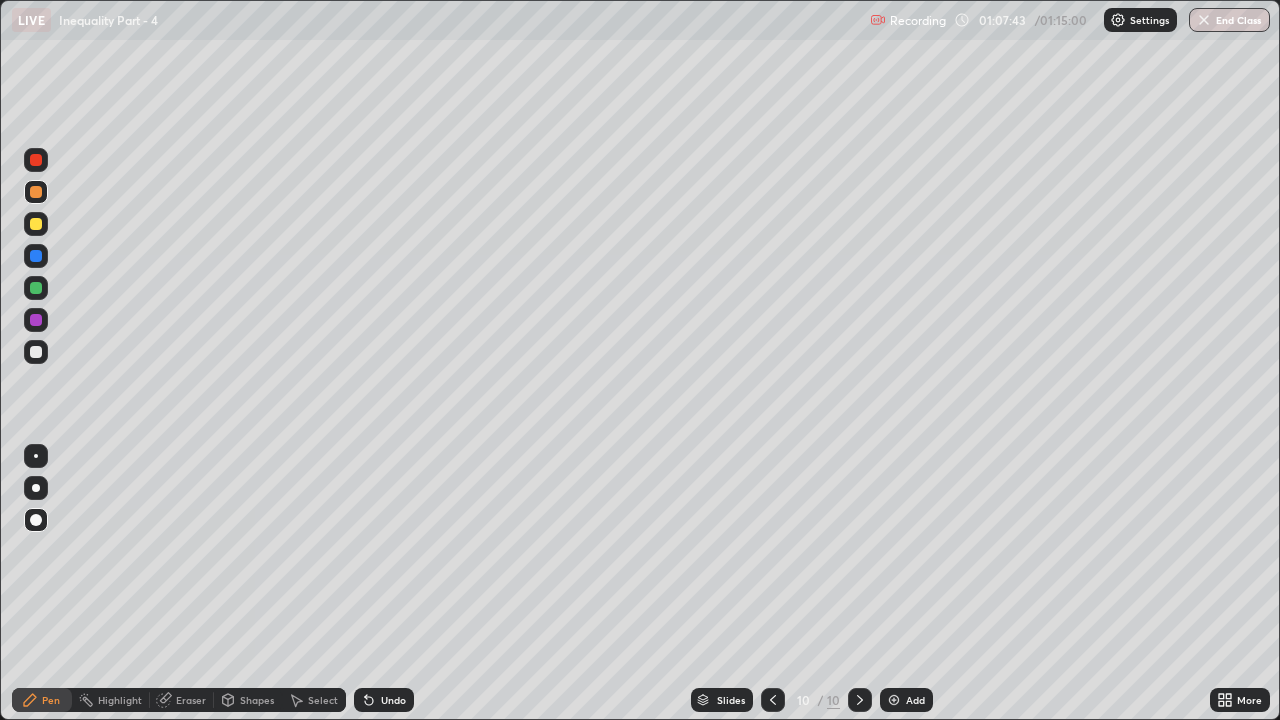 click at bounding box center [36, 160] 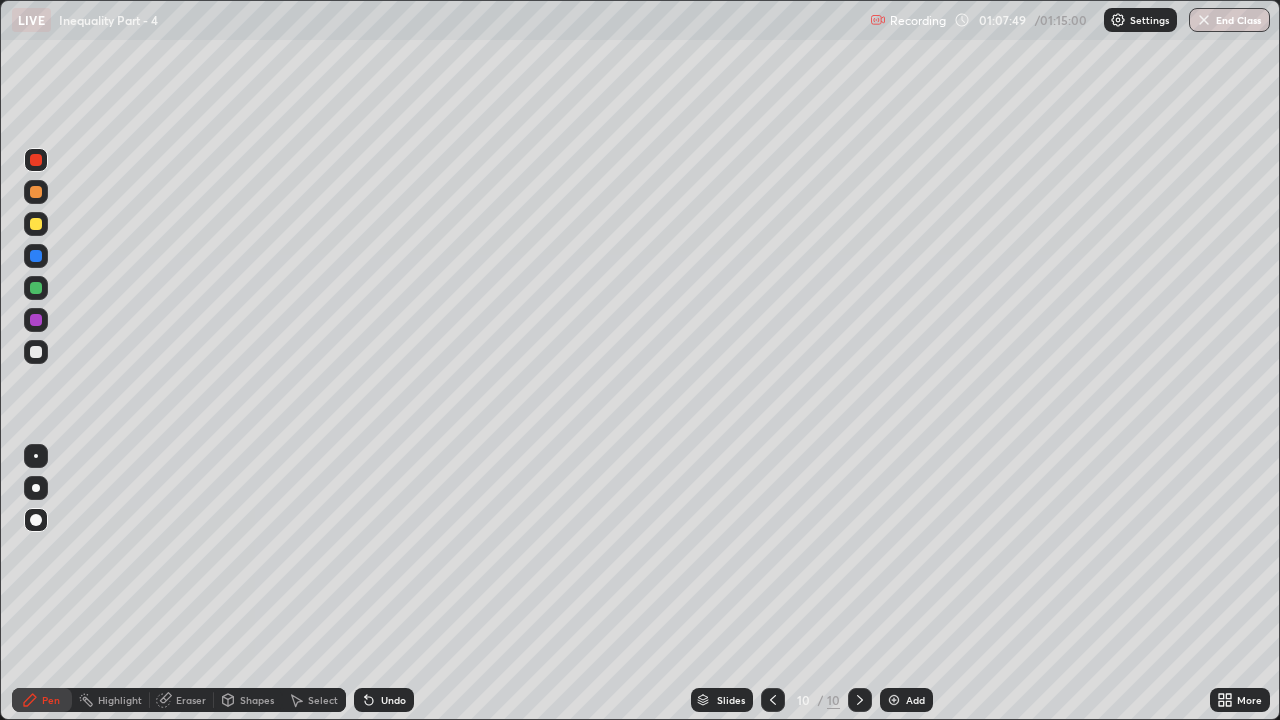 click on "Shapes" at bounding box center (257, 700) 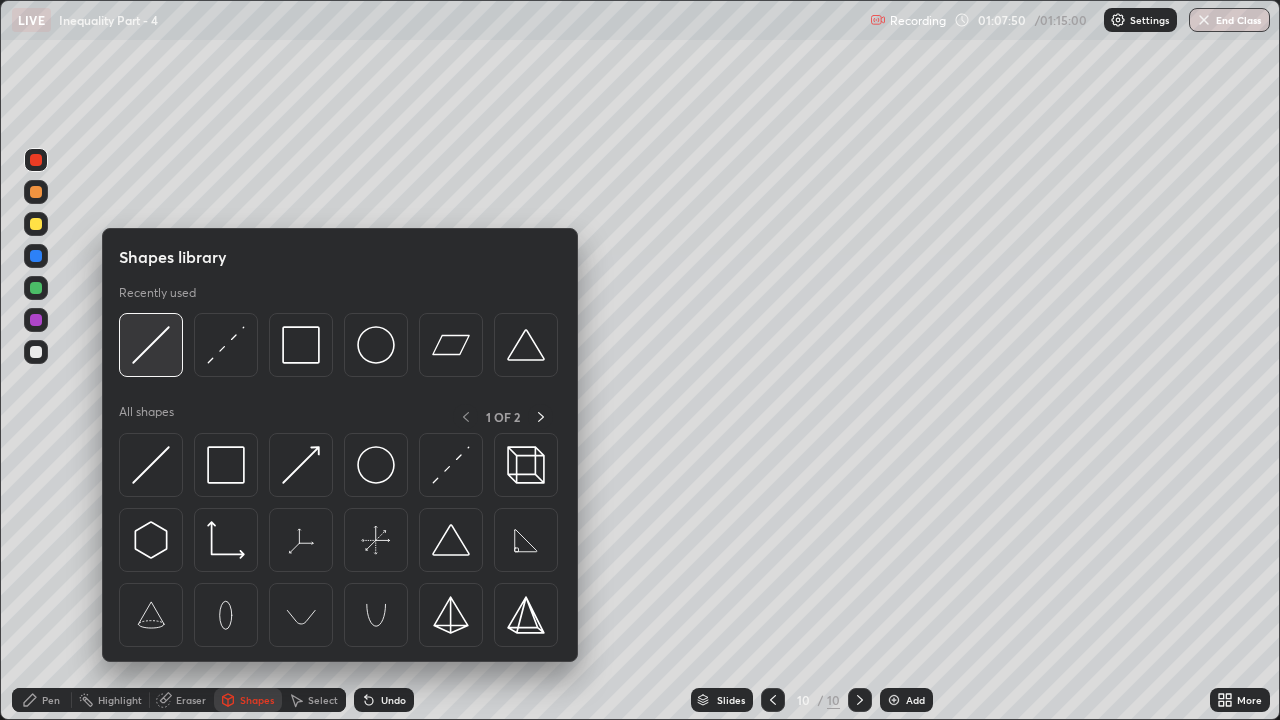 click at bounding box center [151, 345] 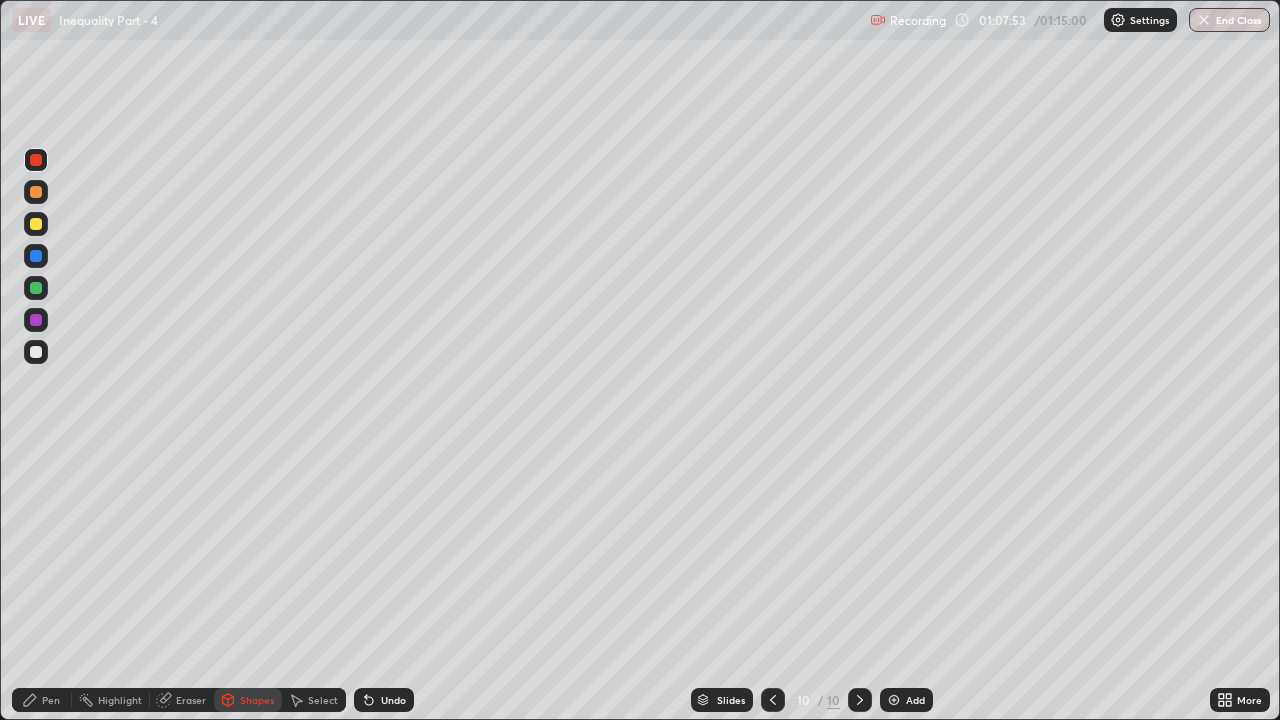 click on "Pen" at bounding box center (51, 700) 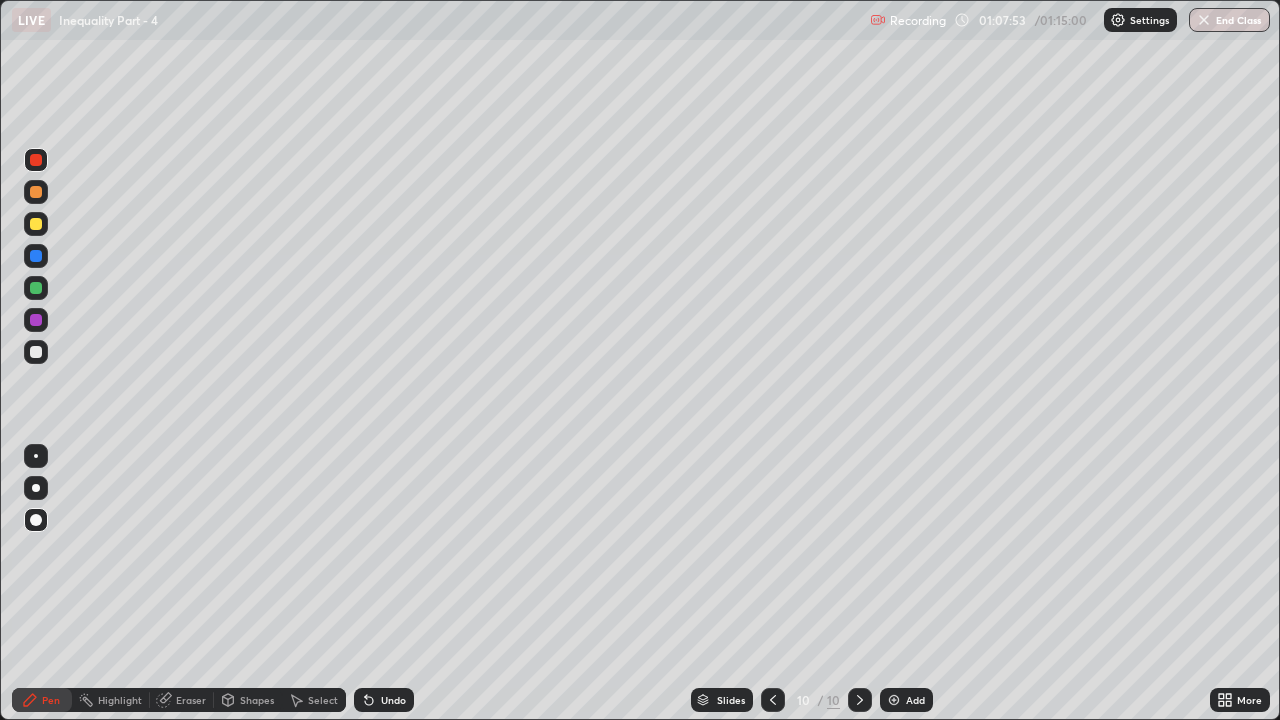 click at bounding box center (36, 352) 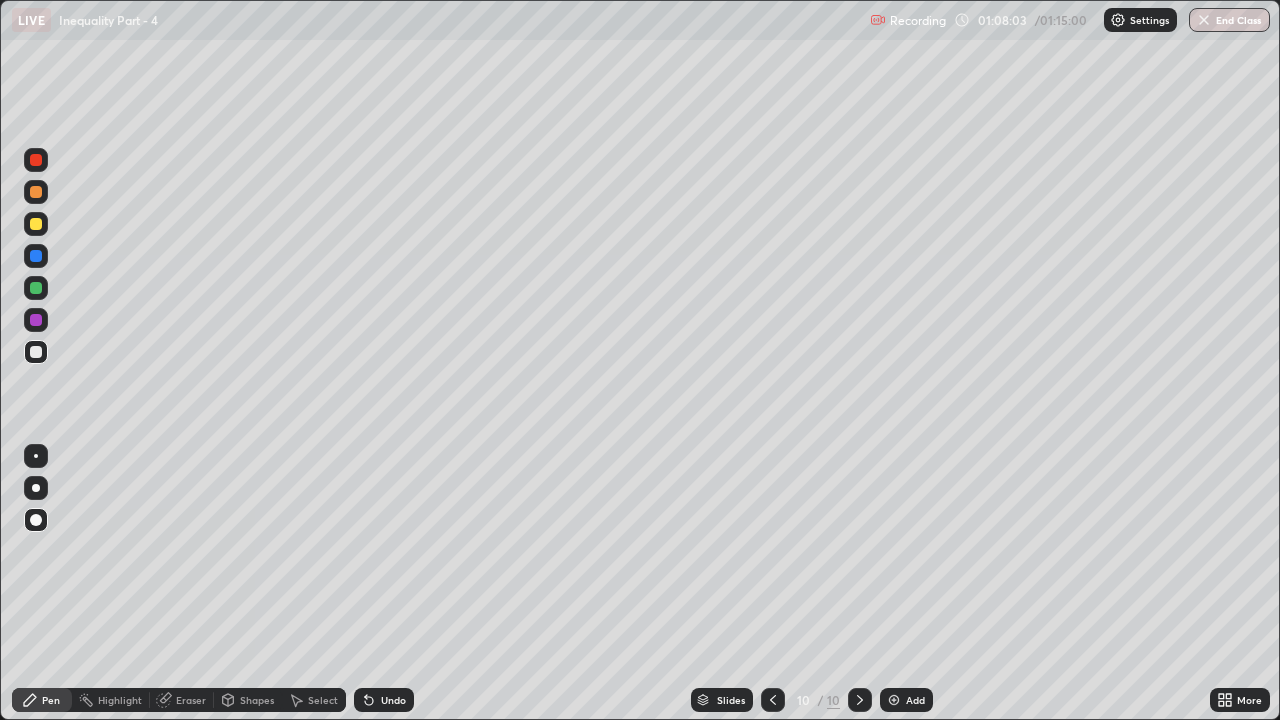click on "Undo" at bounding box center (393, 700) 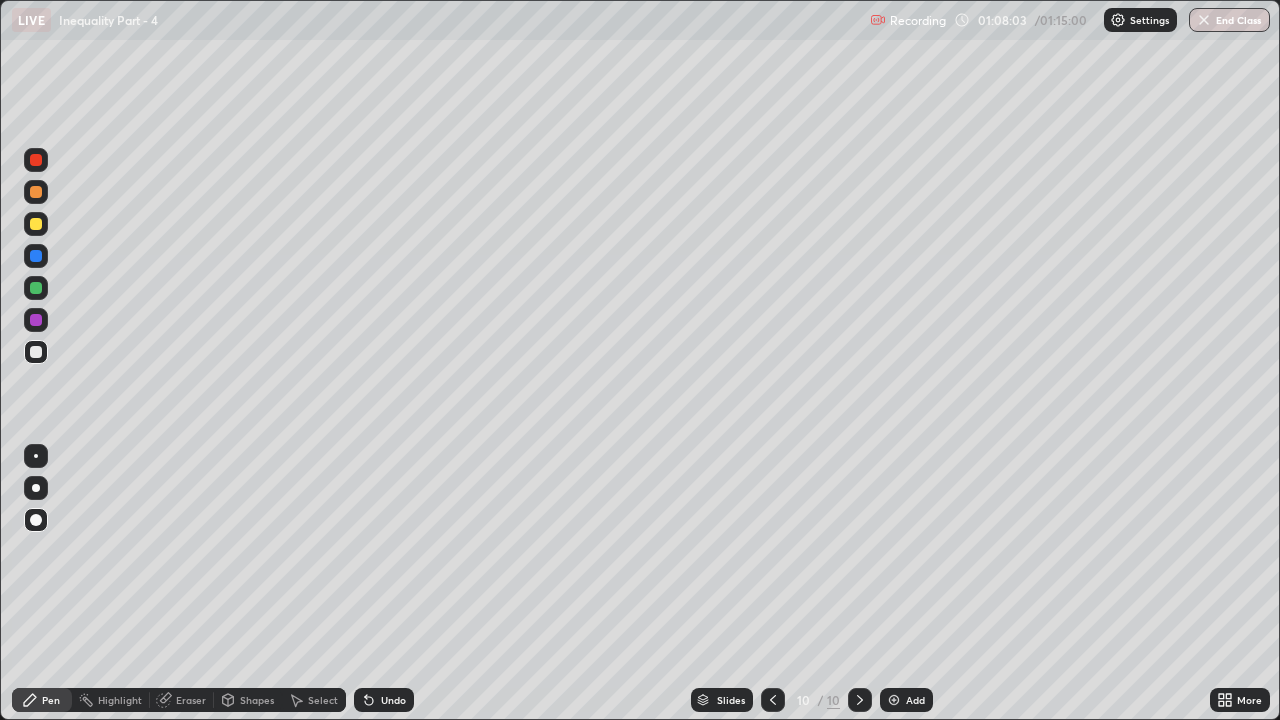 click at bounding box center (36, 288) 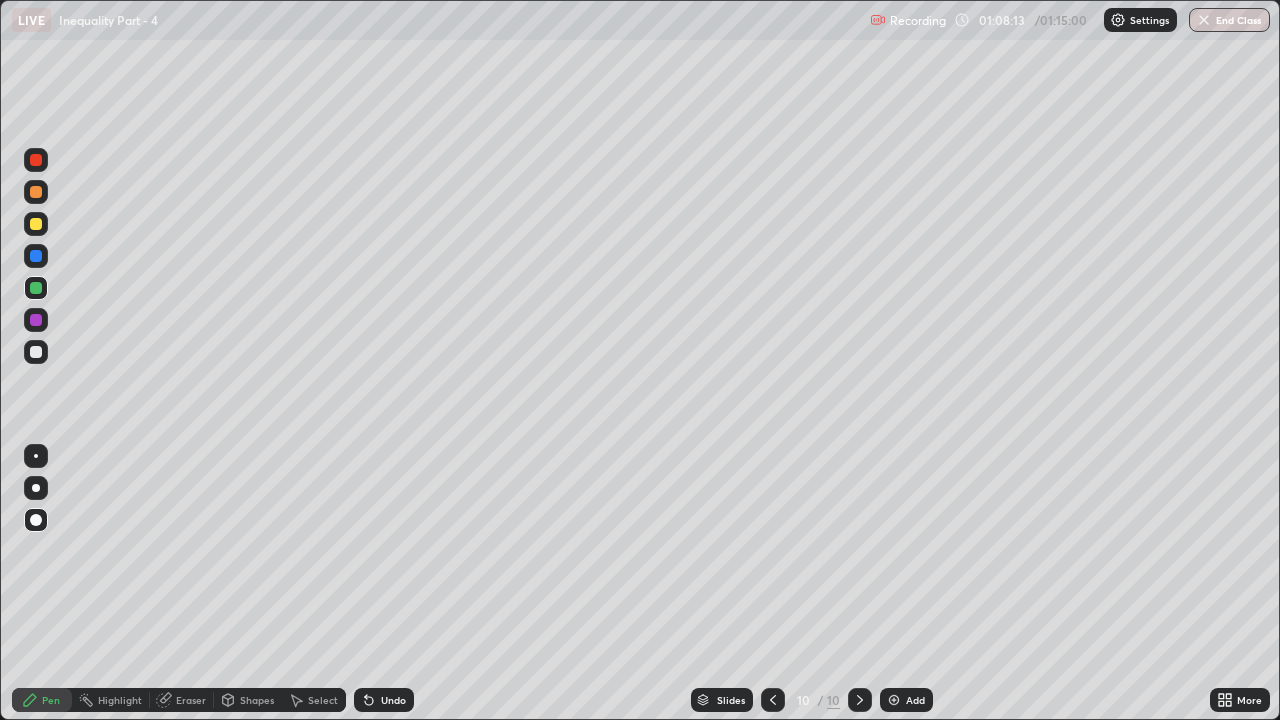 click at bounding box center (894, 700) 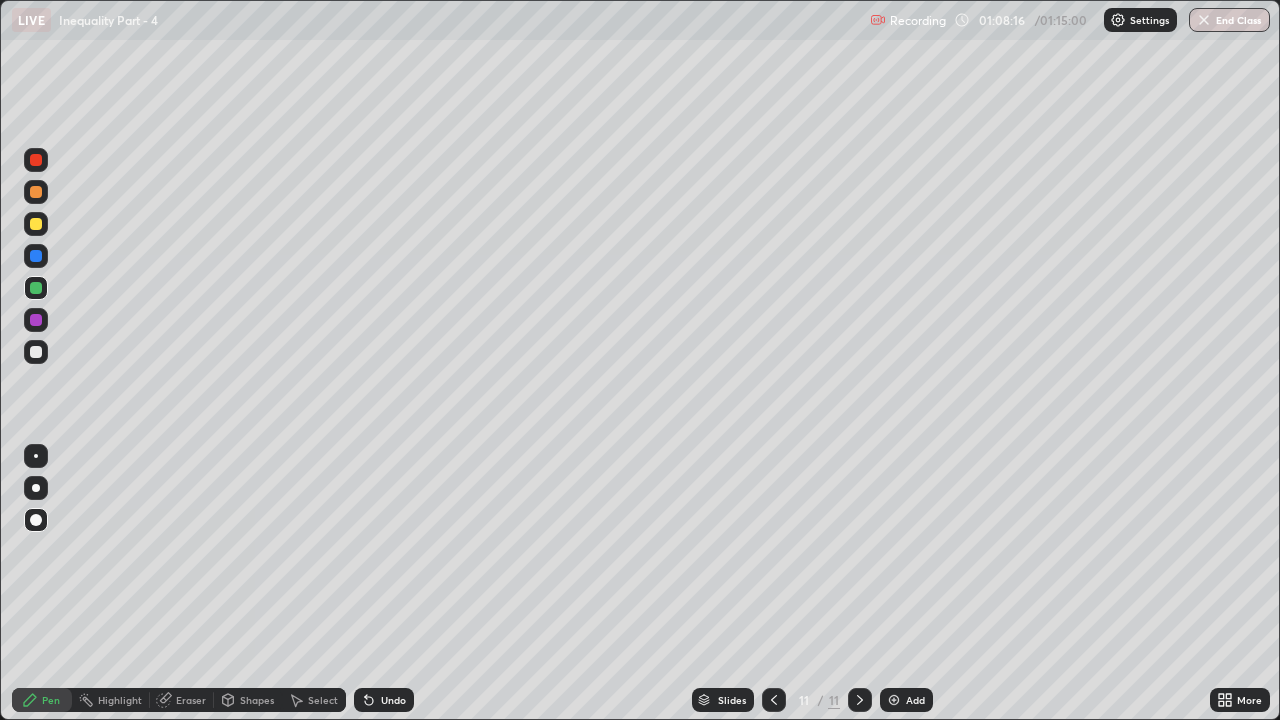 click at bounding box center (36, 224) 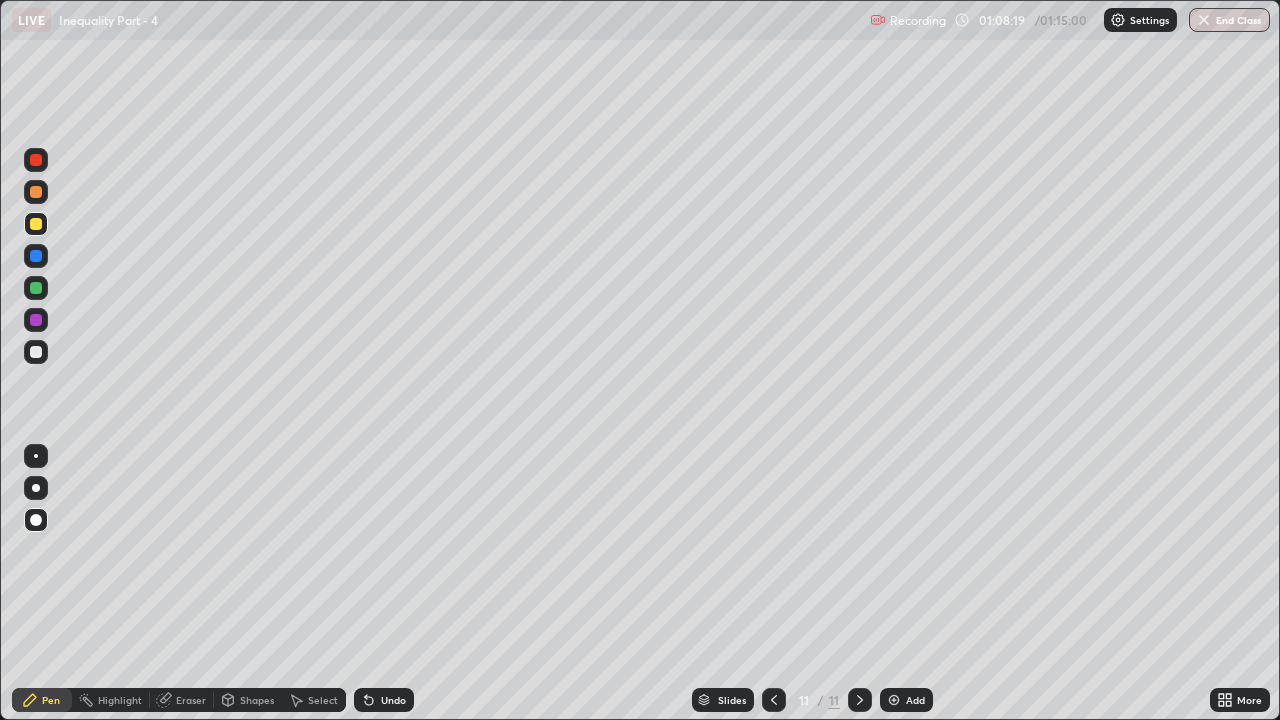 click on "Undo" at bounding box center [393, 700] 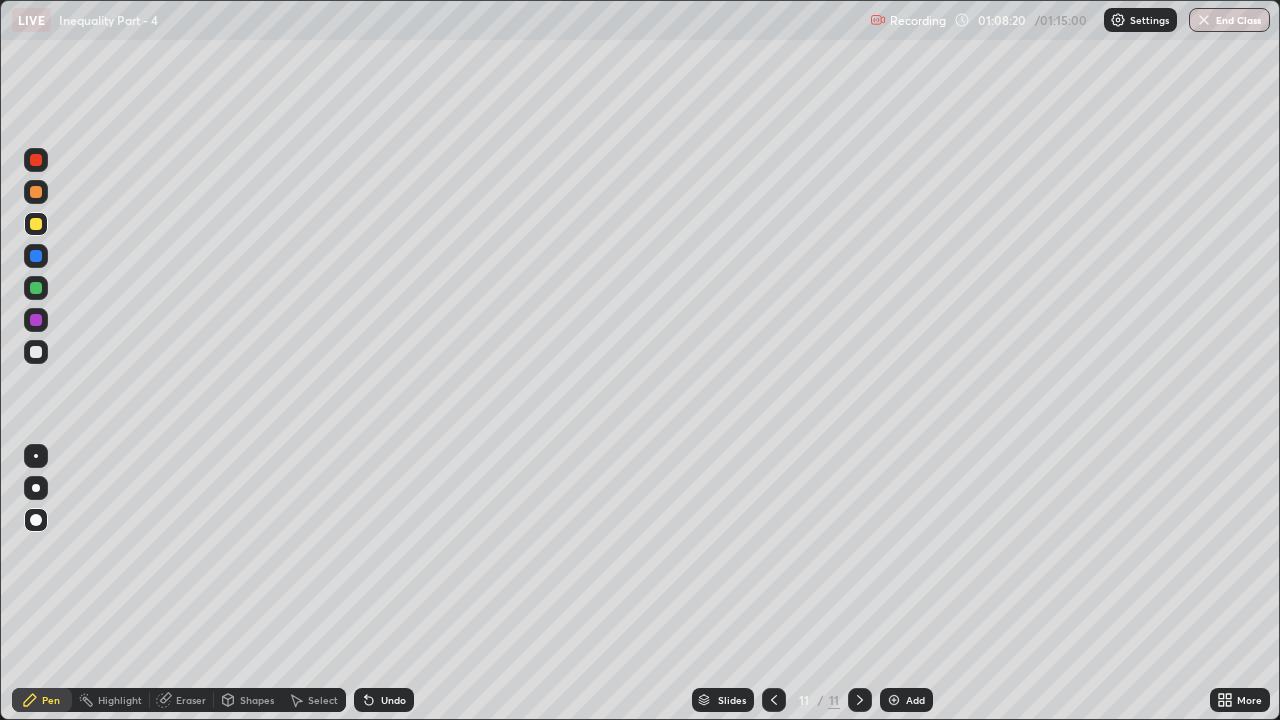 click at bounding box center [36, 456] 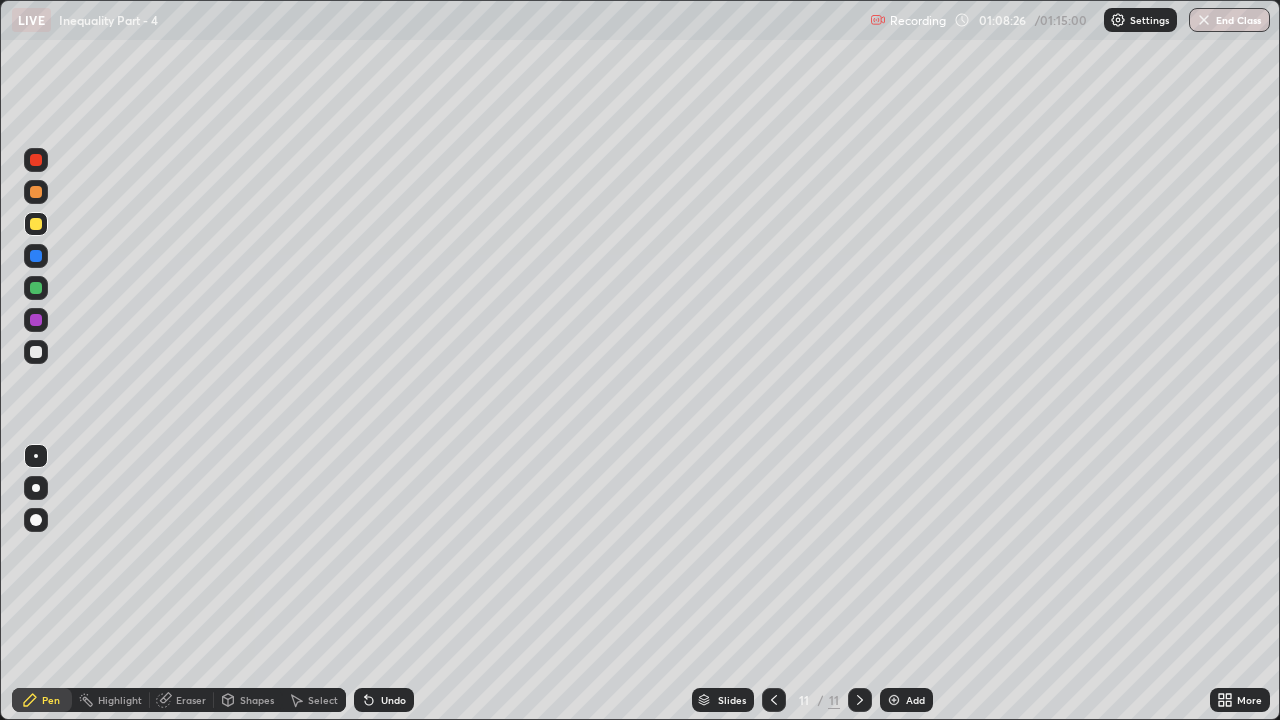 click 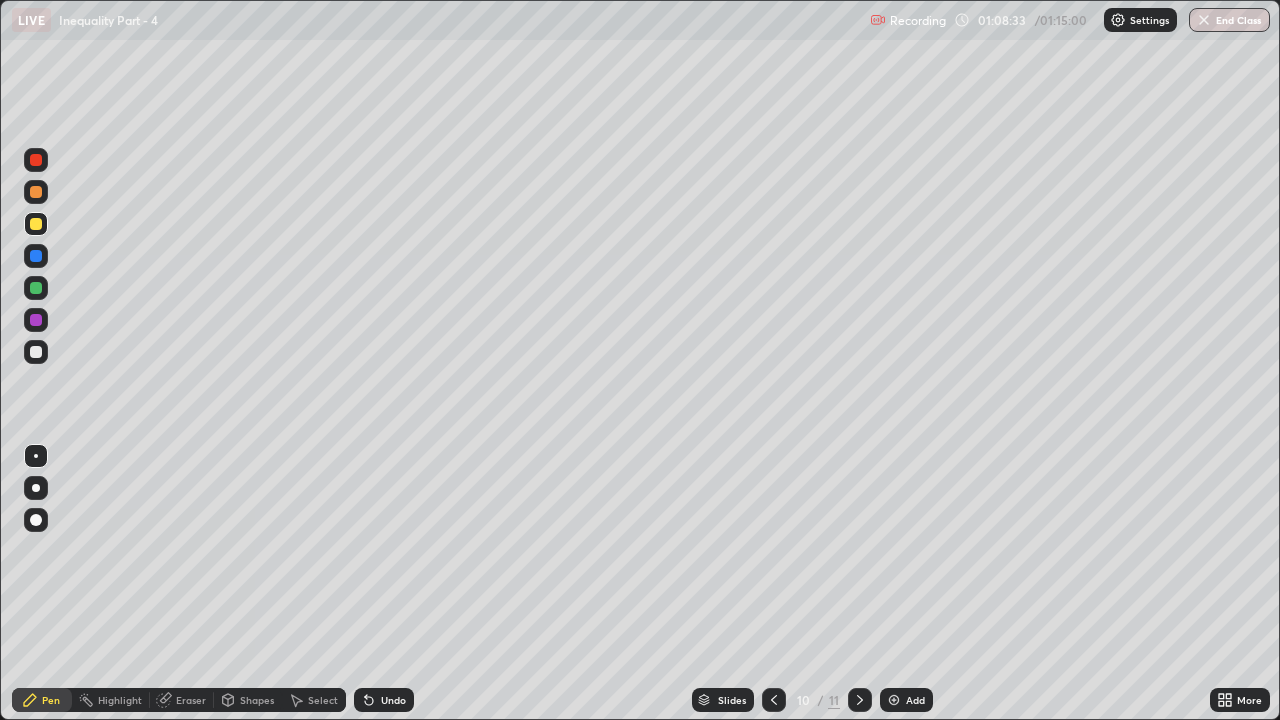 click 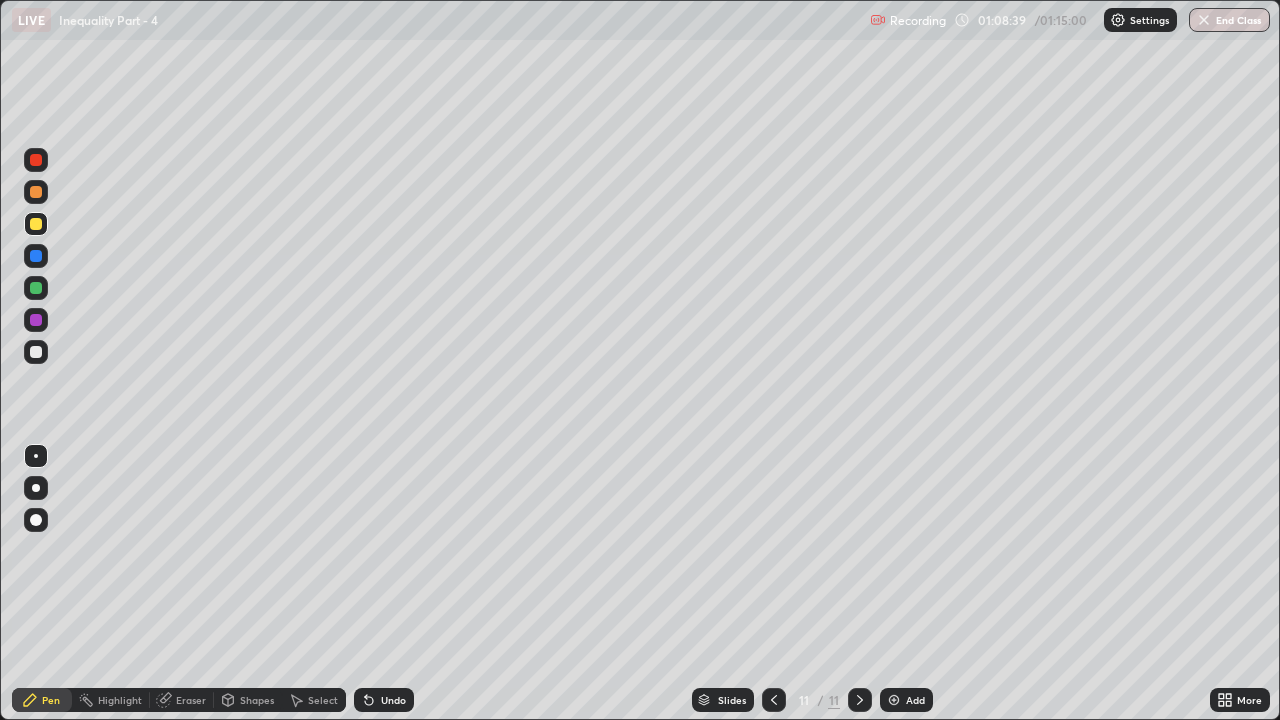 click 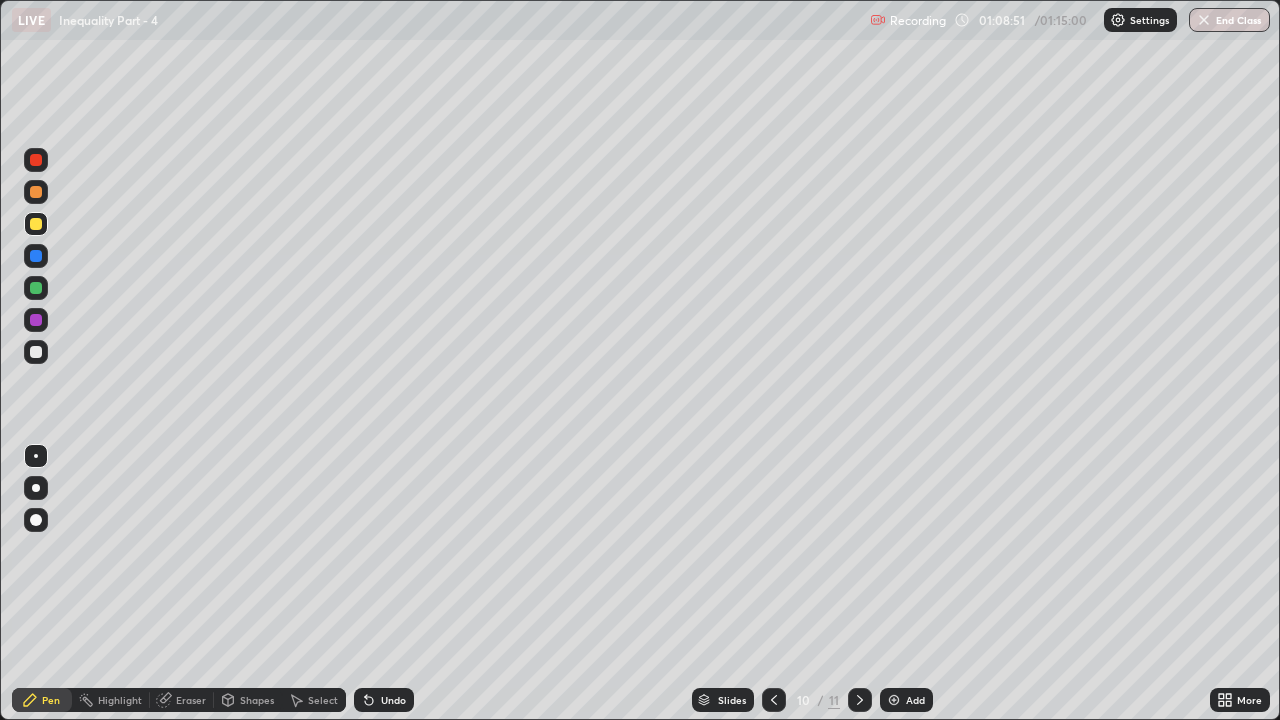 click 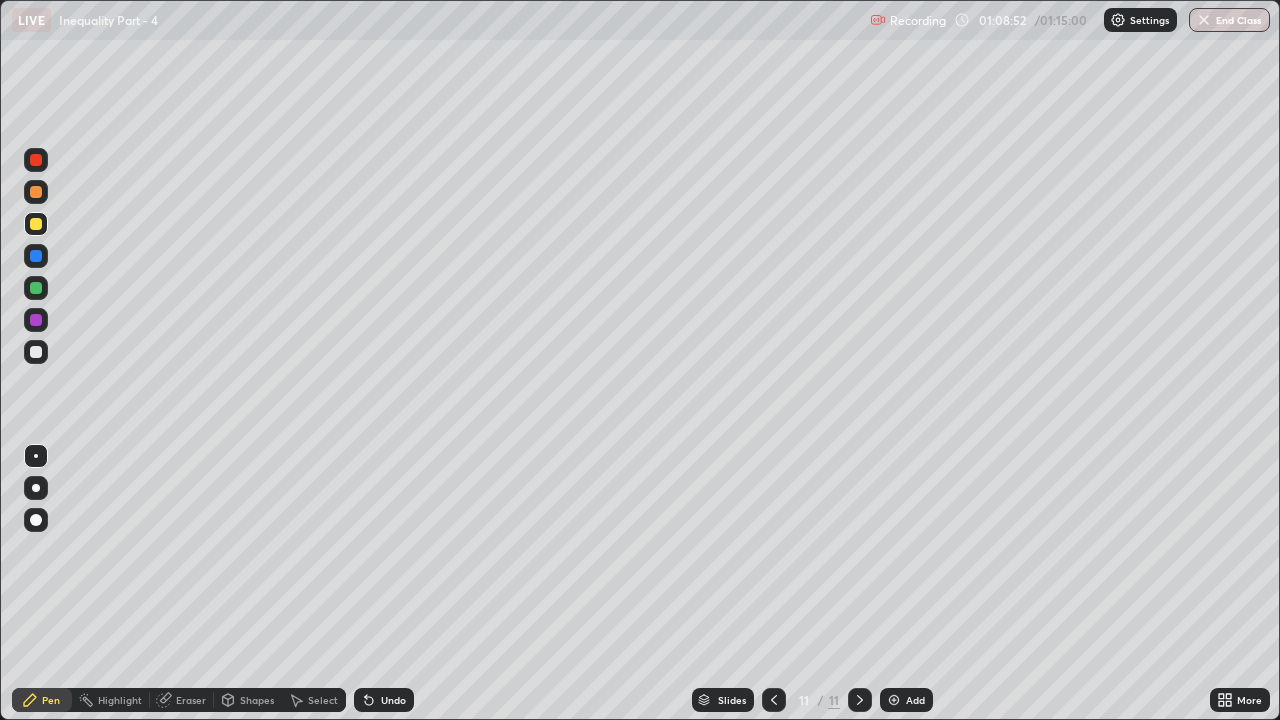 click at bounding box center [36, 352] 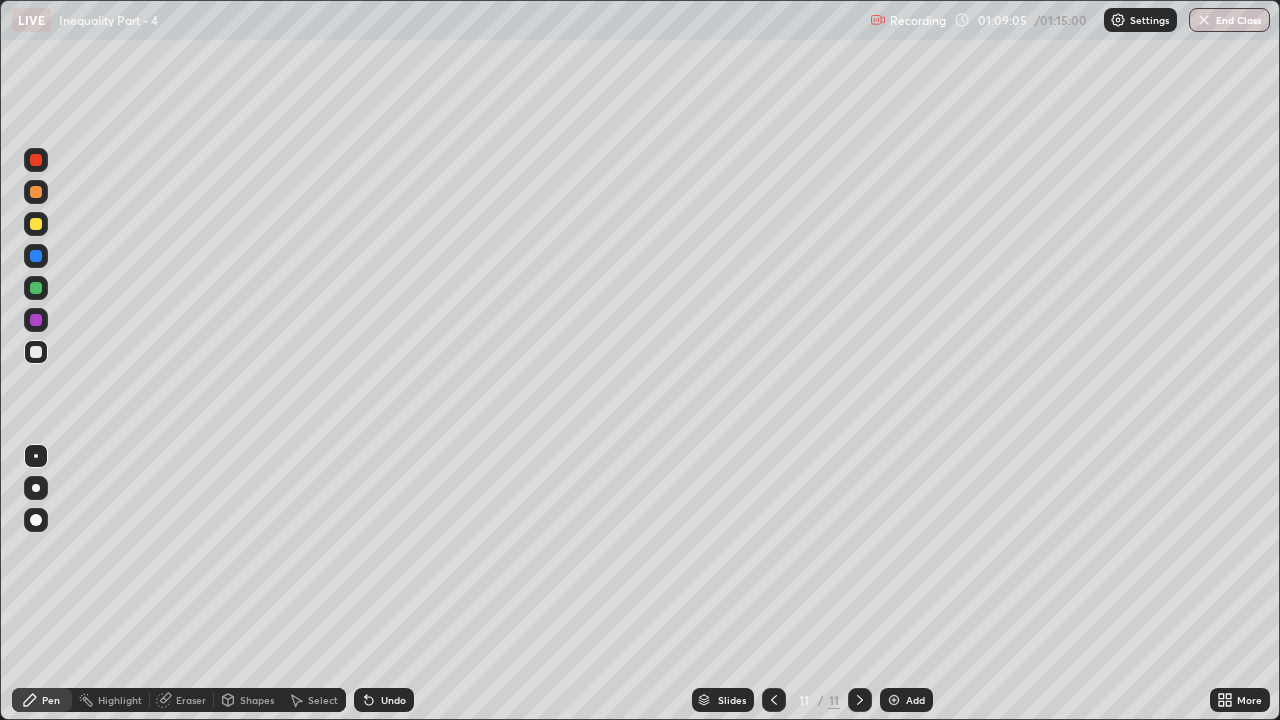 click on "Undo" at bounding box center [384, 700] 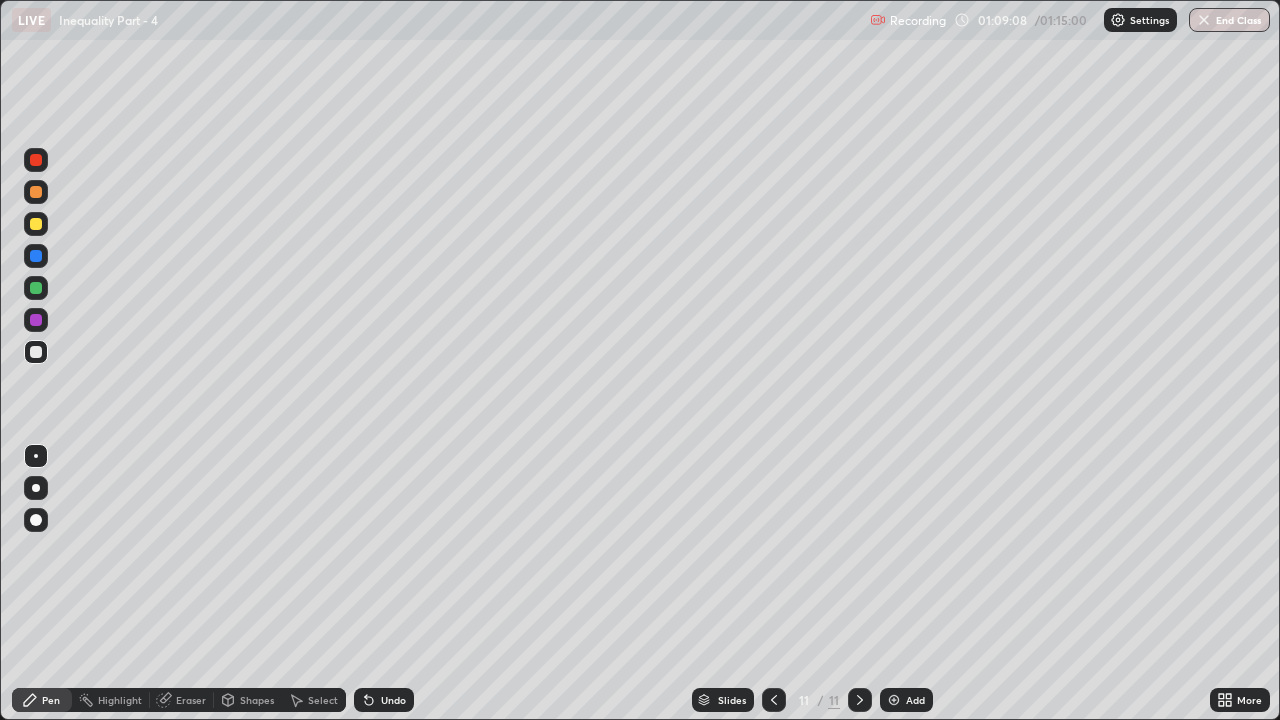 click on "Shapes" at bounding box center [248, 700] 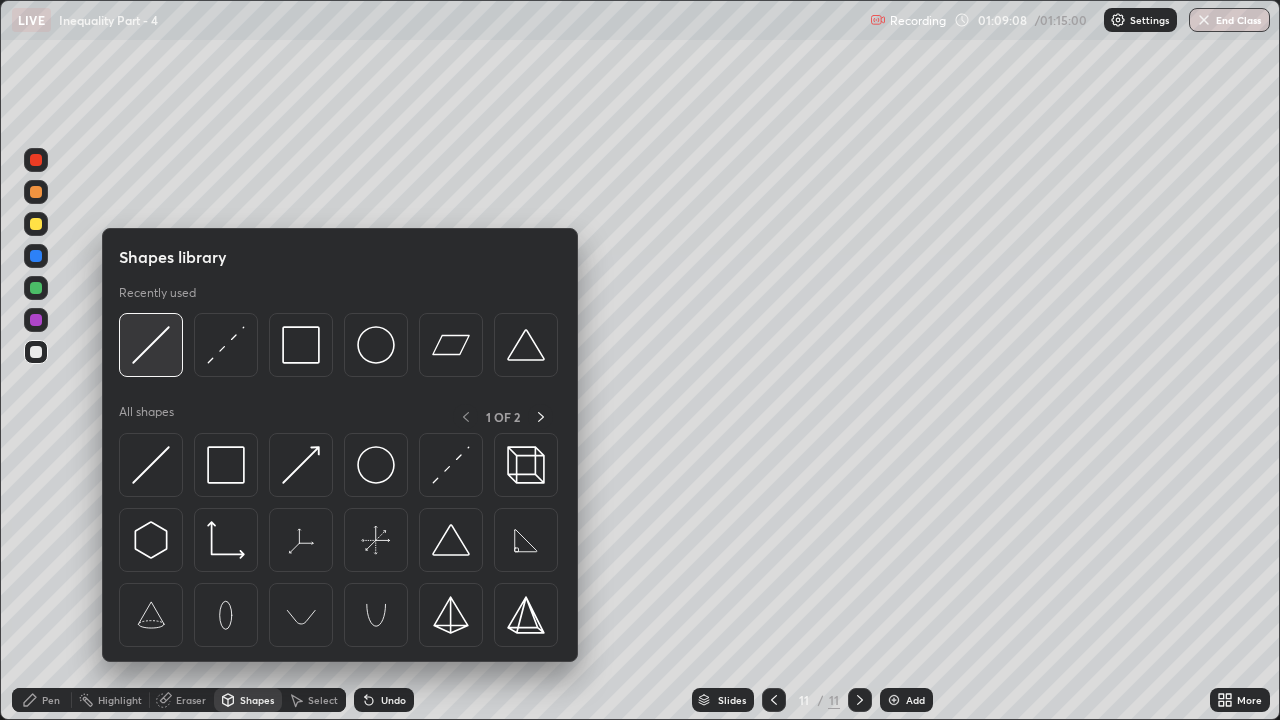 click at bounding box center [151, 345] 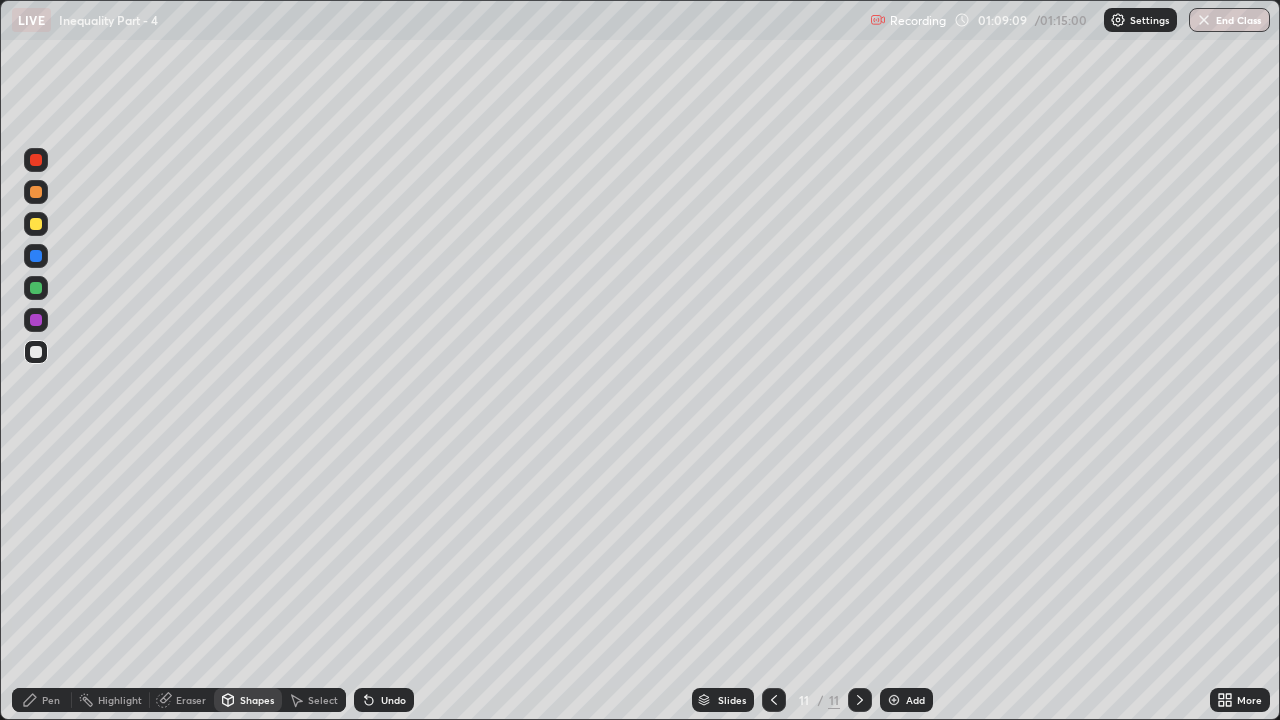 click at bounding box center (36, 288) 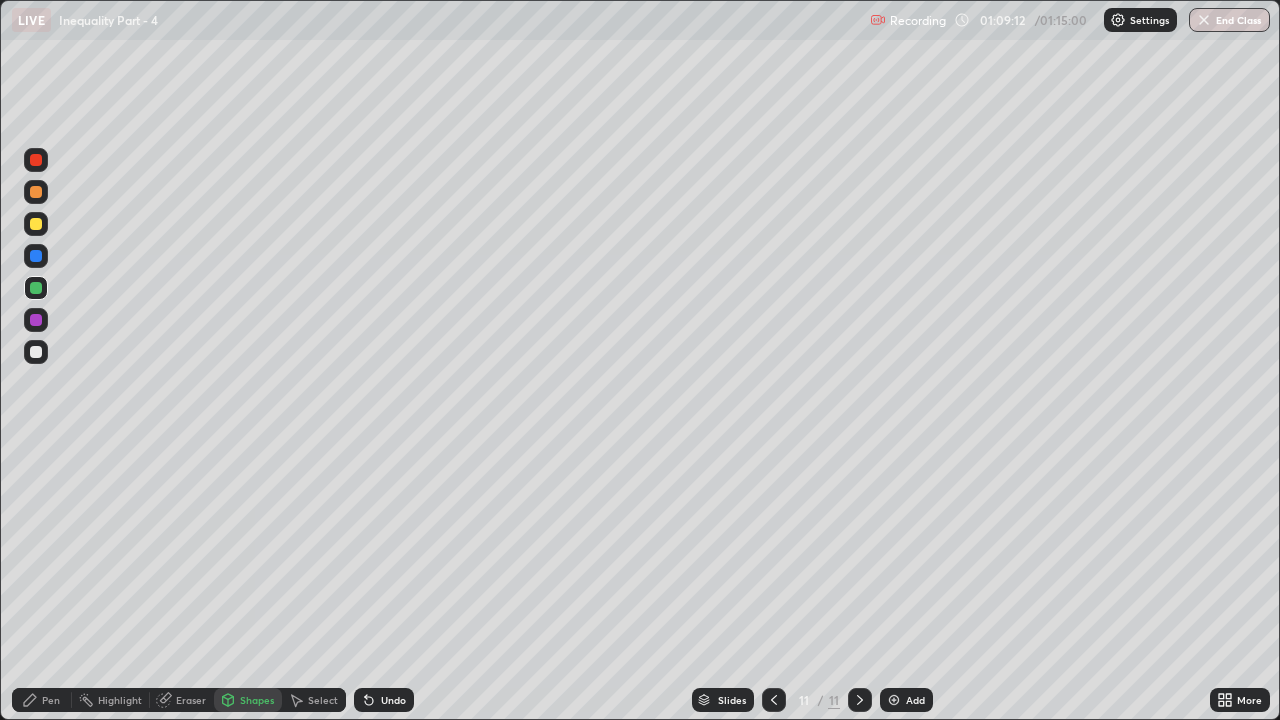 click on "Pen" at bounding box center (51, 700) 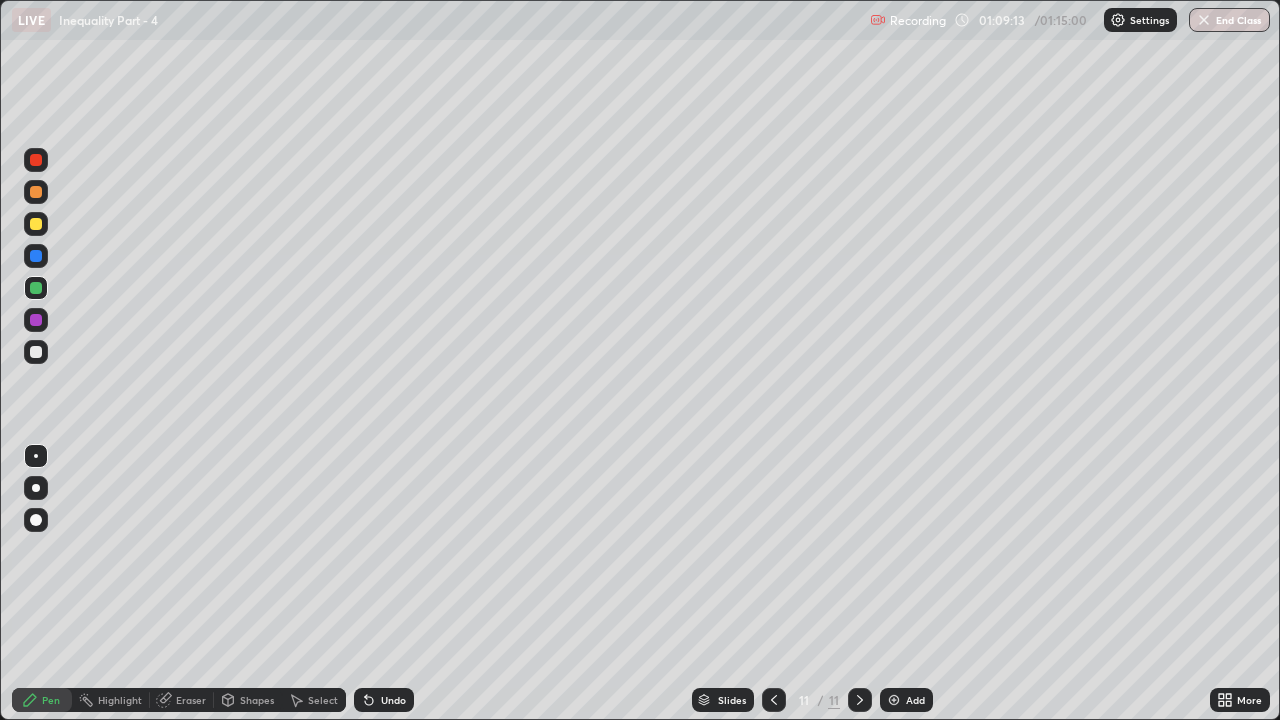 click at bounding box center [36, 352] 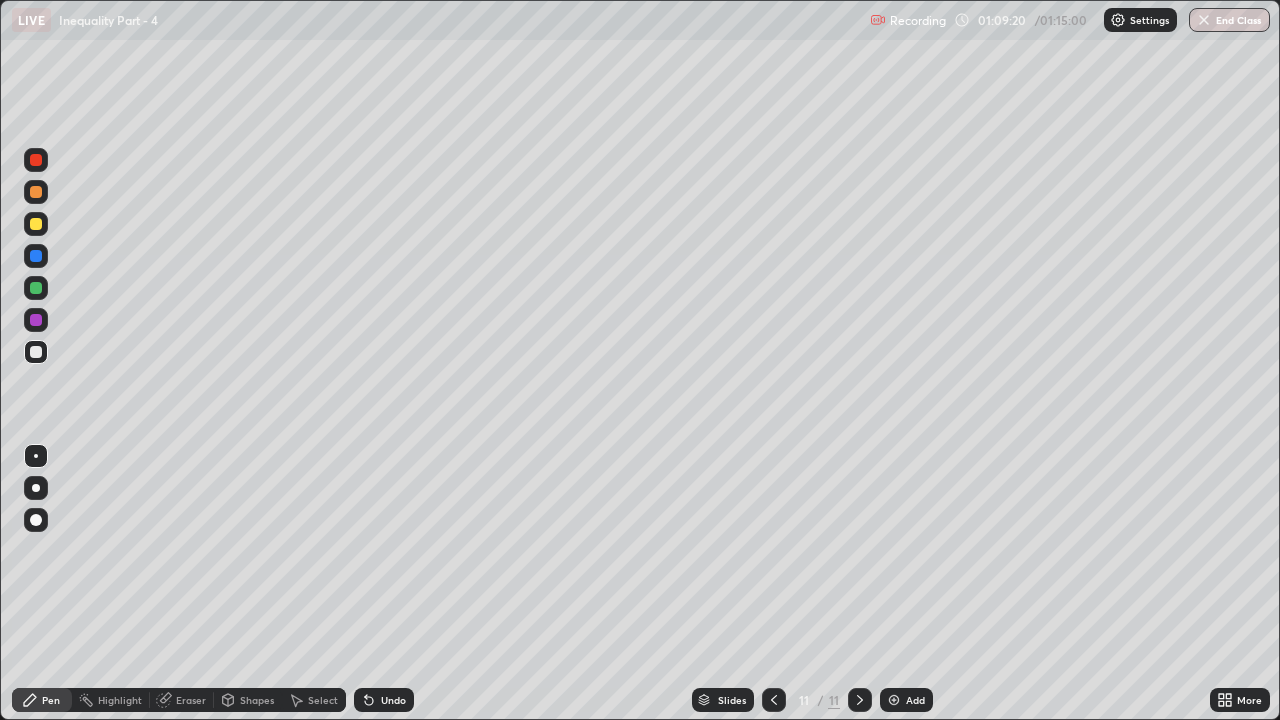 click at bounding box center [36, 224] 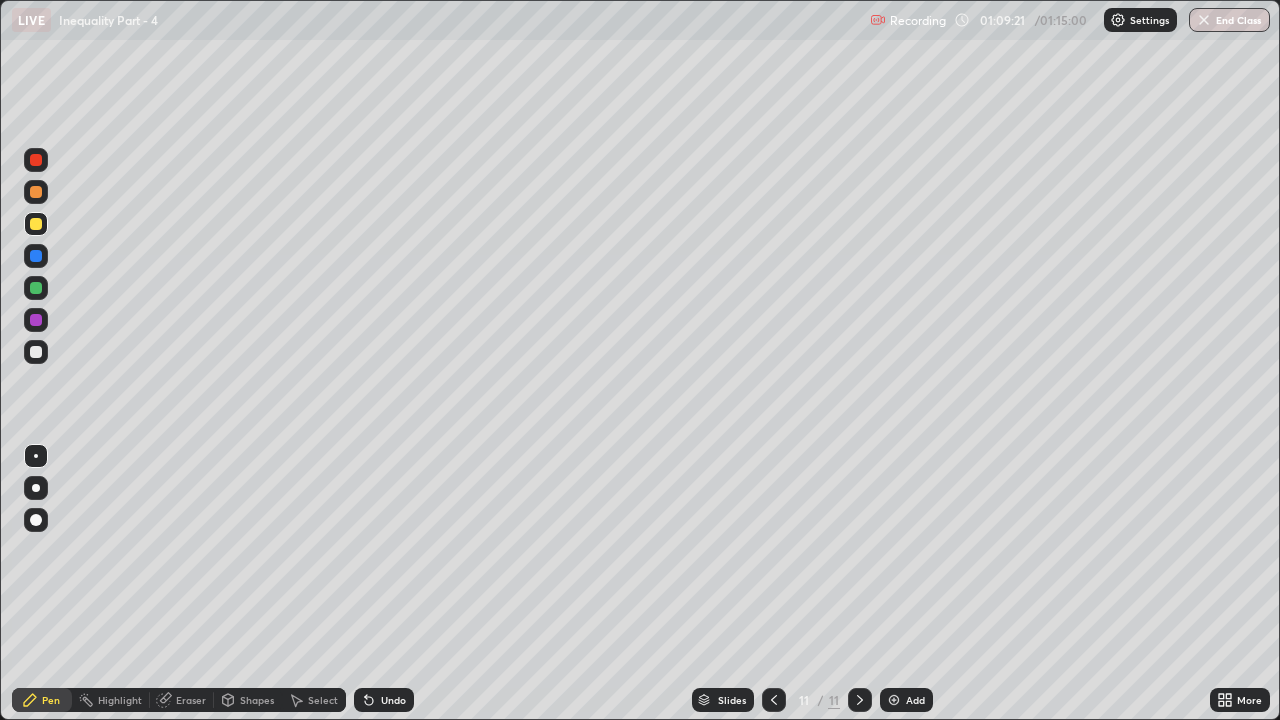 click 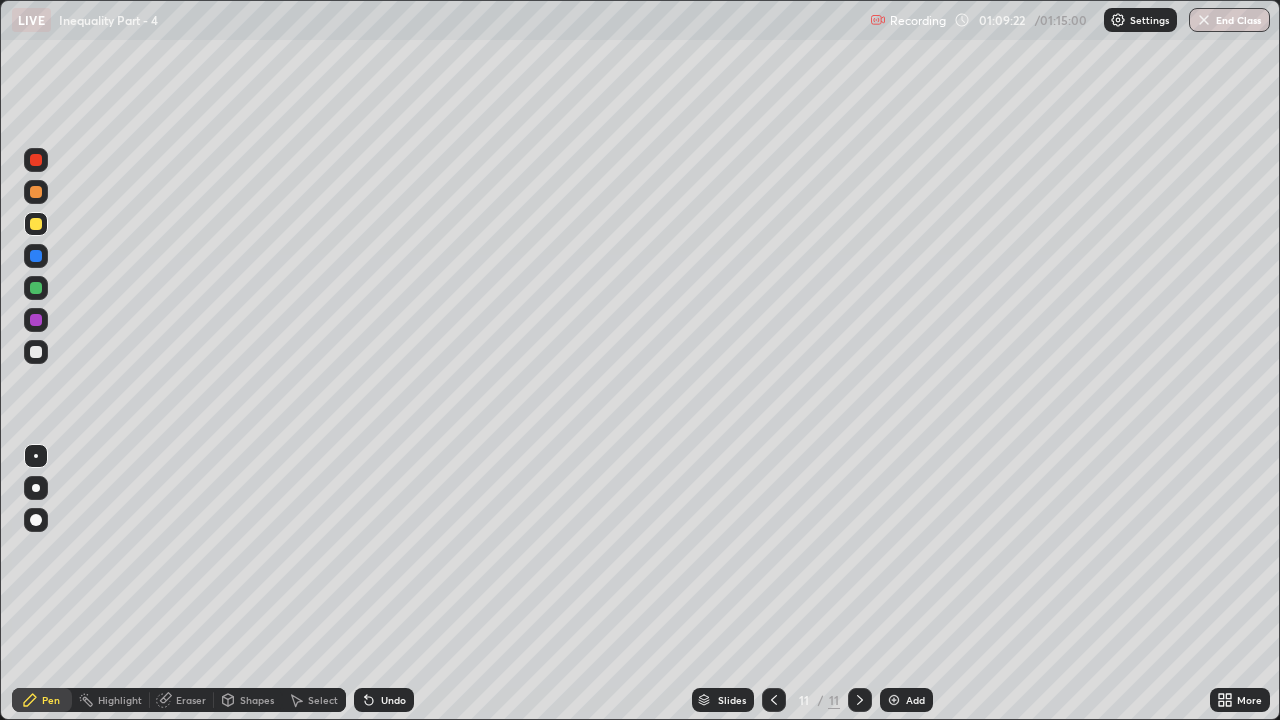 click at bounding box center (36, 520) 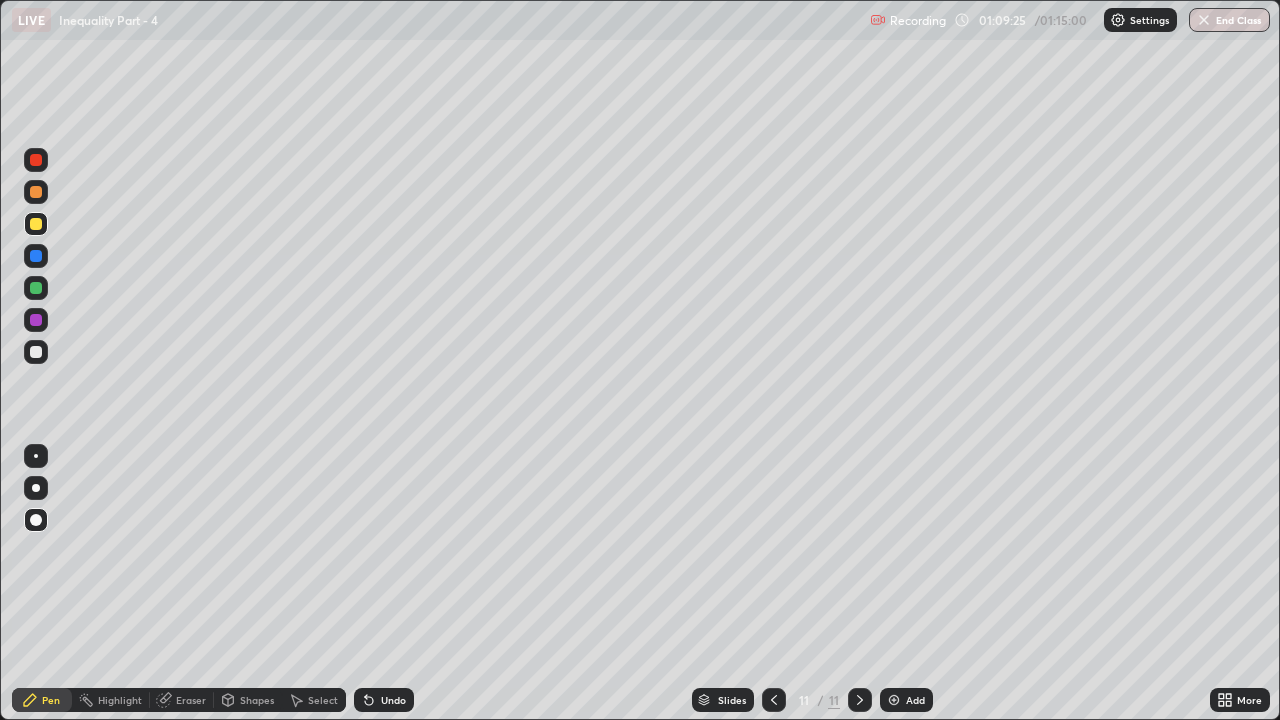 click on "Shapes" at bounding box center [248, 700] 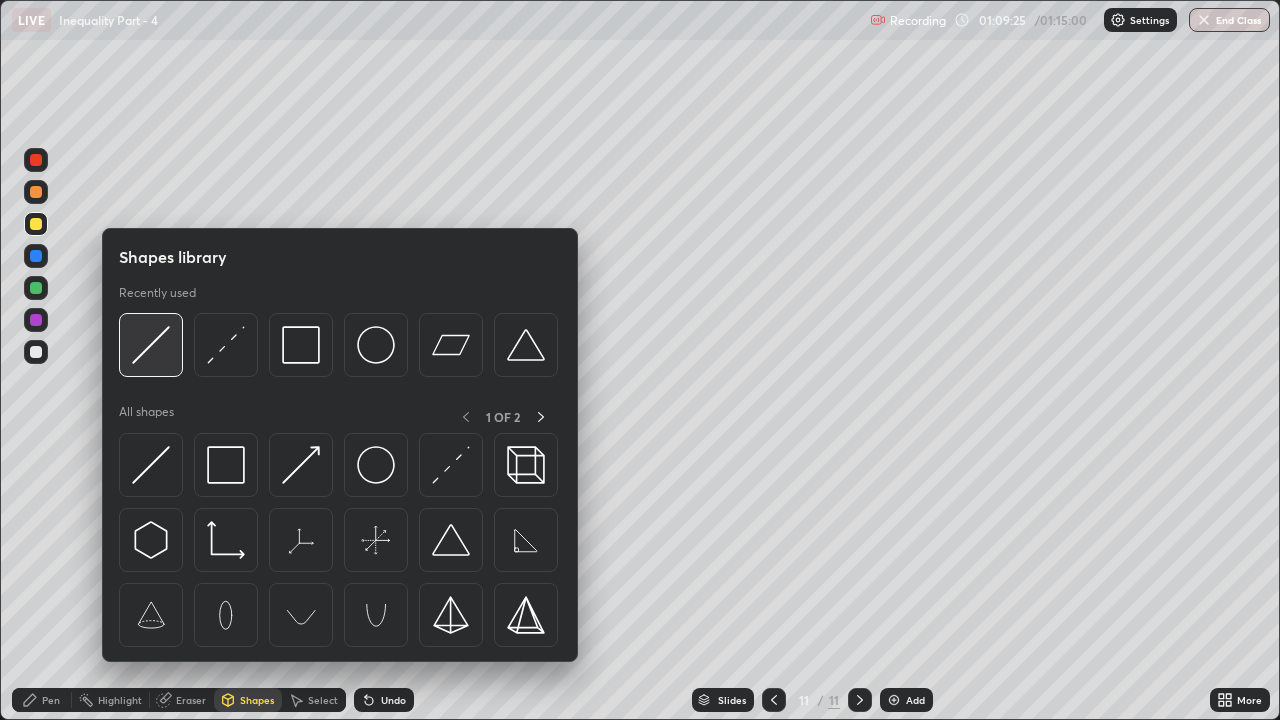 click at bounding box center [151, 345] 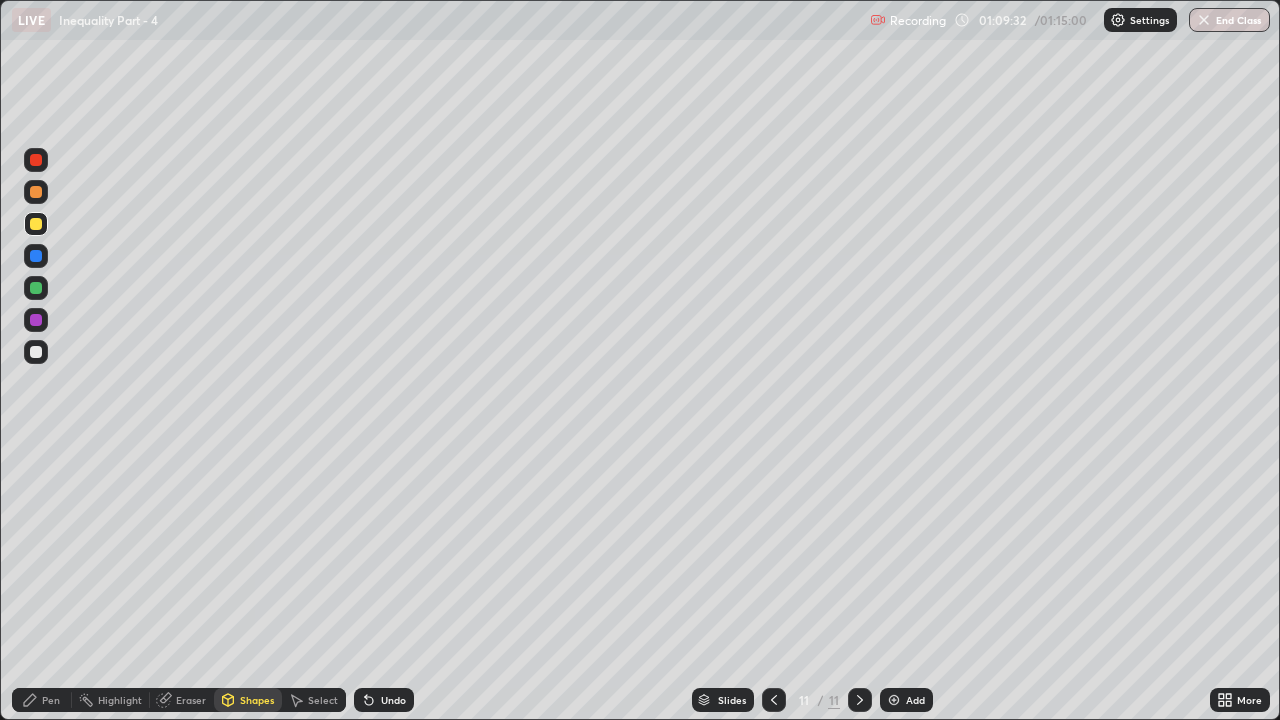 click at bounding box center (36, 192) 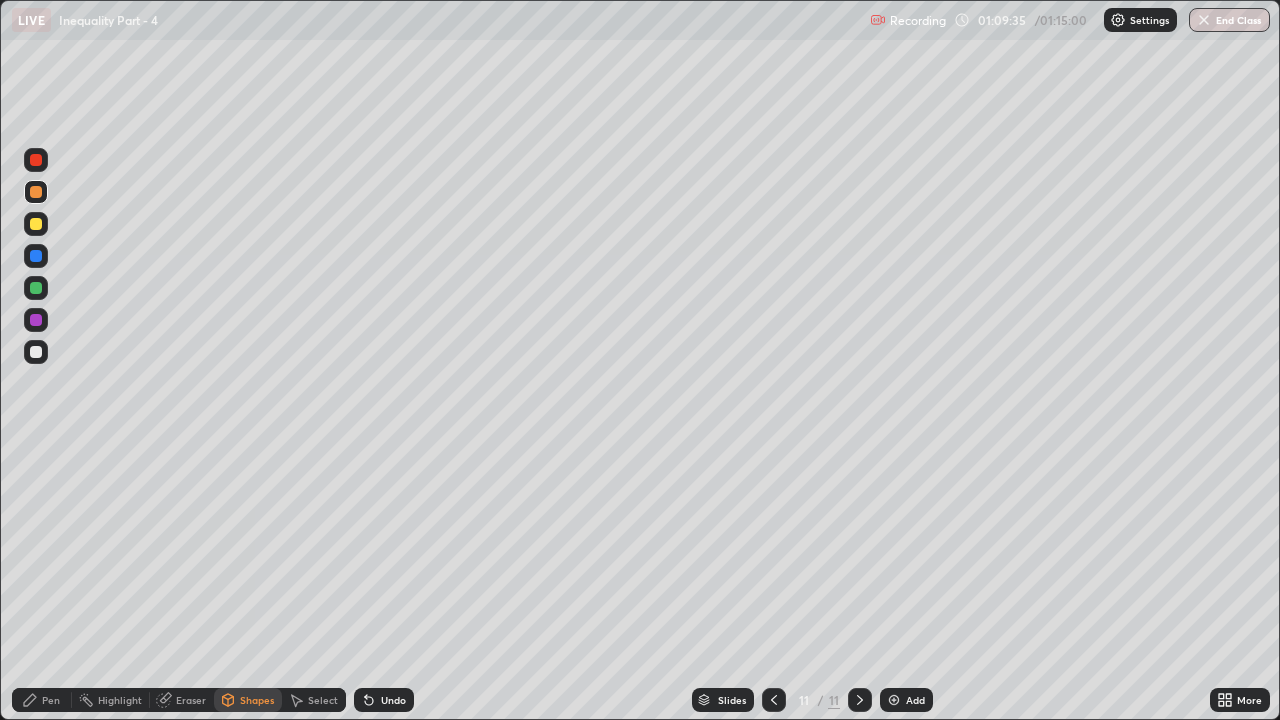 click on "Undo" at bounding box center [384, 700] 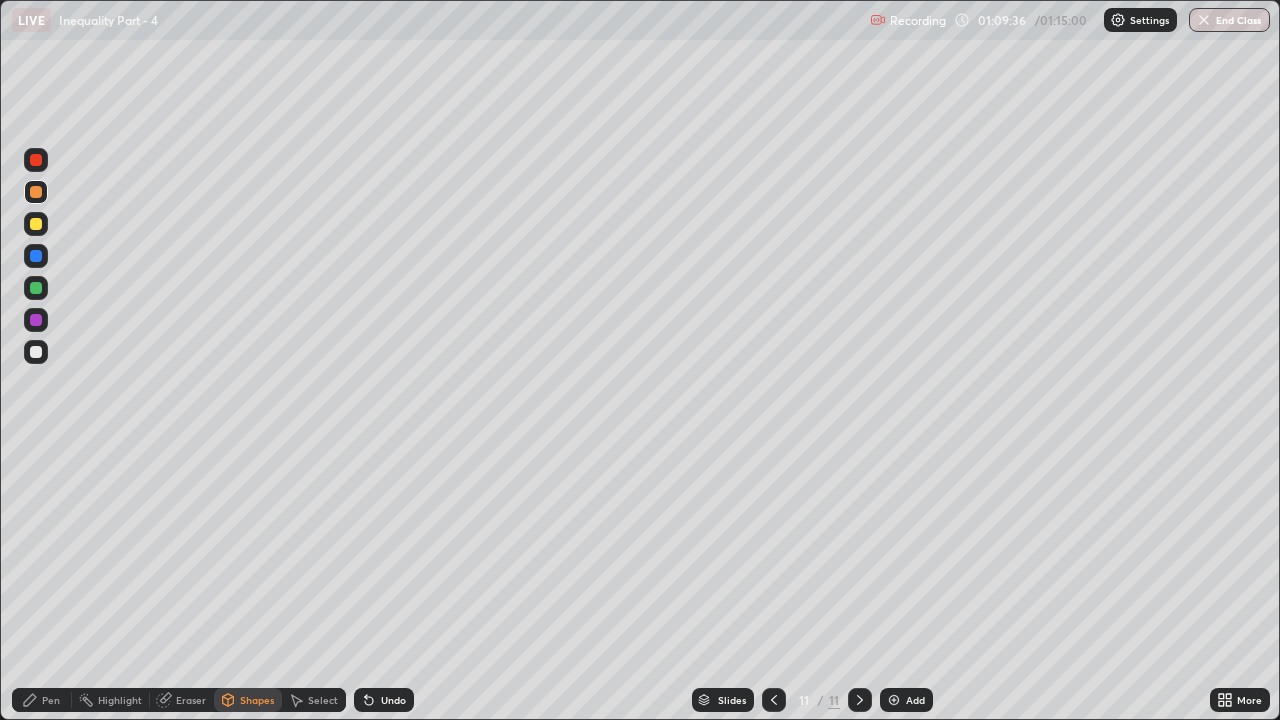 click on "Pen" at bounding box center [42, 700] 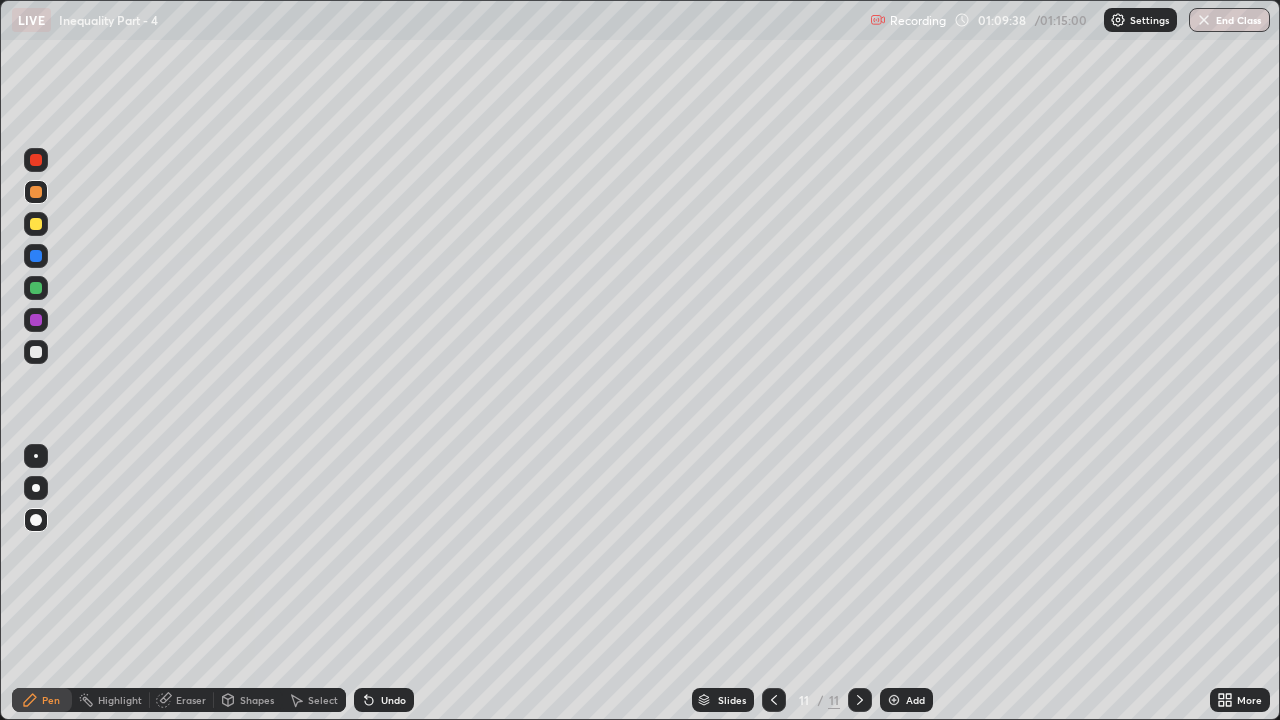 click on "Shapes" at bounding box center [257, 700] 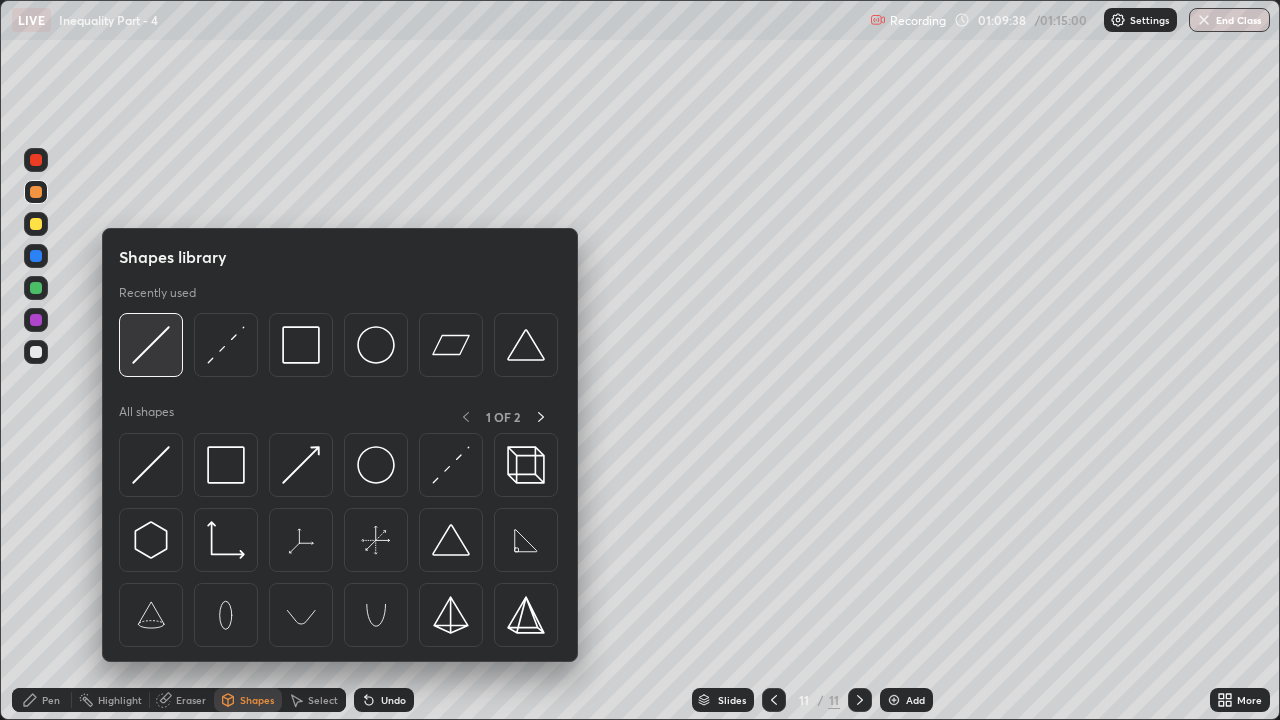 click at bounding box center [151, 345] 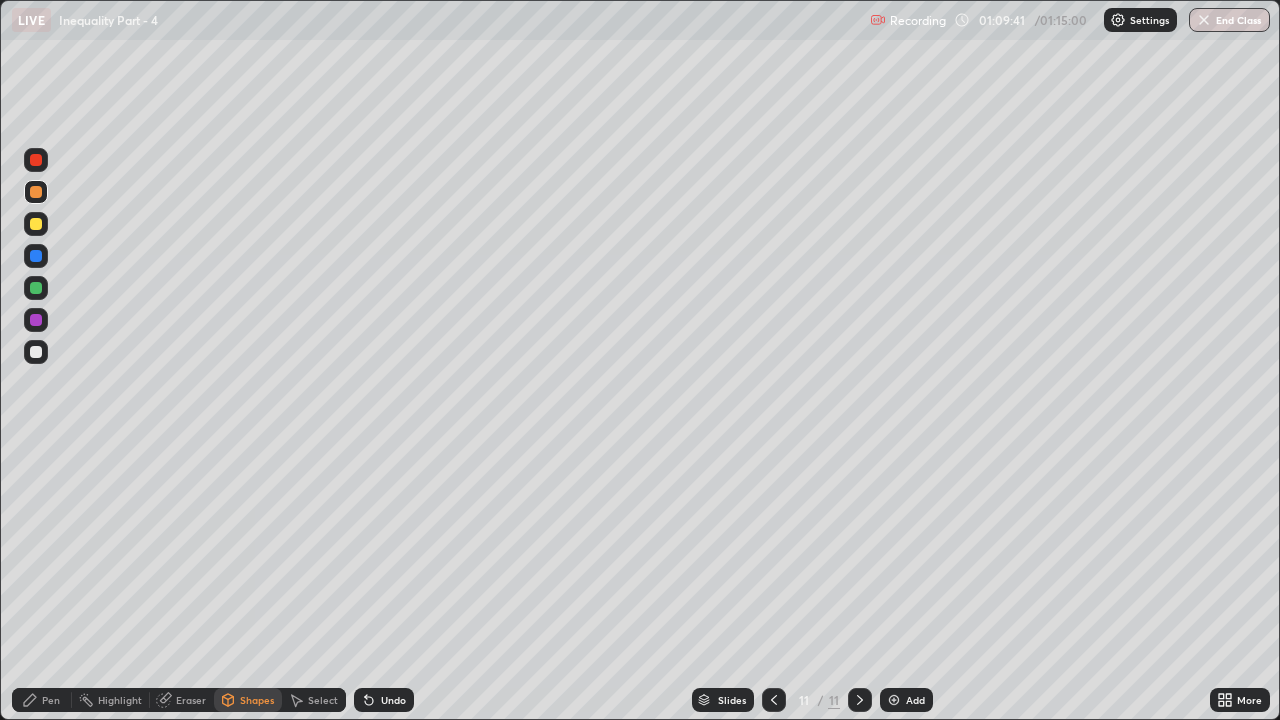 click at bounding box center [36, 160] 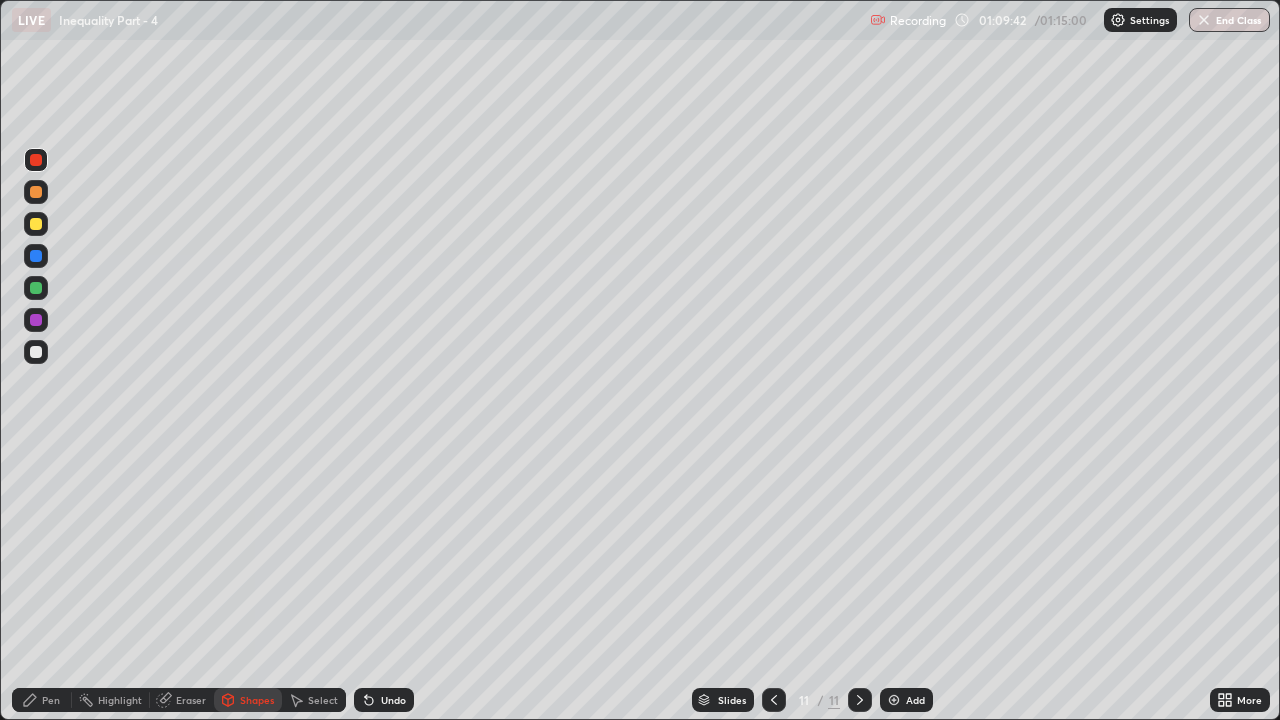 click on "Pen" at bounding box center (42, 700) 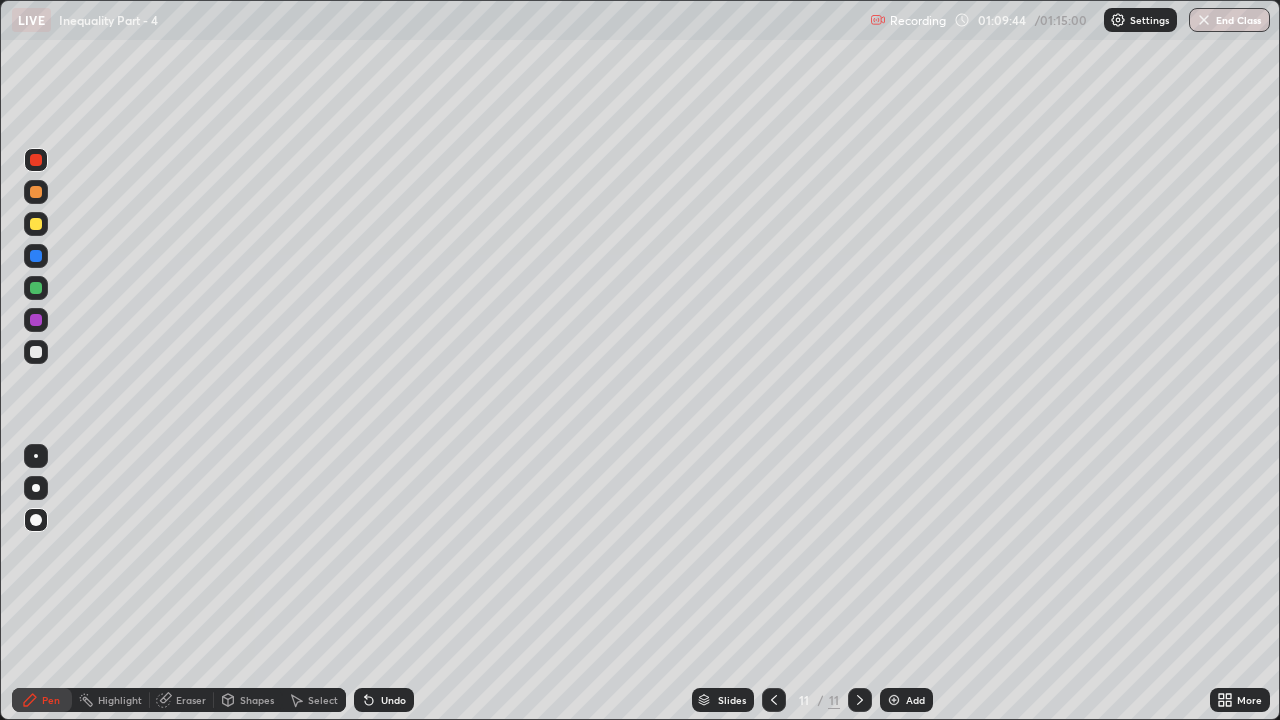 click on "Shapes" at bounding box center [257, 700] 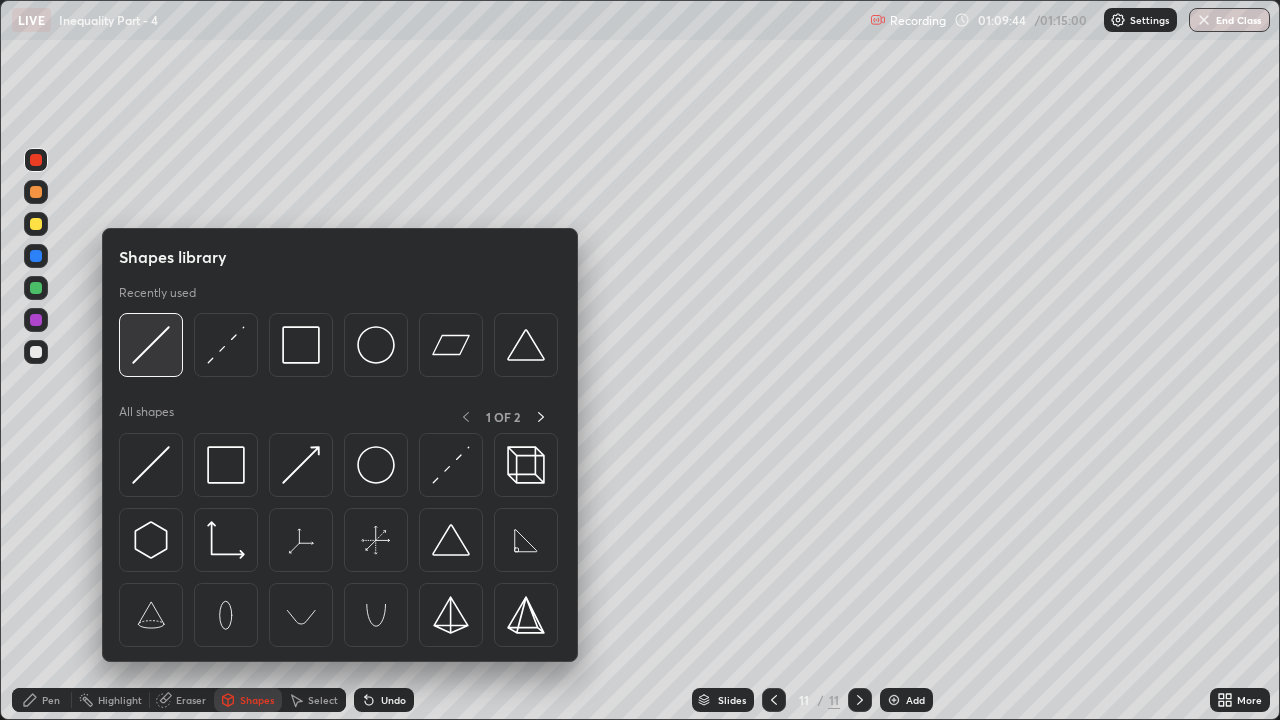 click at bounding box center (151, 345) 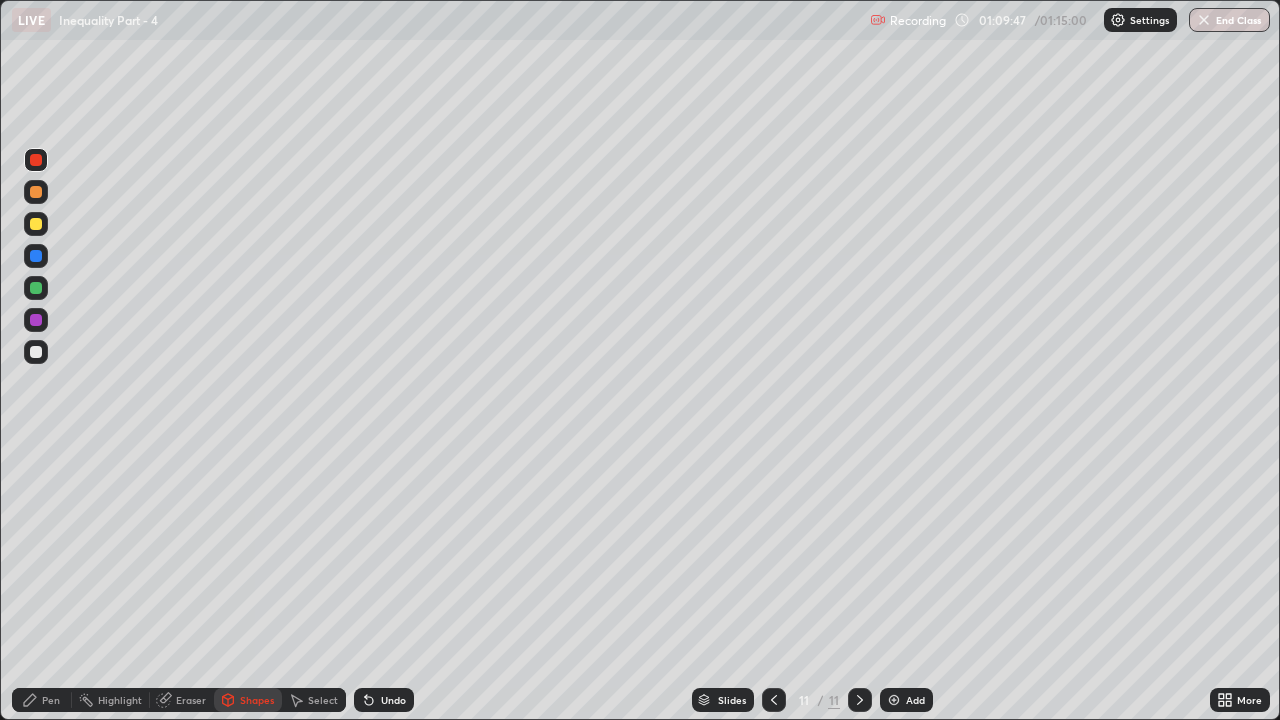 click at bounding box center (36, 352) 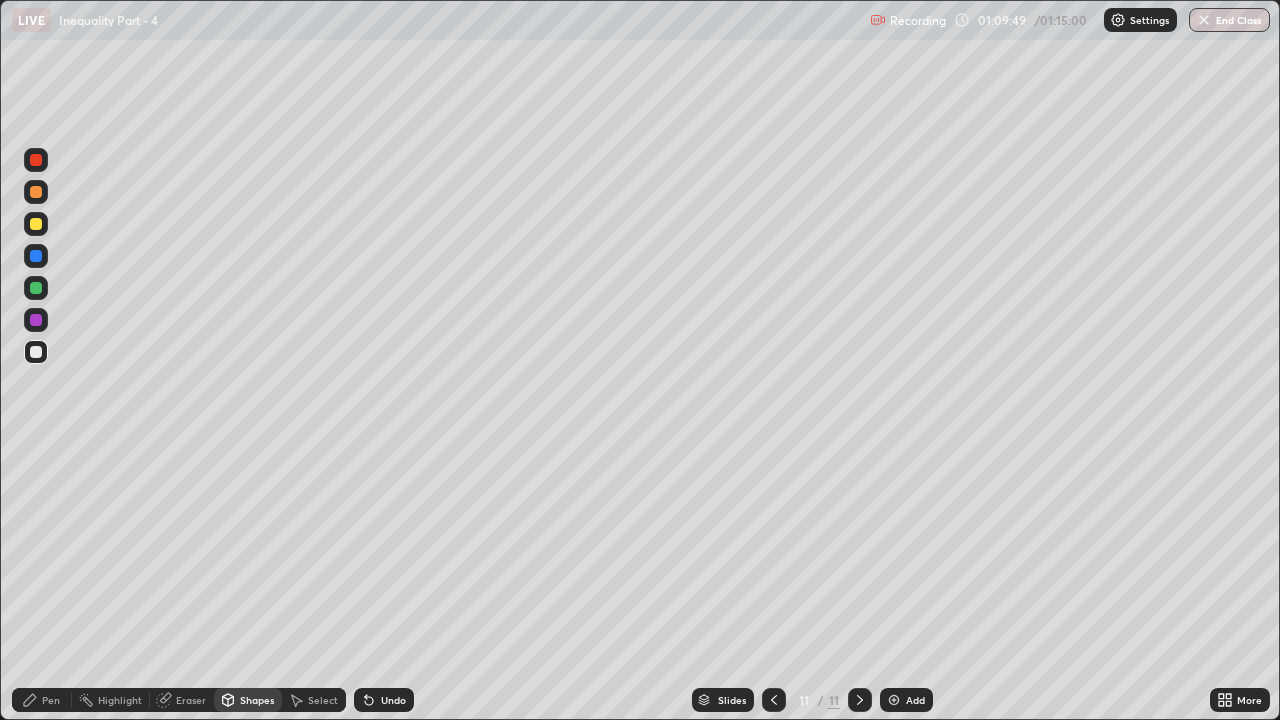 click on "Undo" at bounding box center (393, 700) 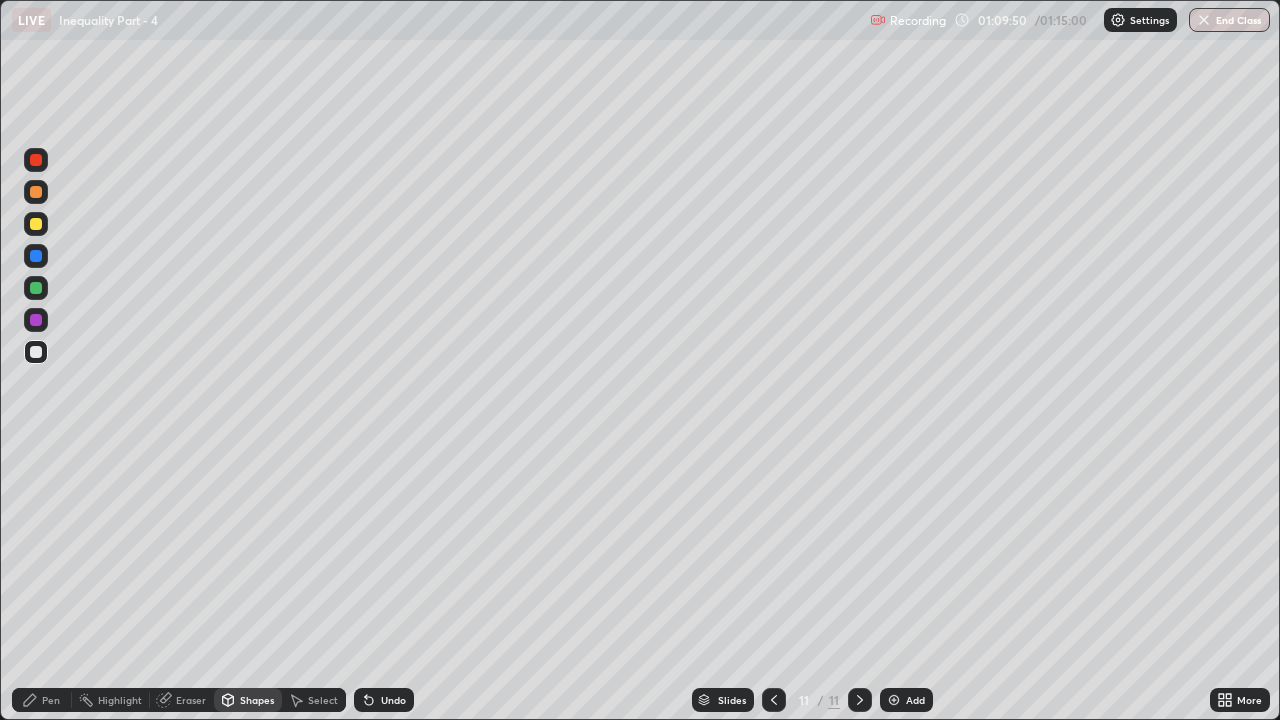 click 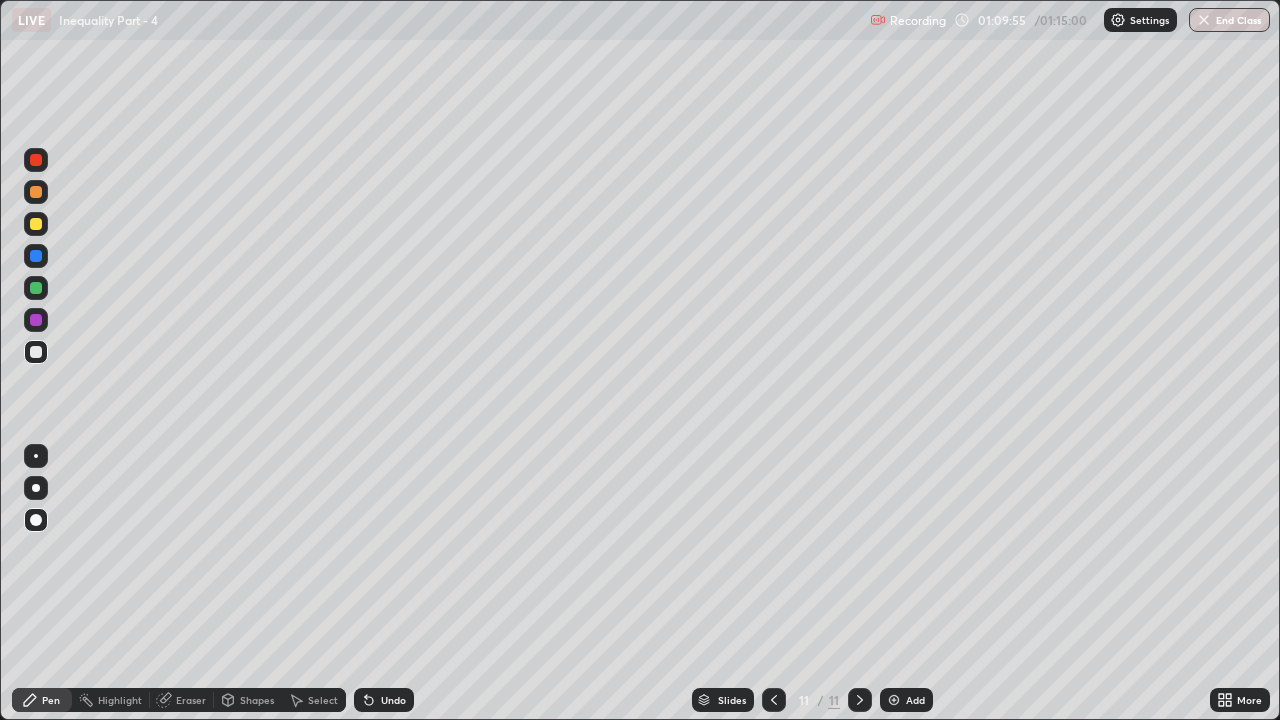 click at bounding box center (36, 288) 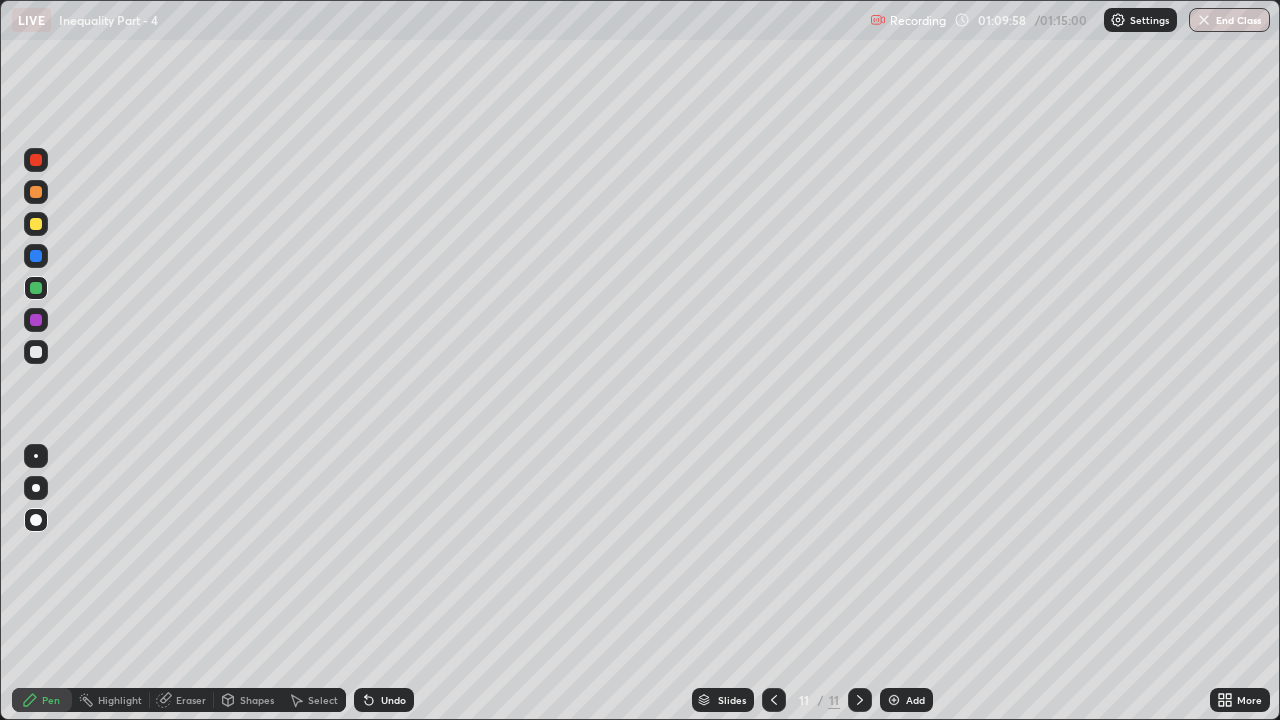 click on "Shapes" at bounding box center (248, 700) 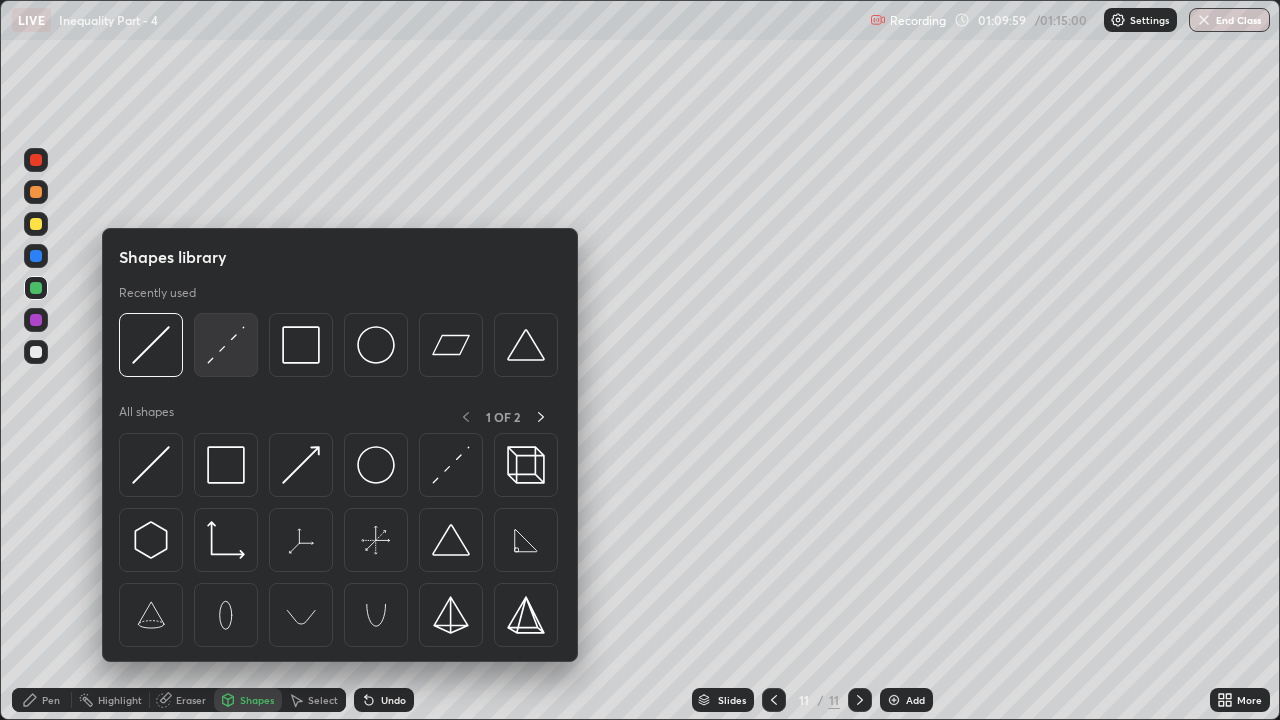 click at bounding box center [226, 345] 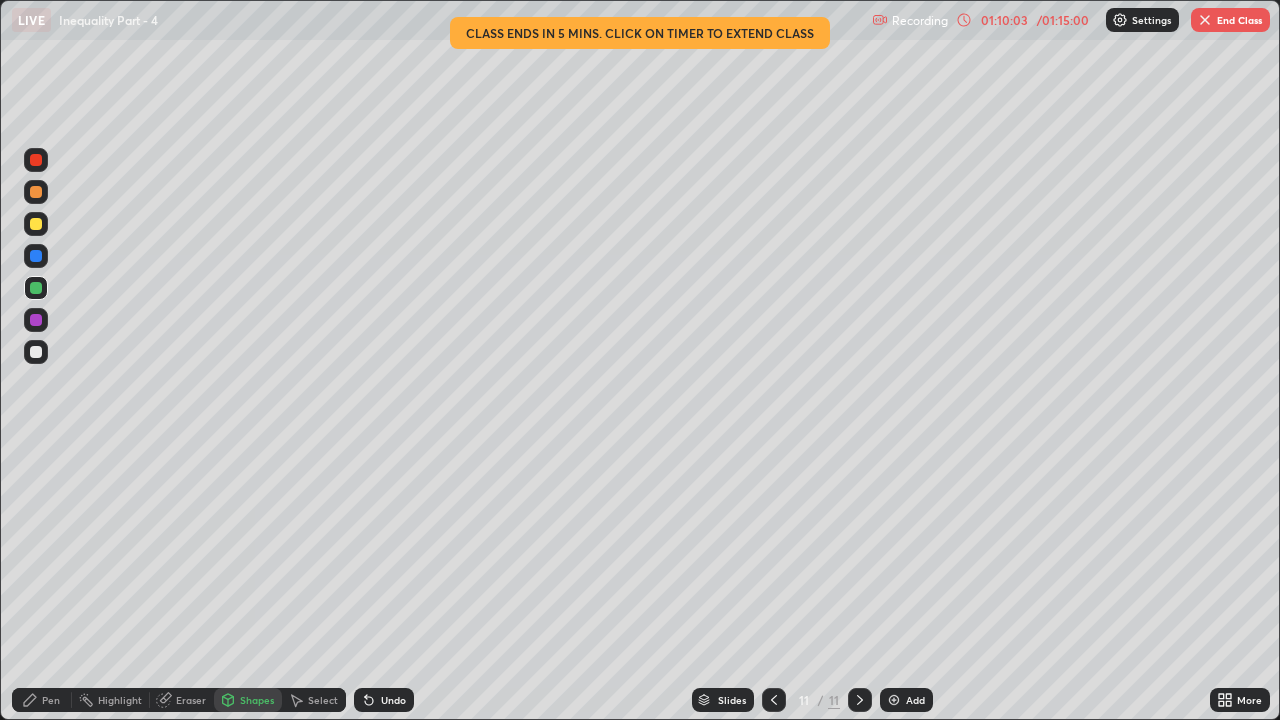 click on "Pen" at bounding box center [51, 700] 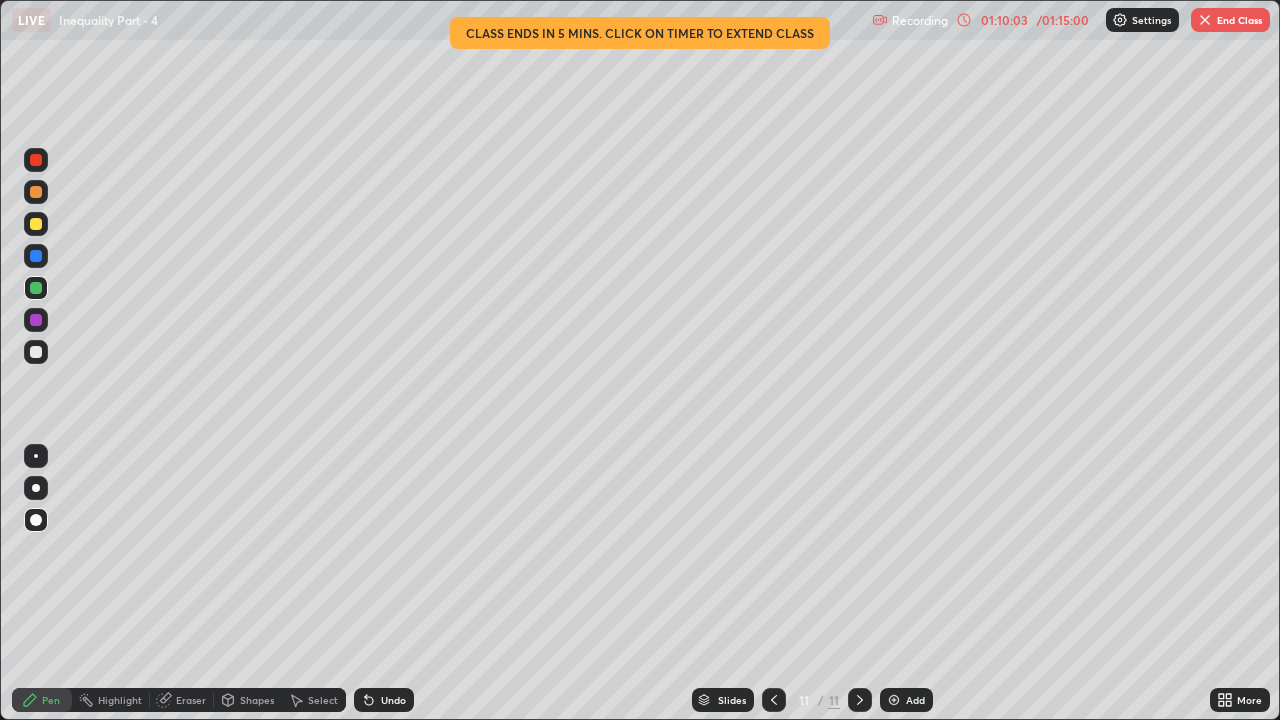 click at bounding box center (36, 224) 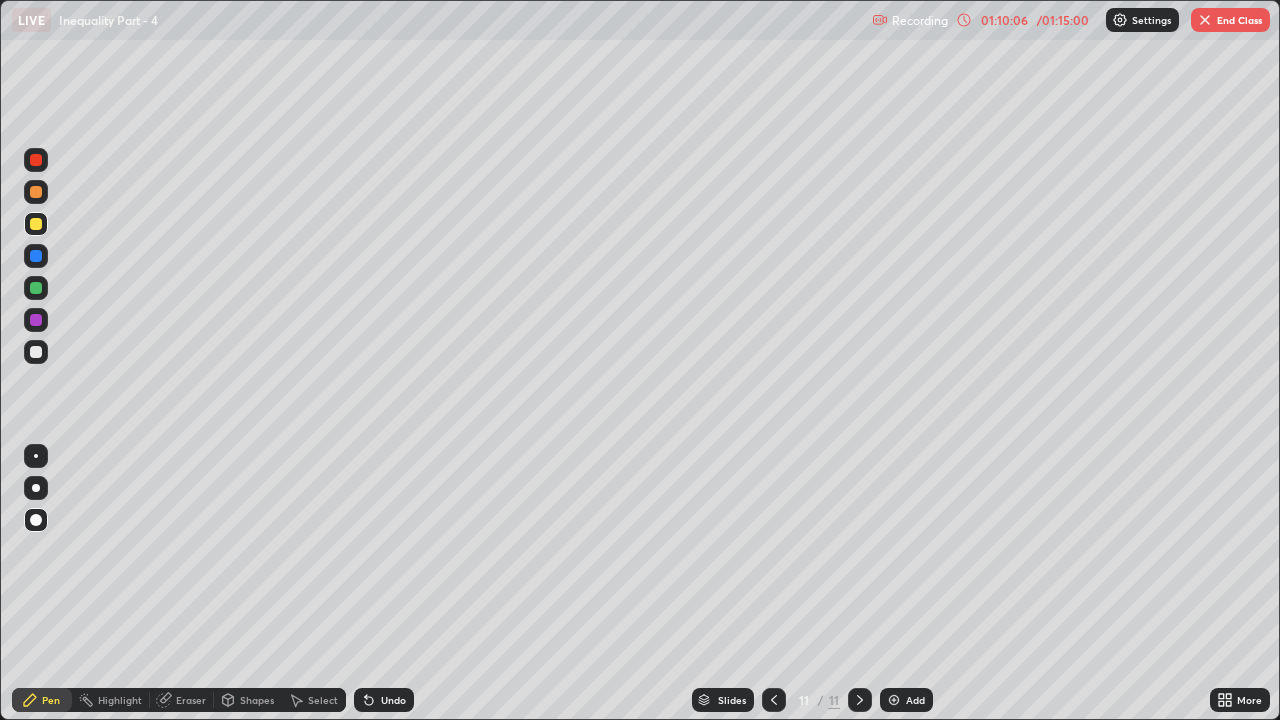 click on "Undo" at bounding box center (393, 700) 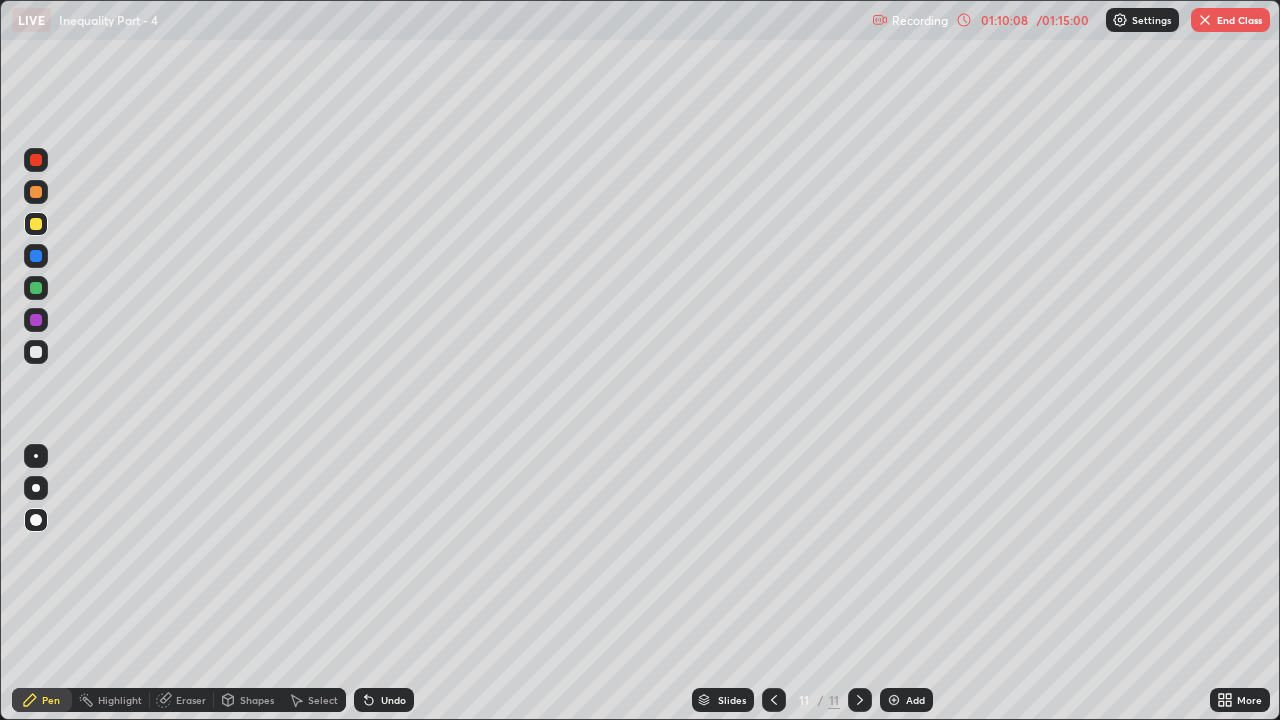 click at bounding box center (36, 488) 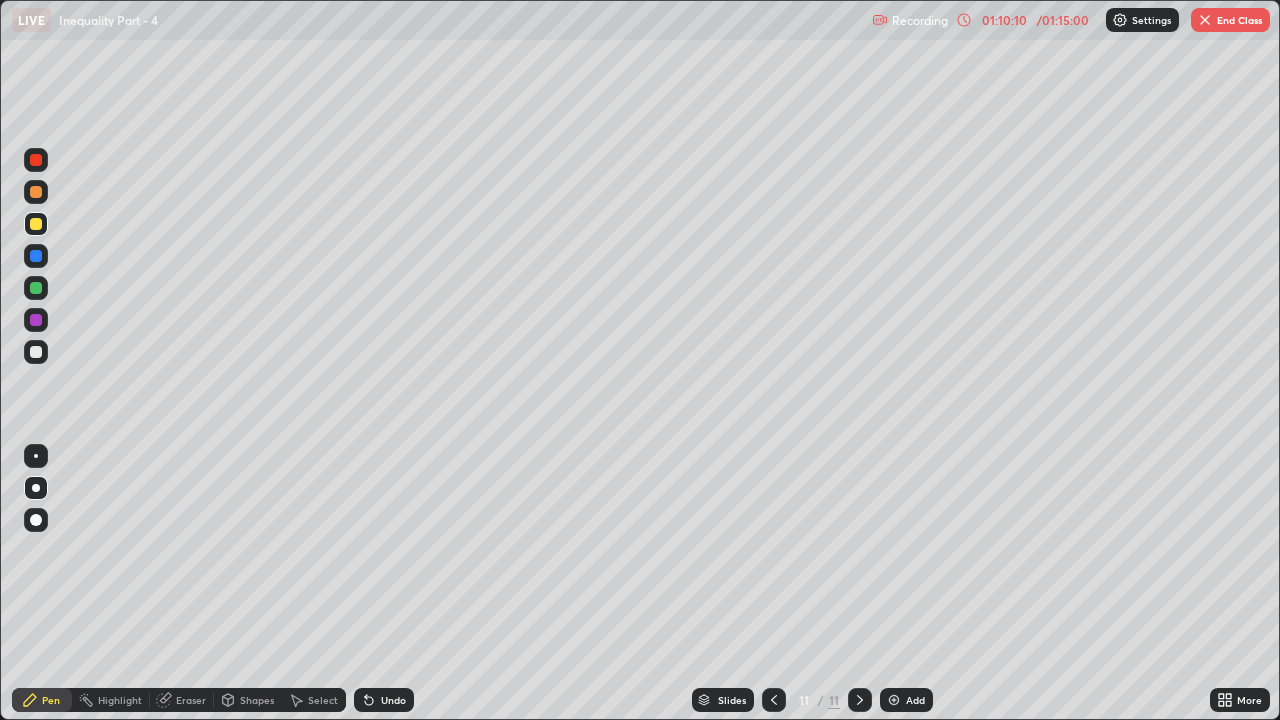 click on "Undo" at bounding box center [393, 700] 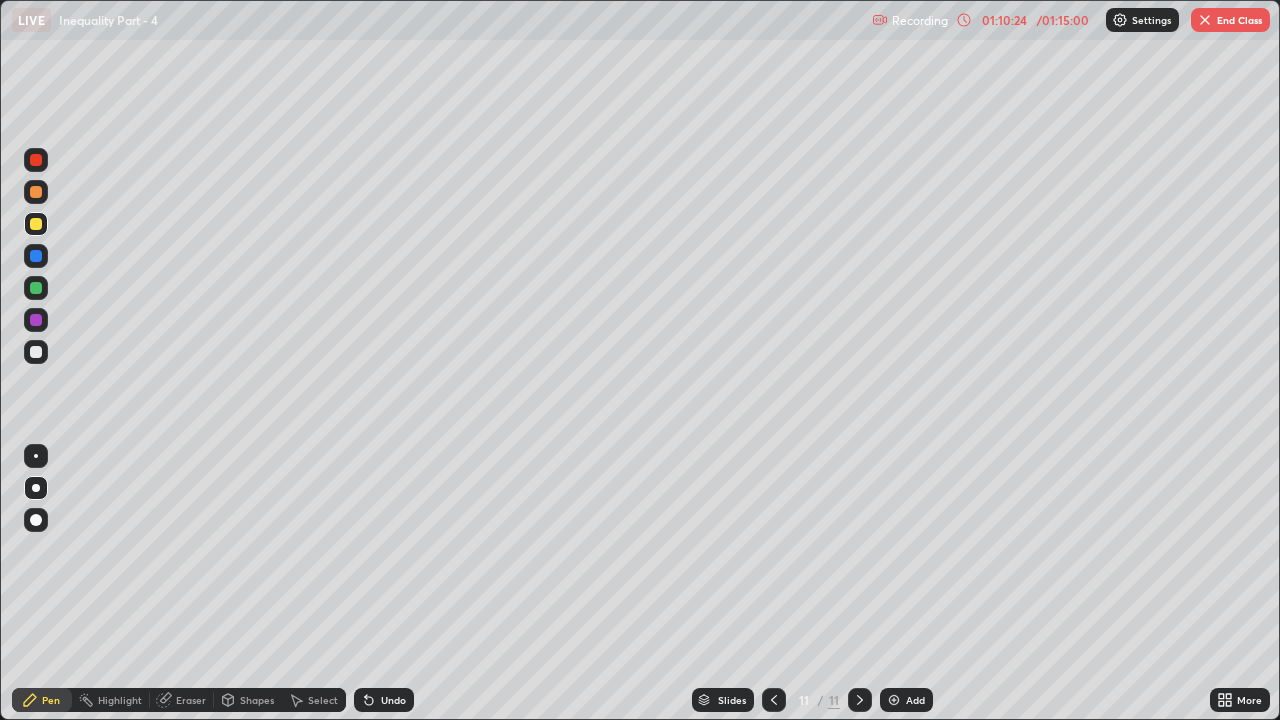 click 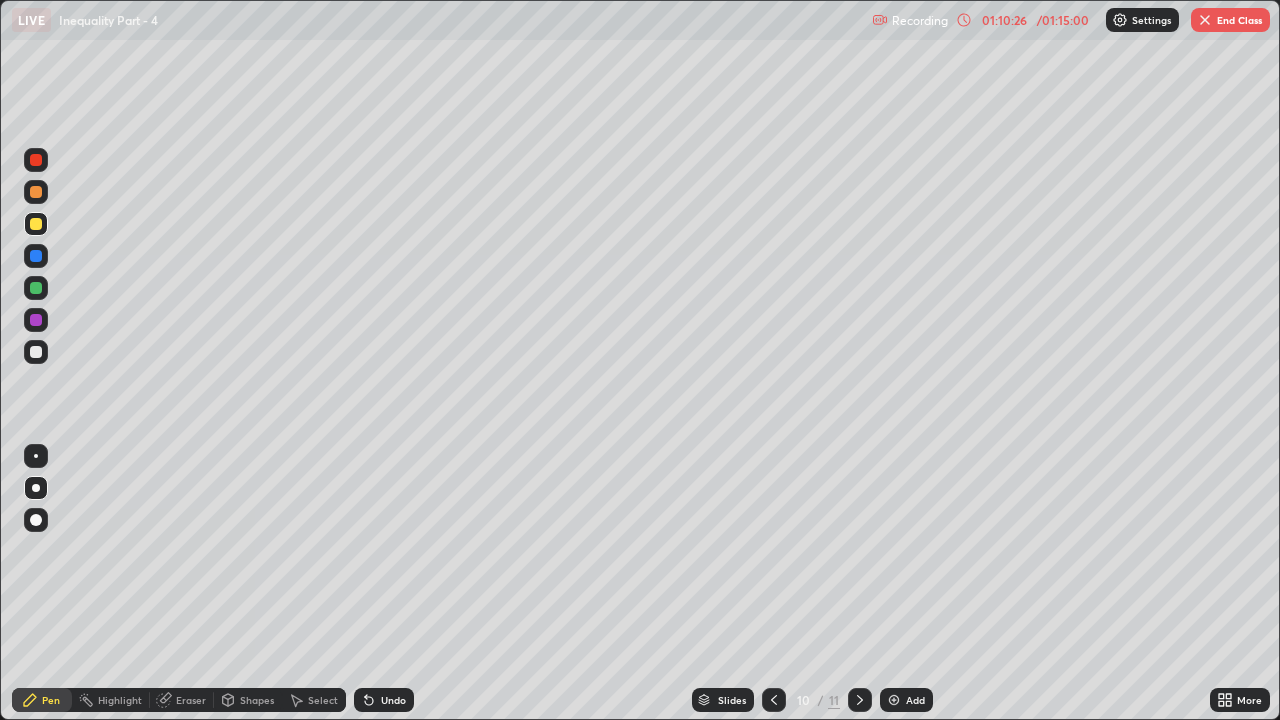 click 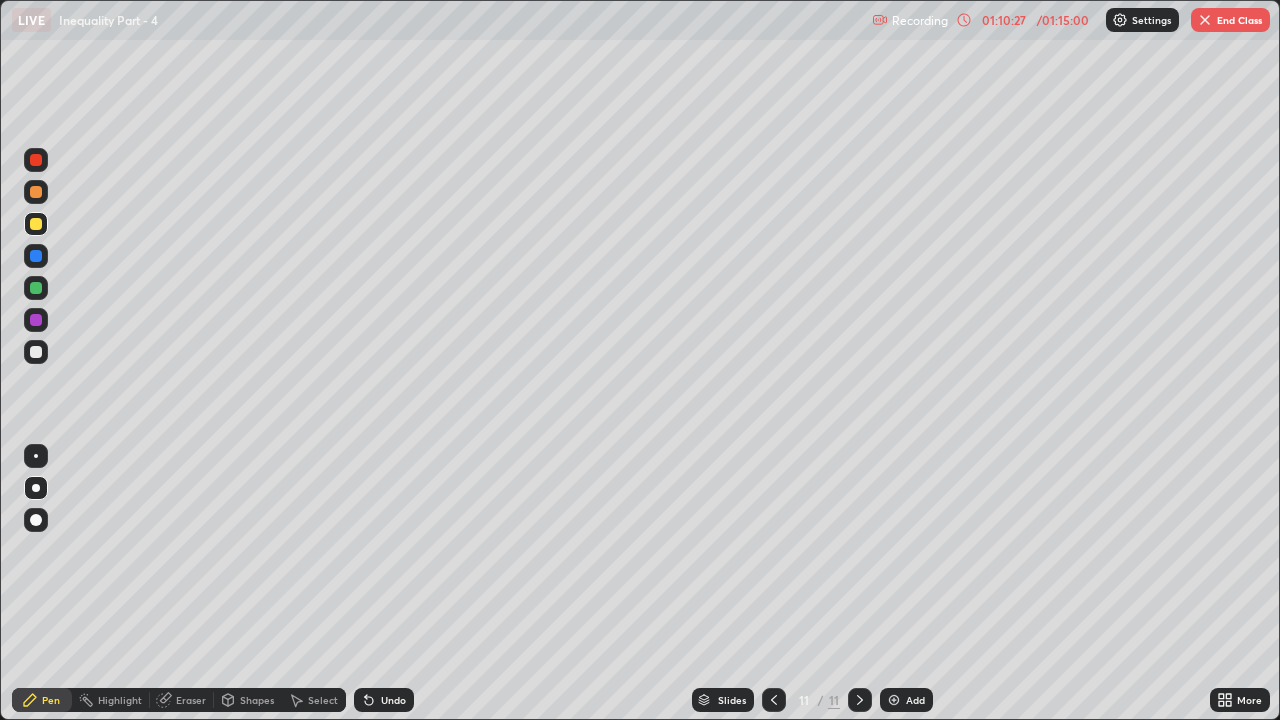 click at bounding box center (36, 352) 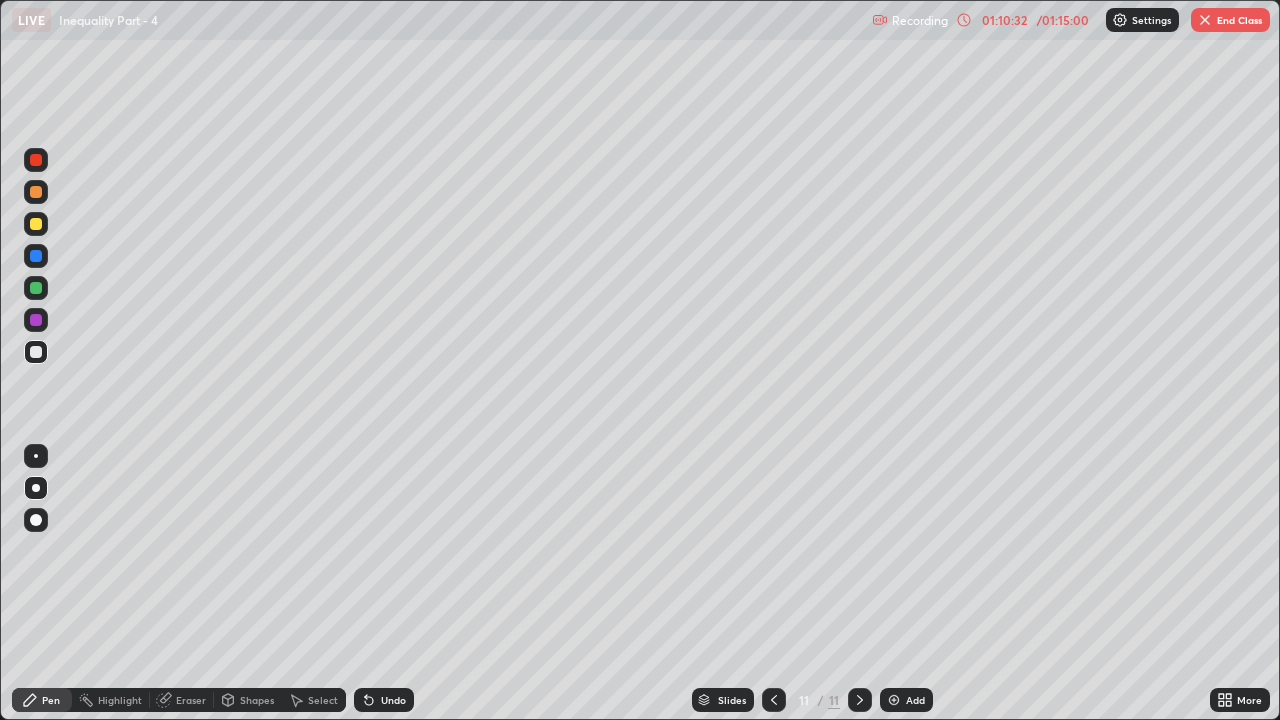click 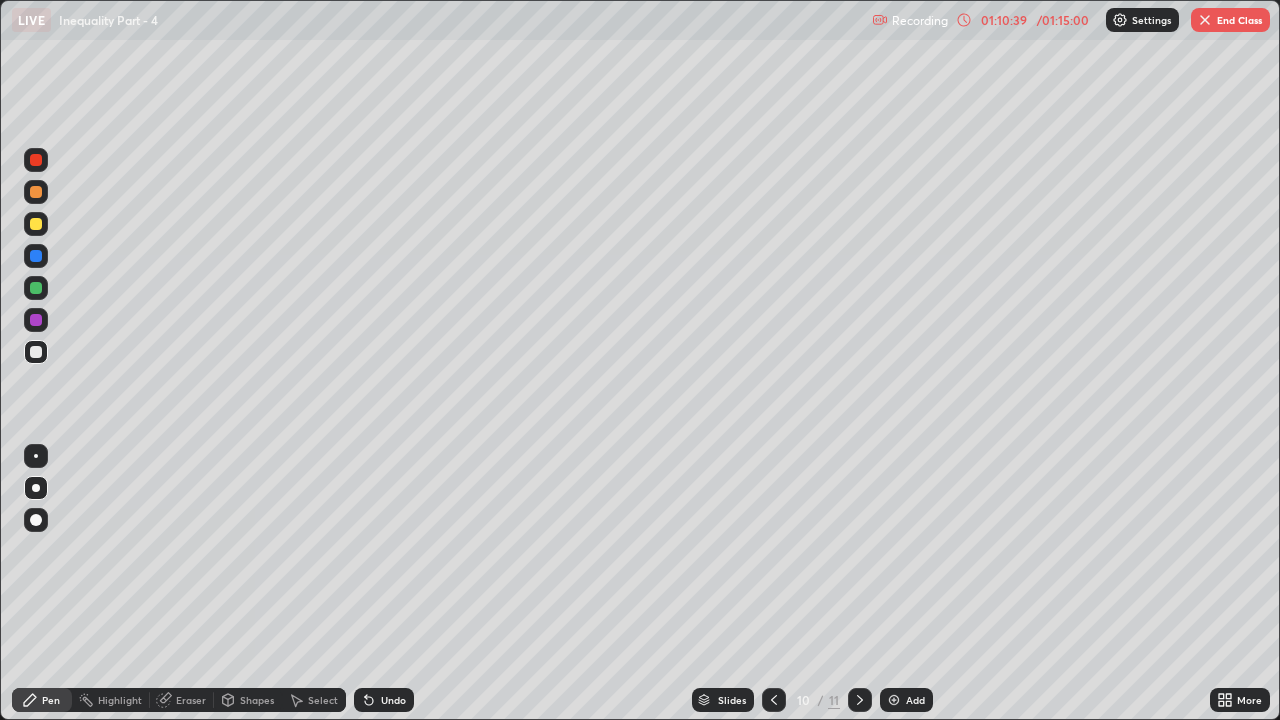 click at bounding box center (860, 700) 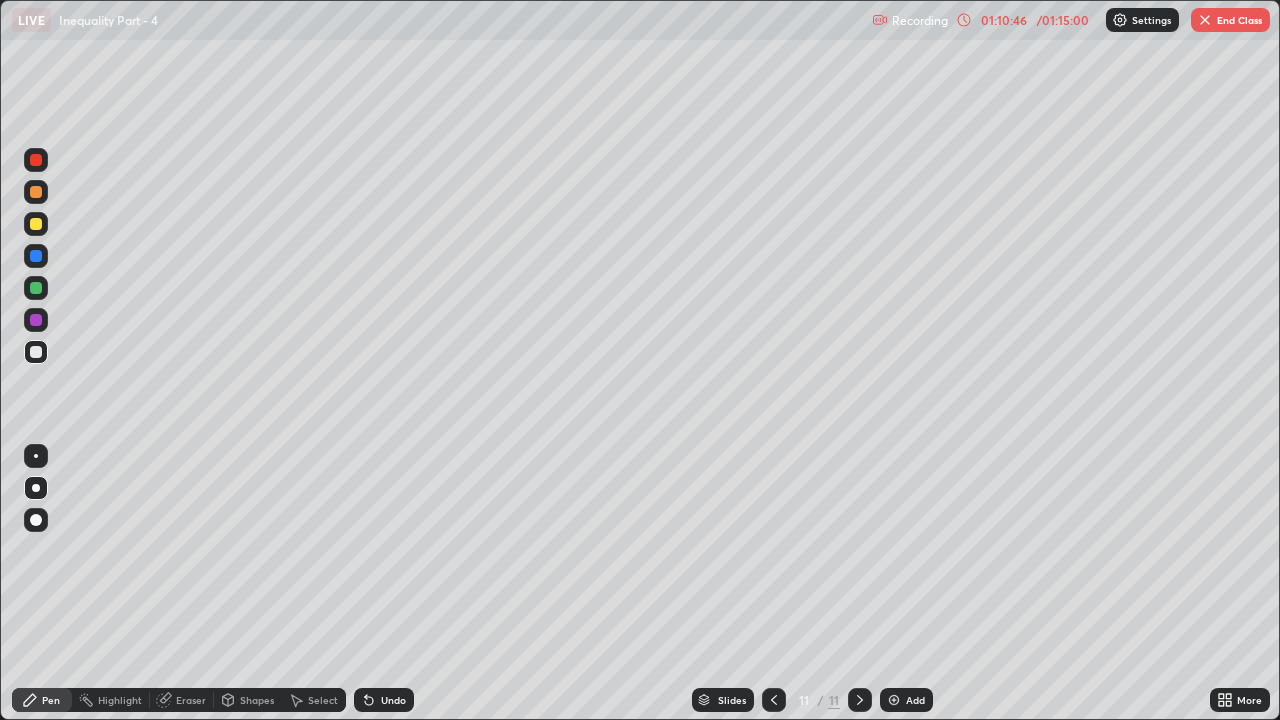 click on "Undo" at bounding box center (393, 700) 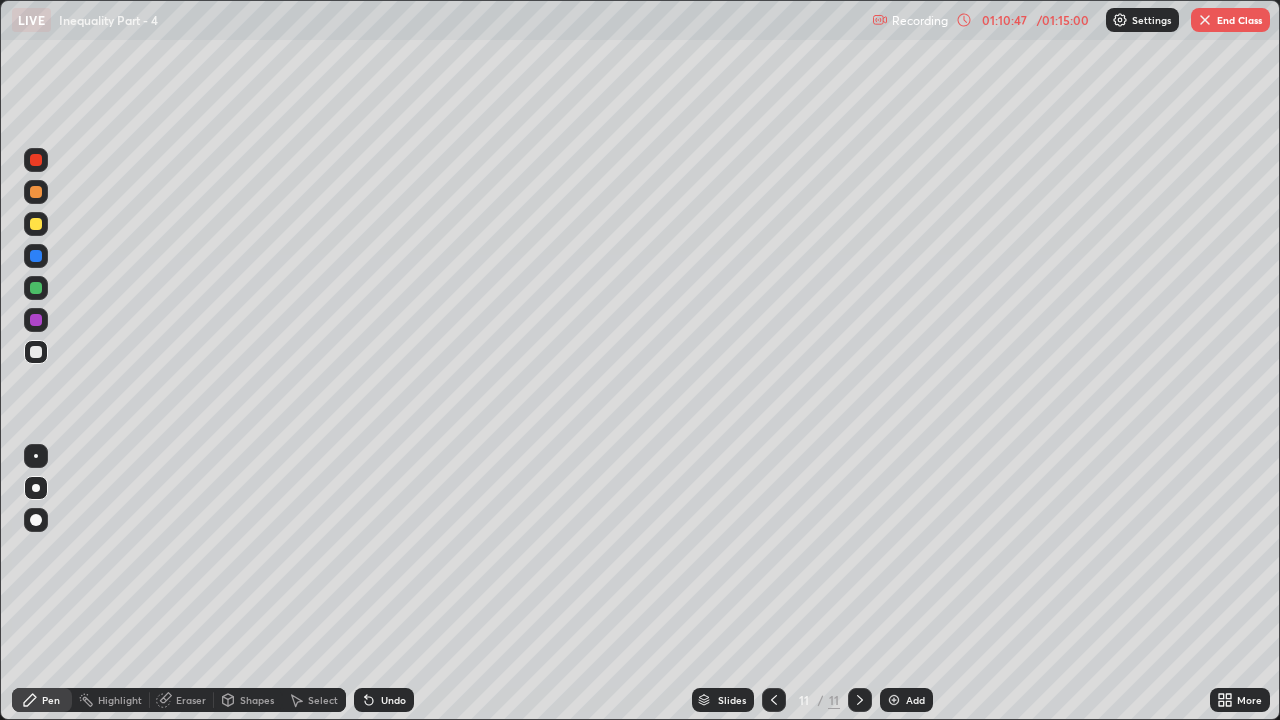 click at bounding box center (36, 288) 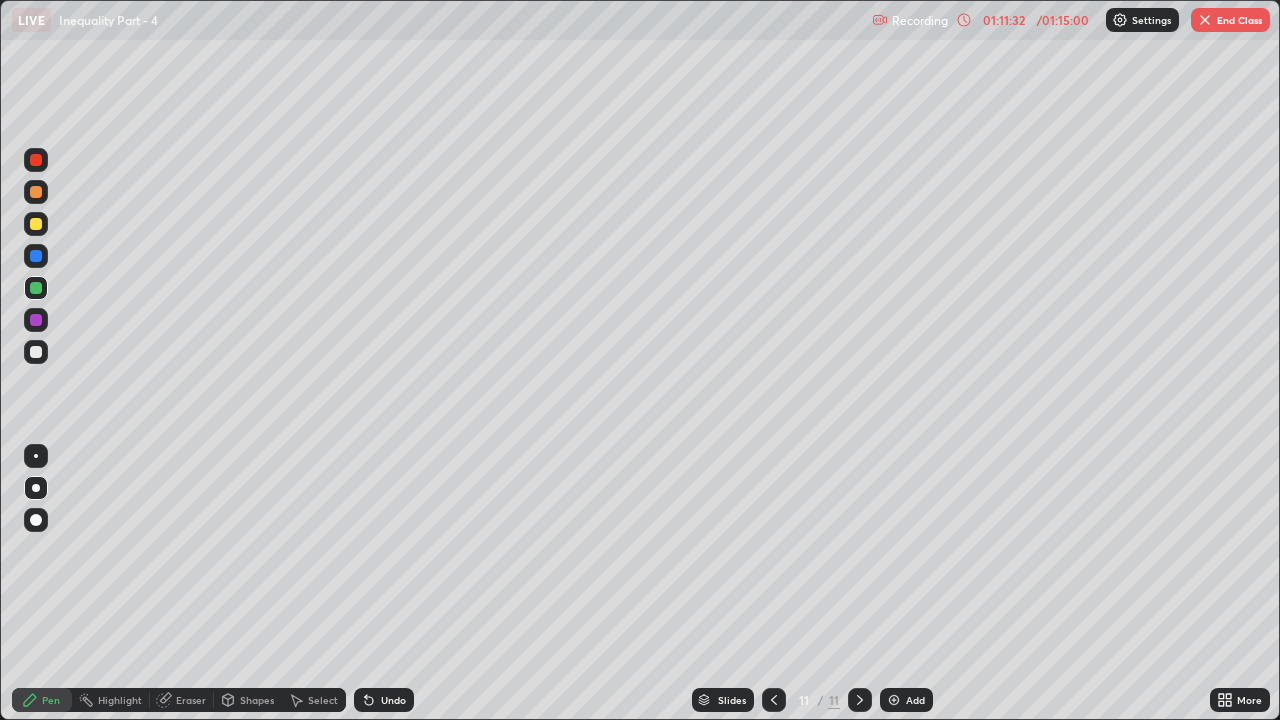 click at bounding box center (774, 700) 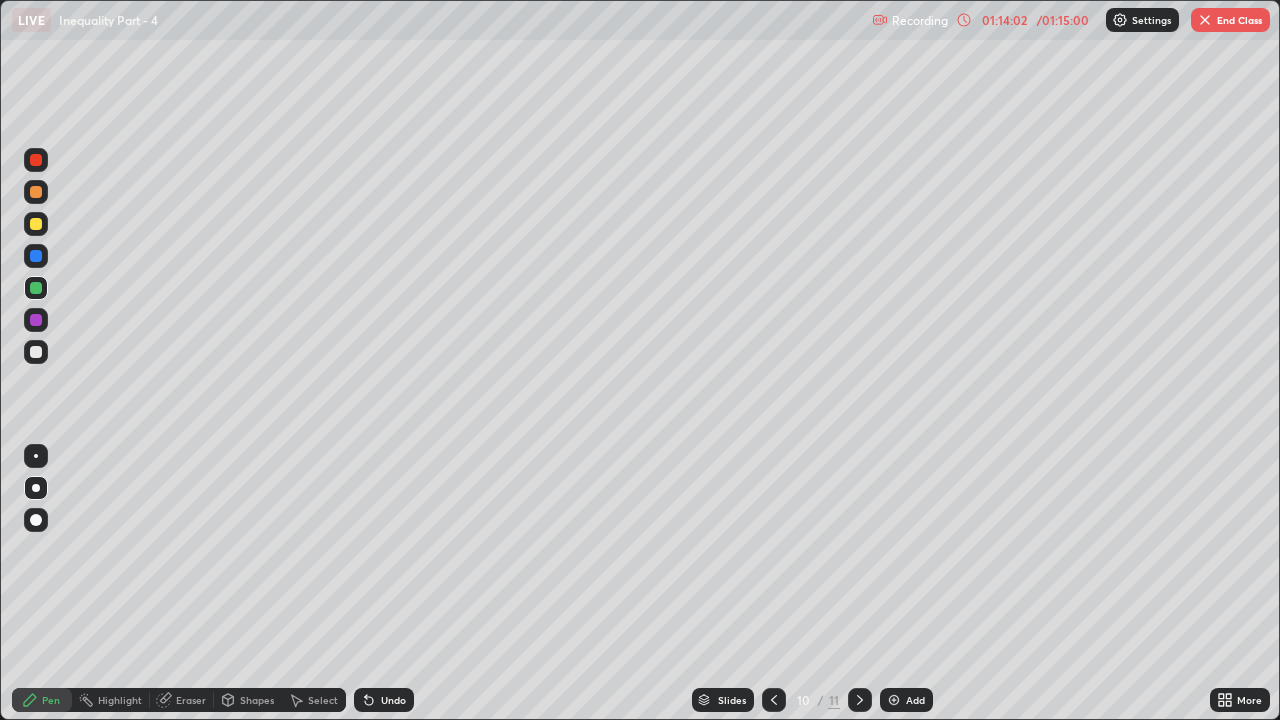 click 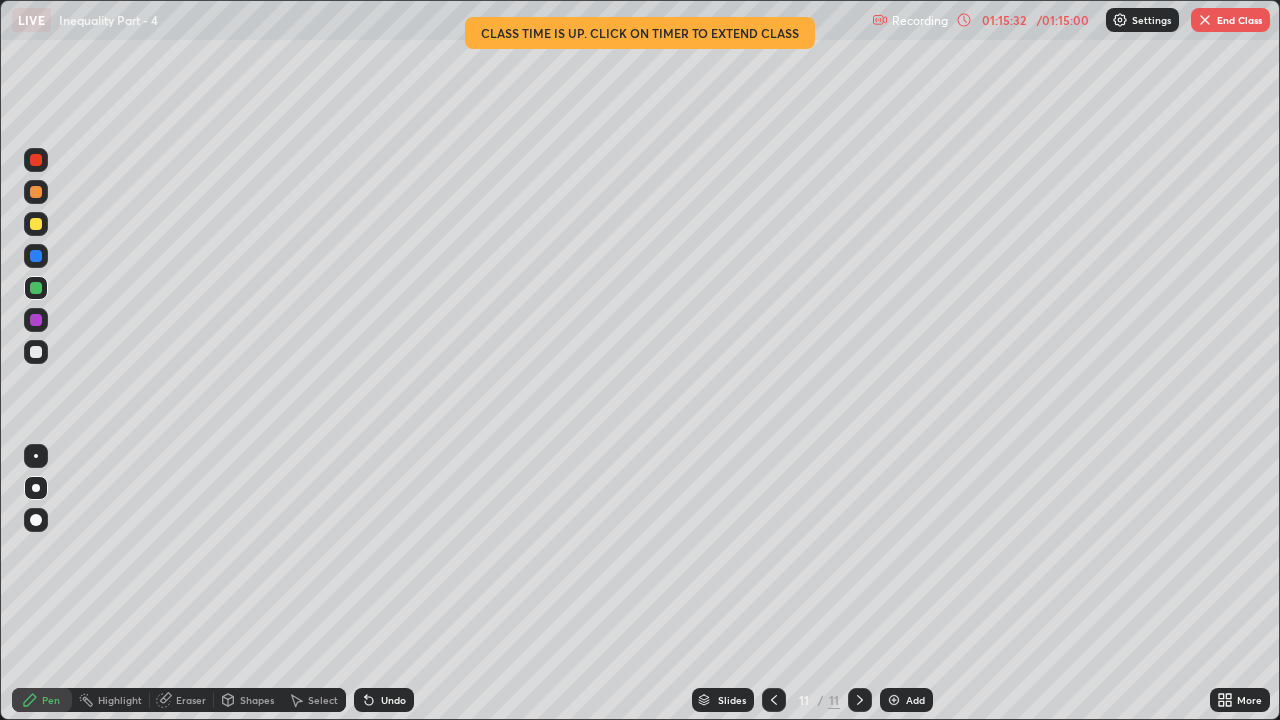 click on "Eraser" at bounding box center (191, 700) 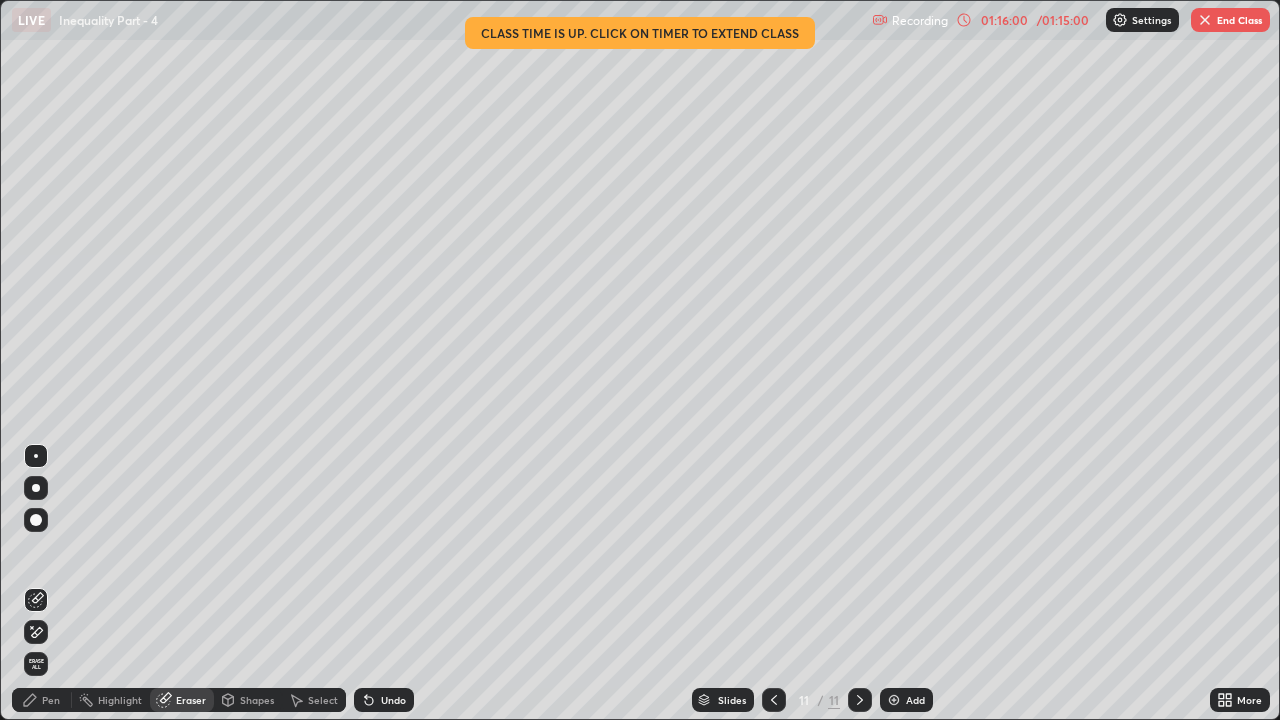 click on "End Class" at bounding box center [1230, 20] 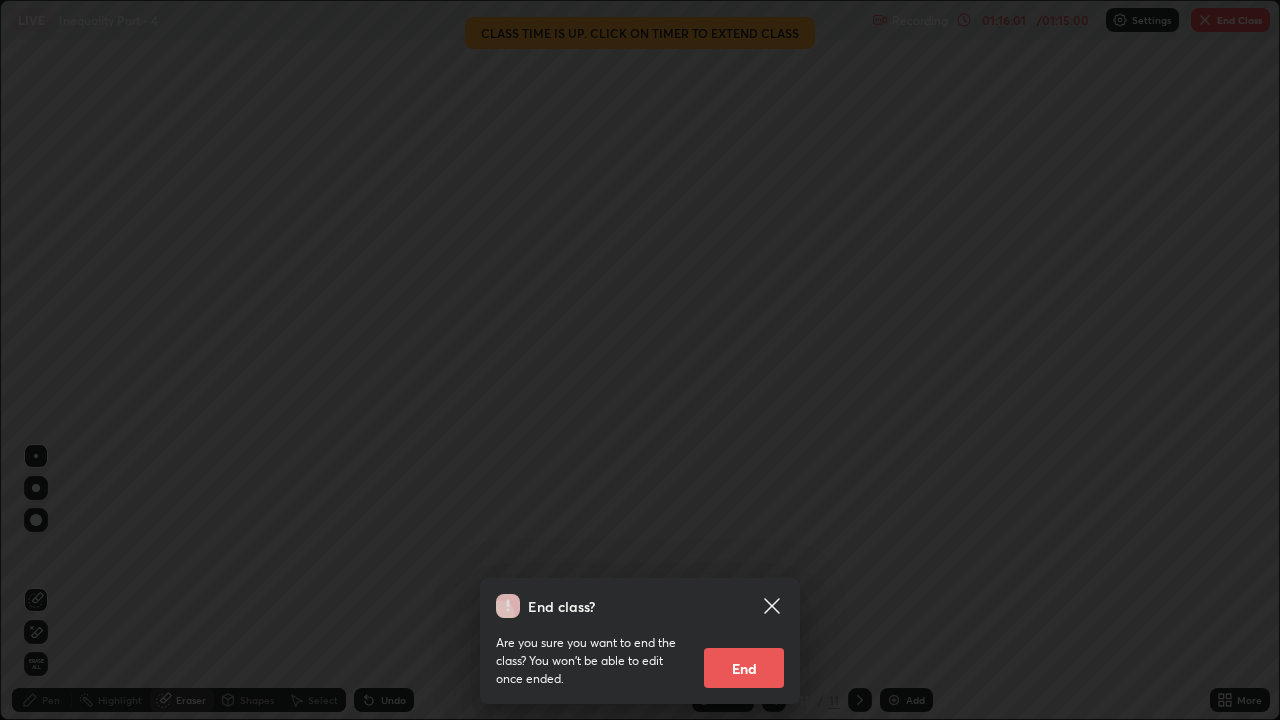 click on "End" at bounding box center (744, 668) 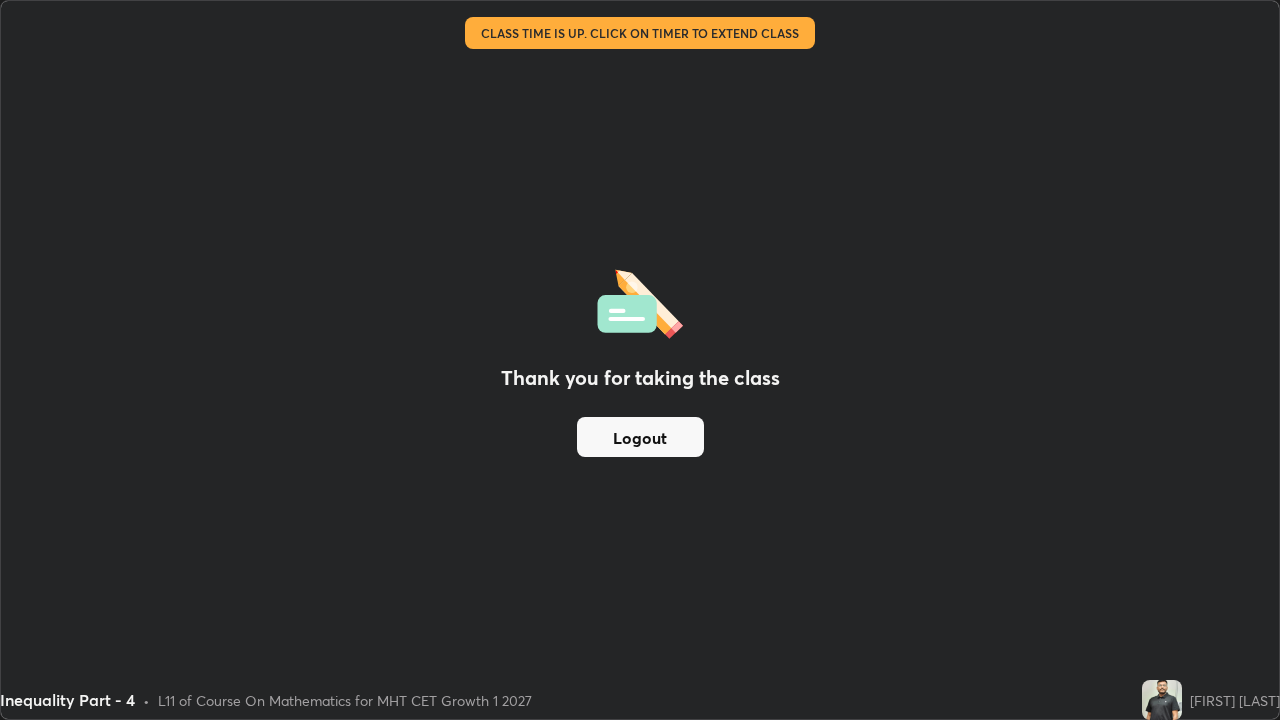 click on "Logout" at bounding box center [640, 437] 